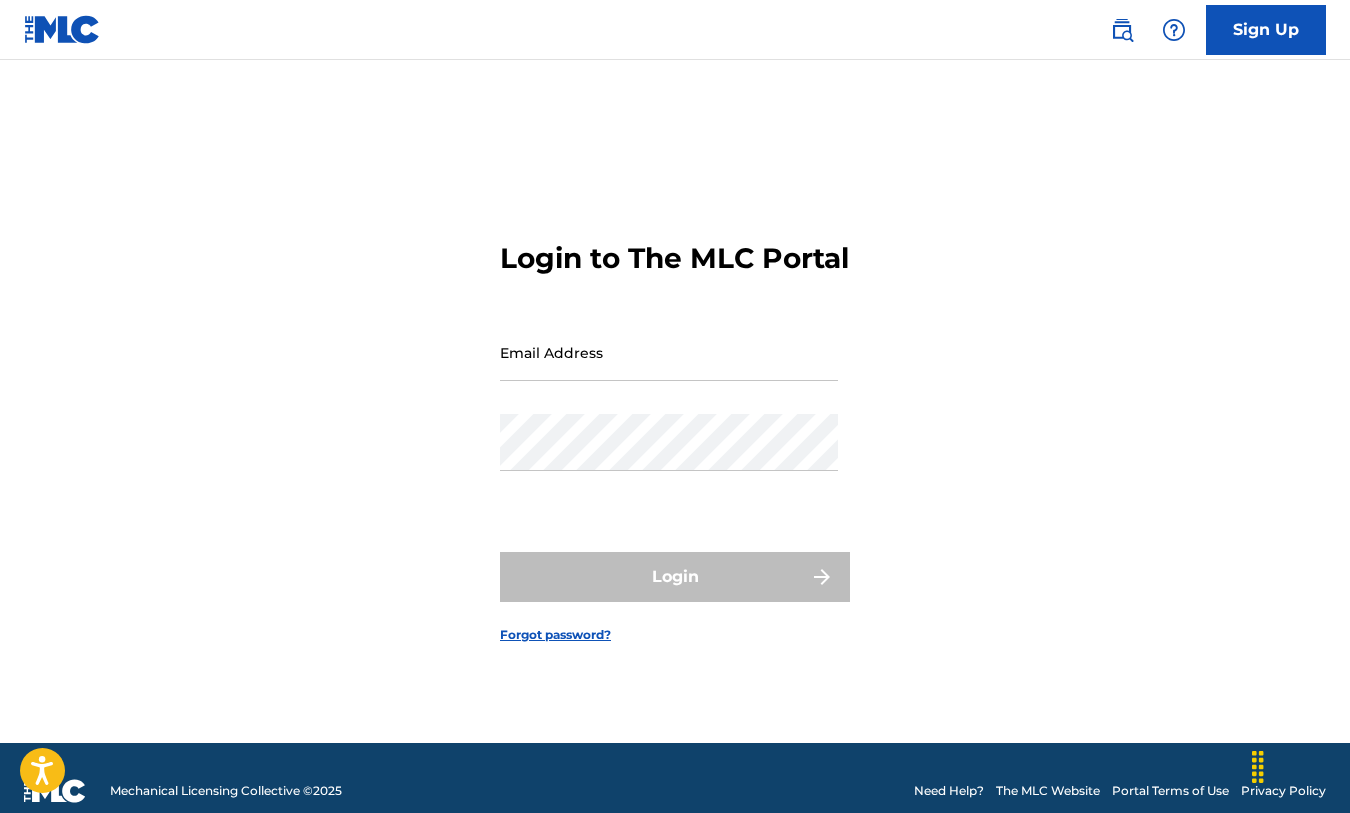 scroll, scrollTop: 0, scrollLeft: 0, axis: both 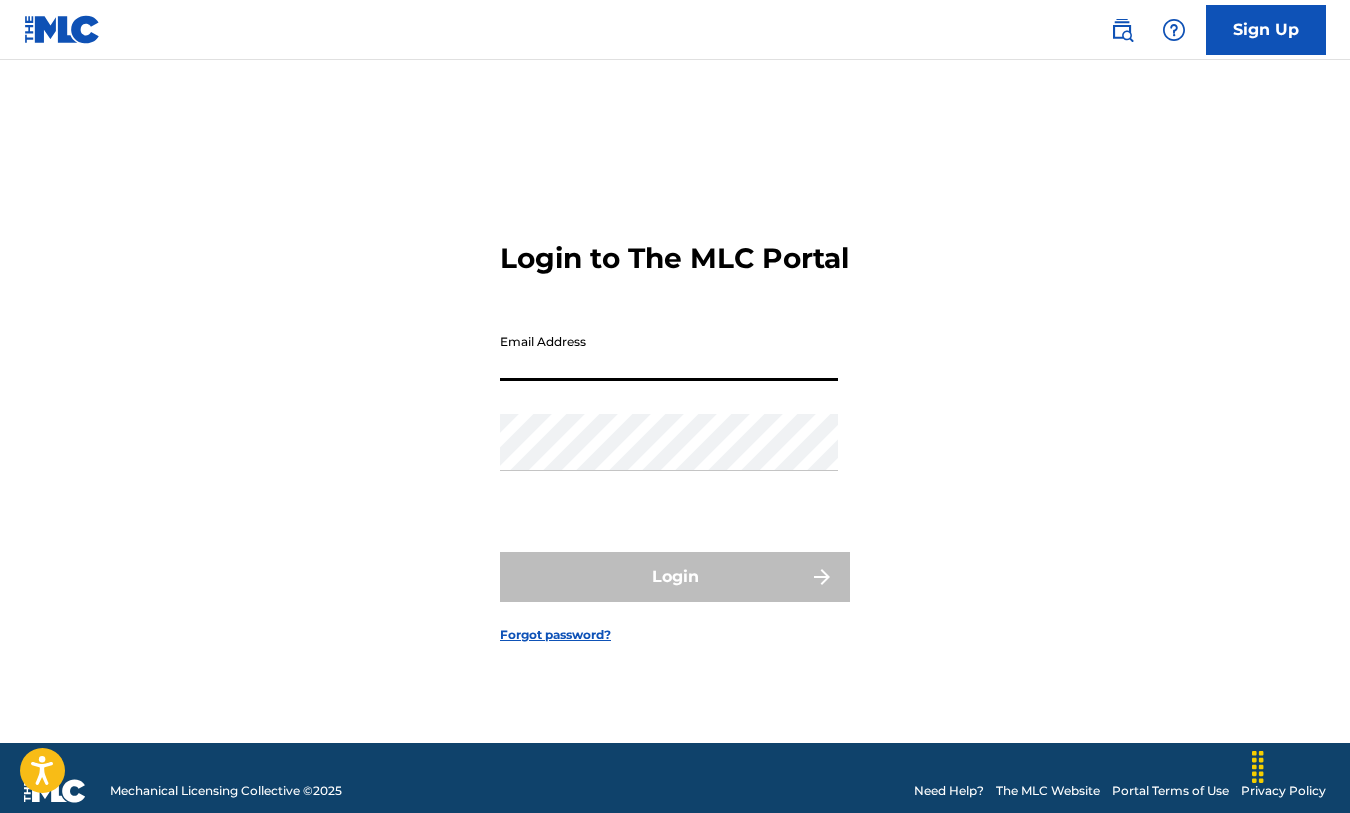 paste on "blacksheepgrouptemp@gmail.com" 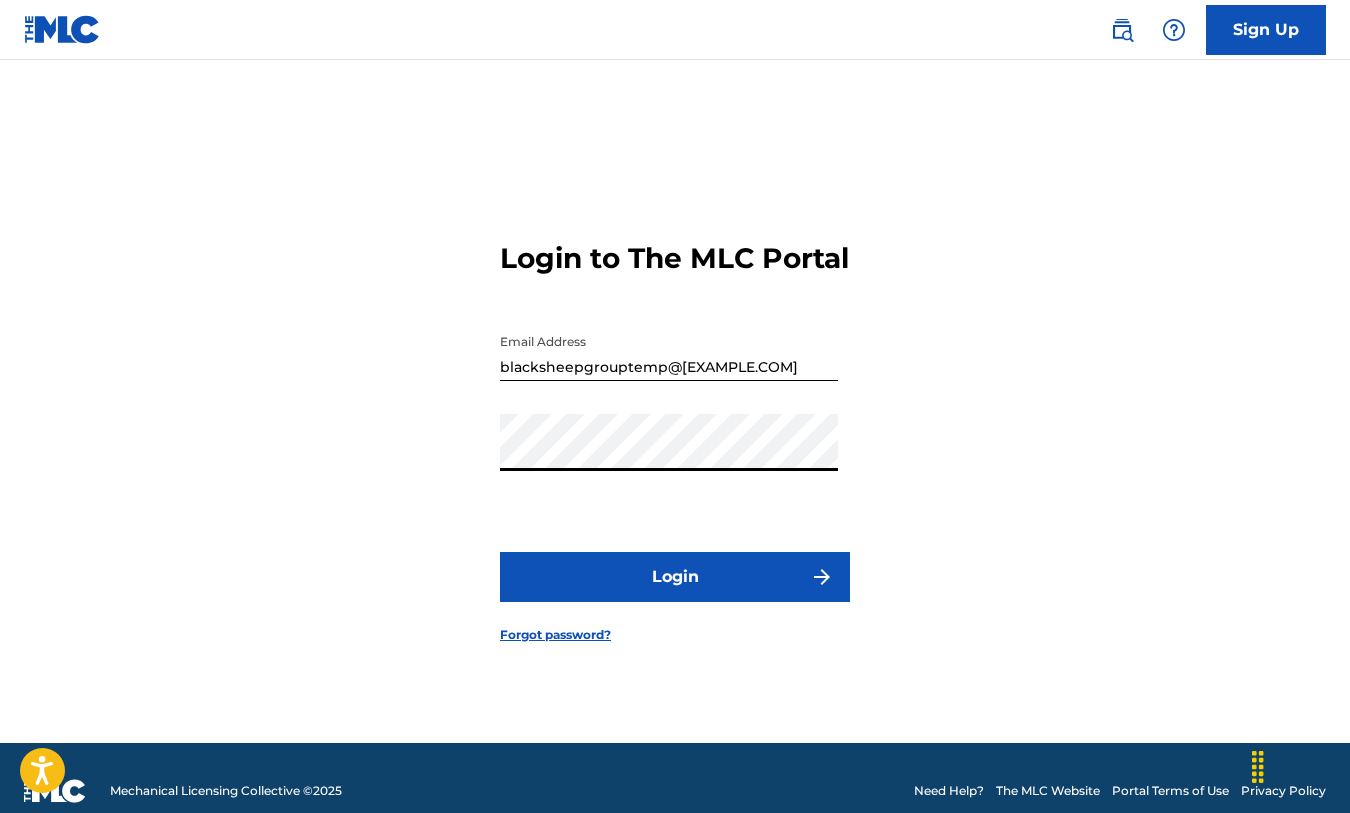 click on "Login" at bounding box center [675, 577] 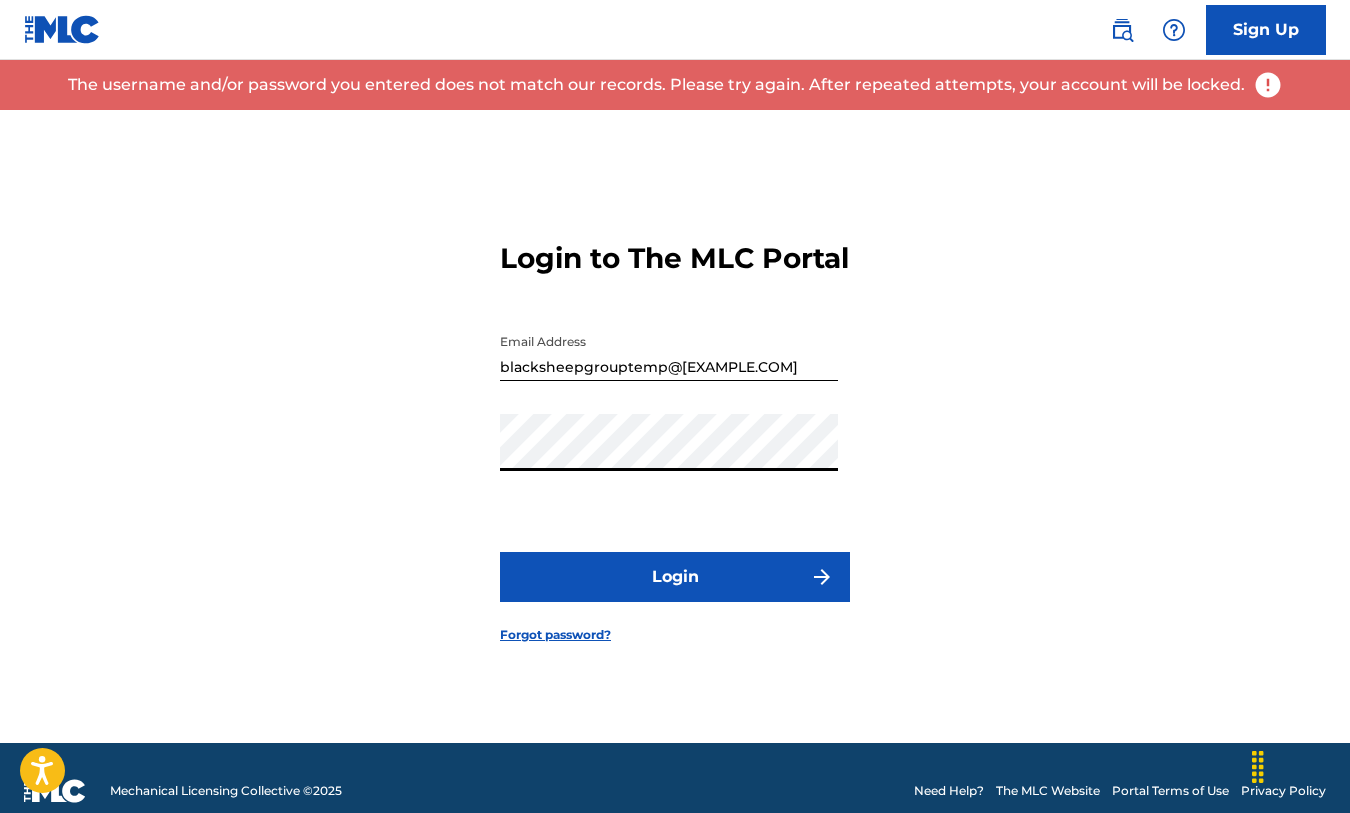 click on "Login" at bounding box center [675, 577] 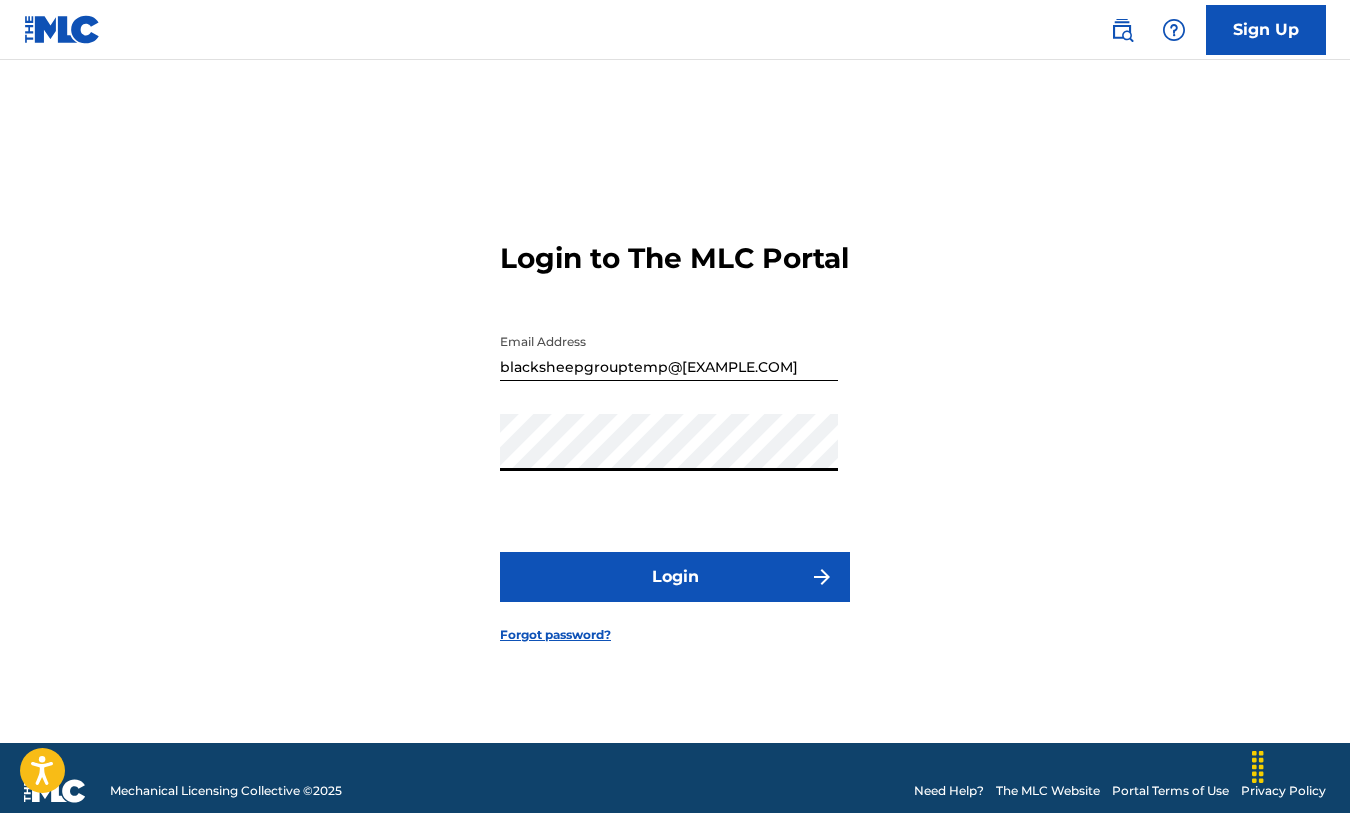 click on "Login" at bounding box center [675, 577] 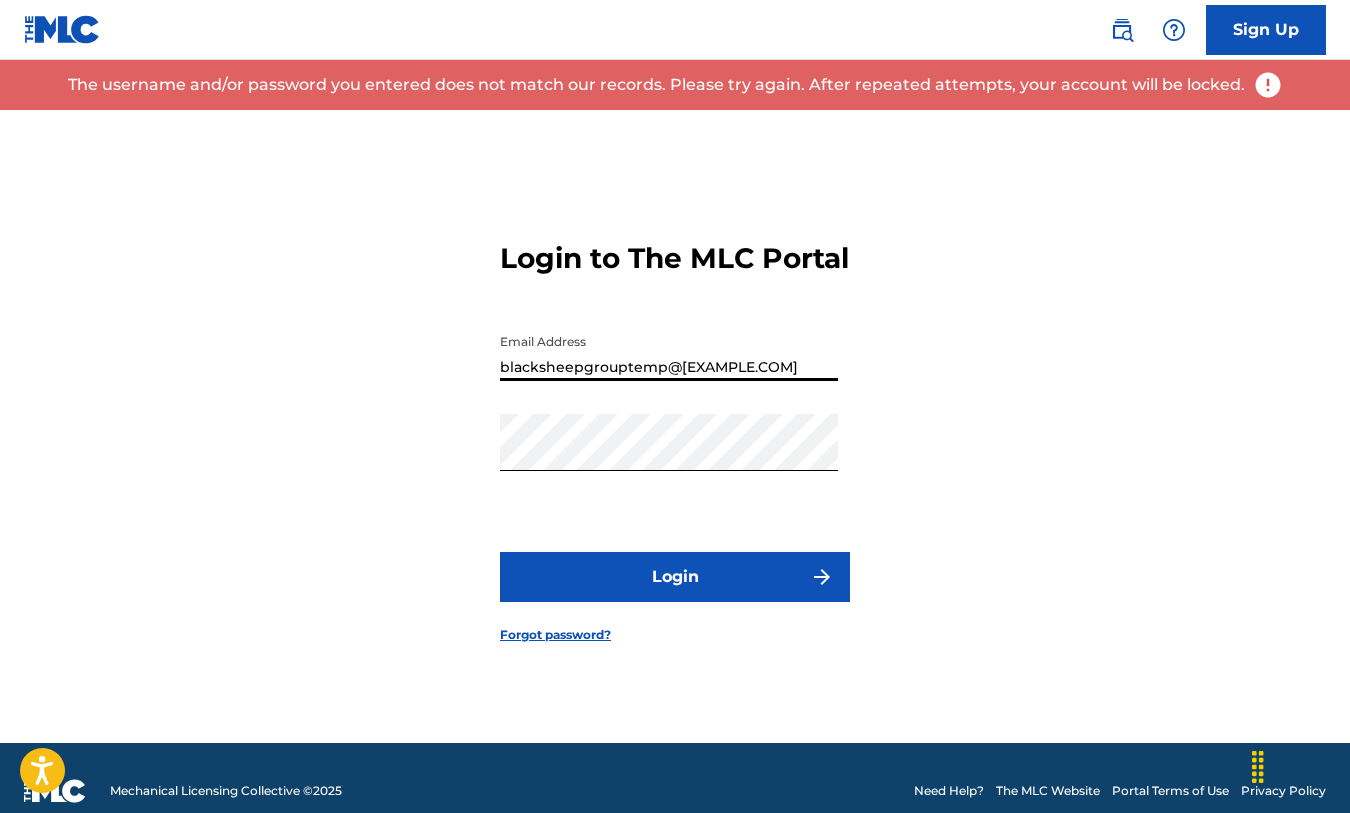 drag, startPoint x: 661, startPoint y: 381, endPoint x: 473, endPoint y: 378, distance: 188.02394 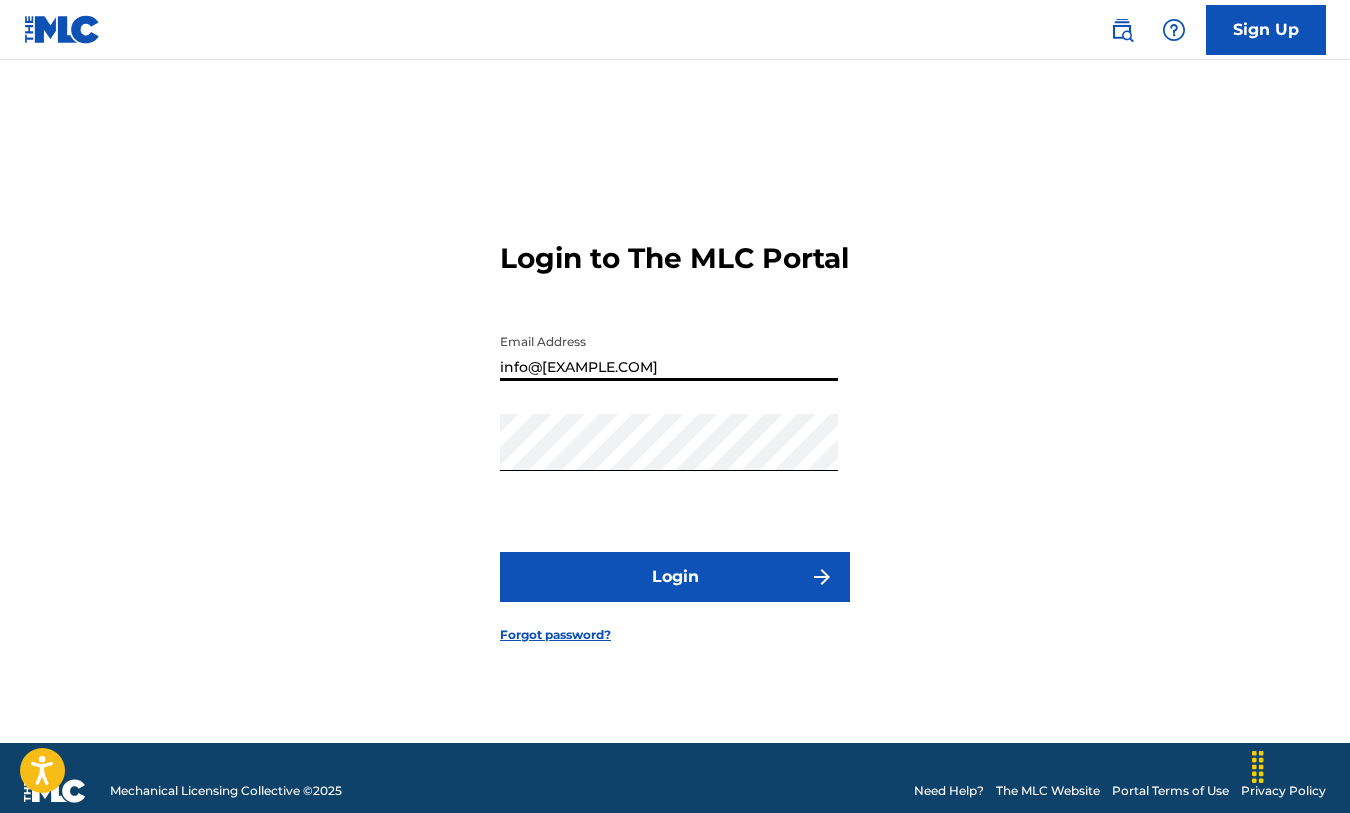 drag, startPoint x: 584, startPoint y: 385, endPoint x: 540, endPoint y: 385, distance: 44 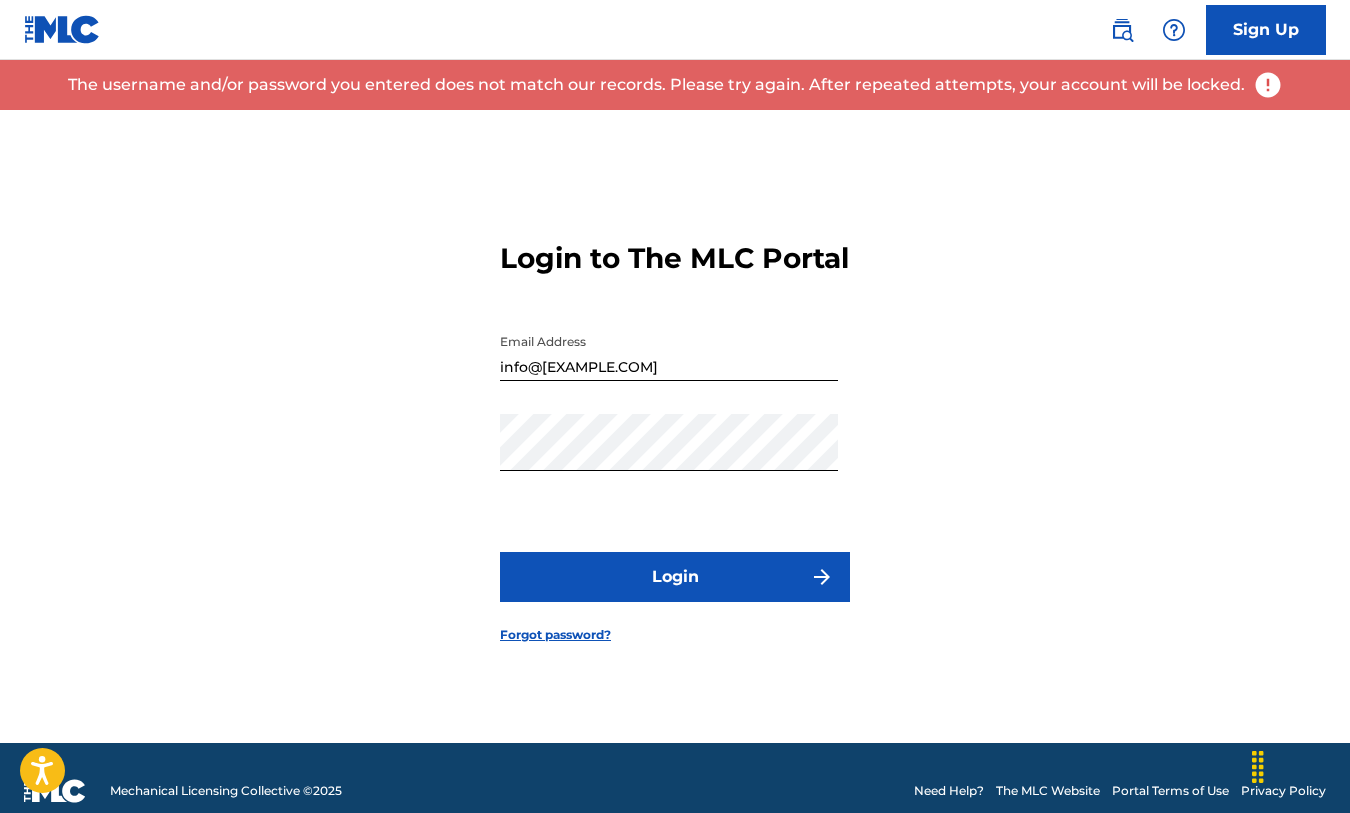 click on "Forgot password?" at bounding box center (555, 635) 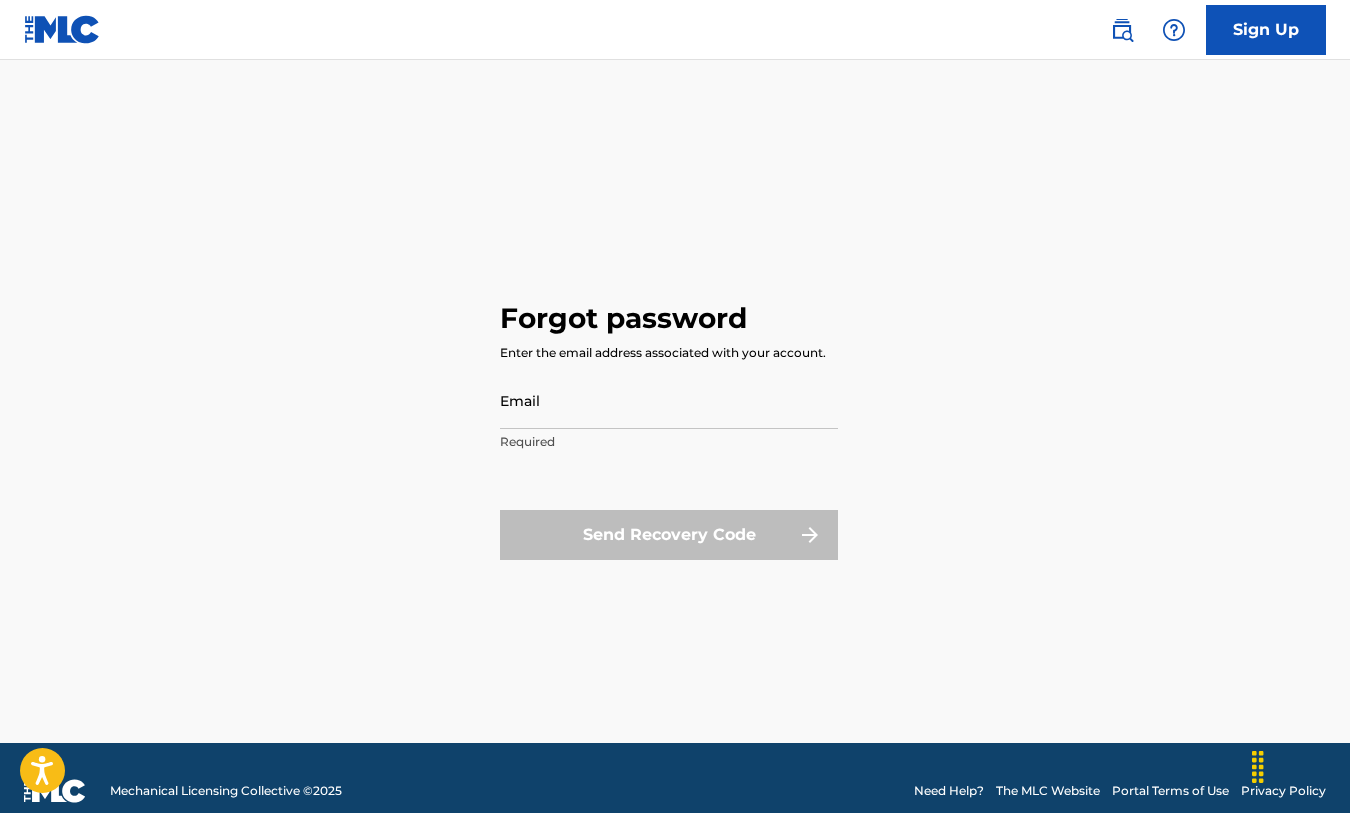 click on "Email" at bounding box center [669, 400] 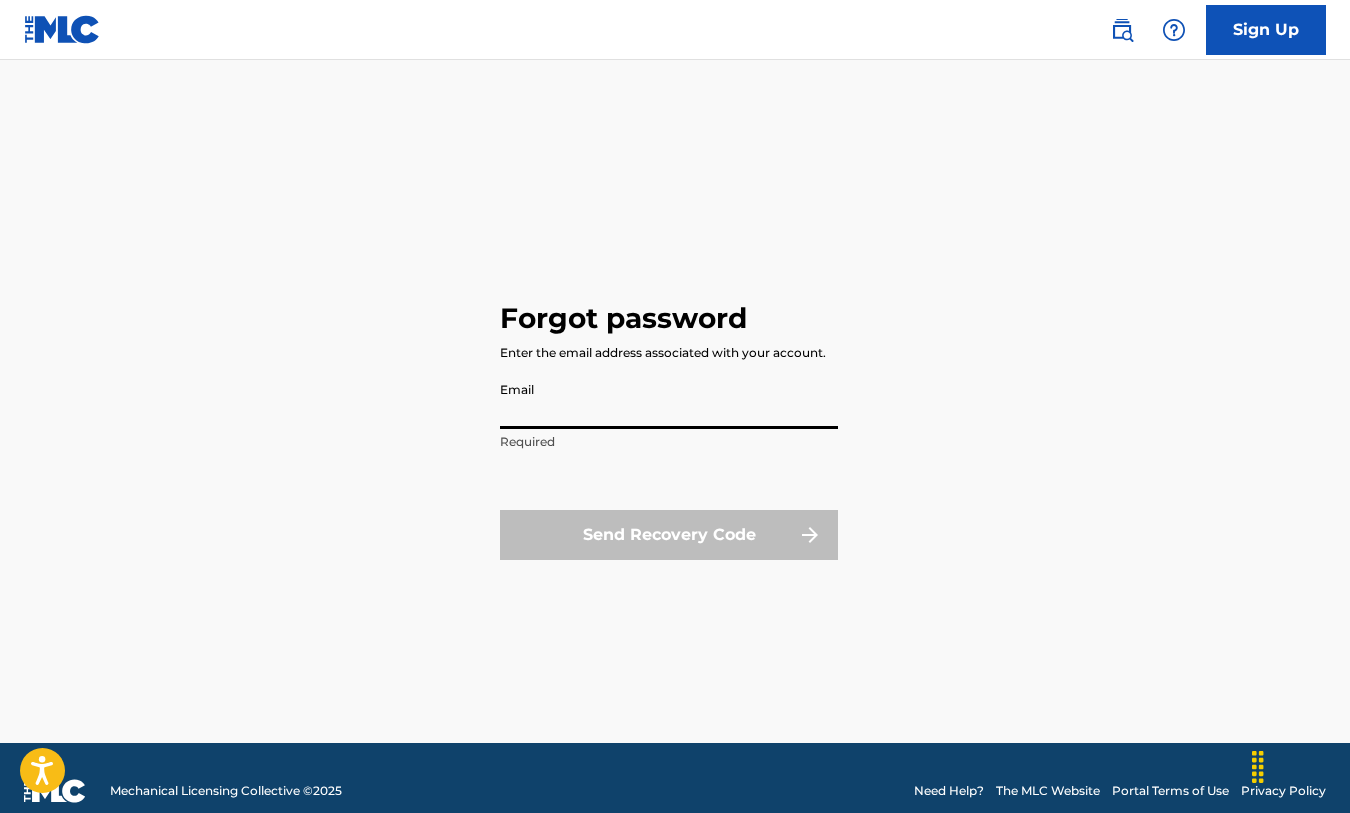click on "Email" at bounding box center [669, 400] 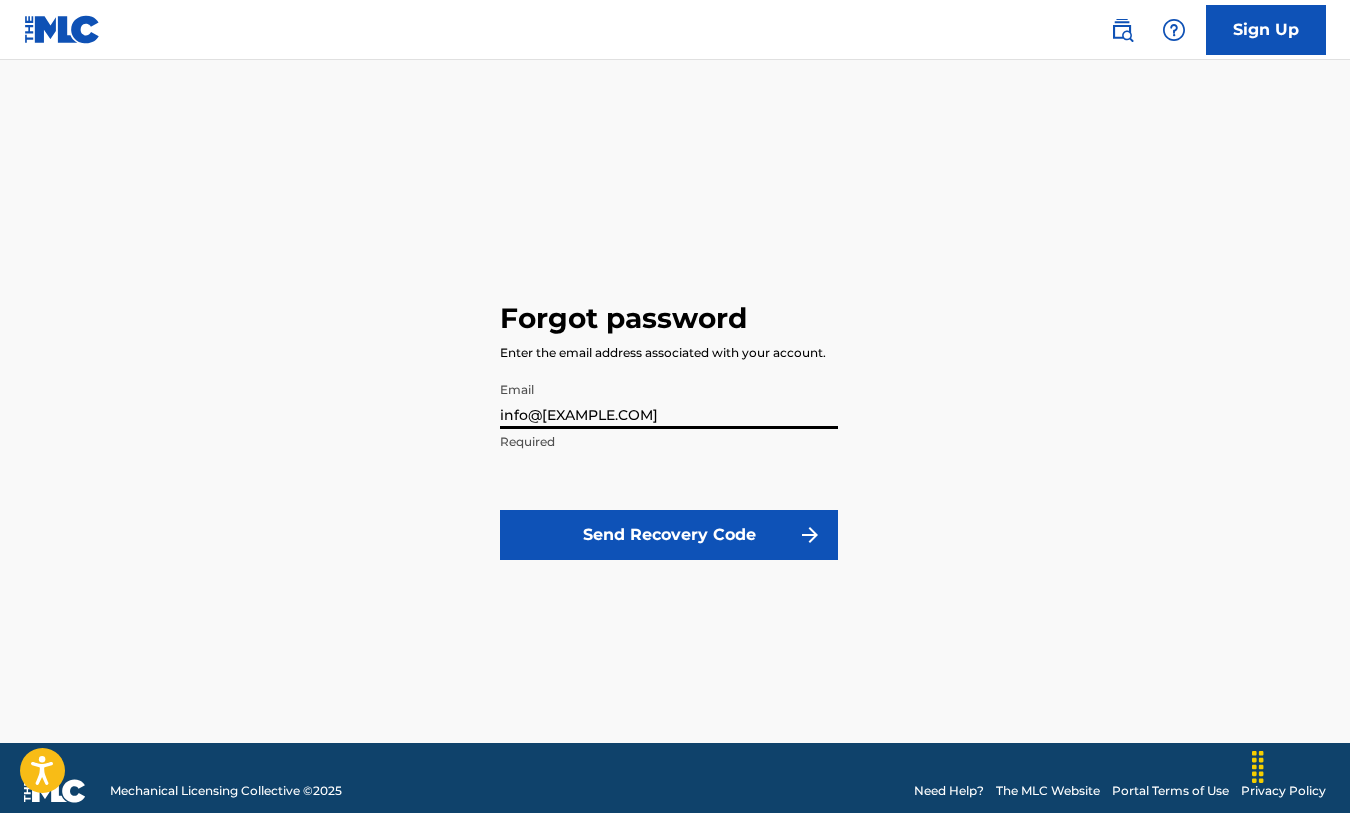 type on "info@[EXAMPLE_DOMAIN]" 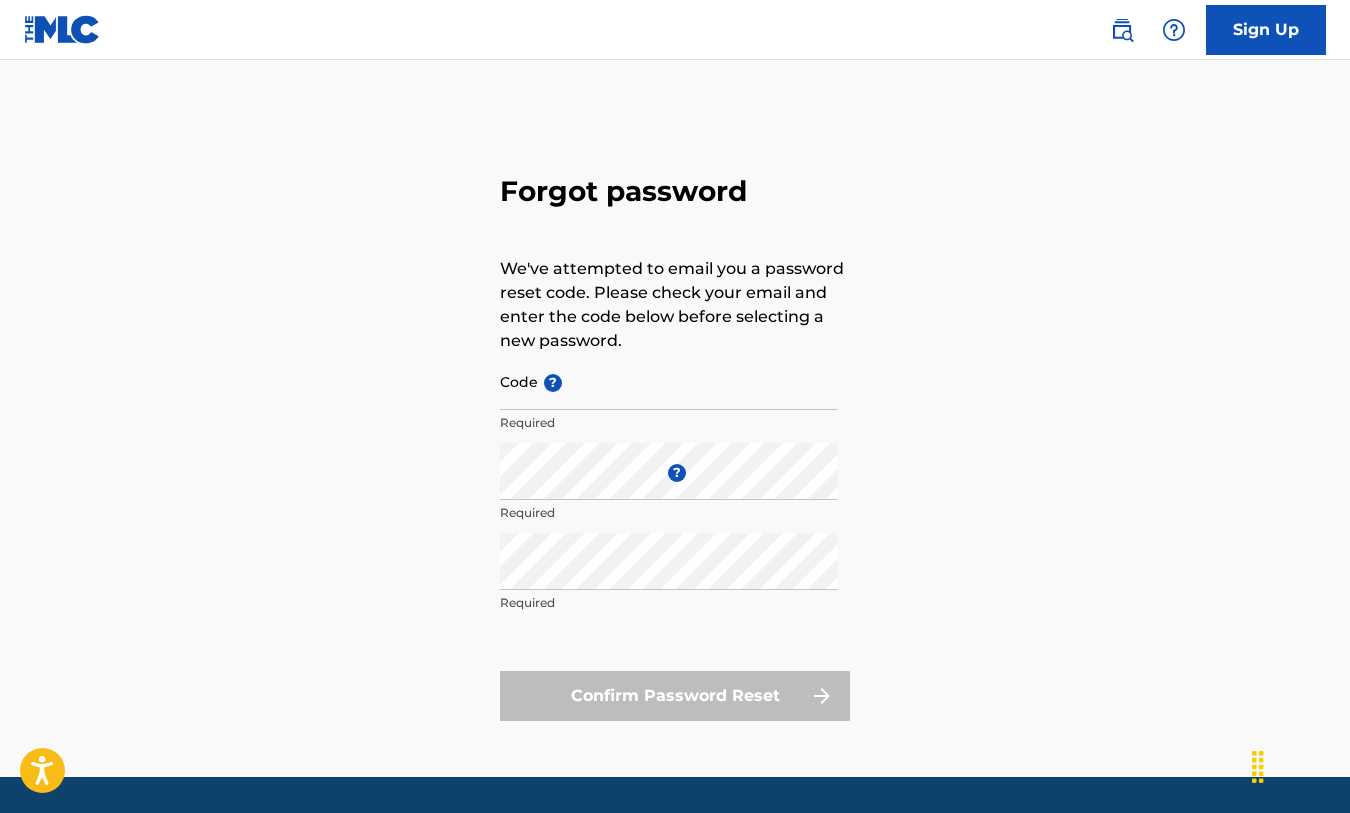 click on "Code ?" at bounding box center (669, 381) 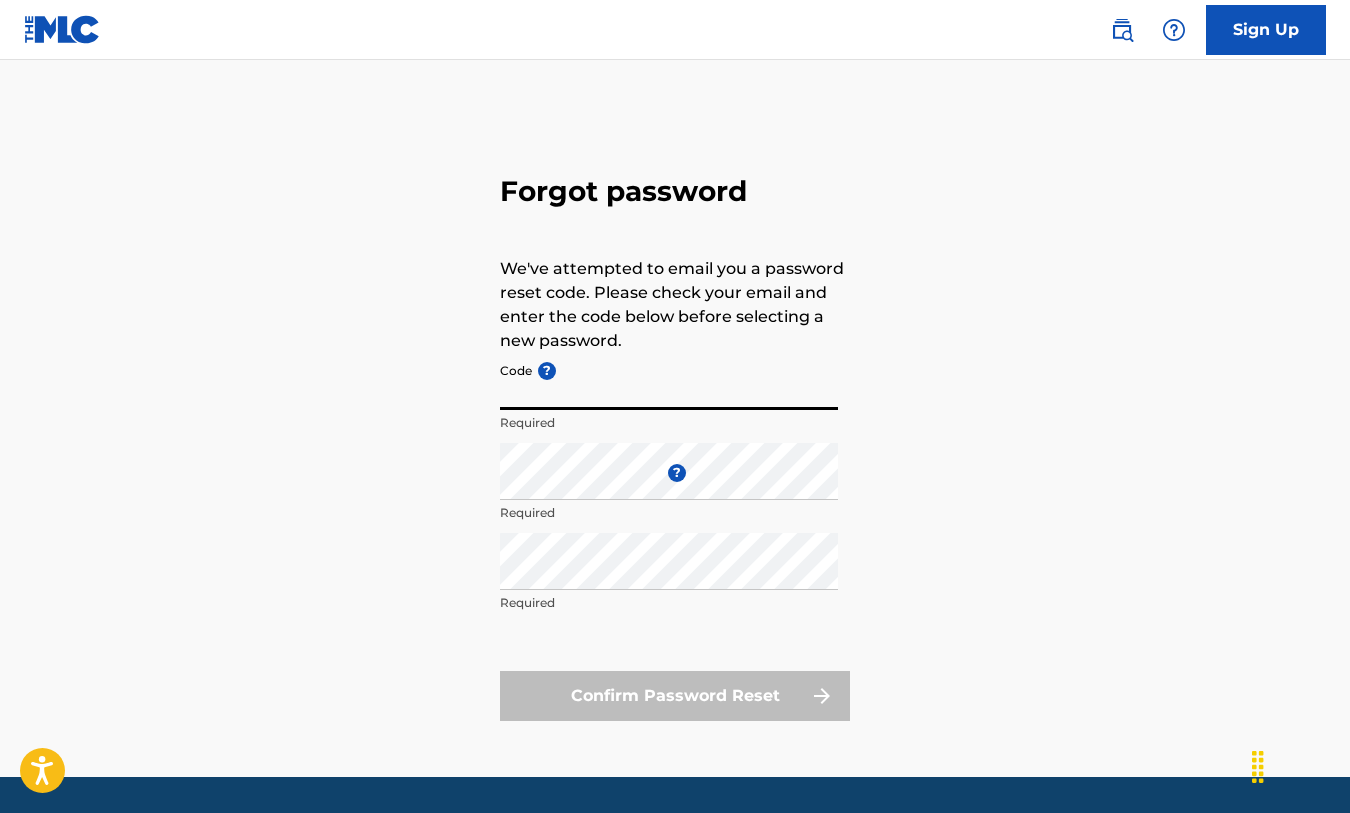 paste on "48ad93f91885d8cb08a4db284a9a" 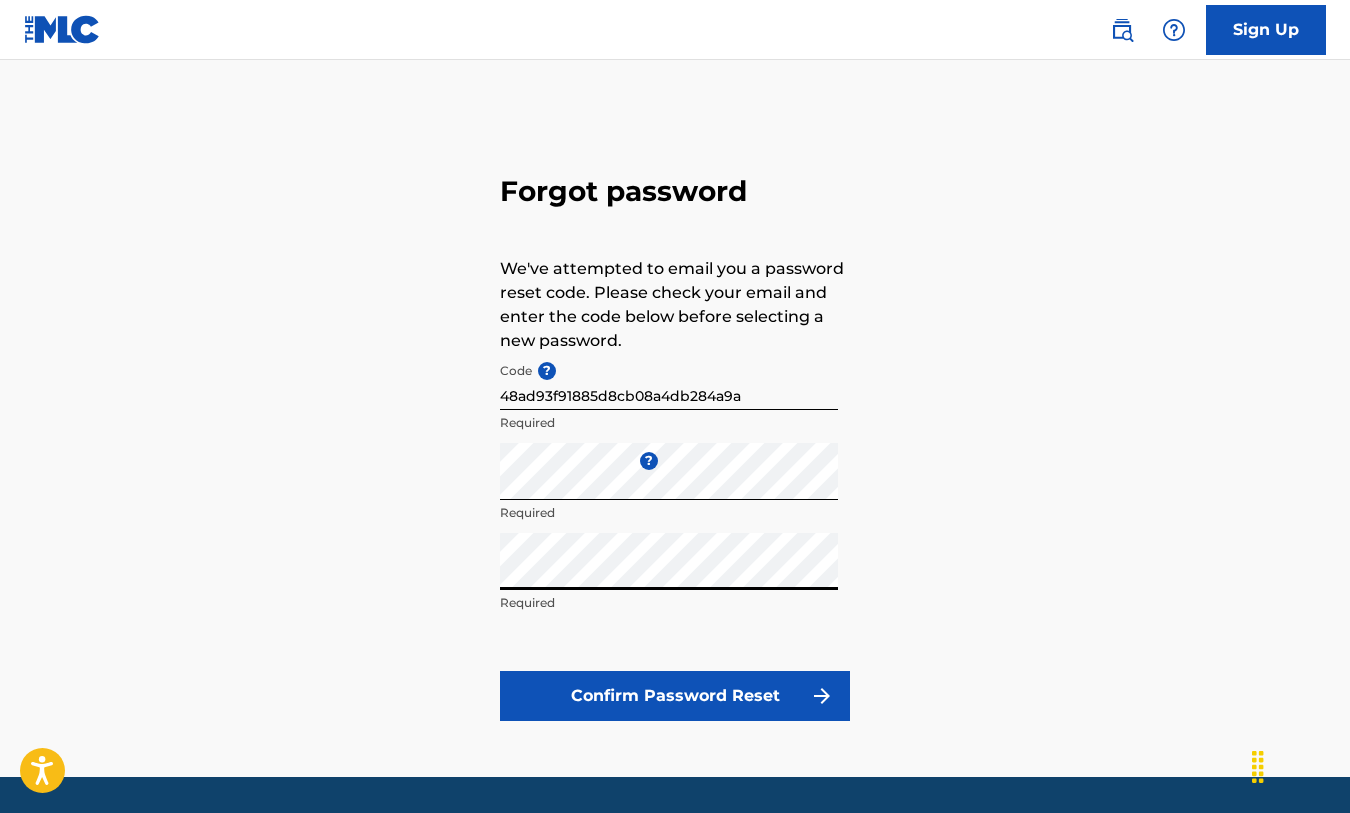 click on "Confirm Password Reset" at bounding box center (675, 696) 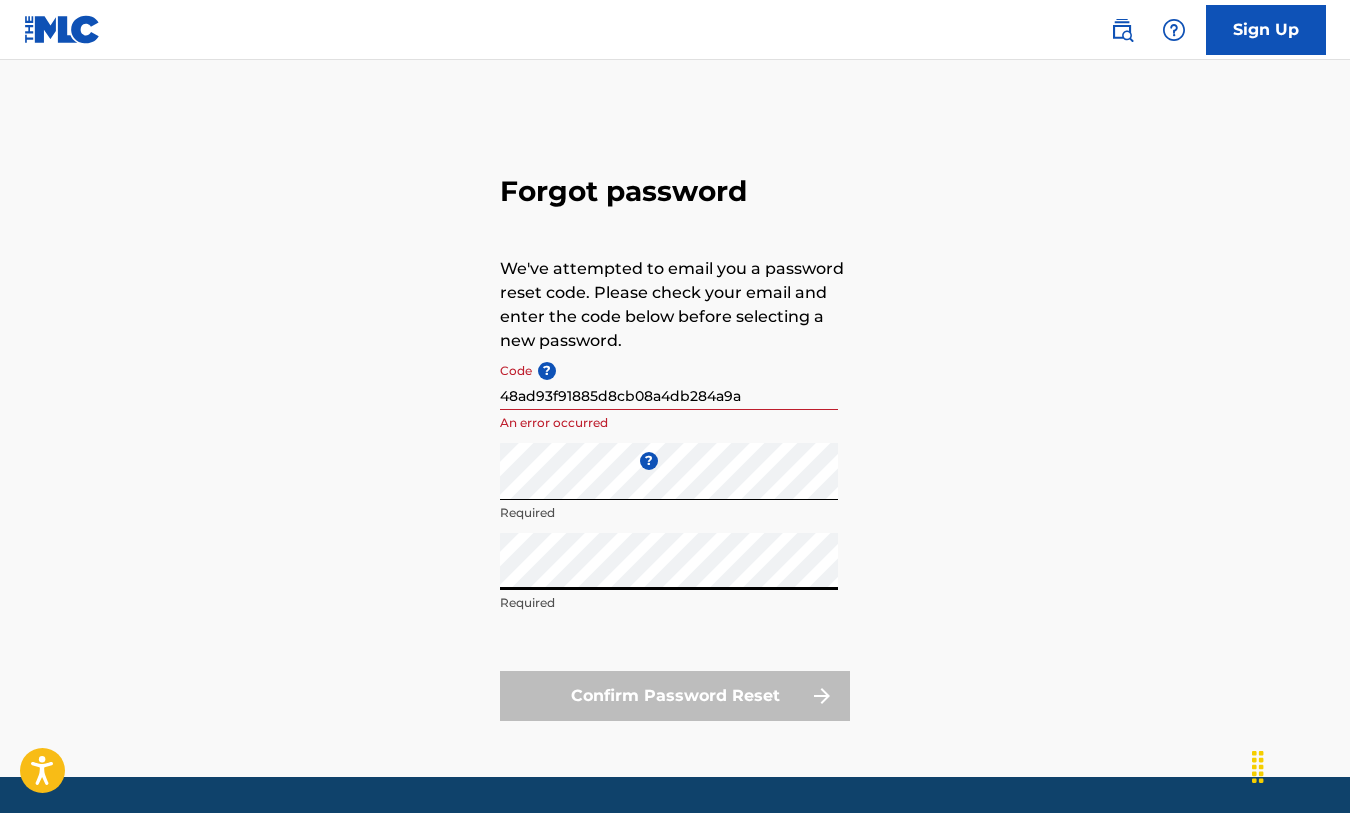 click on "Forgot password We've attempted to email you a password reset code. Please check your email and enter the code below before selecting a new password. Code ? 48ad93f91885d8cb08a4db284a9a An error occurred Enter a new password ? Required Repeat the password Required Confirm Password Reset" at bounding box center [675, 443] 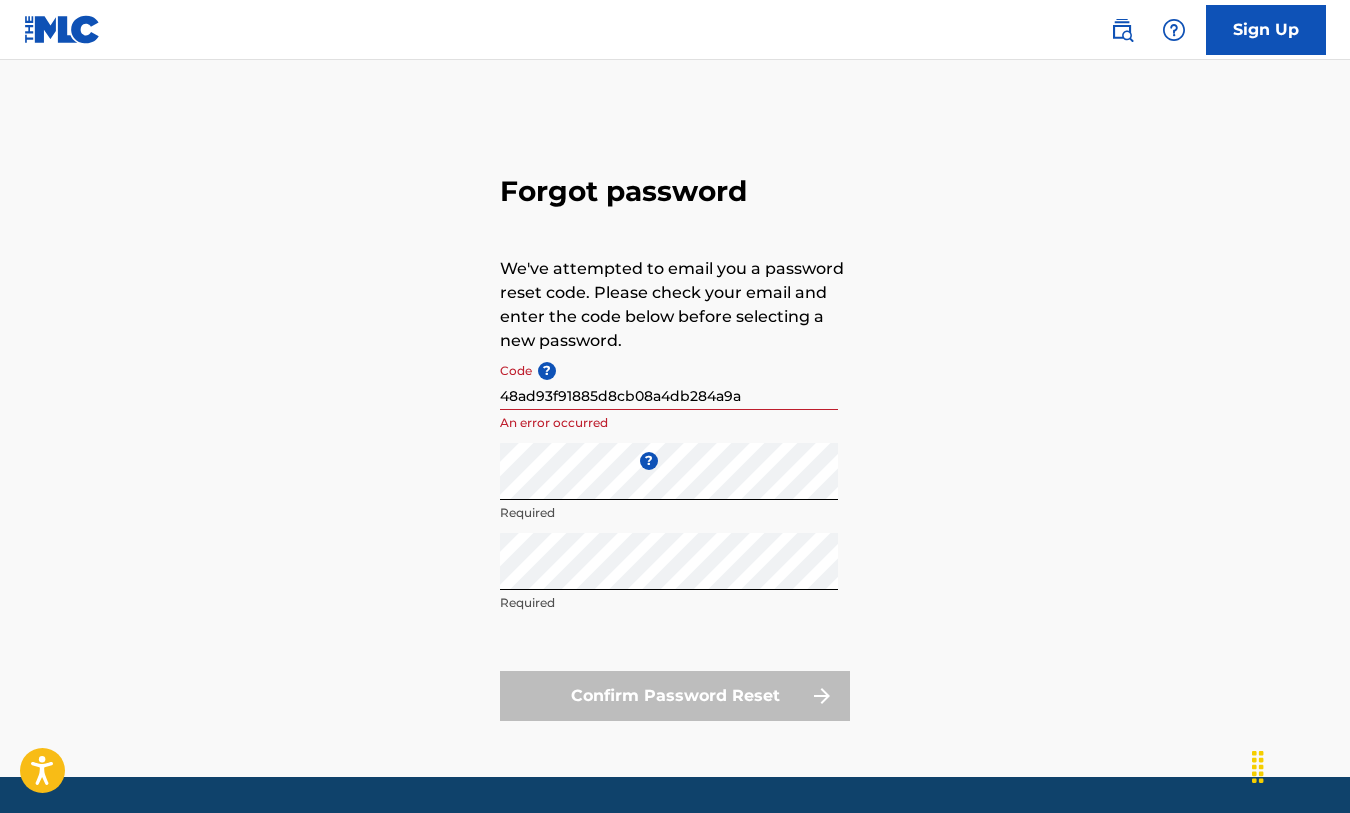 click on "48ad93f91885d8cb08a4db284a9a" at bounding box center (669, 381) 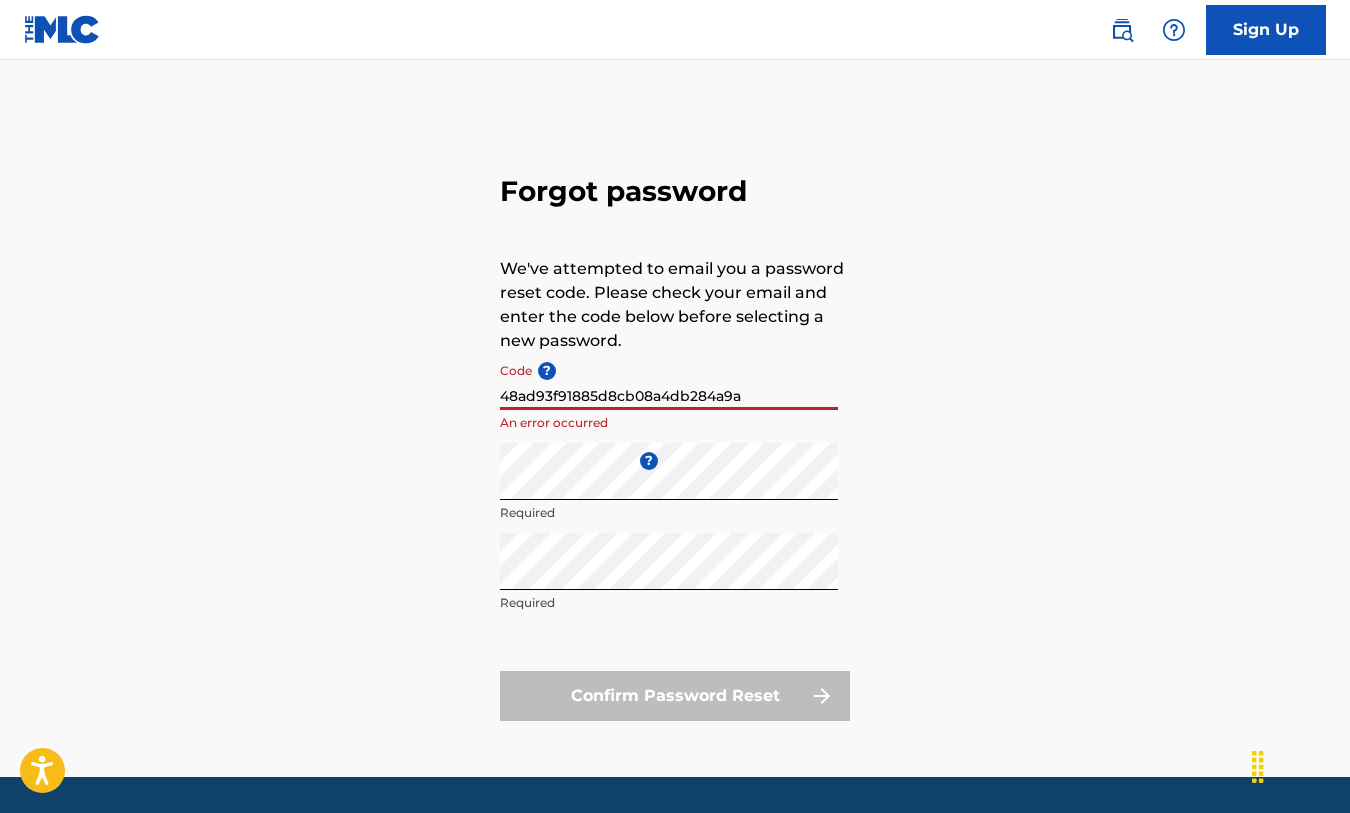 click on "48ad93f91885d8cb08a4db284a9a" at bounding box center (669, 381) 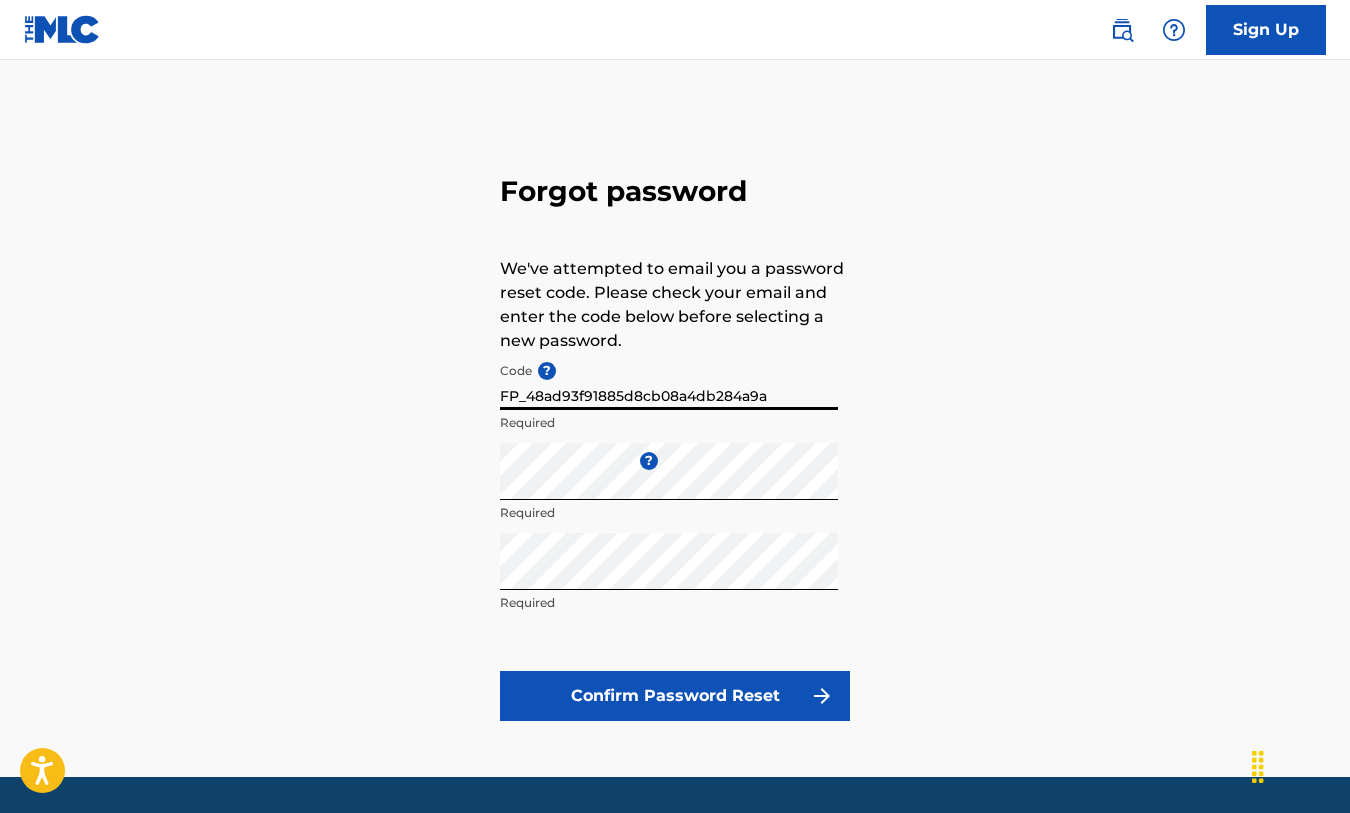 type on "FP_48ad93f91885d8cb08a4db284a9a" 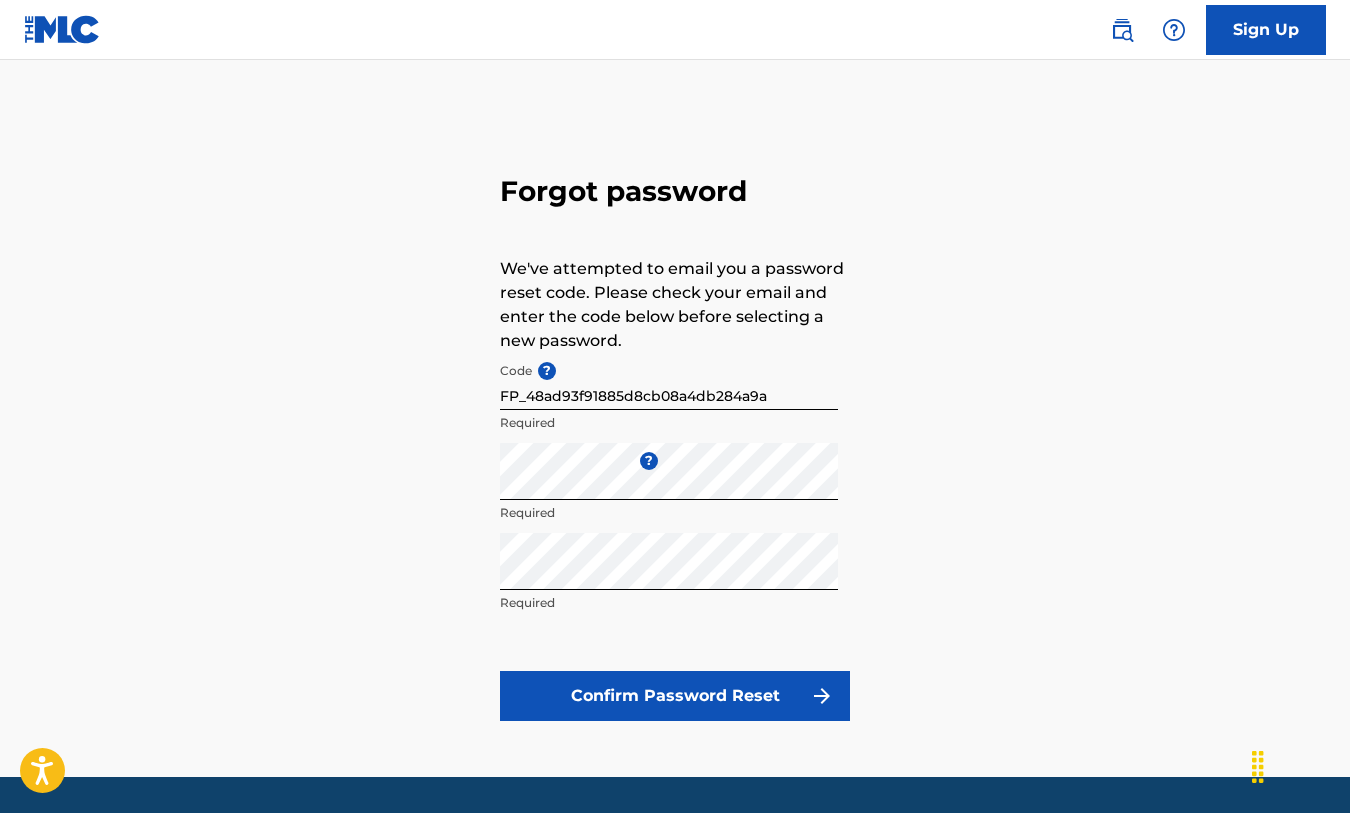 click on "Confirm Password Reset" at bounding box center (675, 696) 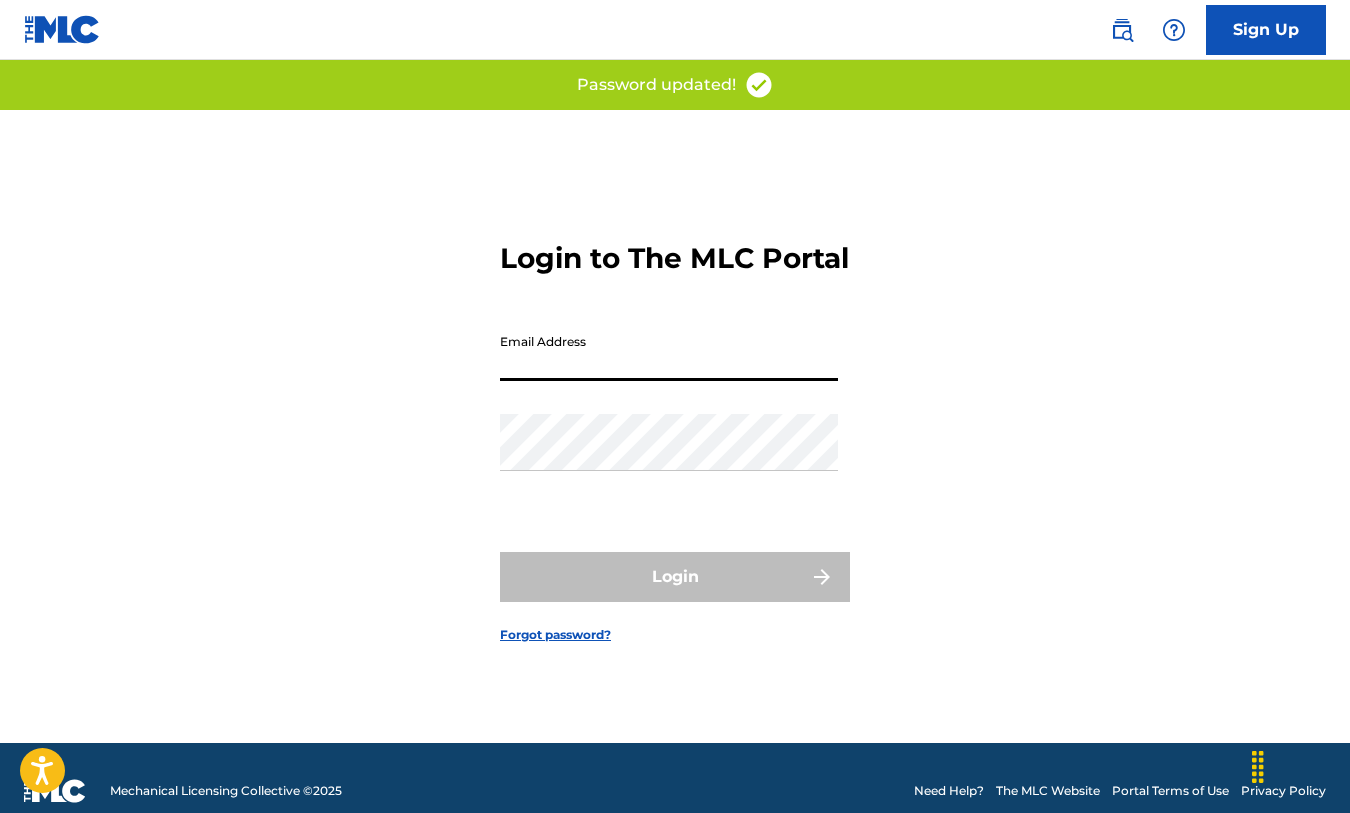 click on "Email Address" at bounding box center (669, 352) 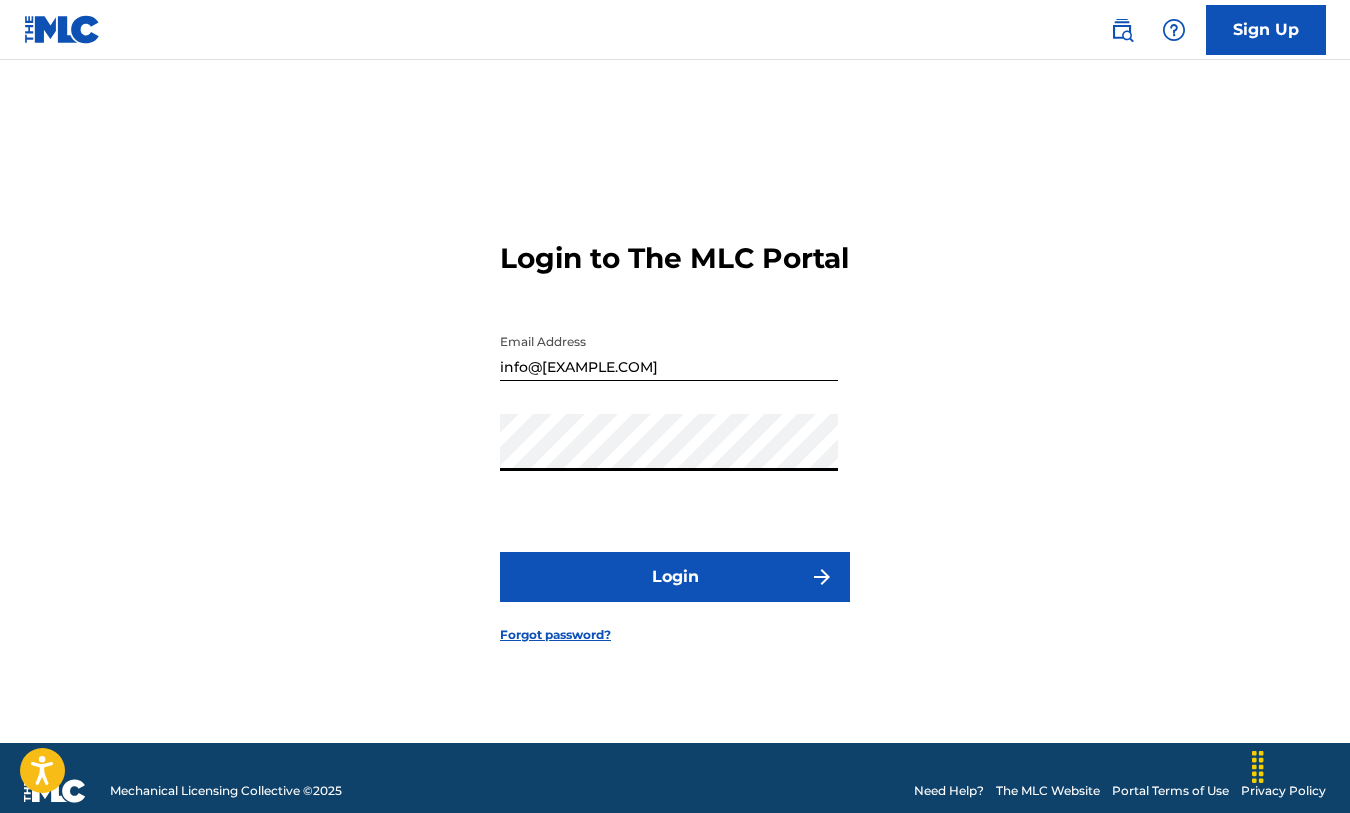 click on "Login" at bounding box center [675, 577] 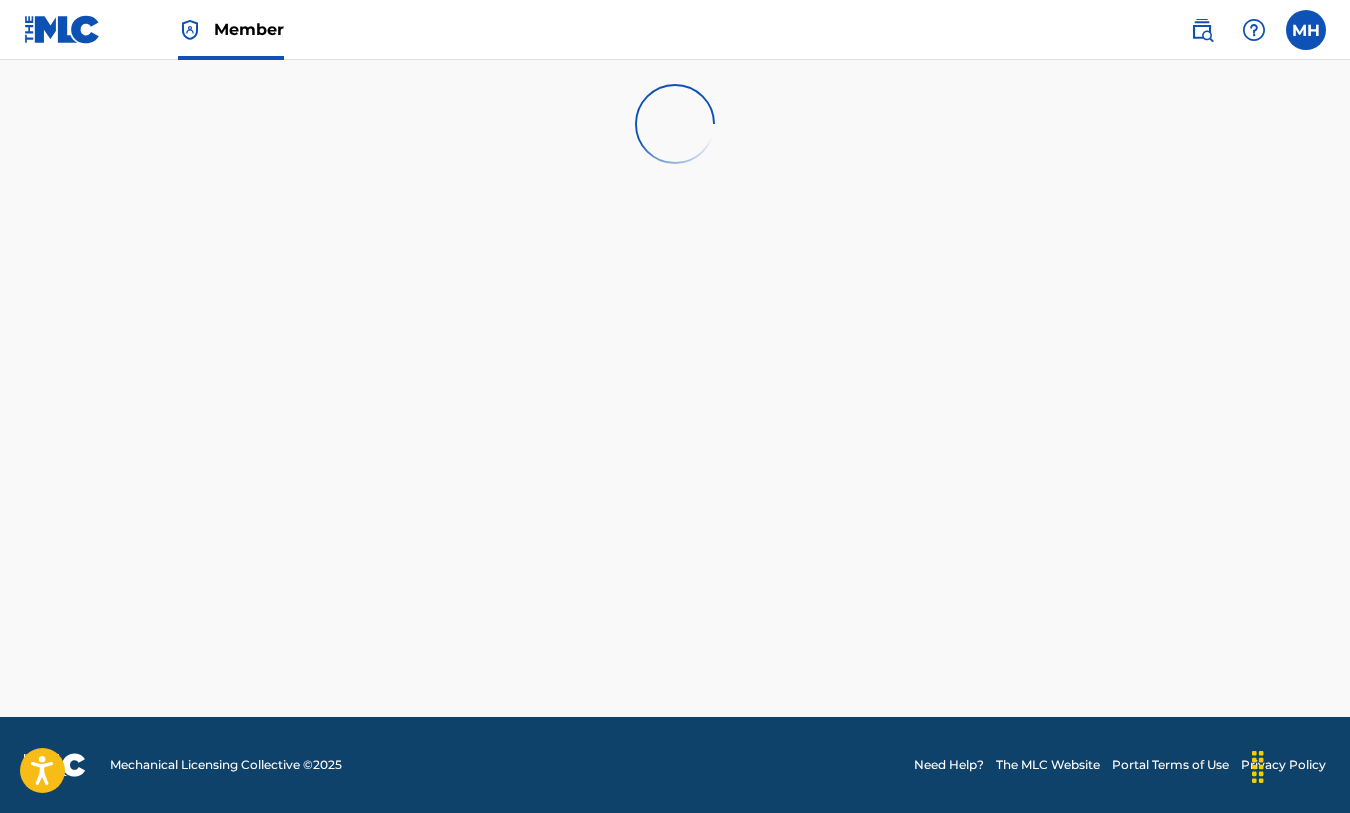 scroll, scrollTop: 0, scrollLeft: 0, axis: both 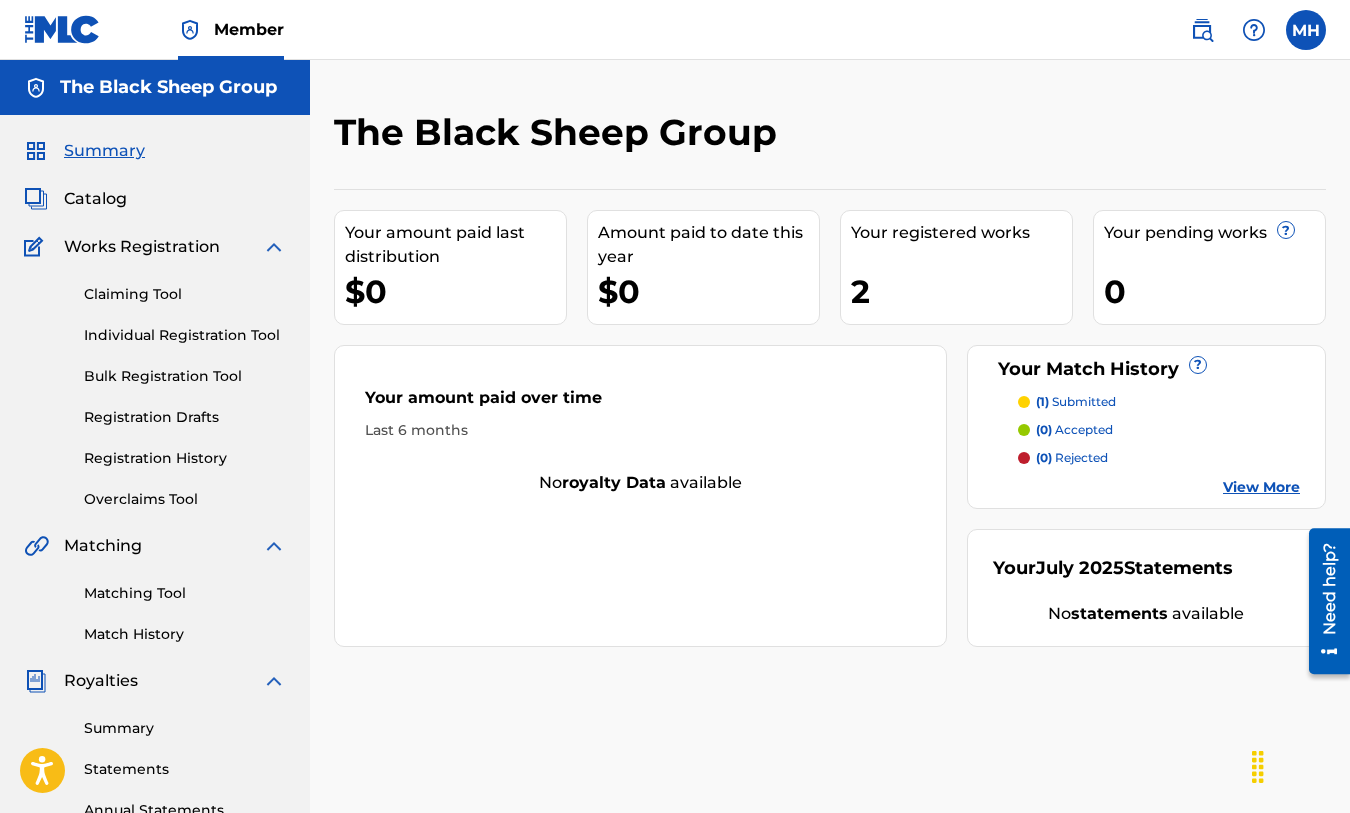 click on "(1)   submitted" at bounding box center (1076, 402) 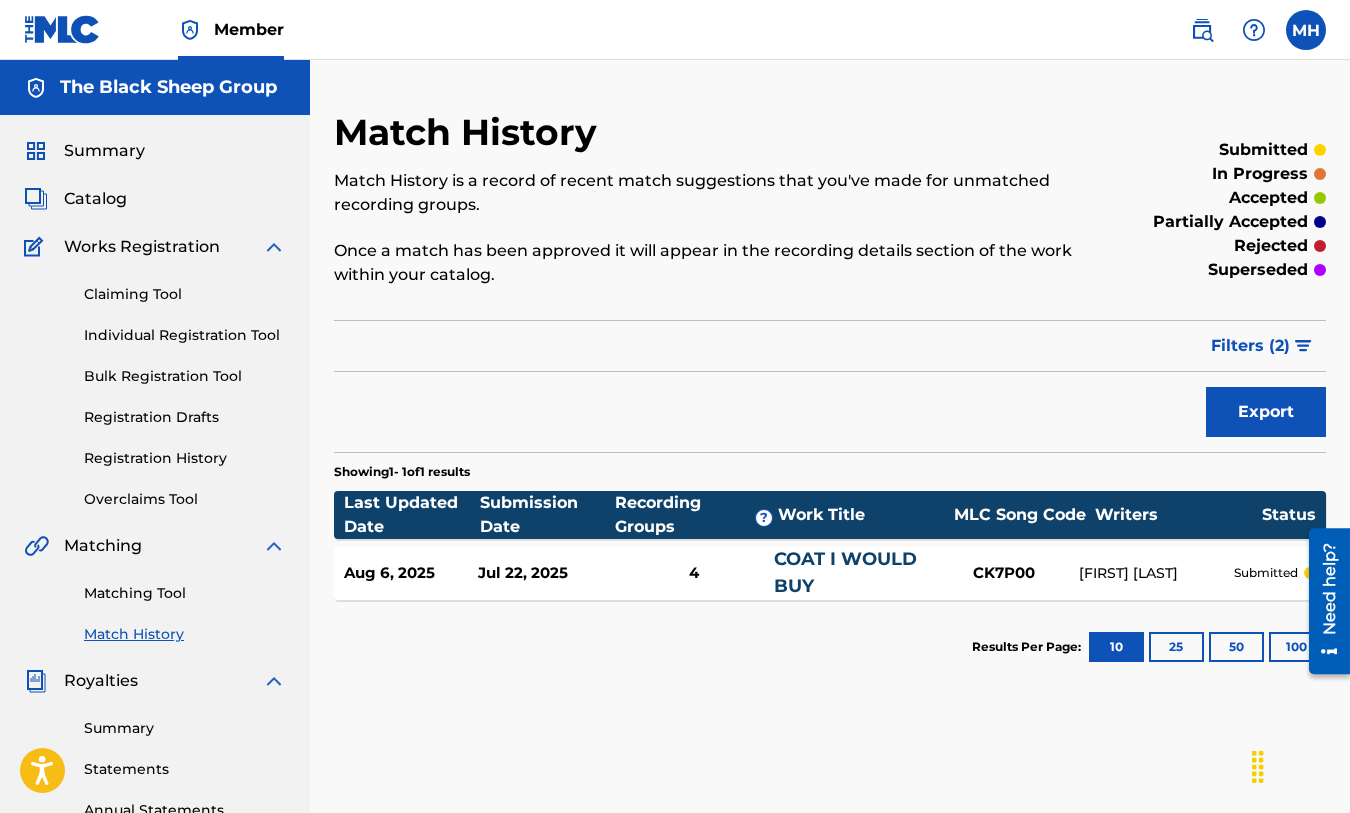 click on "Summary" at bounding box center [104, 151] 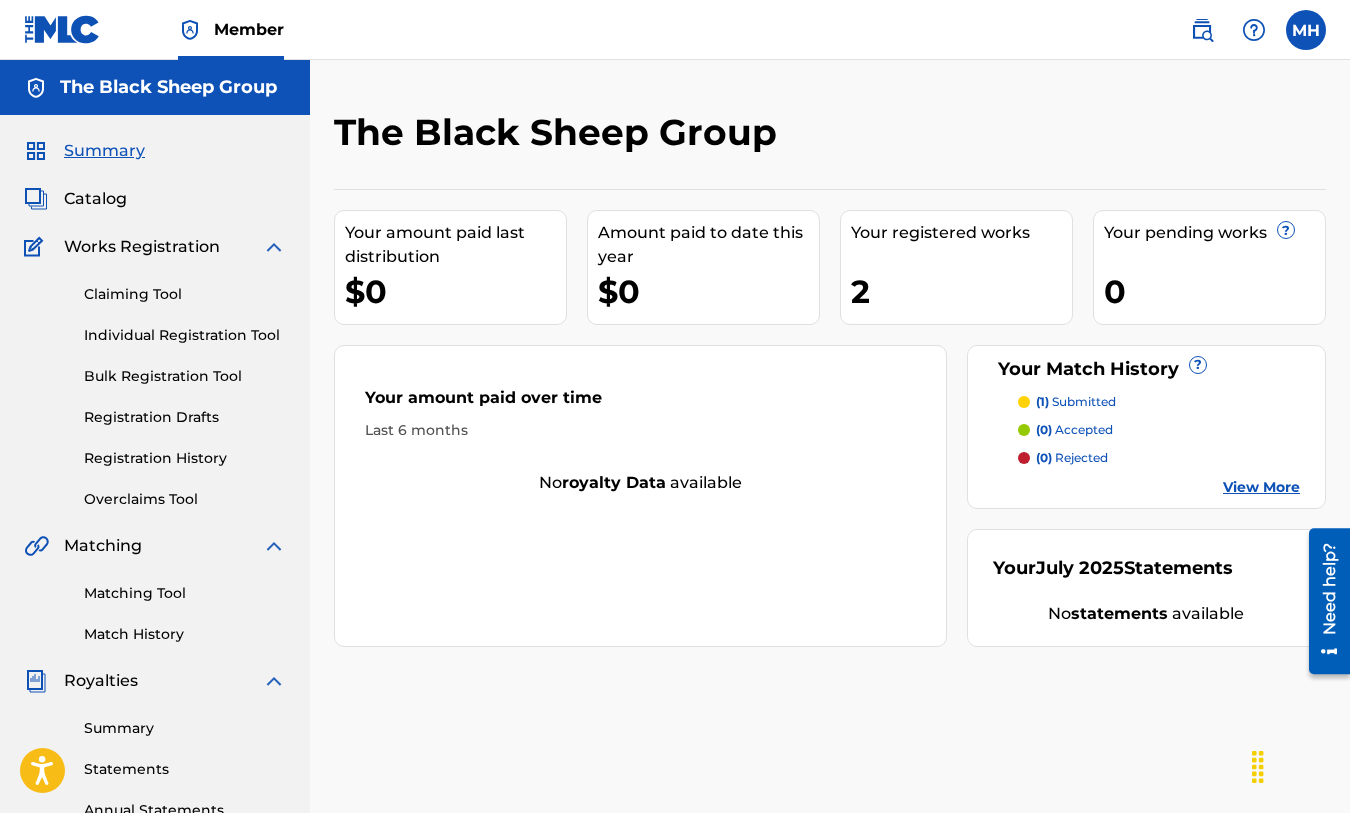 click on "Match History" at bounding box center (185, 634) 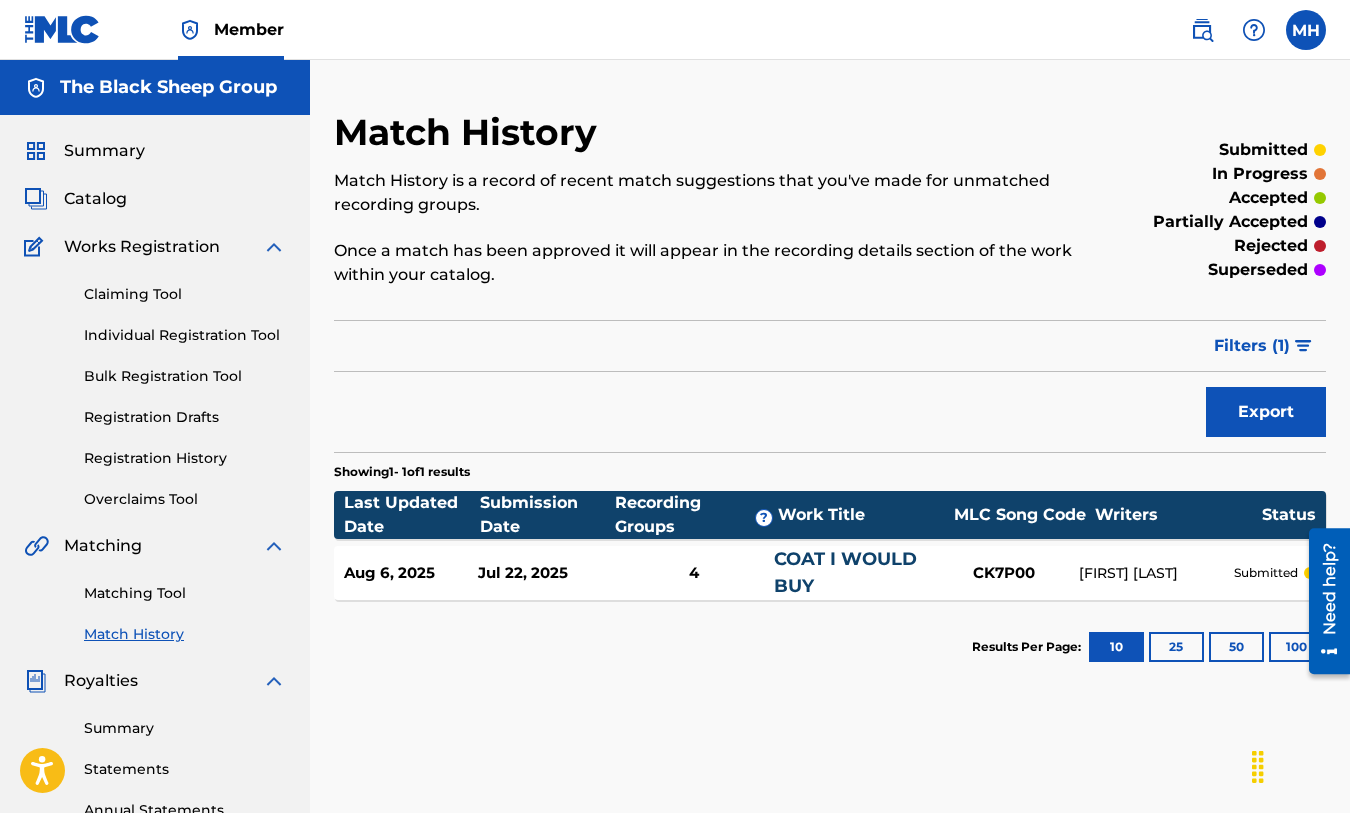 click on "Overclaims Tool" at bounding box center (185, 499) 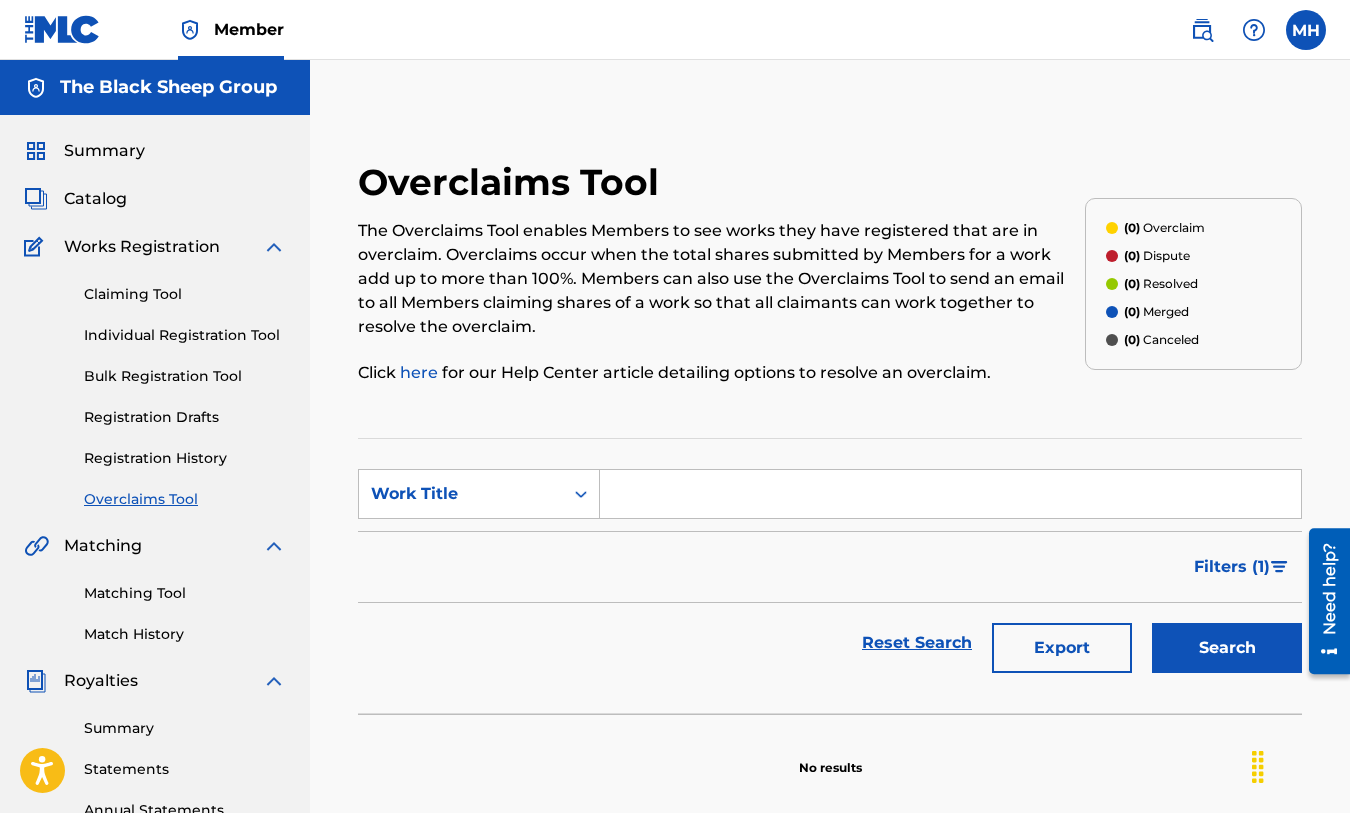 click on "Individual Registration Tool" at bounding box center (185, 335) 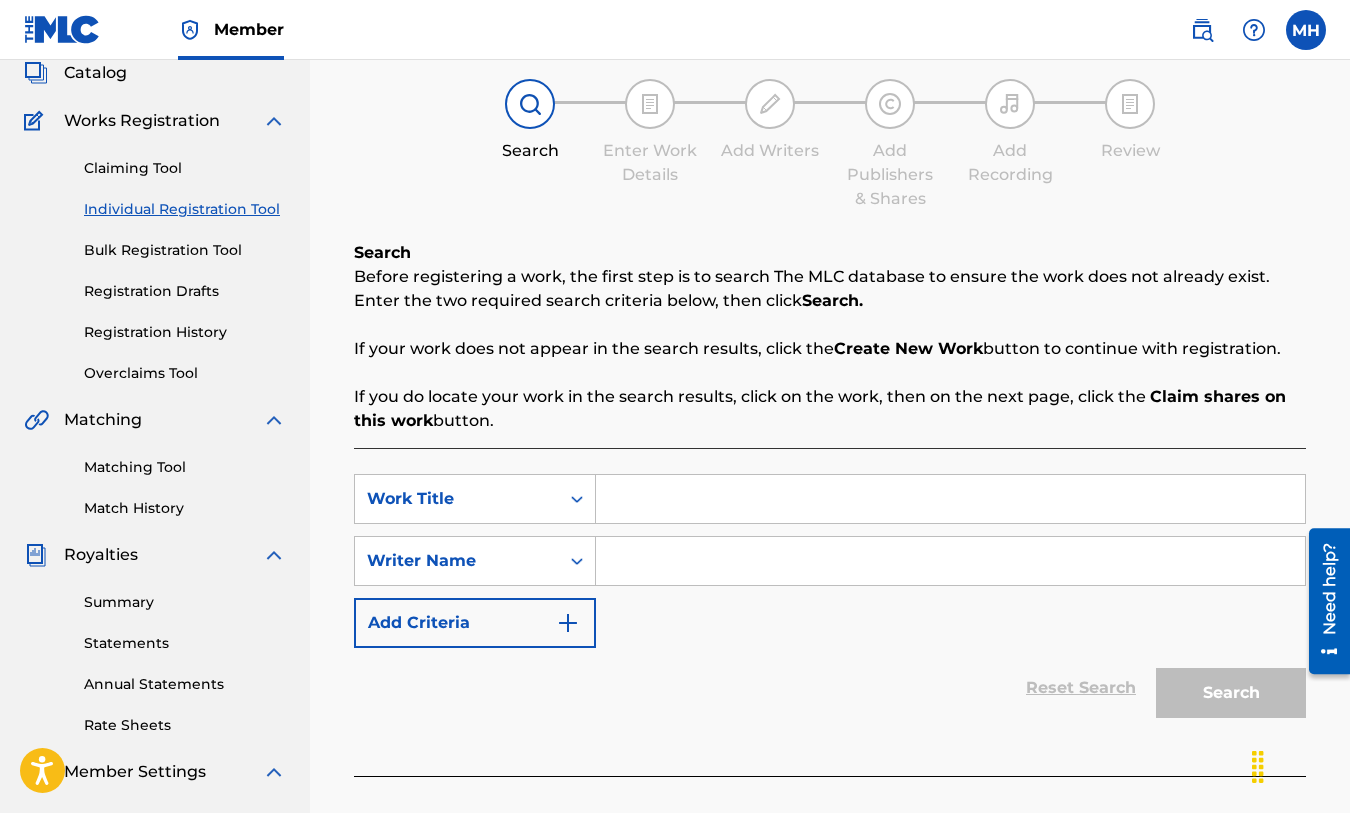 scroll, scrollTop: 148, scrollLeft: 0, axis: vertical 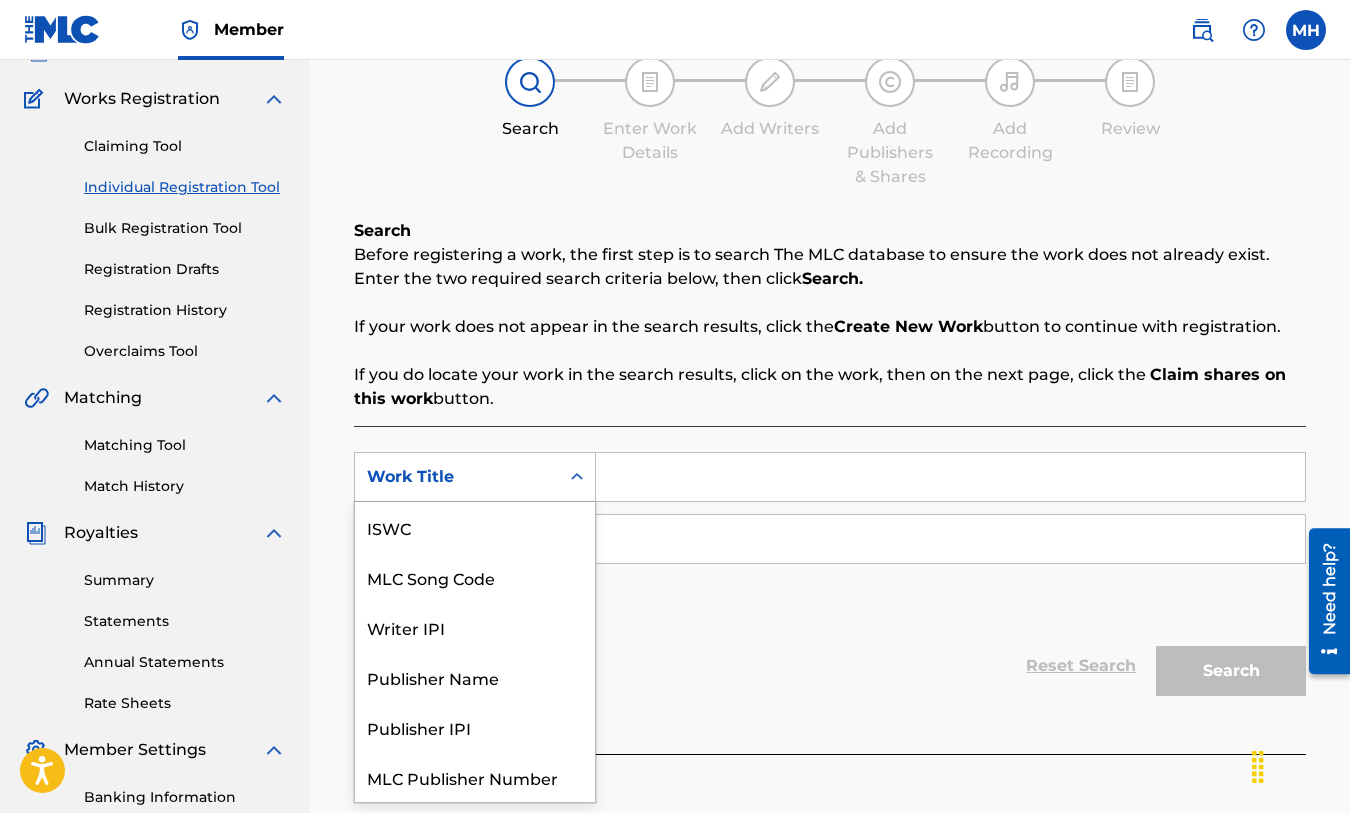 click on "Work Title" at bounding box center [457, 477] 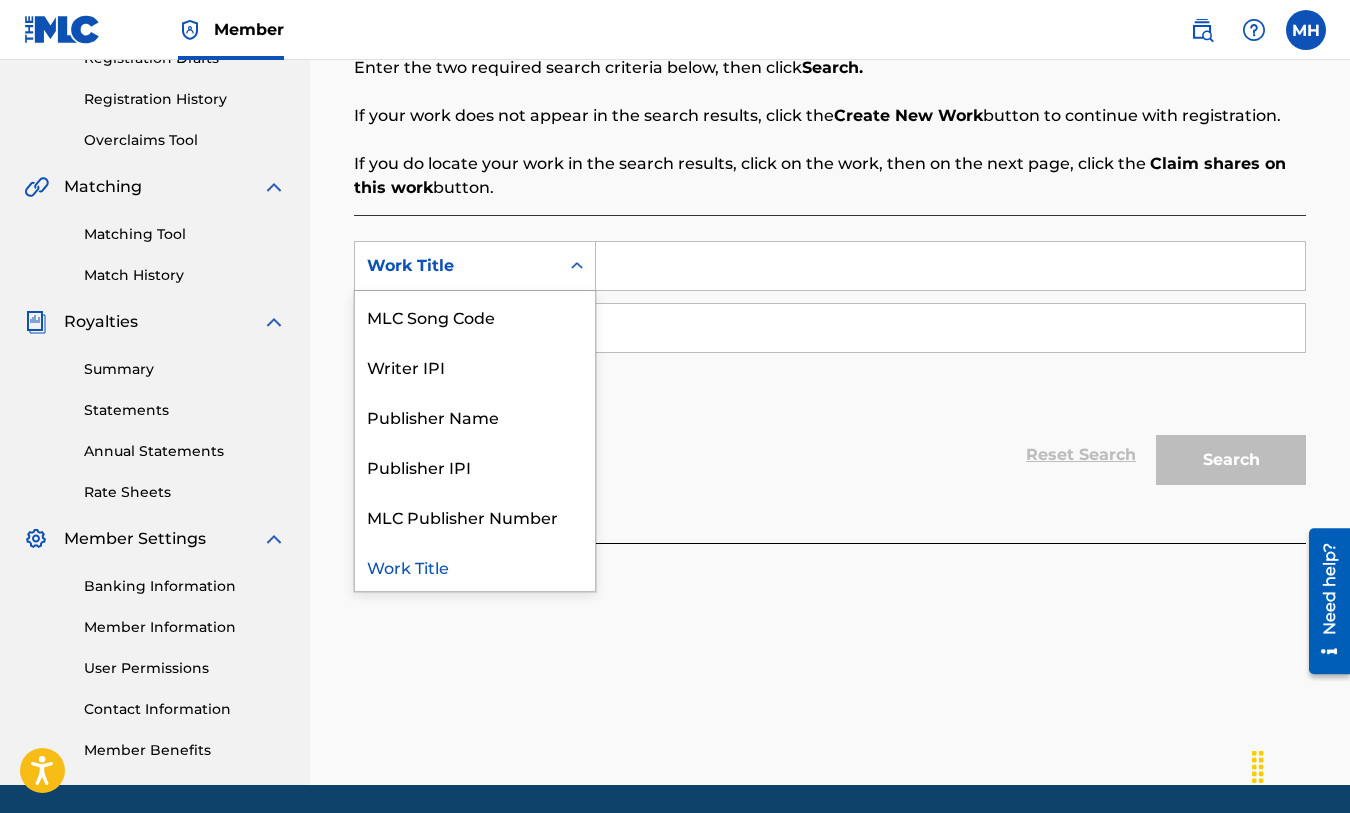 scroll, scrollTop: 391, scrollLeft: 0, axis: vertical 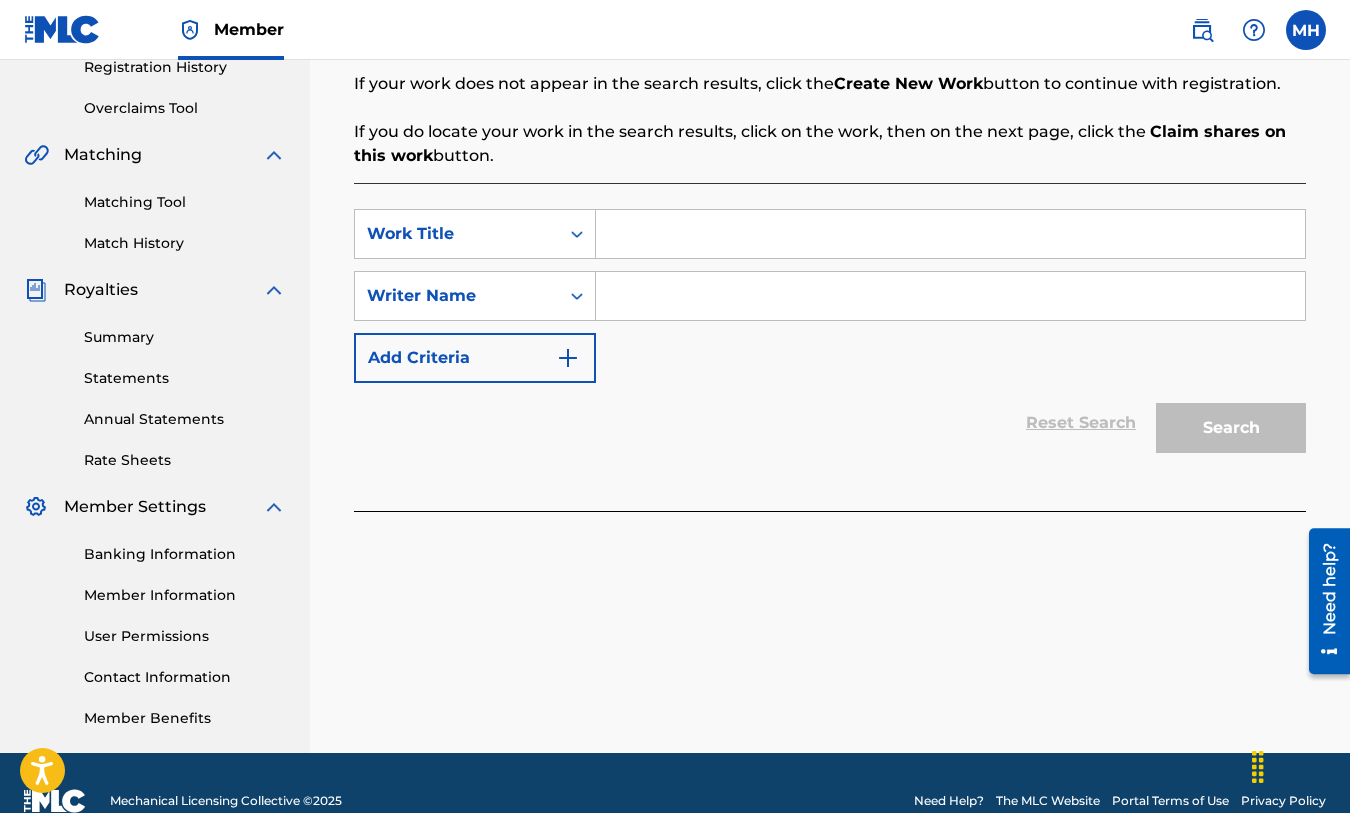 click on "Reset Search Search" at bounding box center (830, 423) 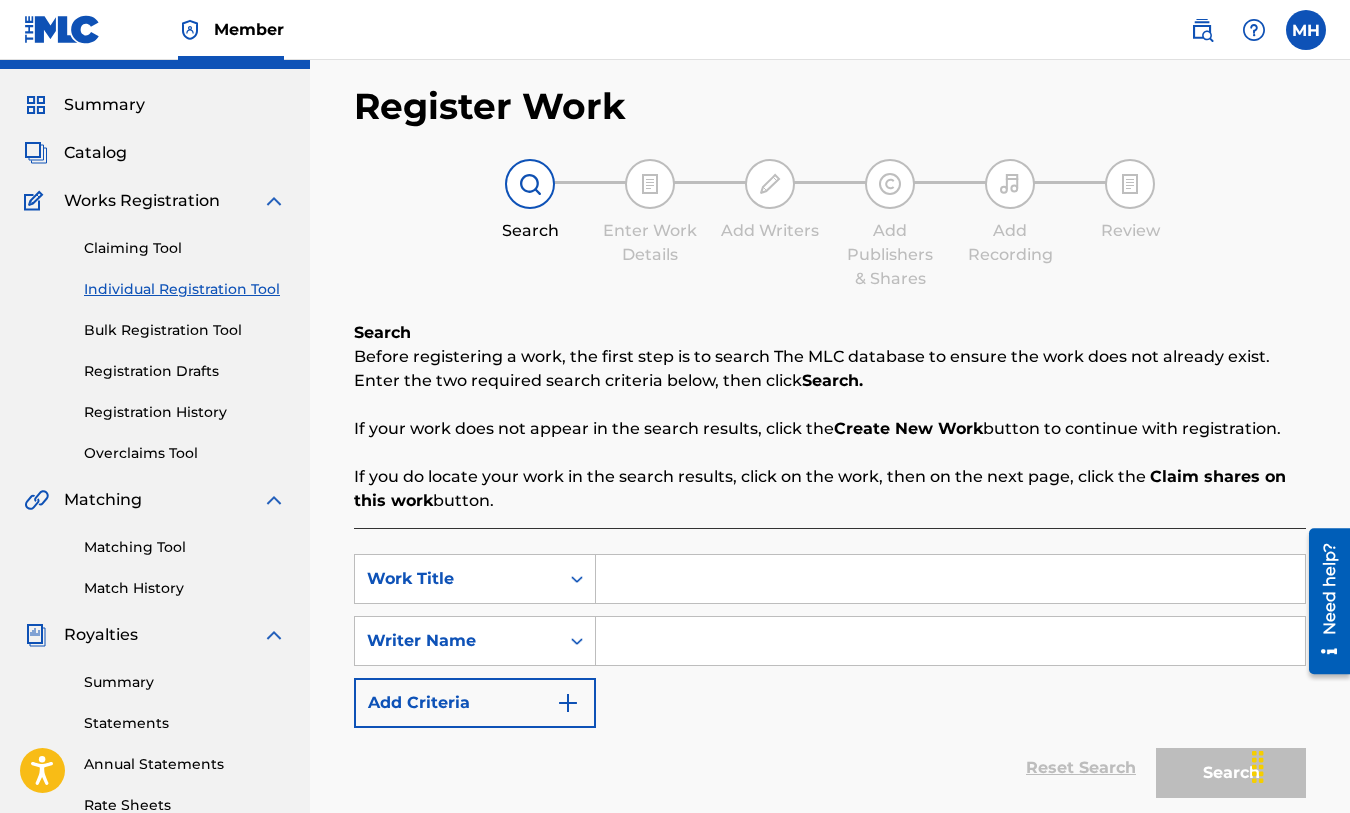 scroll, scrollTop: 0, scrollLeft: 0, axis: both 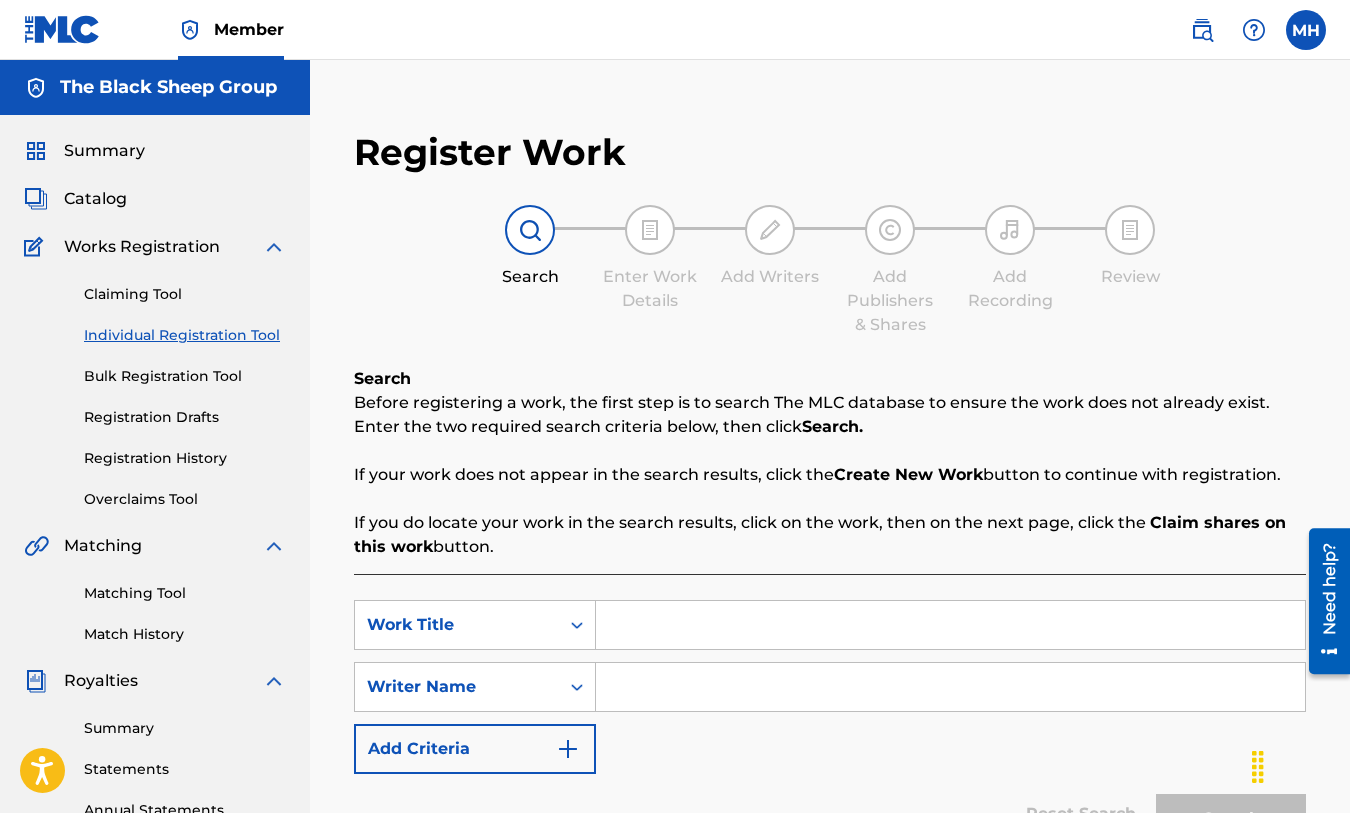 click on "Claiming Tool" at bounding box center (185, 294) 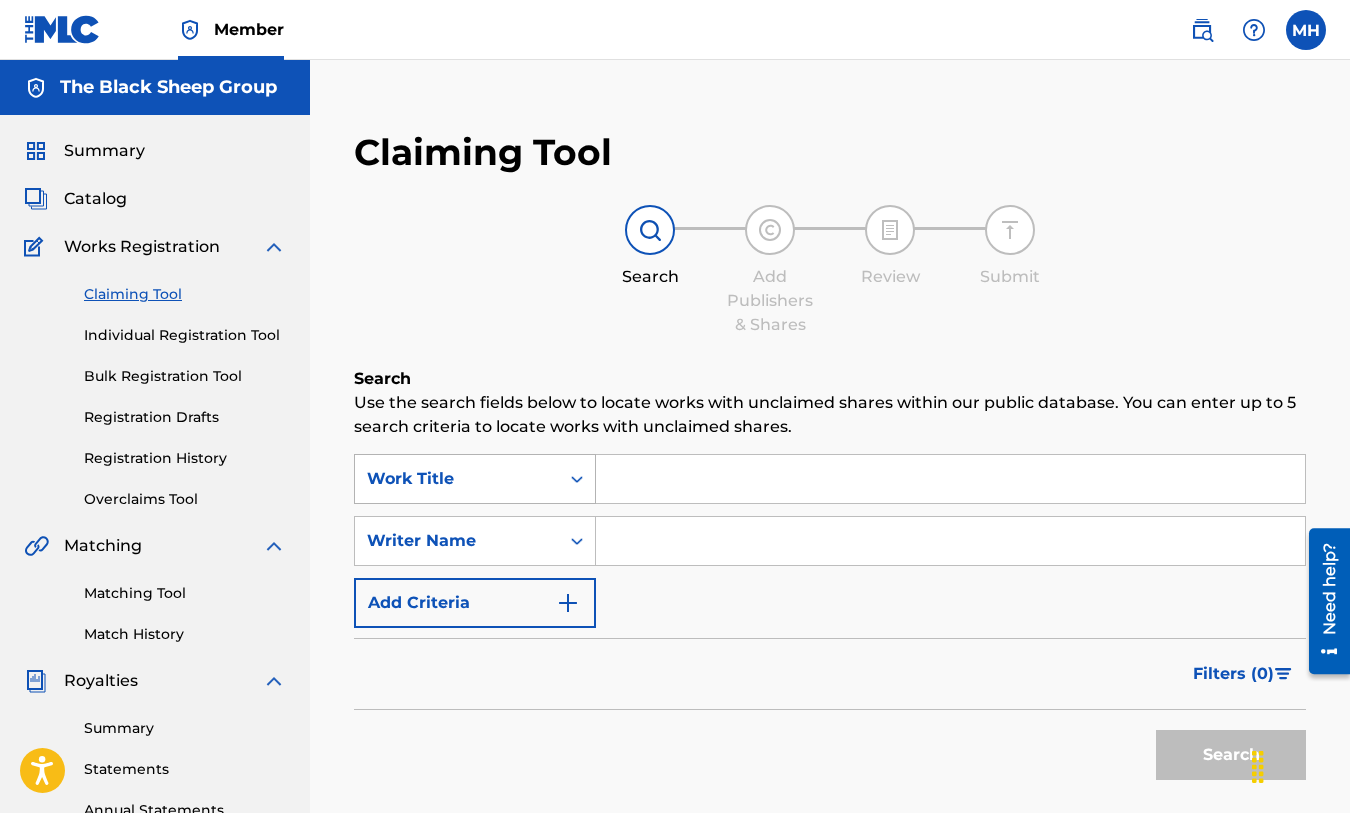 click on "Work Title" at bounding box center [457, 479] 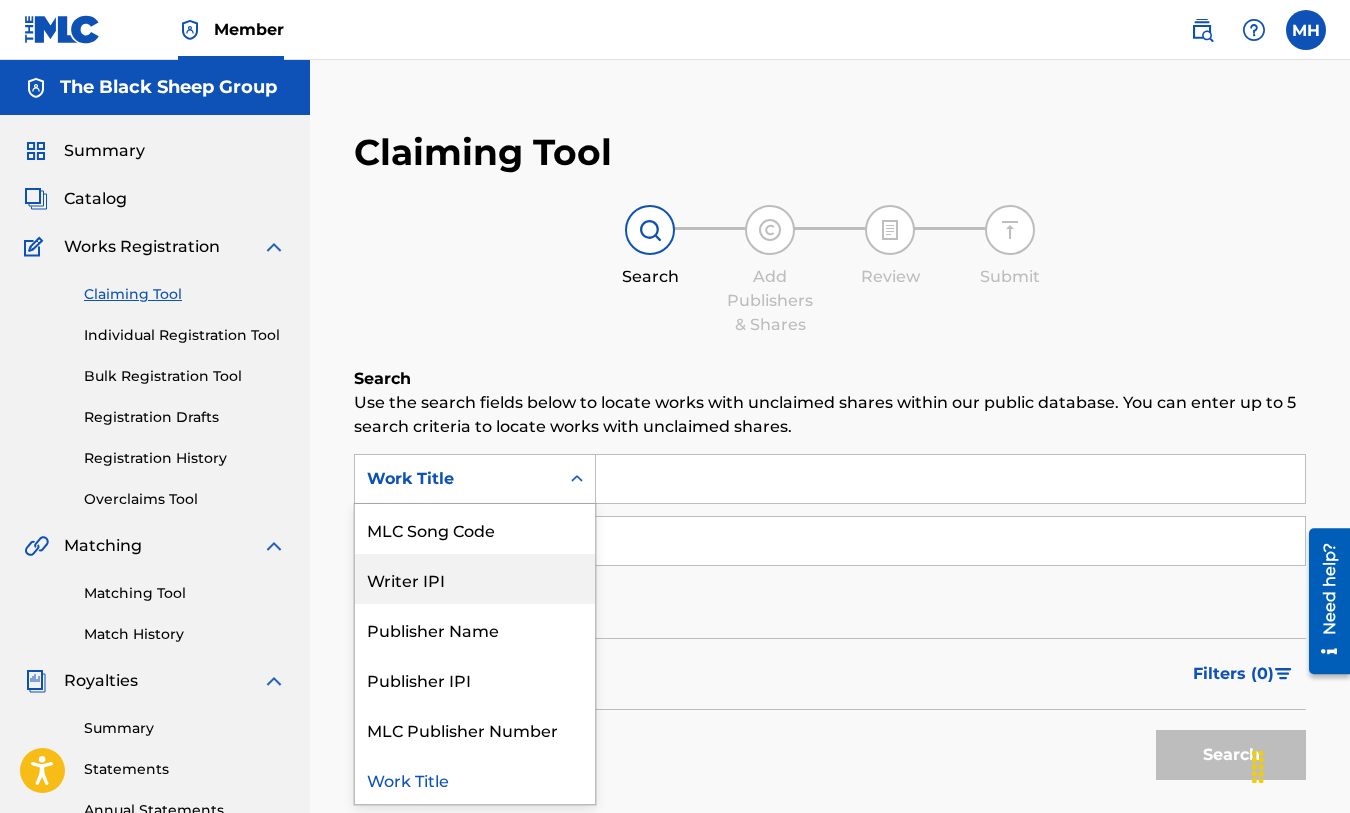 scroll, scrollTop: 0, scrollLeft: 0, axis: both 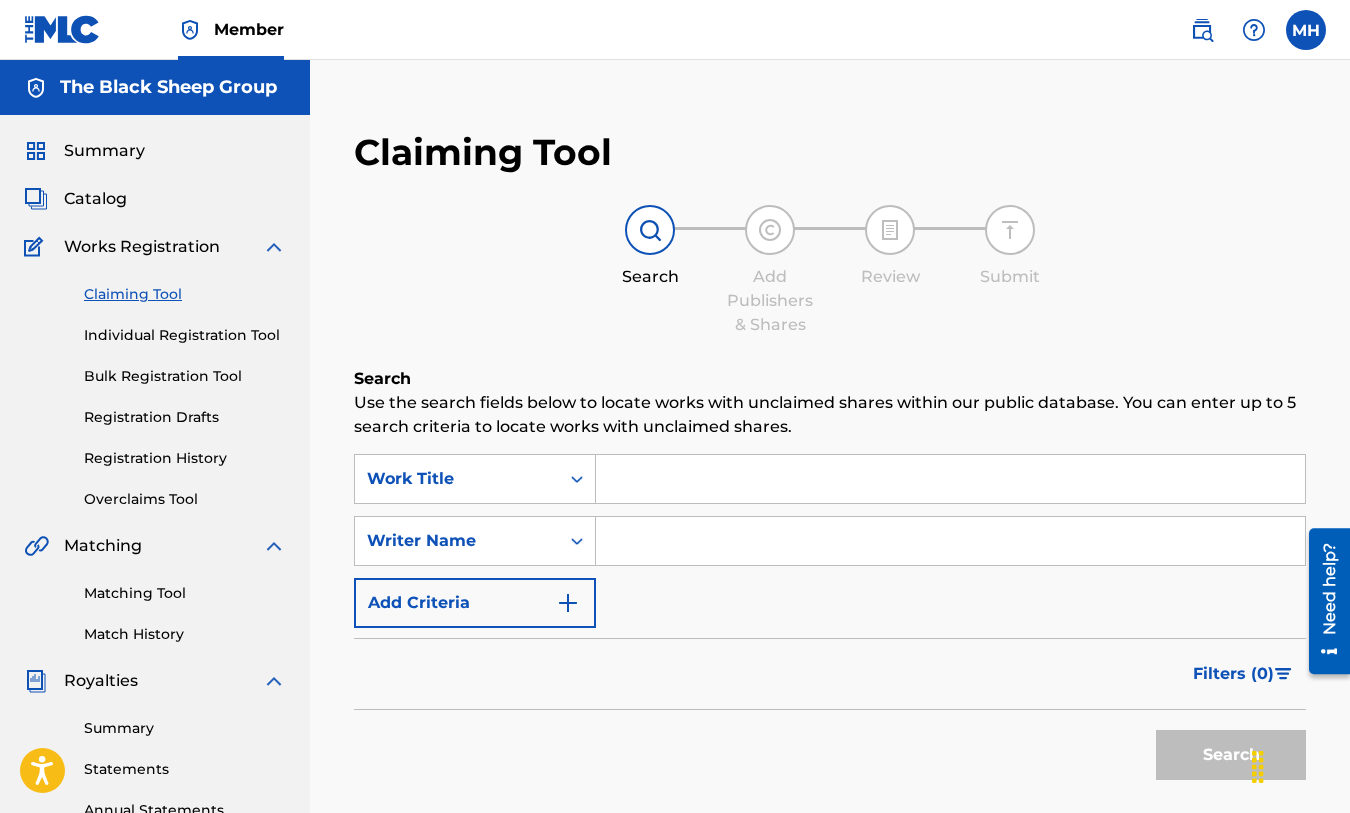 click on "Search" at bounding box center [830, 379] 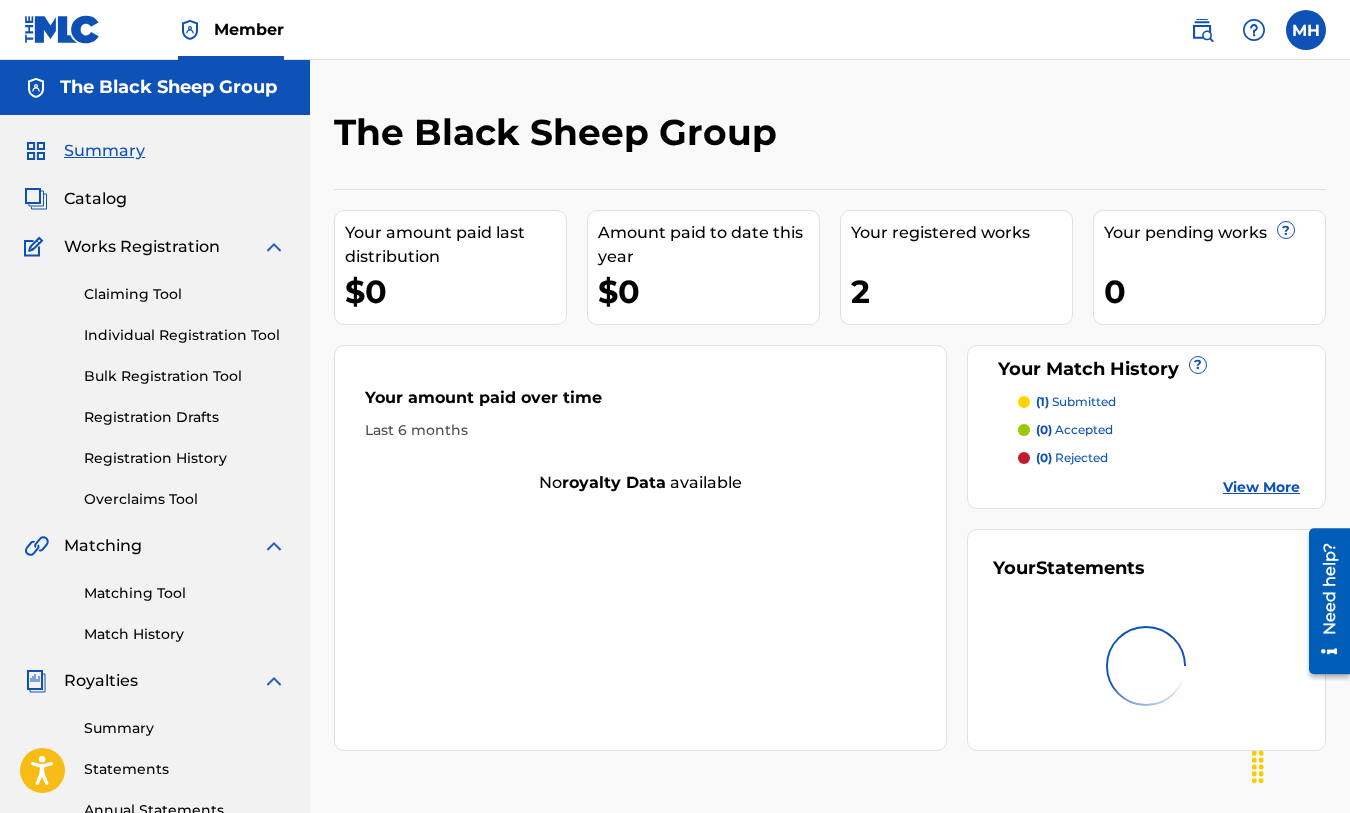 click on "Catalog" at bounding box center (95, 199) 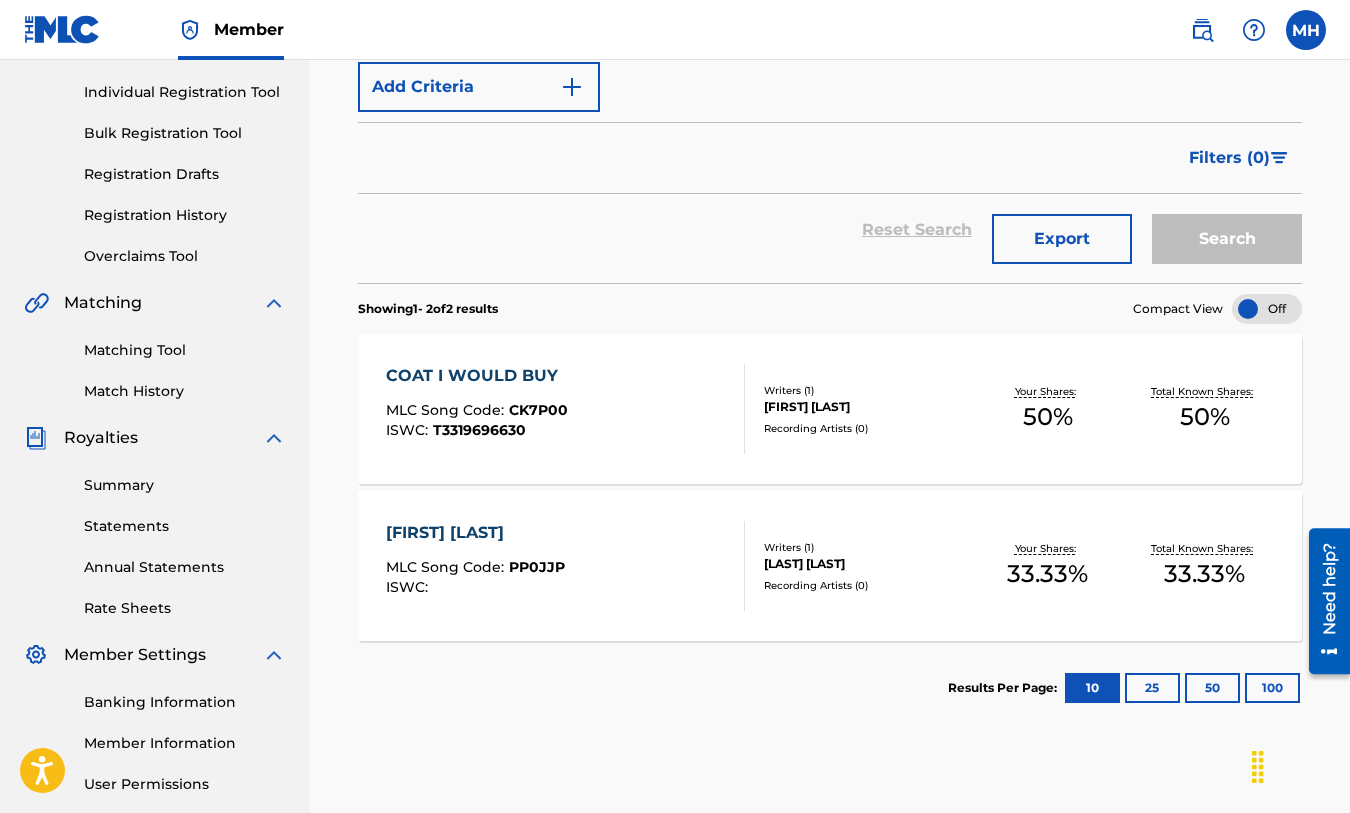 scroll, scrollTop: 244, scrollLeft: 0, axis: vertical 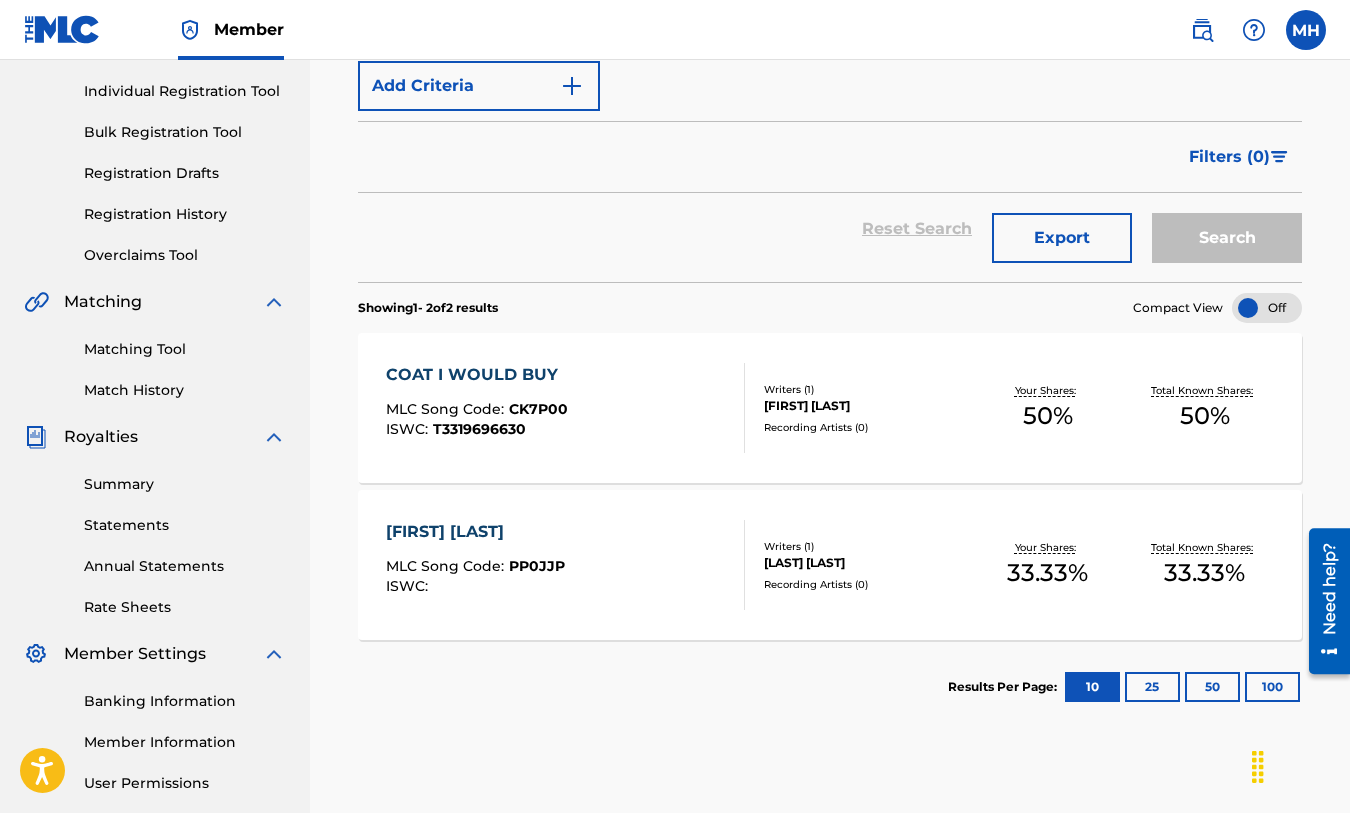 click on "PRIVATE STUFF" at bounding box center (475, 532) 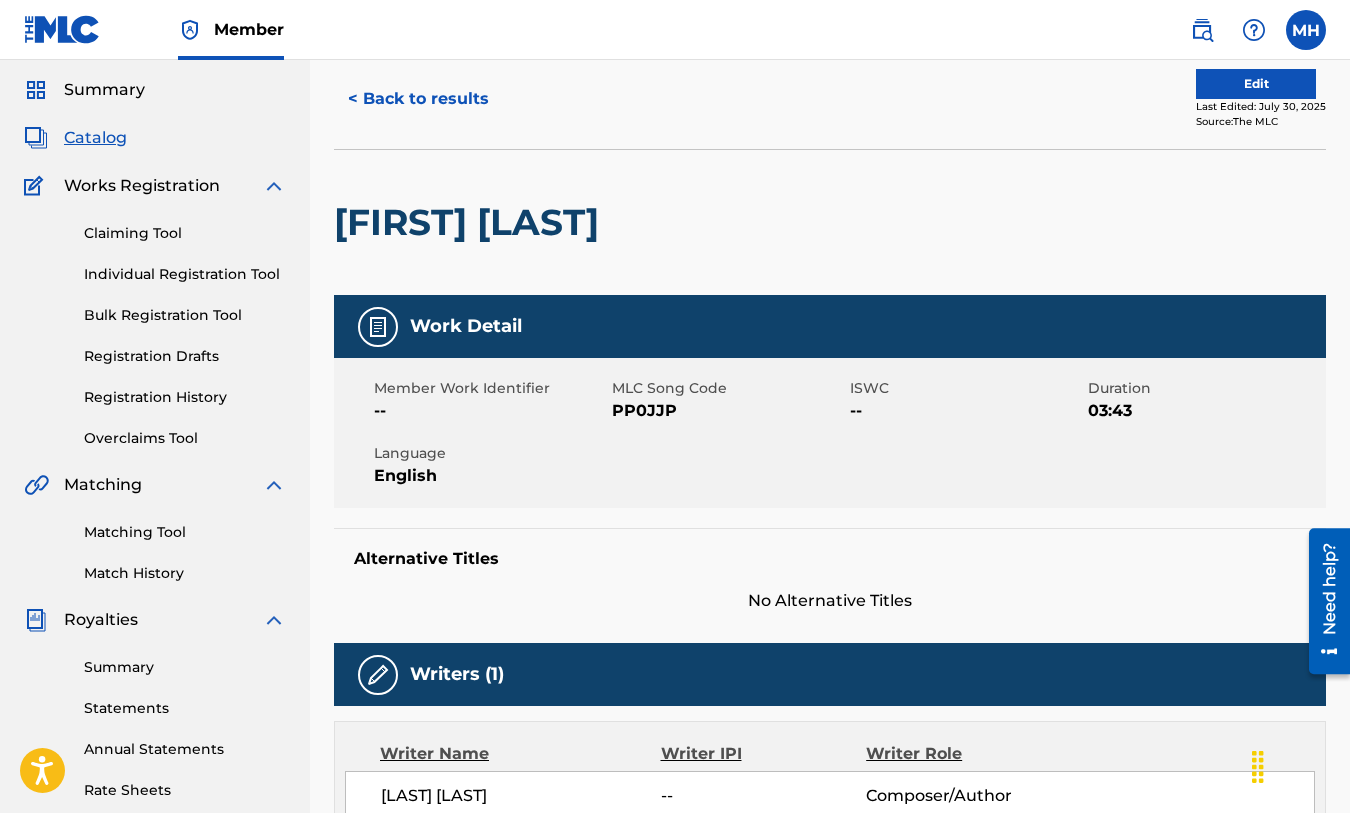 scroll, scrollTop: 0, scrollLeft: 0, axis: both 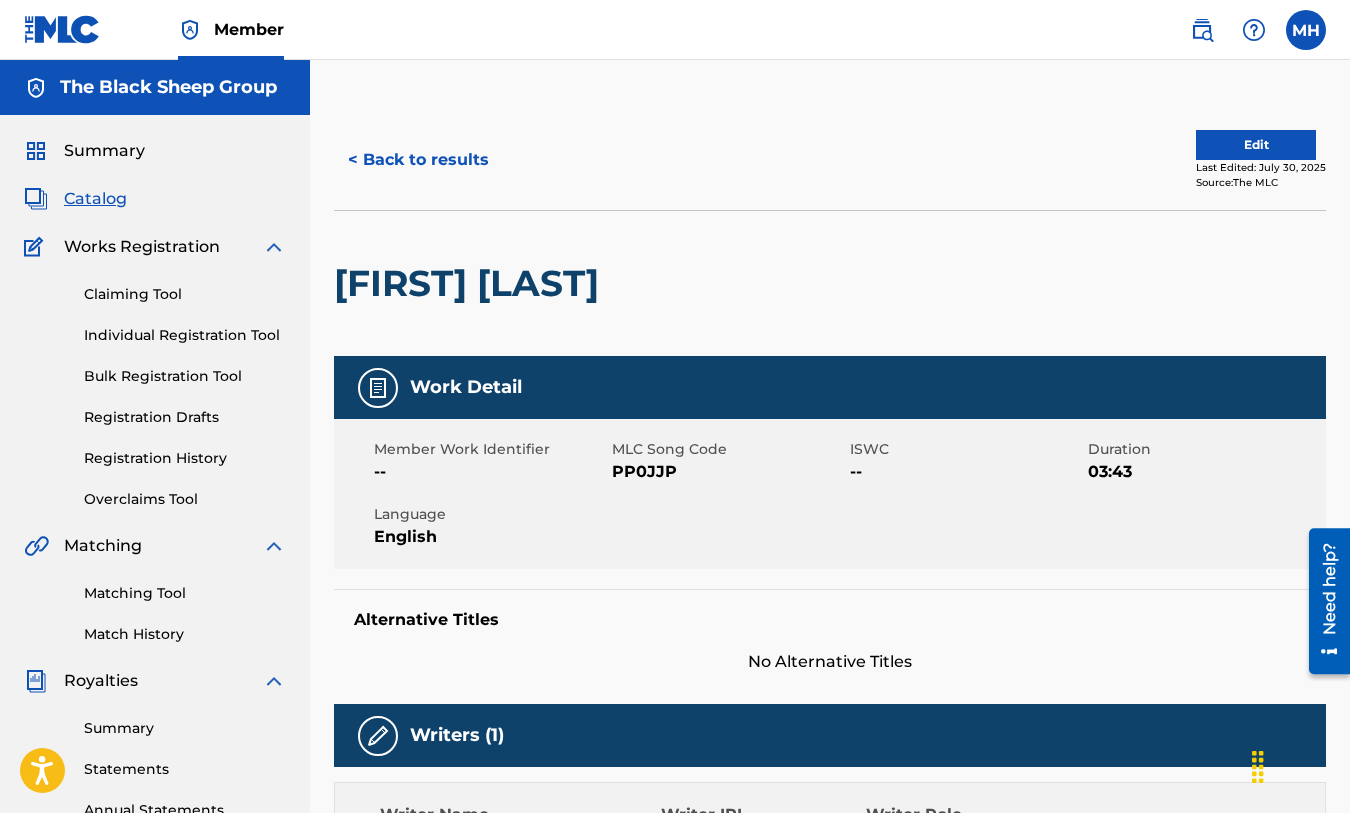 click on "Edit" at bounding box center (1256, 145) 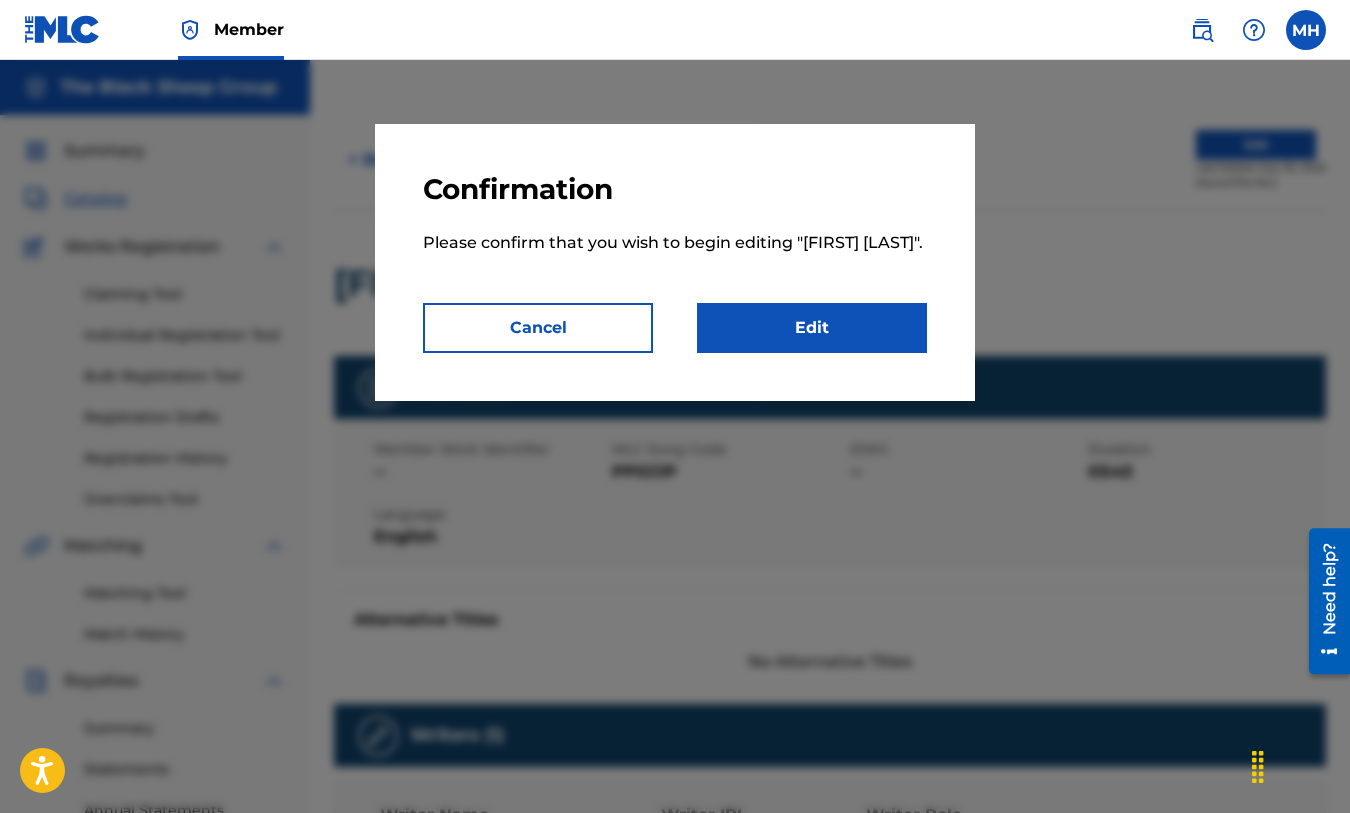 click on "Edit" at bounding box center (812, 328) 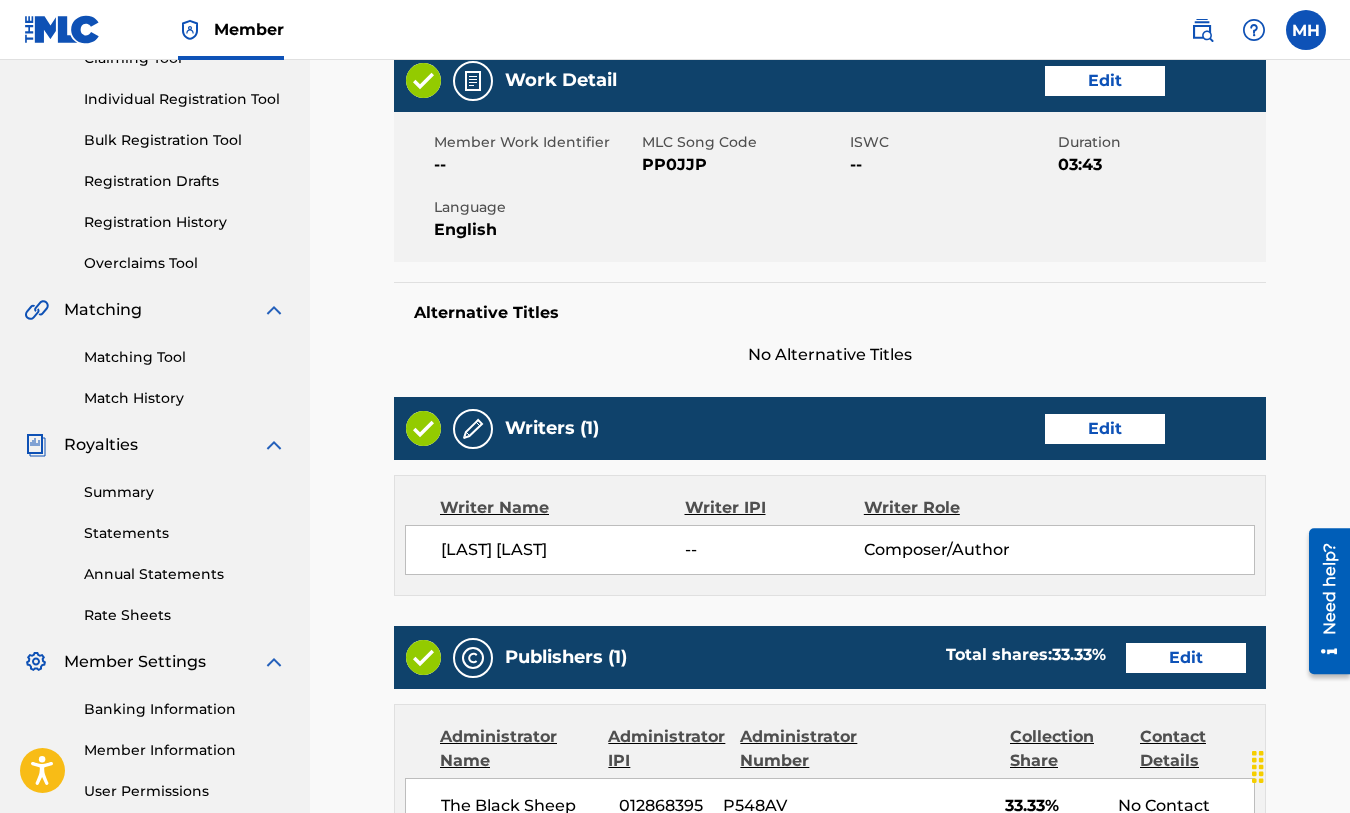 scroll, scrollTop: 245, scrollLeft: 0, axis: vertical 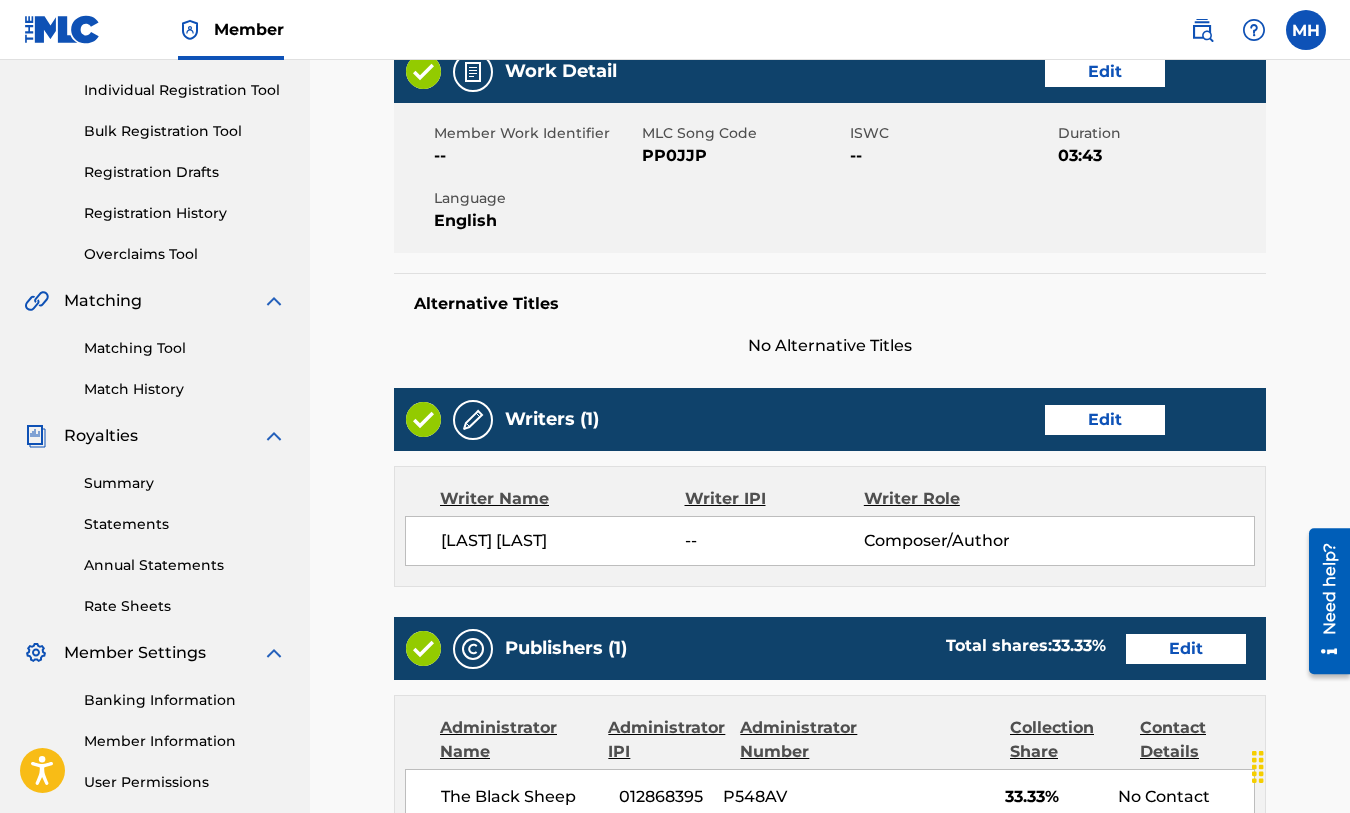 click on "Edit" at bounding box center (1105, 420) 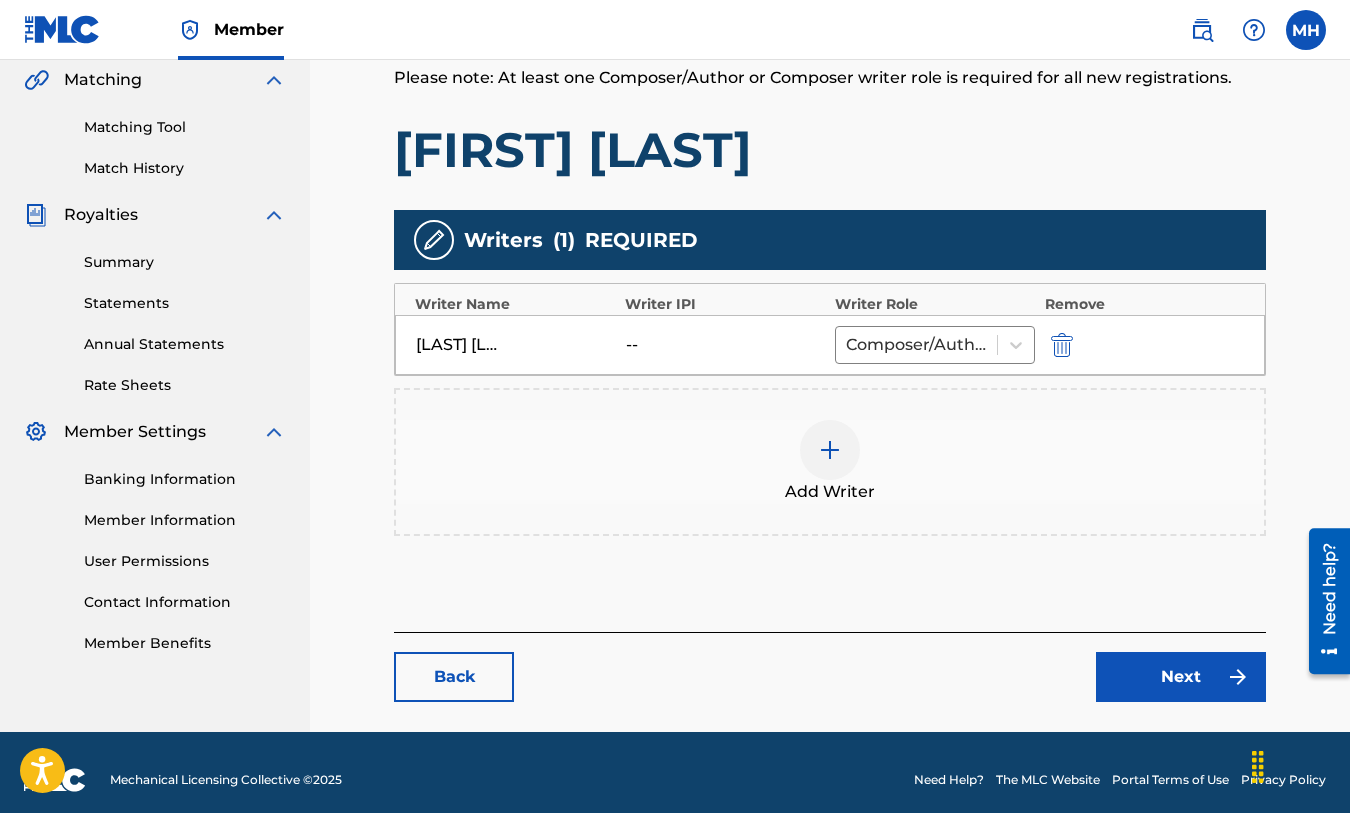 scroll, scrollTop: 481, scrollLeft: 0, axis: vertical 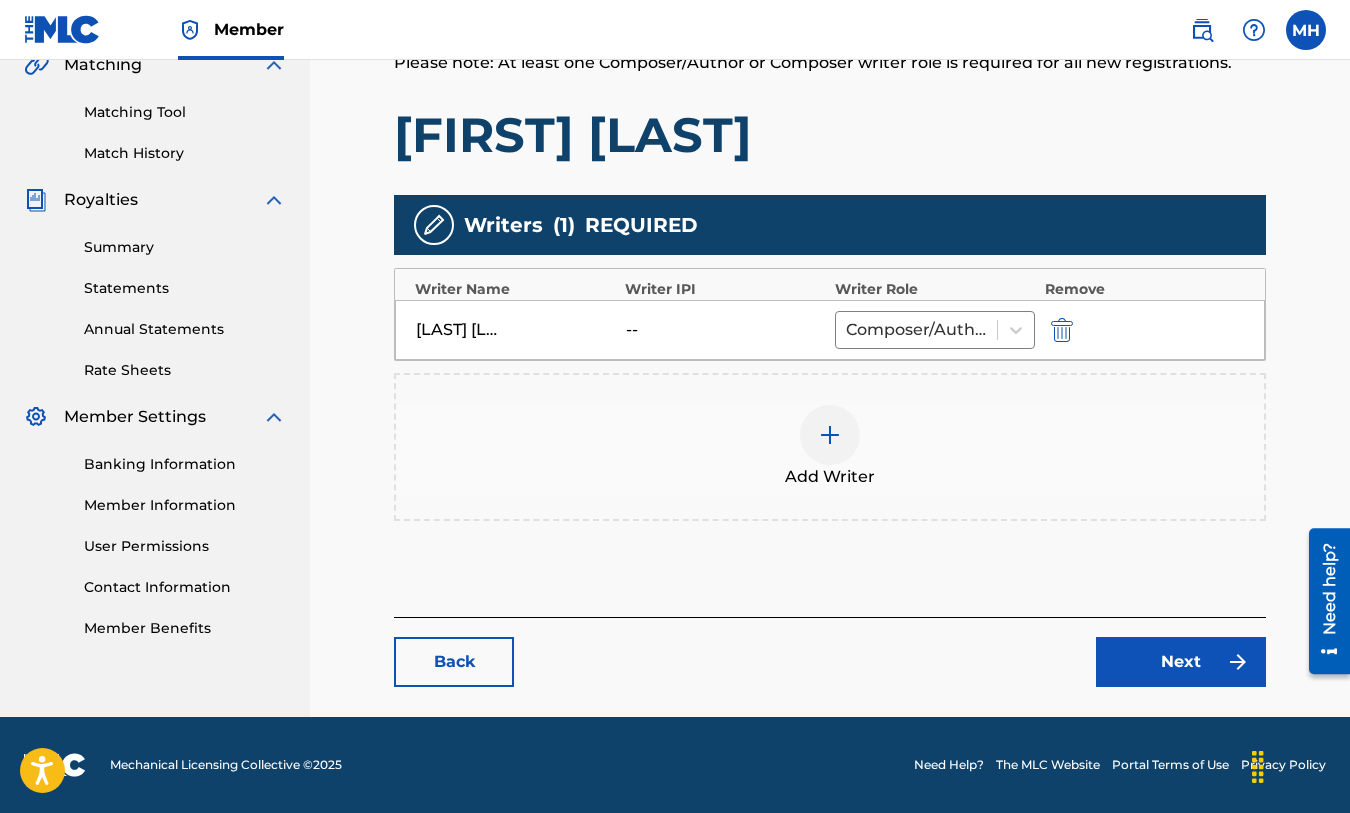 click at bounding box center (830, 435) 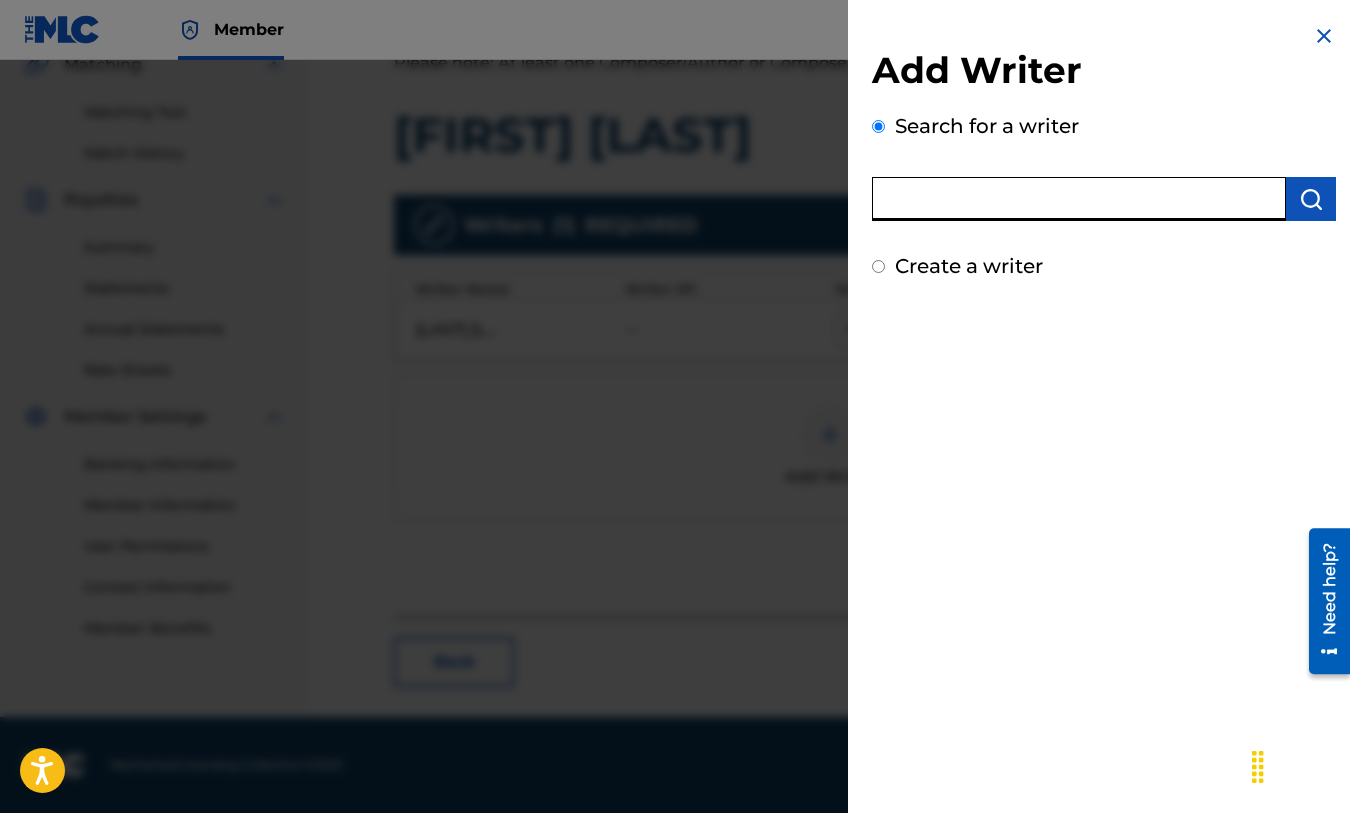 click at bounding box center [1079, 199] 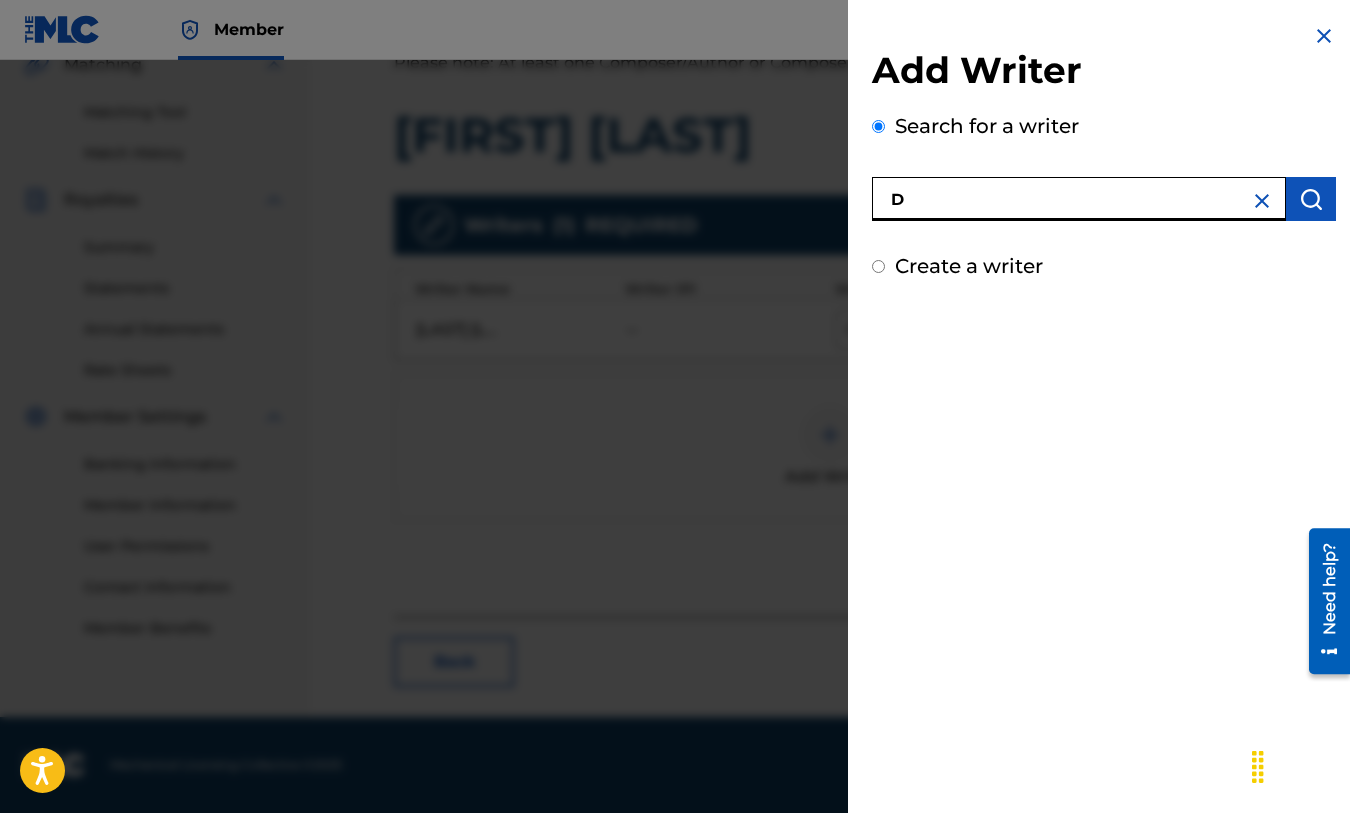 type on "D" 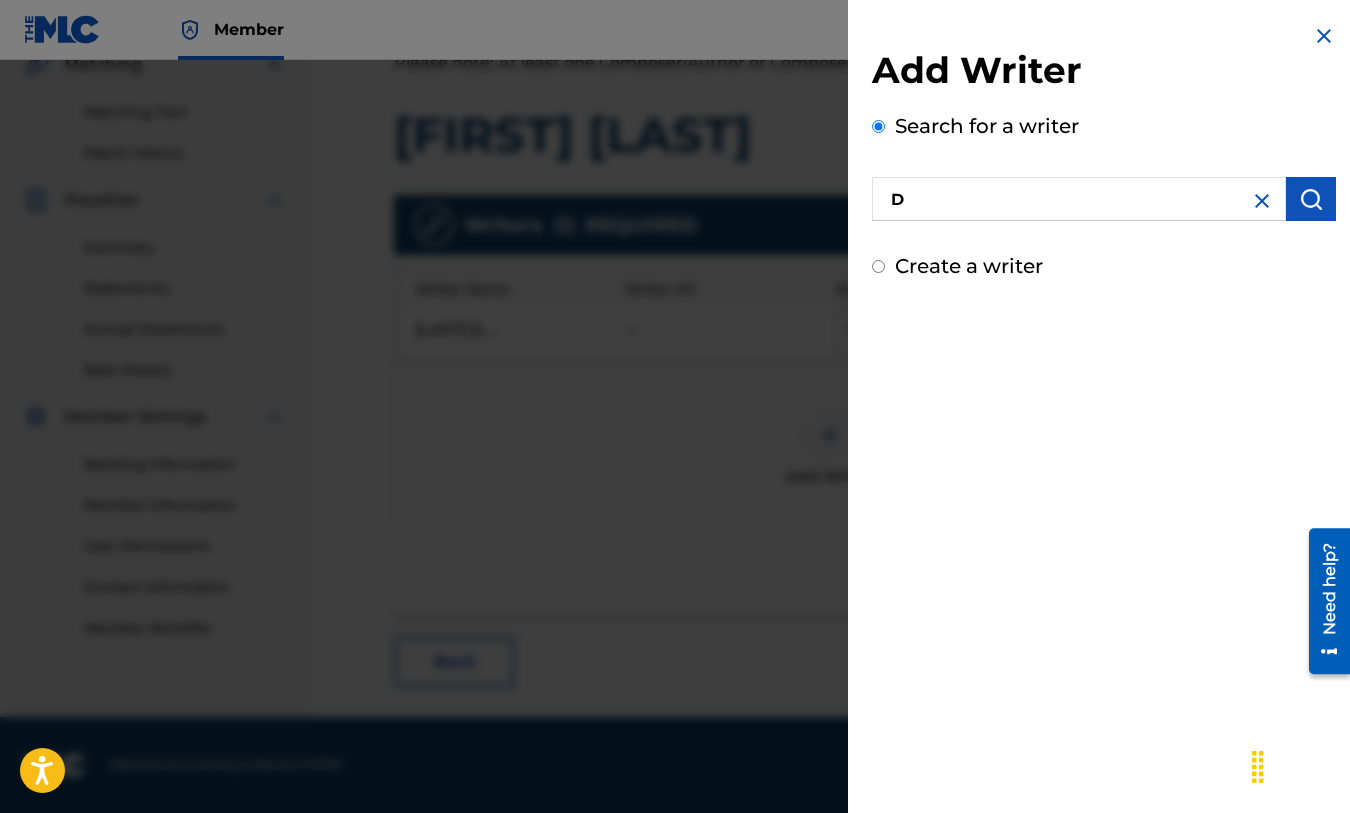 click on "Create a writer" at bounding box center (878, 266) 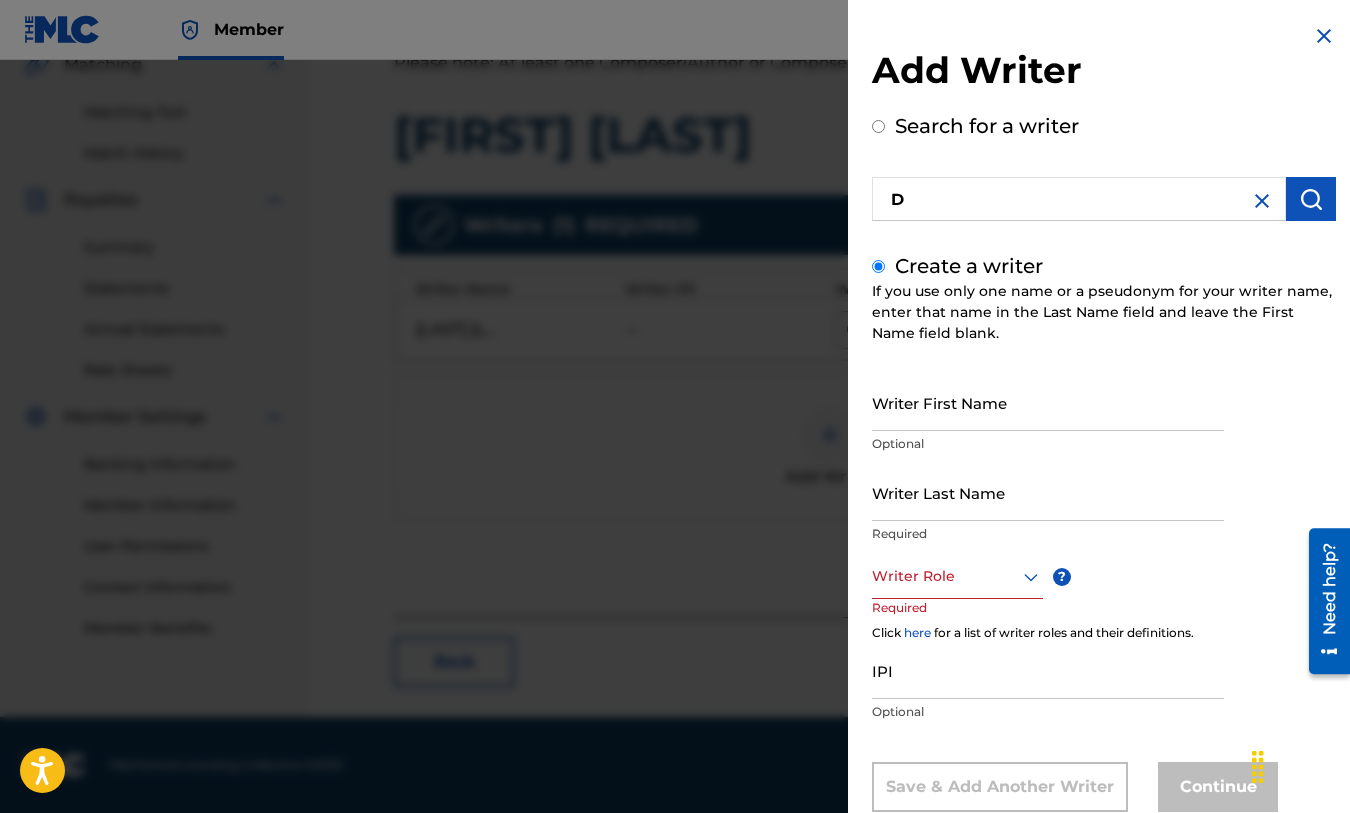 click on "Writer First Name" at bounding box center [1048, 402] 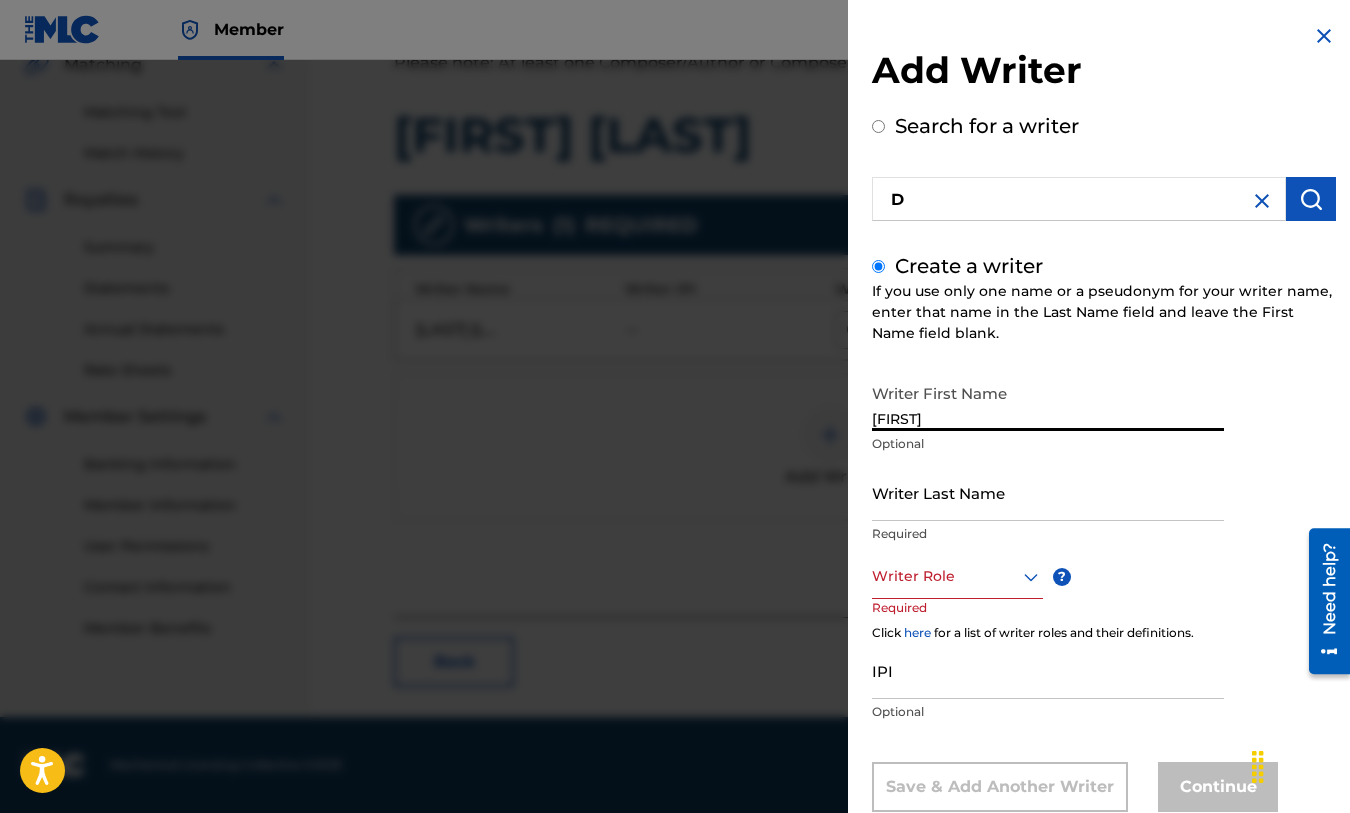 drag, startPoint x: 963, startPoint y: 416, endPoint x: 826, endPoint y: 415, distance: 137.00365 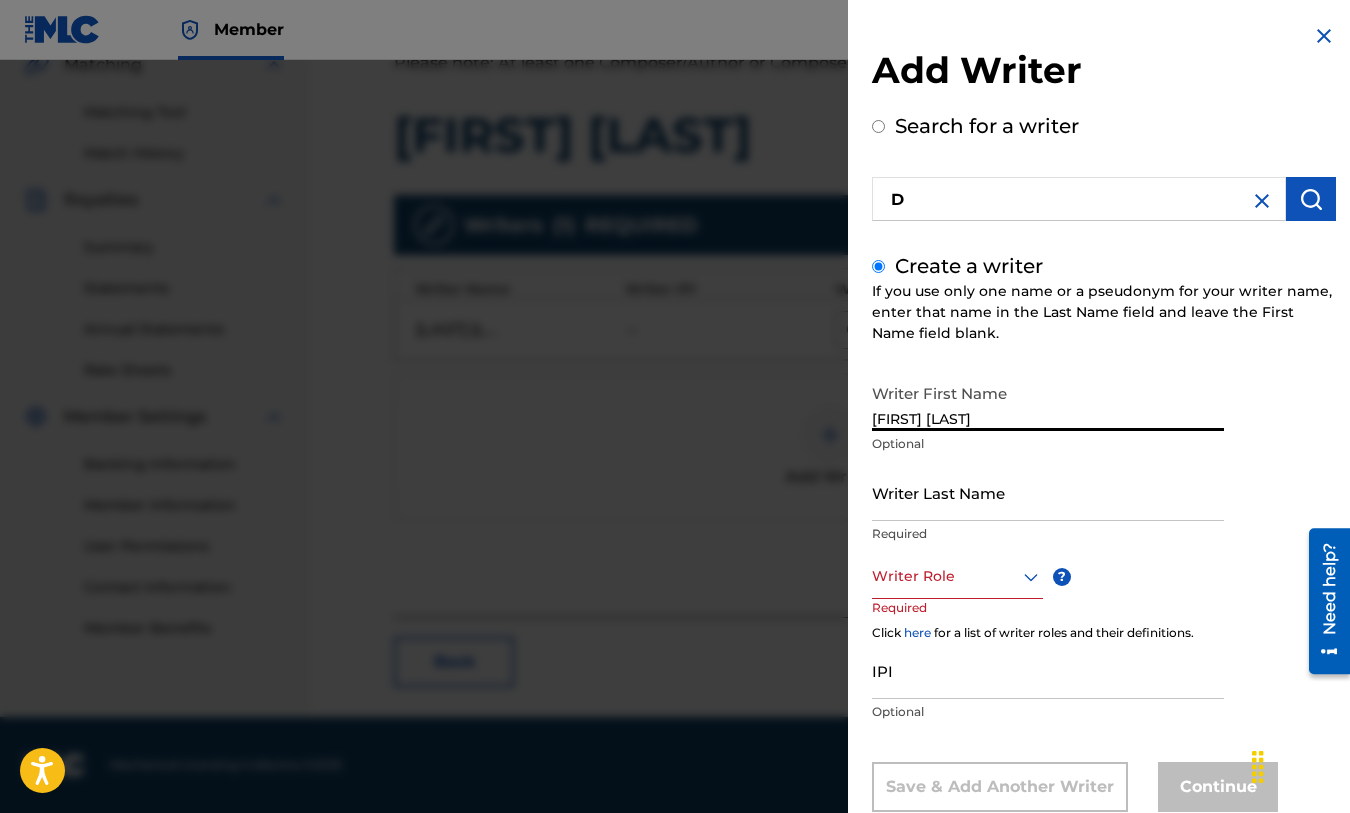 type on "Deangelo Deon" 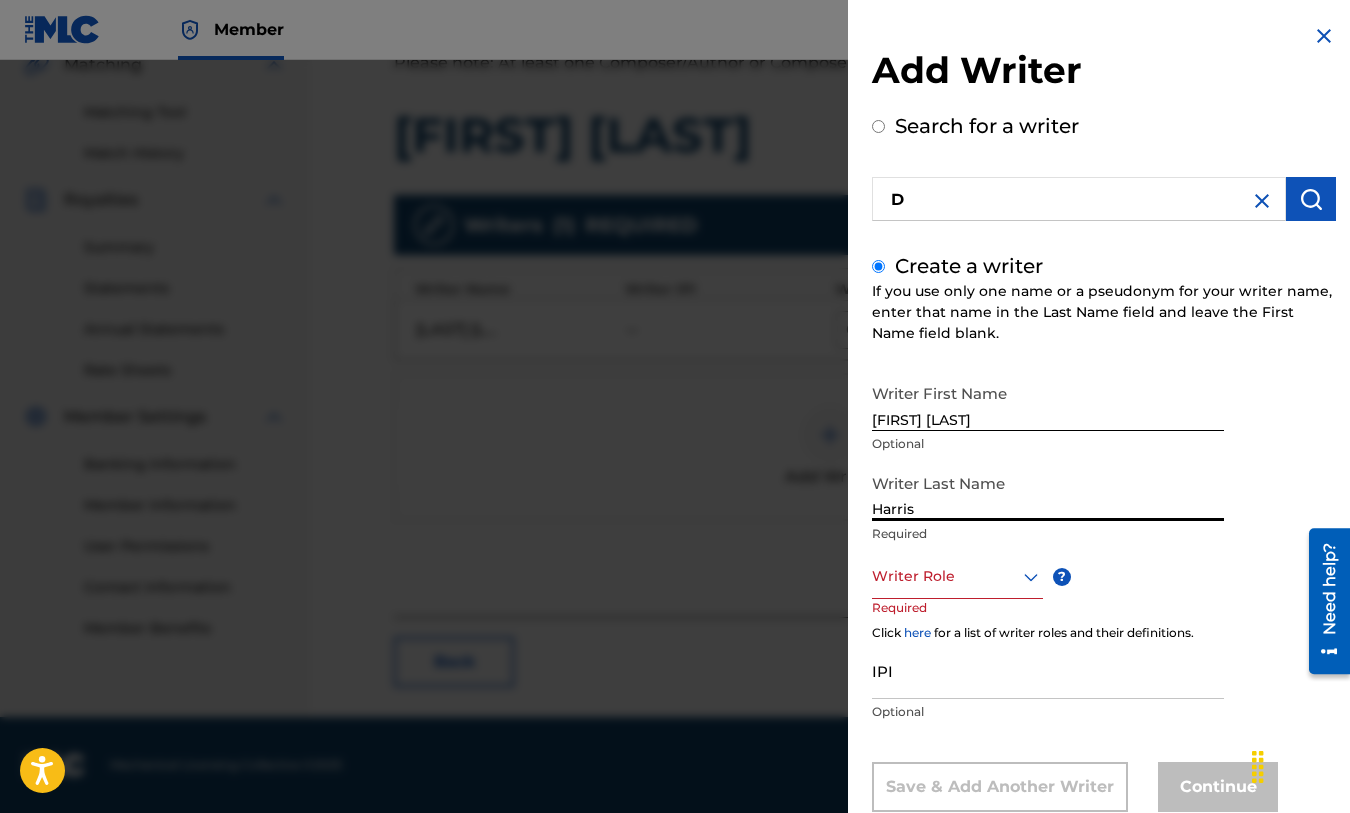 type on "Harris" 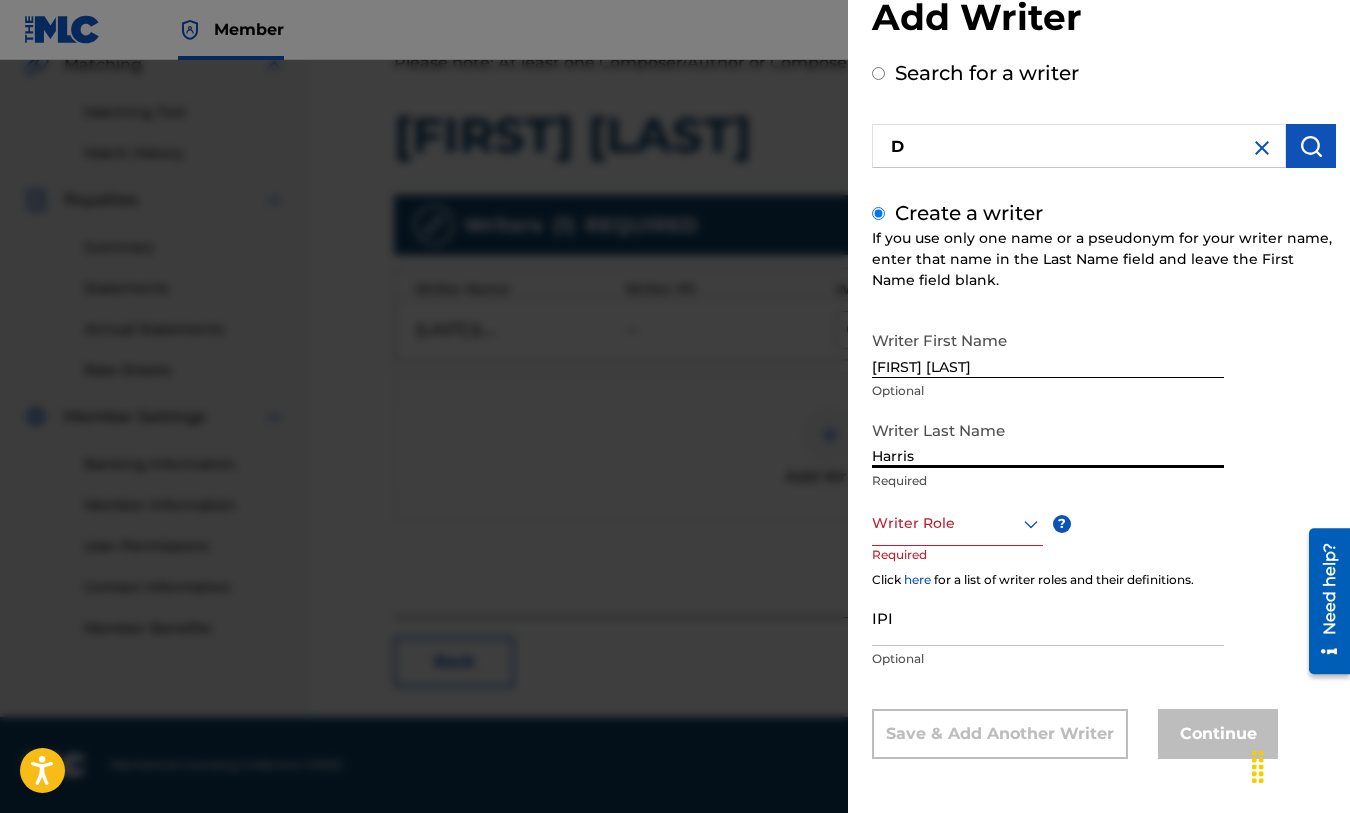 click on "Writer Role" at bounding box center [957, 523] 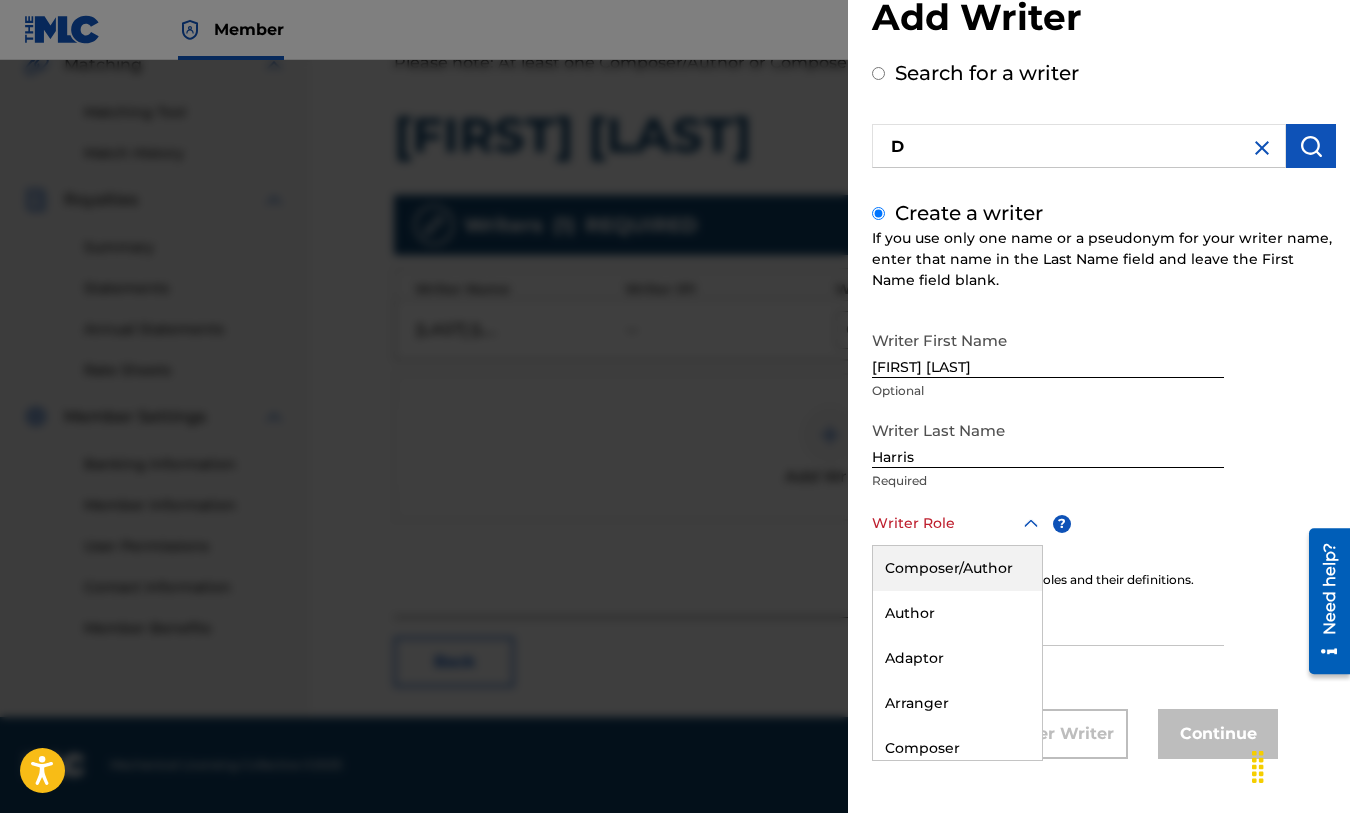 click on "Composer/Author" at bounding box center [957, 568] 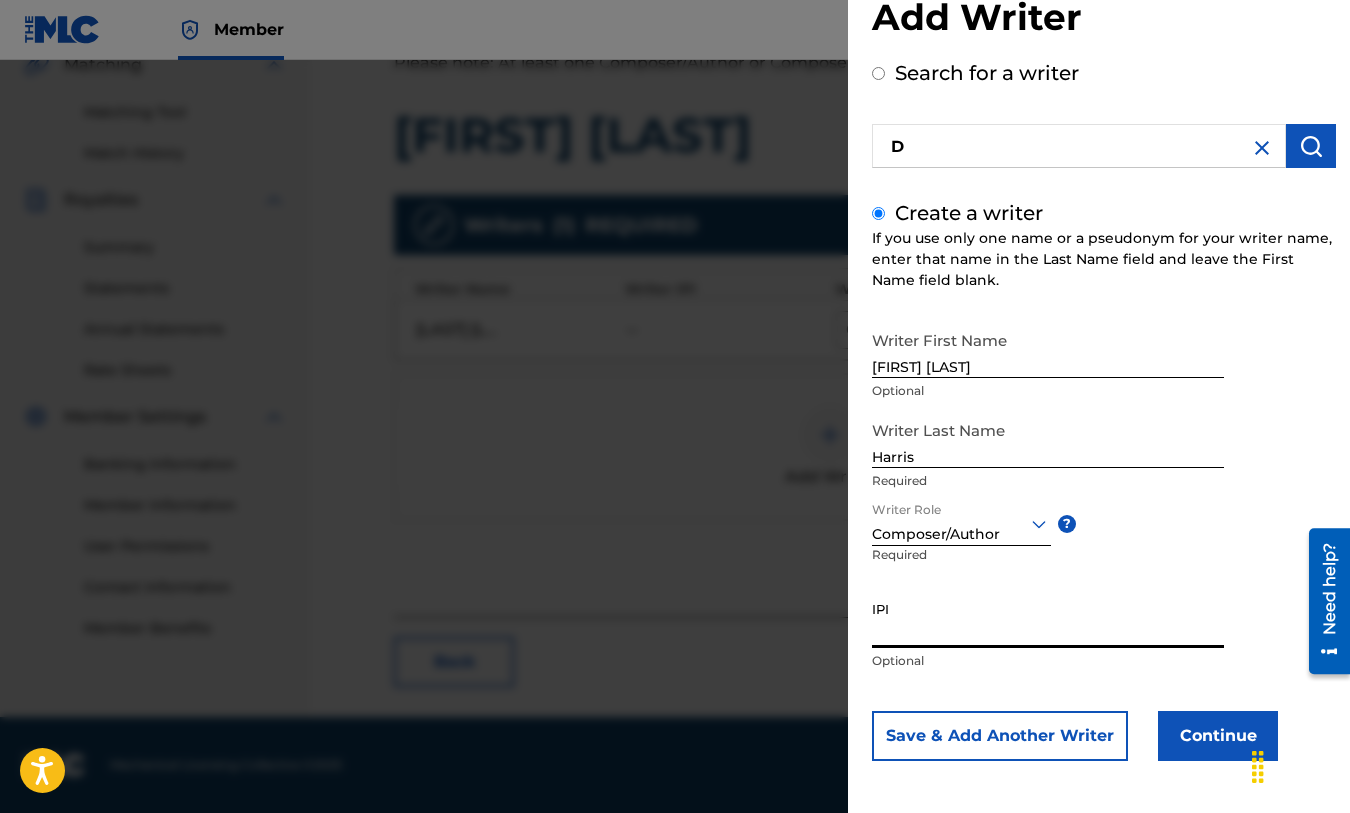 click on "IPI" at bounding box center [1048, 619] 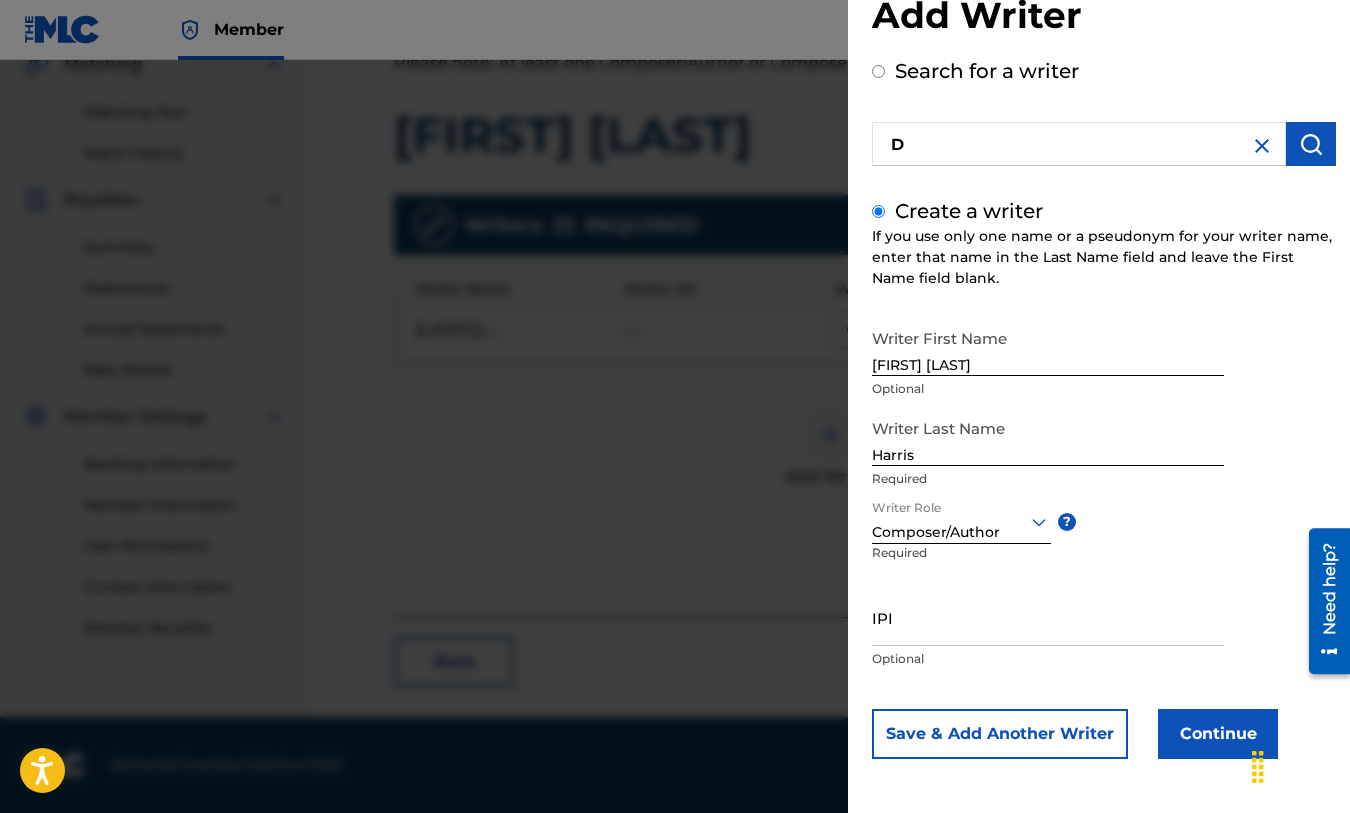 click on "Continue" at bounding box center [1218, 734] 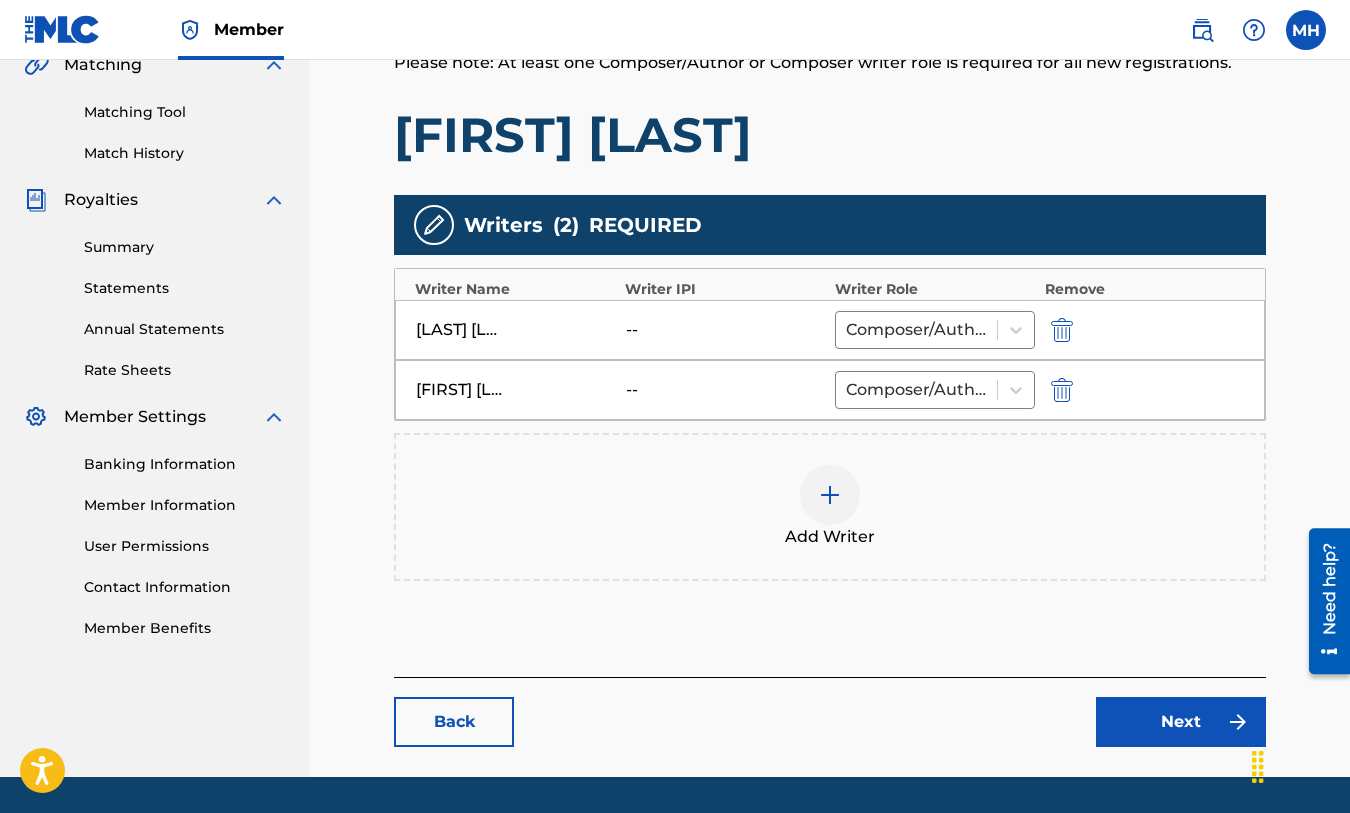 click on "Next" at bounding box center (1181, 722) 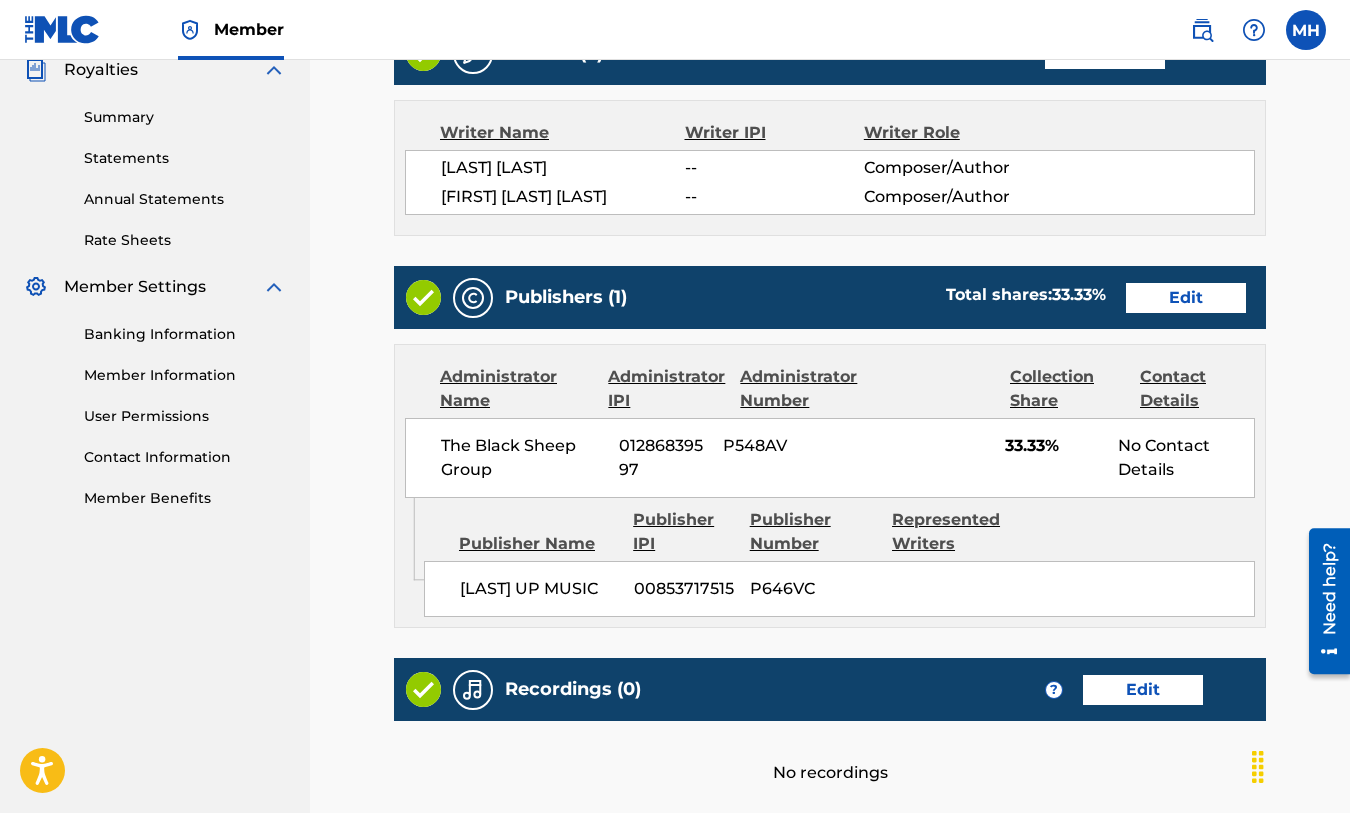 scroll, scrollTop: 806, scrollLeft: 0, axis: vertical 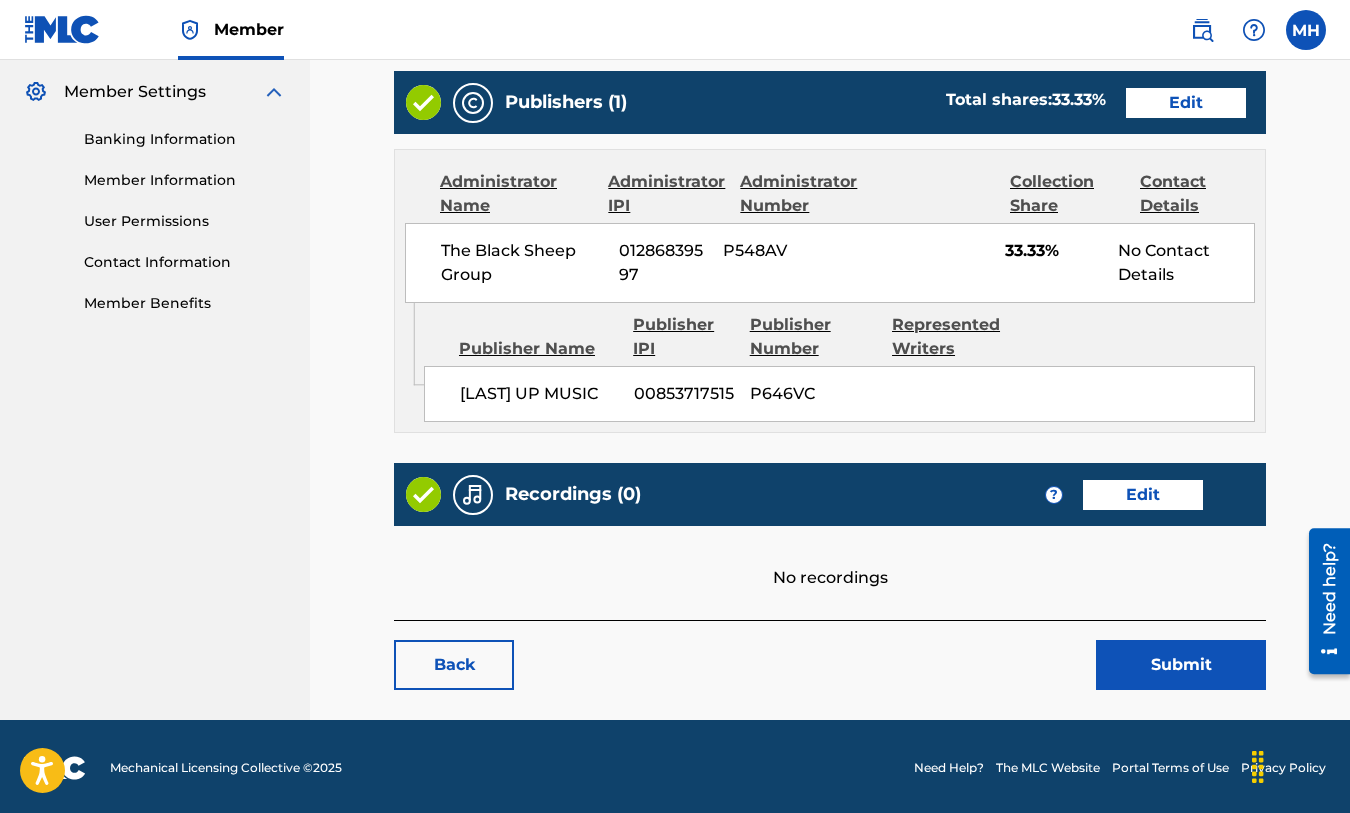 click on "Submit" at bounding box center [1181, 665] 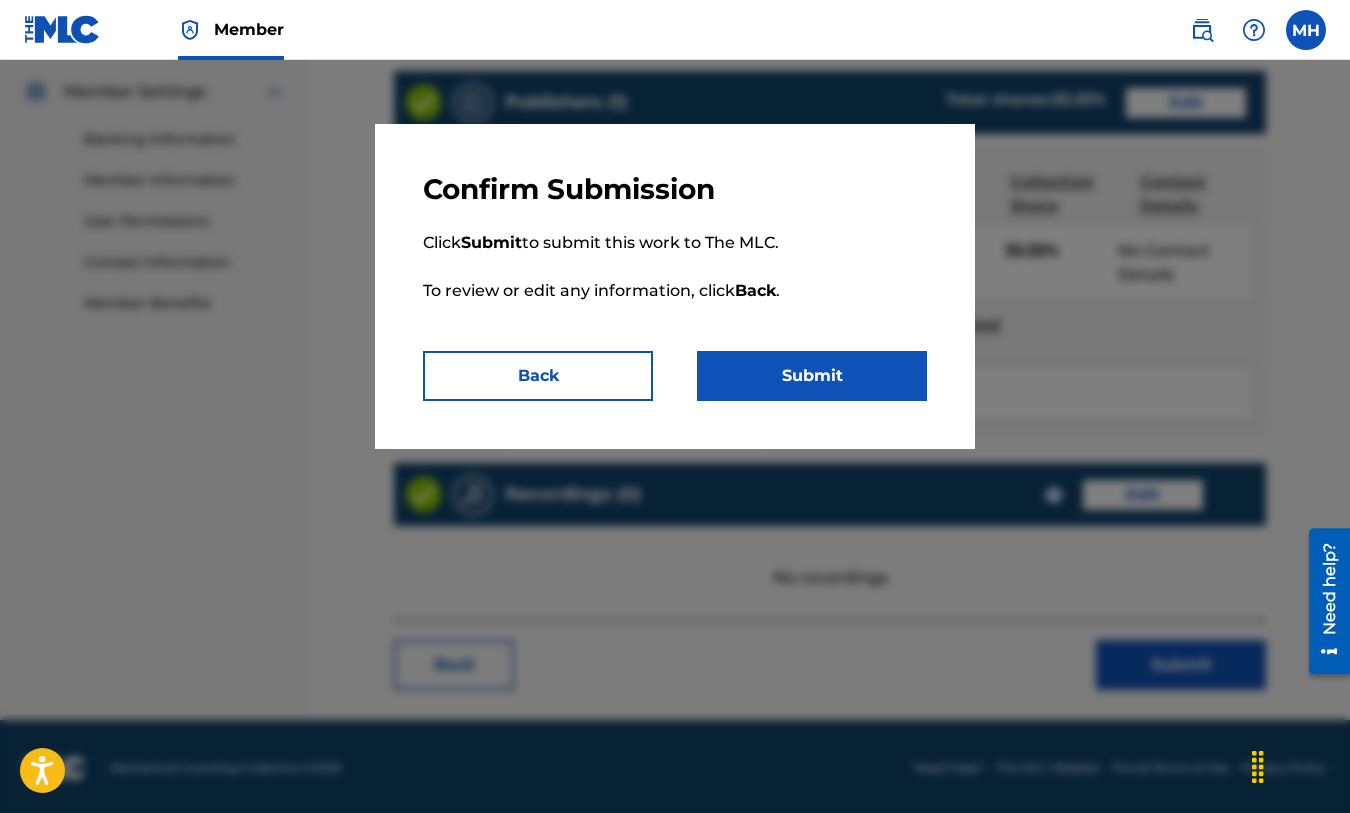 click on "Submit" at bounding box center [812, 376] 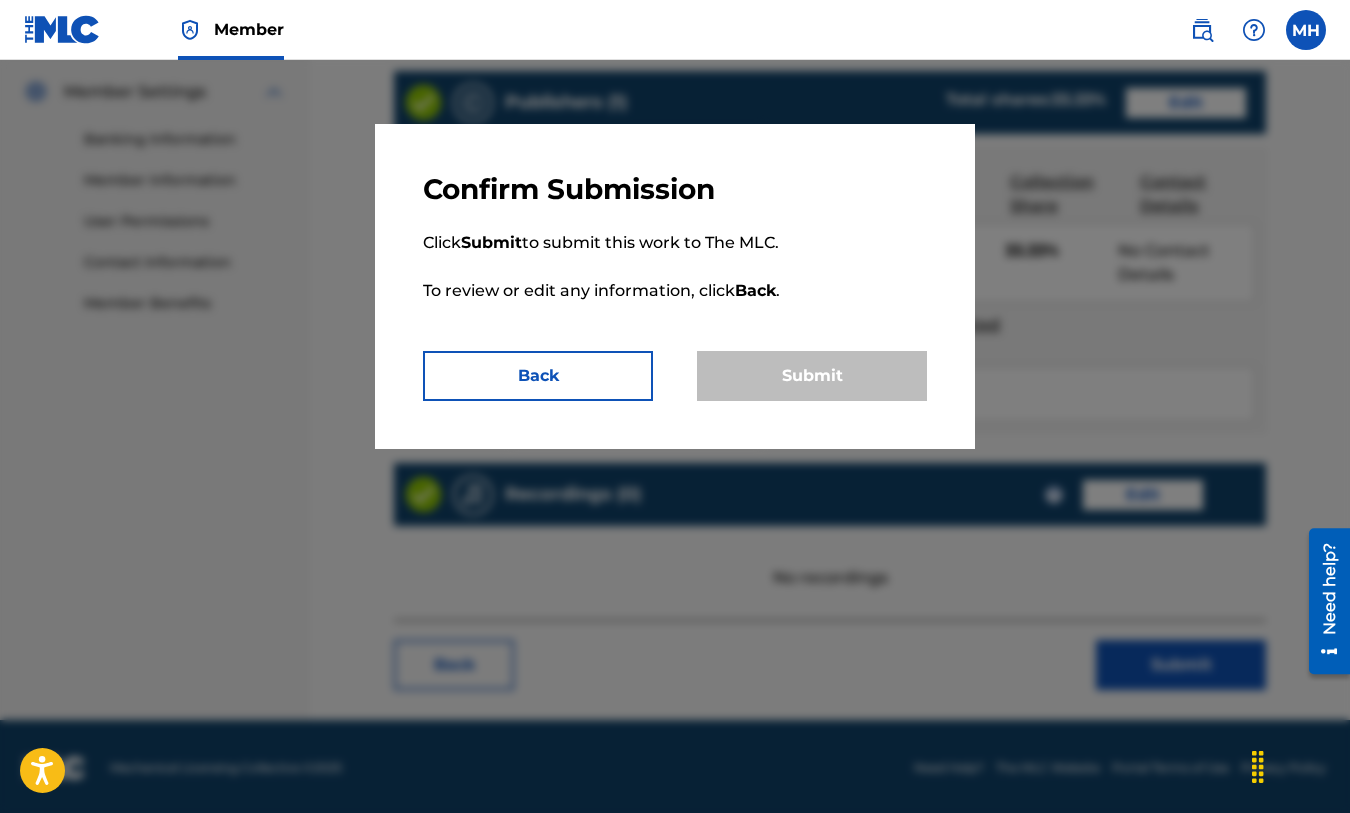 scroll, scrollTop: 0, scrollLeft: 0, axis: both 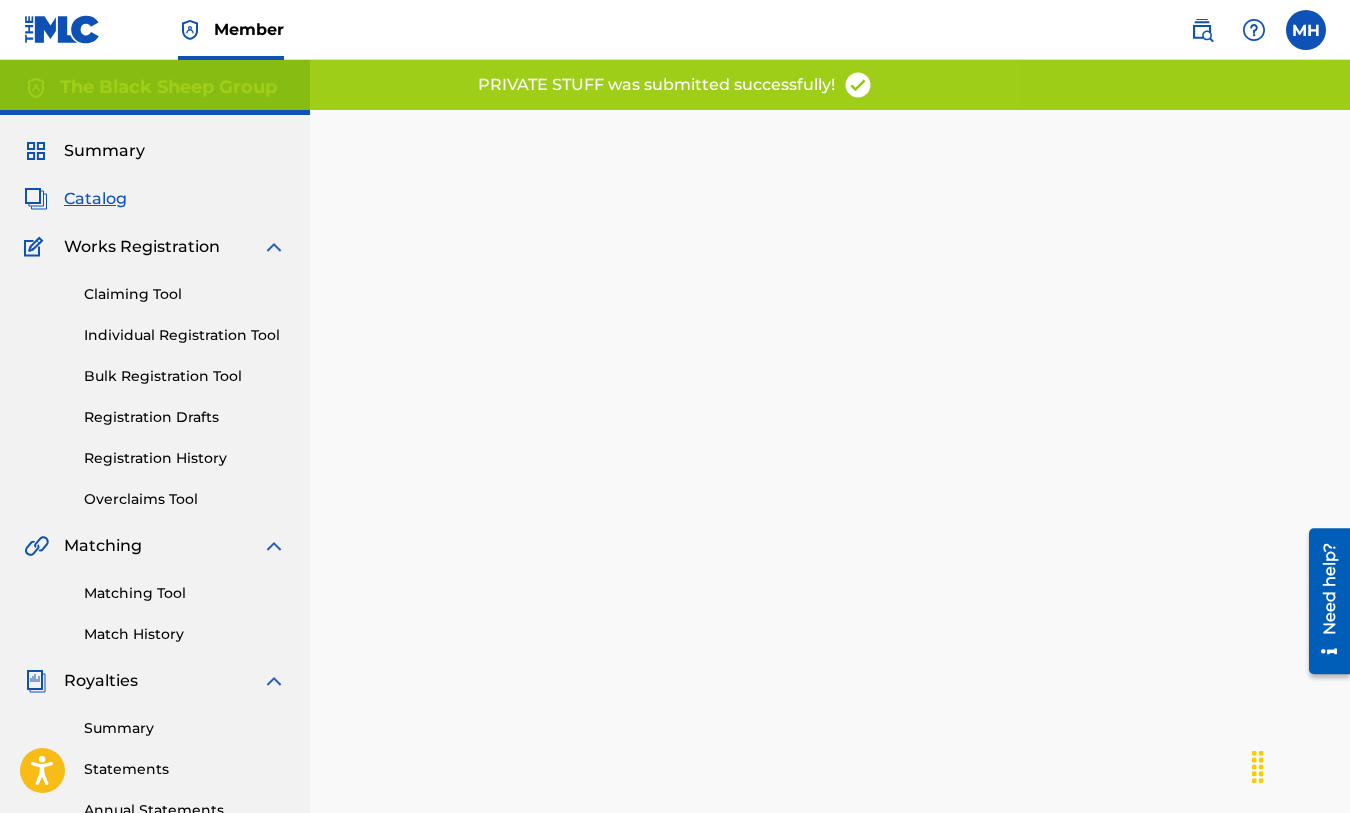click on "Matching Tool" at bounding box center (185, 593) 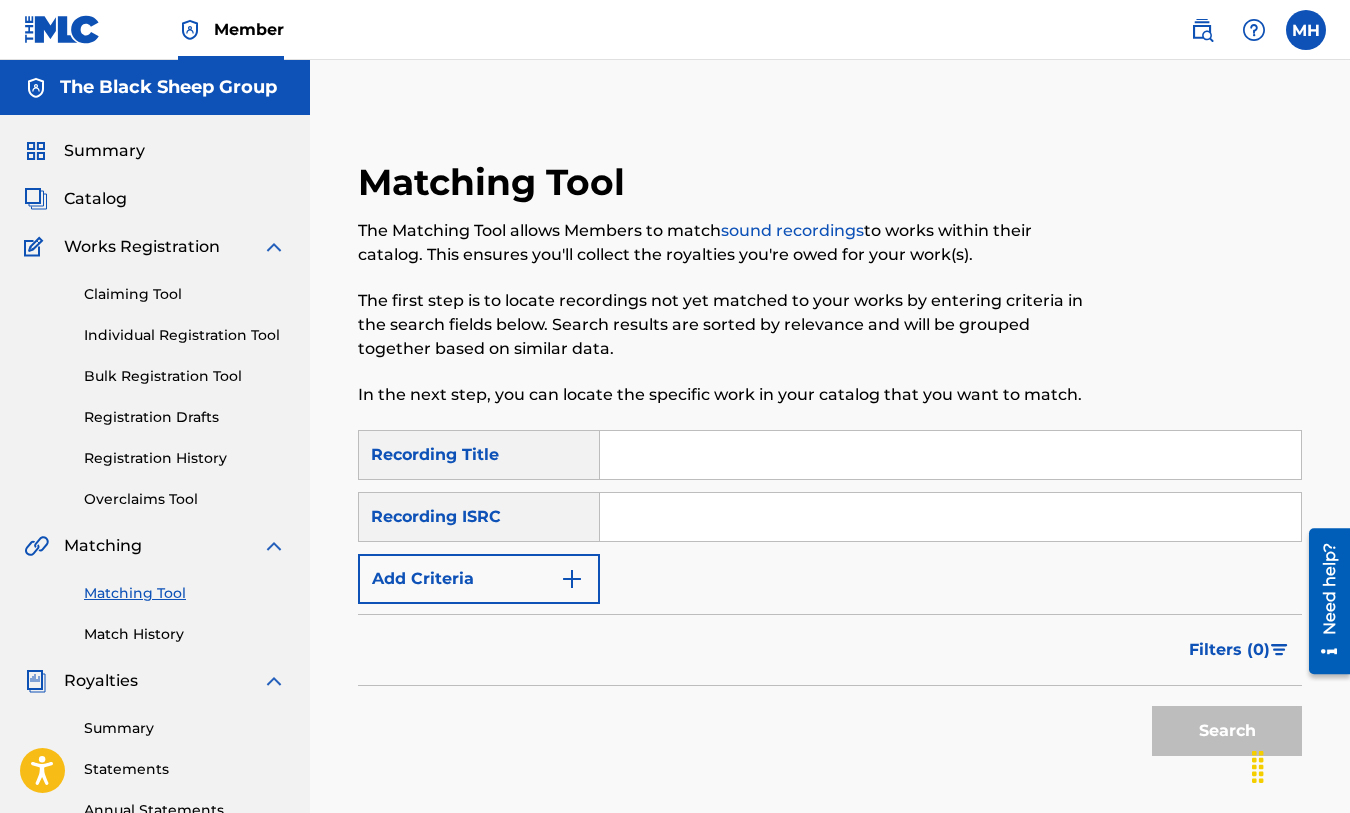 click on "SearchWithCriteria5b55f52e-66ad-4ace-822f-ead8f343bb27 Recording Title SearchWithCriteriaa64b829d-1a83-44f3-8415-802f2135cb08 Recording ISRC Add Criteria" at bounding box center [830, 517] 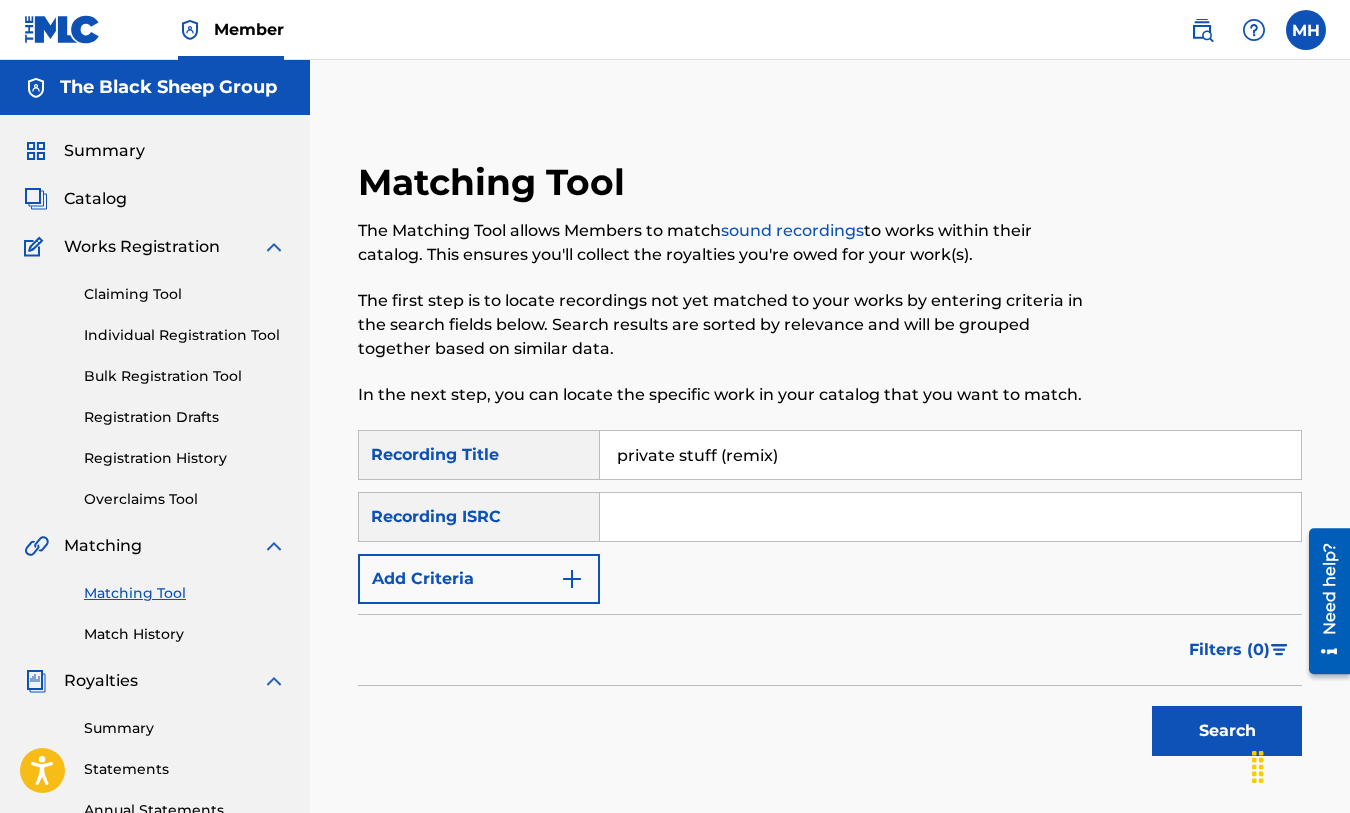 type on "private stuff (remix)" 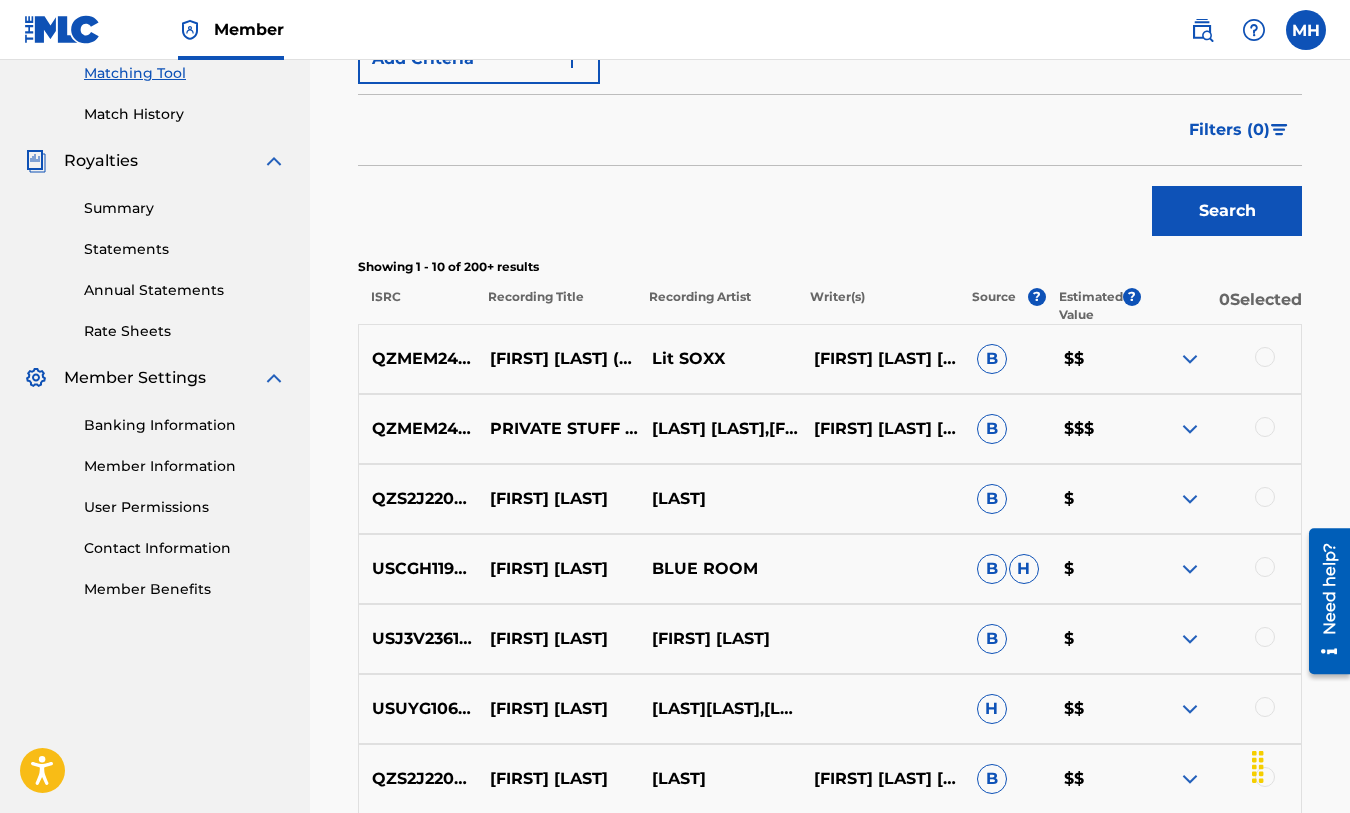 scroll, scrollTop: 539, scrollLeft: 0, axis: vertical 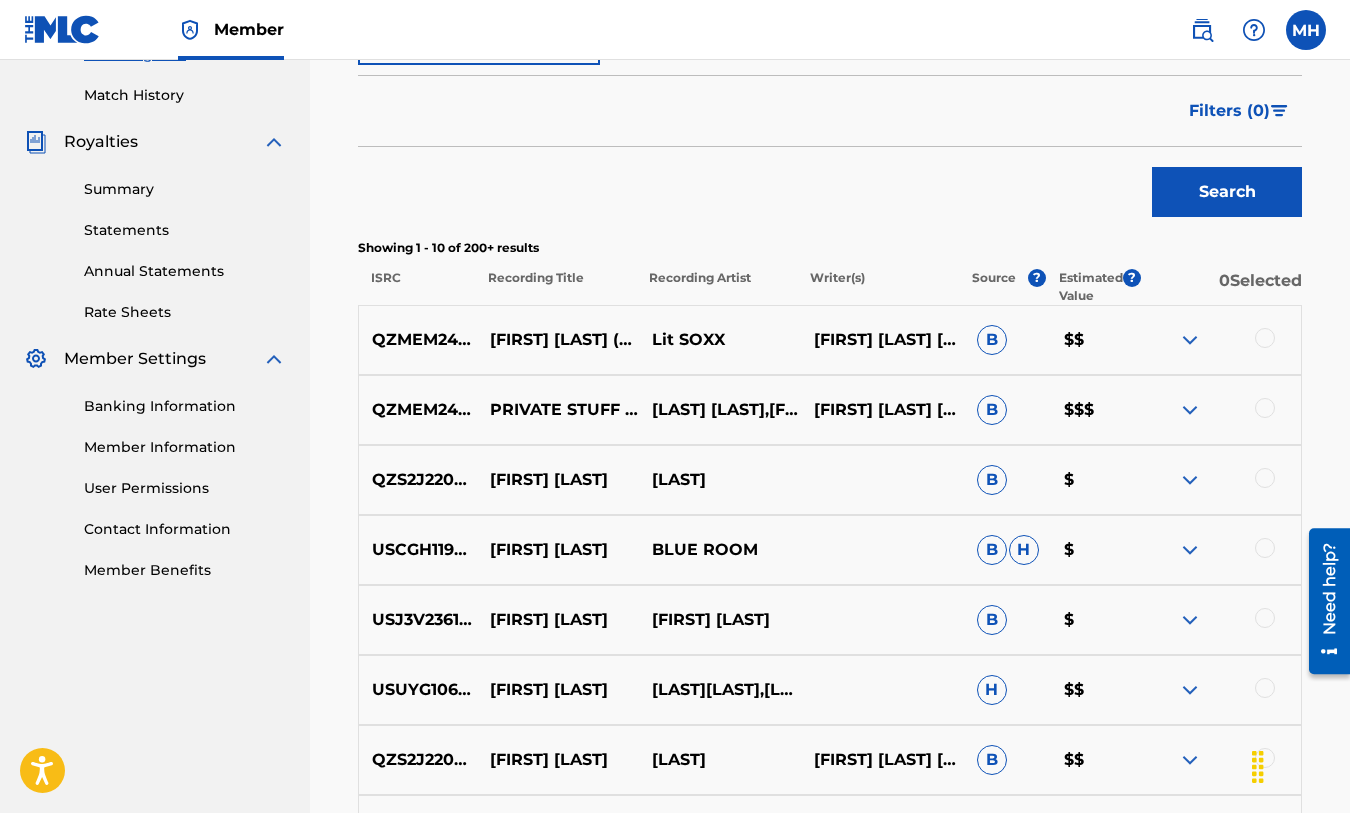 click at bounding box center [1265, 338] 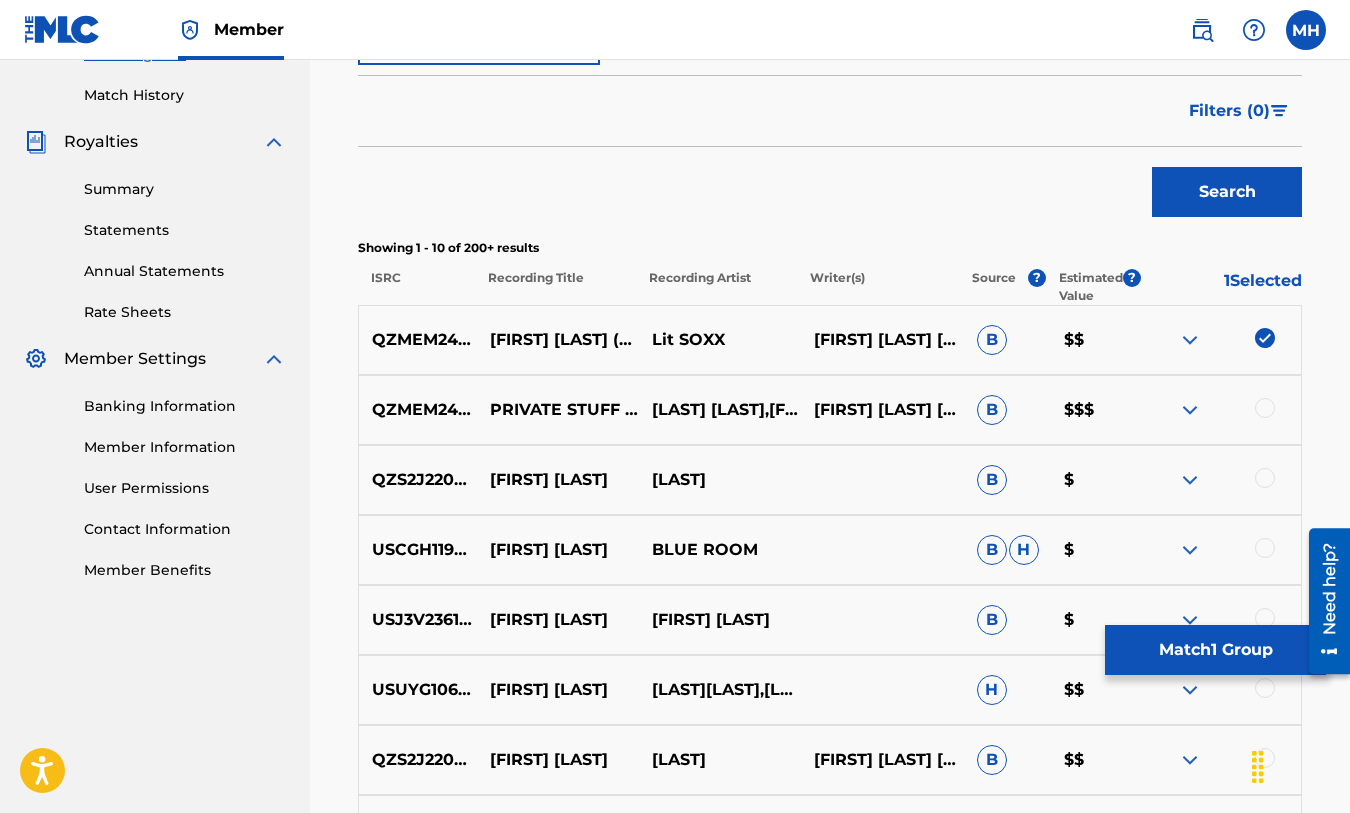 click at bounding box center (1265, 408) 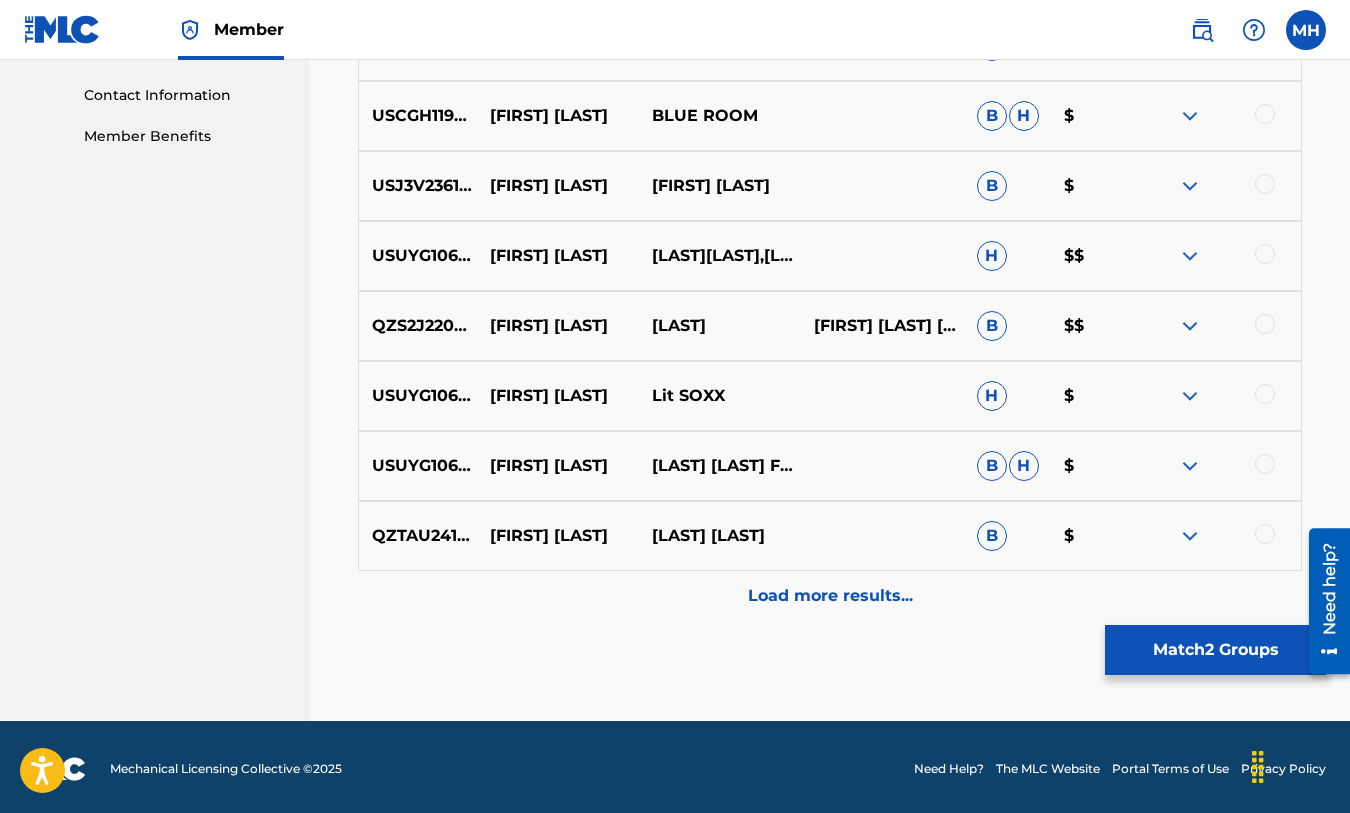 scroll, scrollTop: 977, scrollLeft: 0, axis: vertical 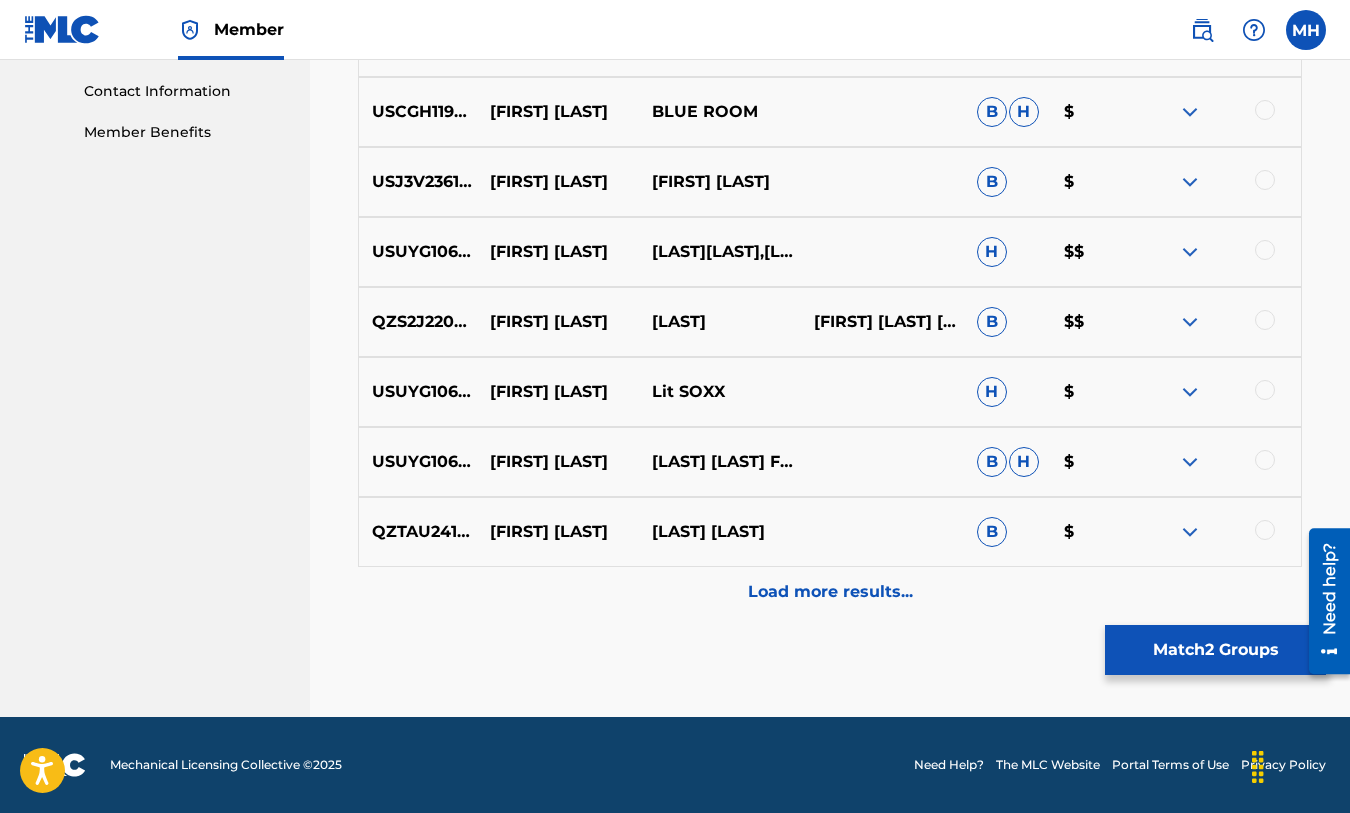click at bounding box center (1265, 390) 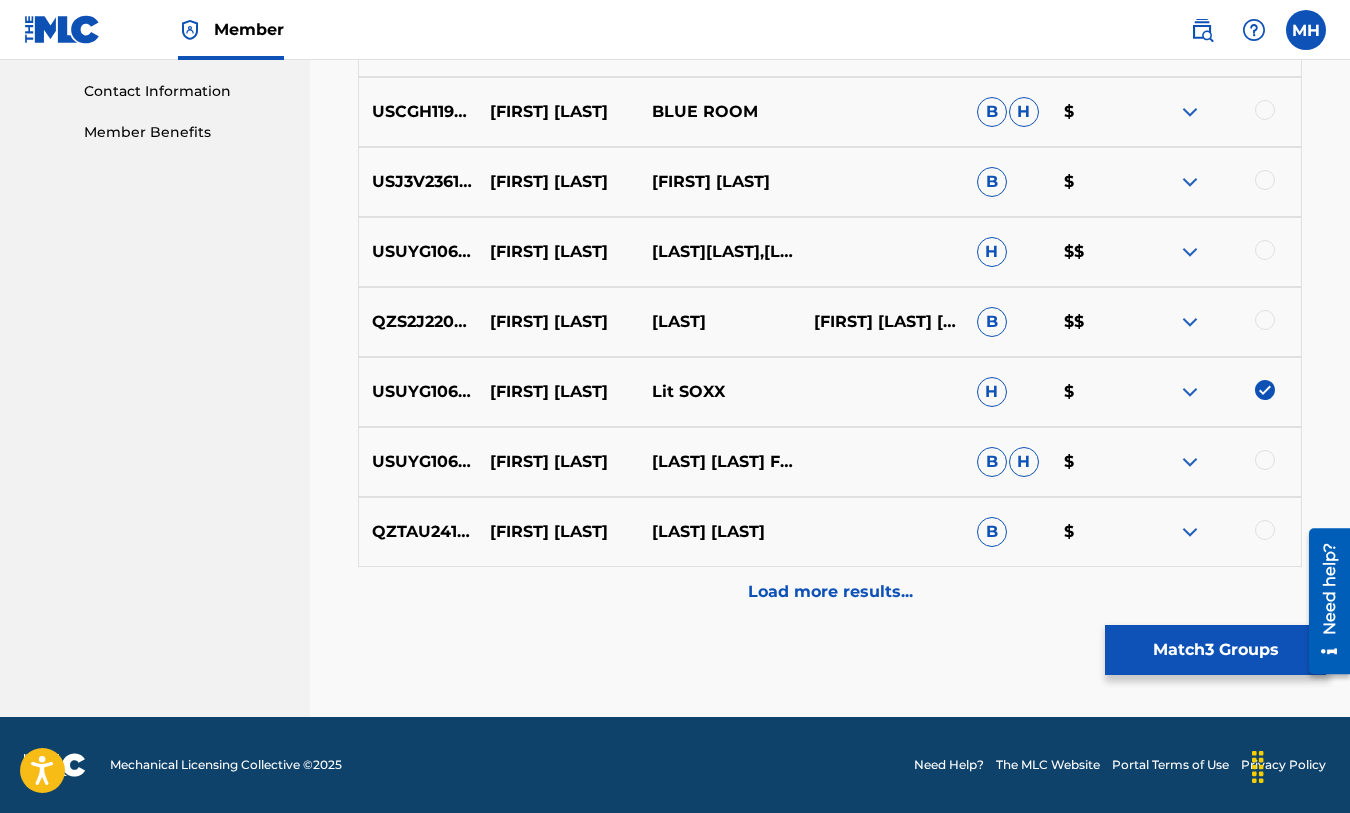 click at bounding box center [1265, 460] 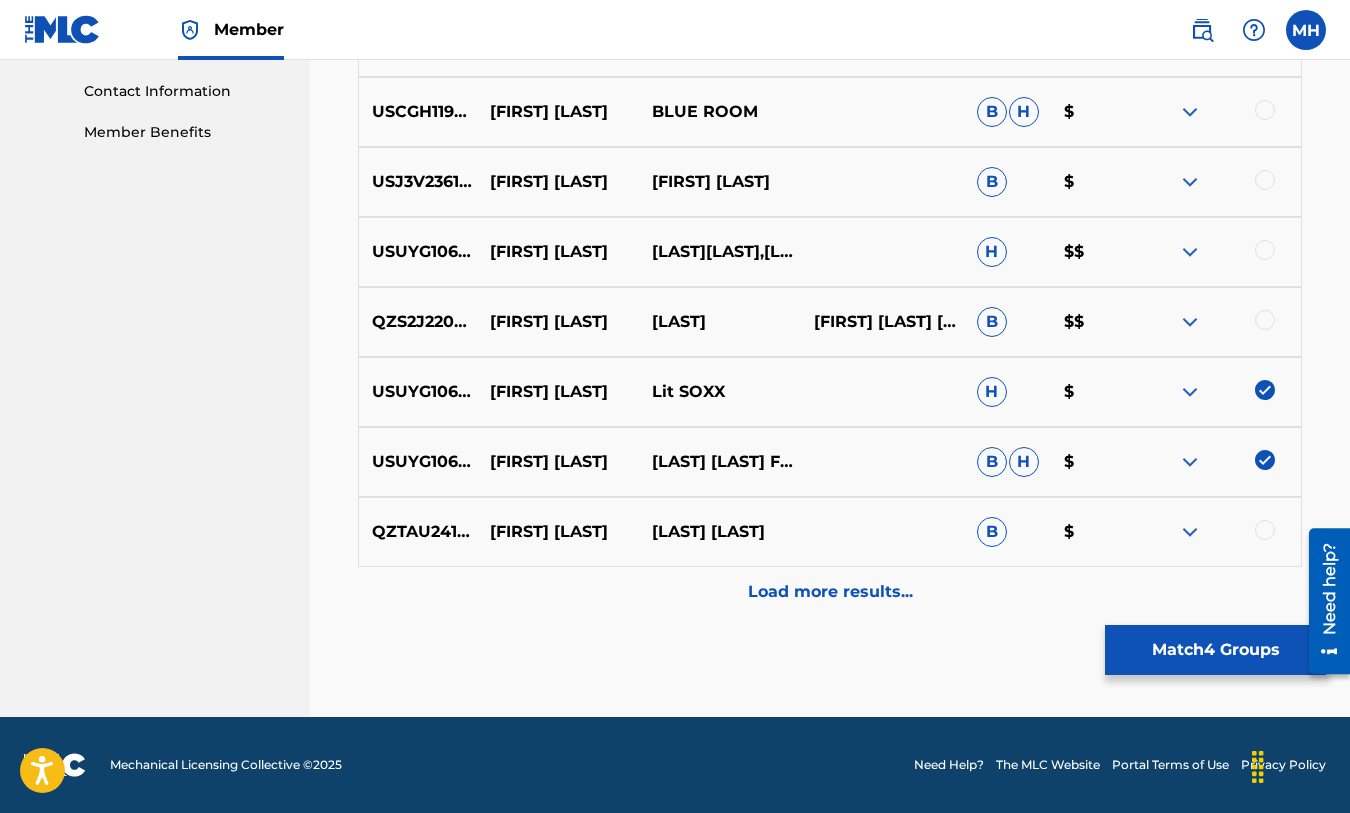click on "Load more results..." at bounding box center [830, 592] 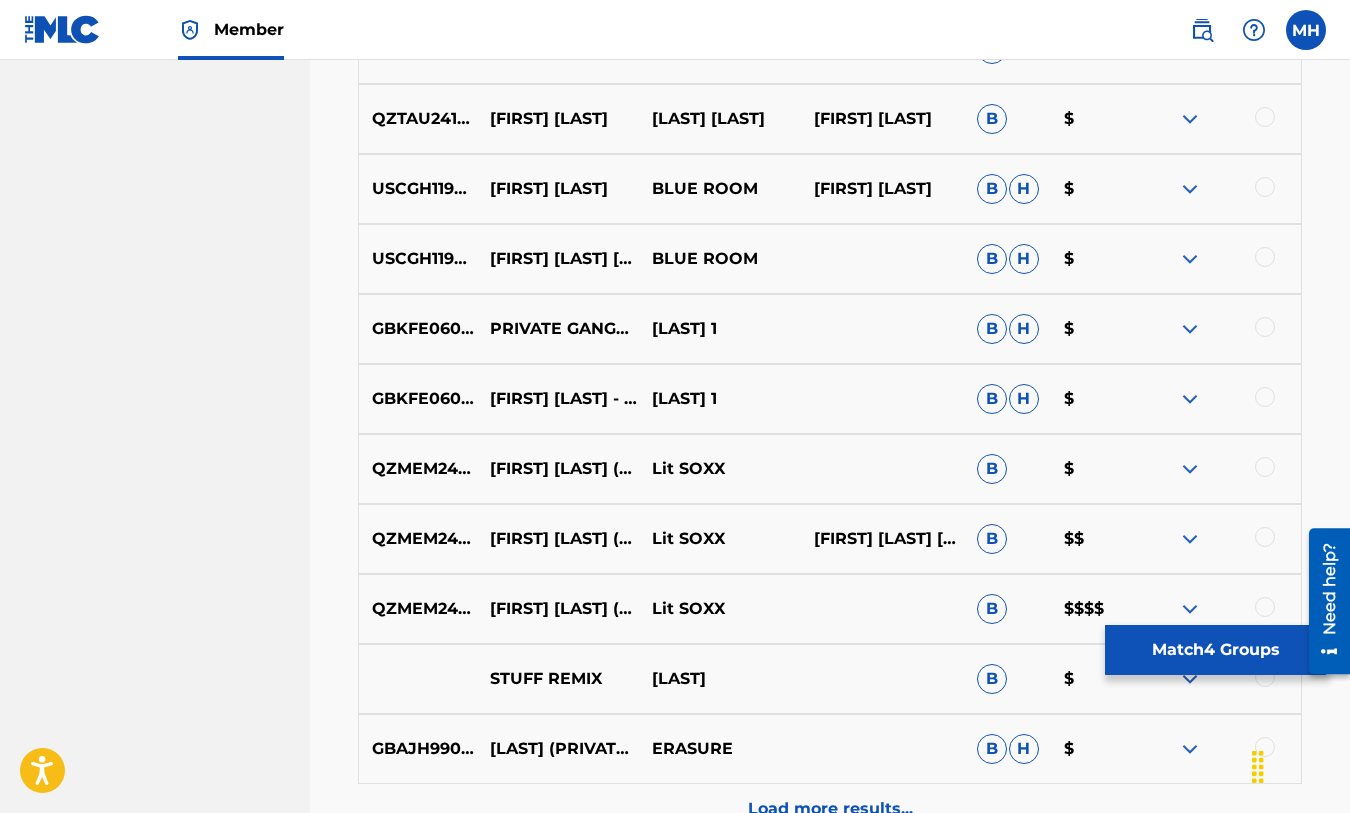 scroll, scrollTop: 1471, scrollLeft: 0, axis: vertical 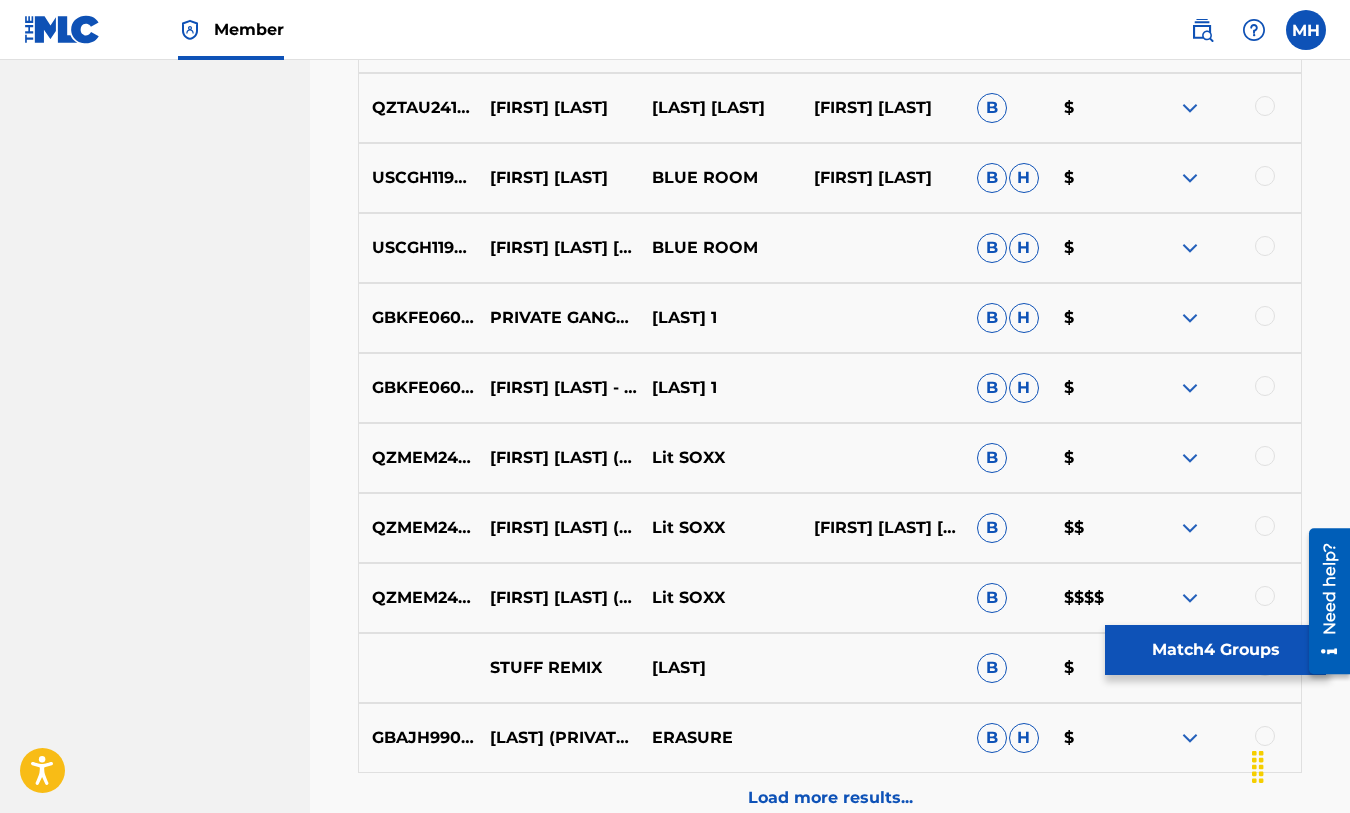 click at bounding box center [1265, 456] 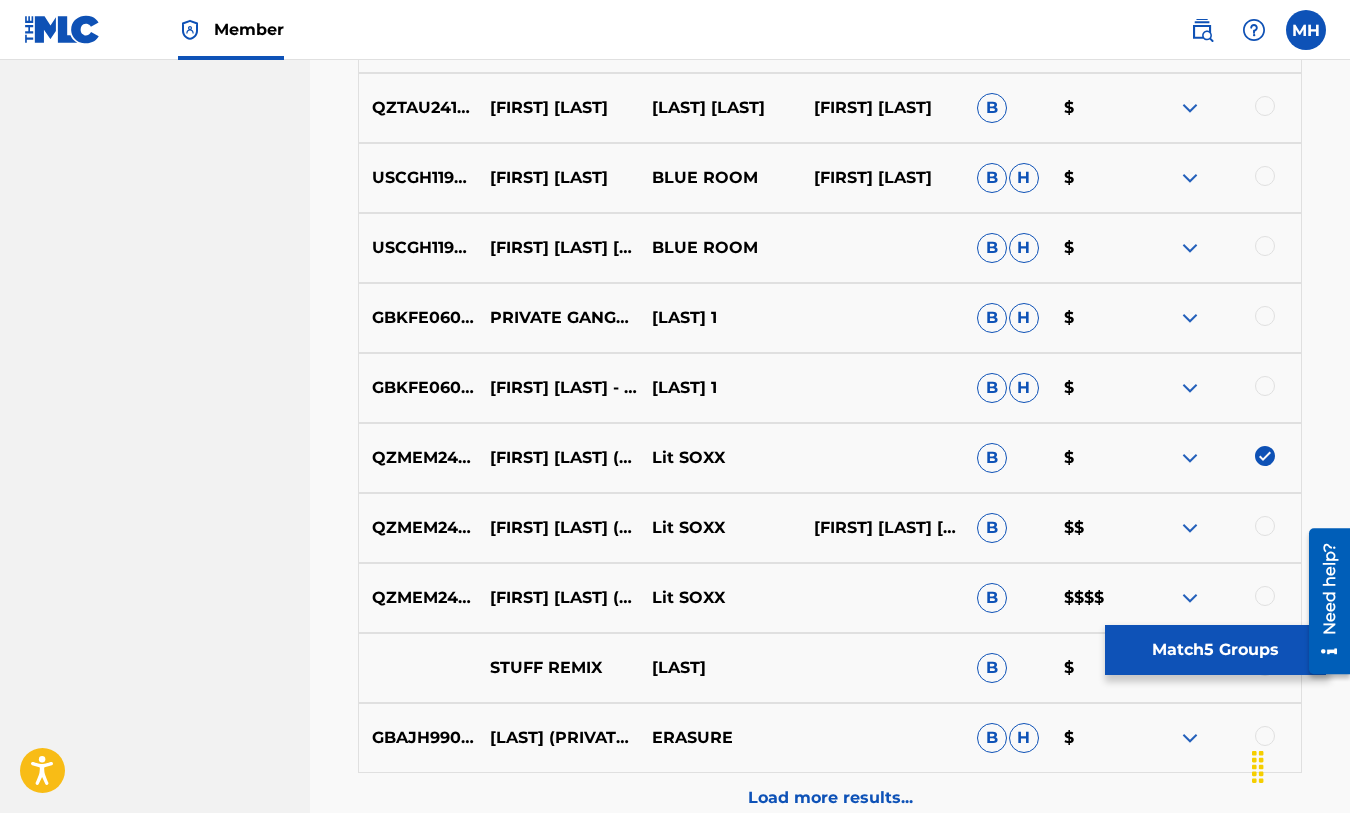 click at bounding box center (1265, 526) 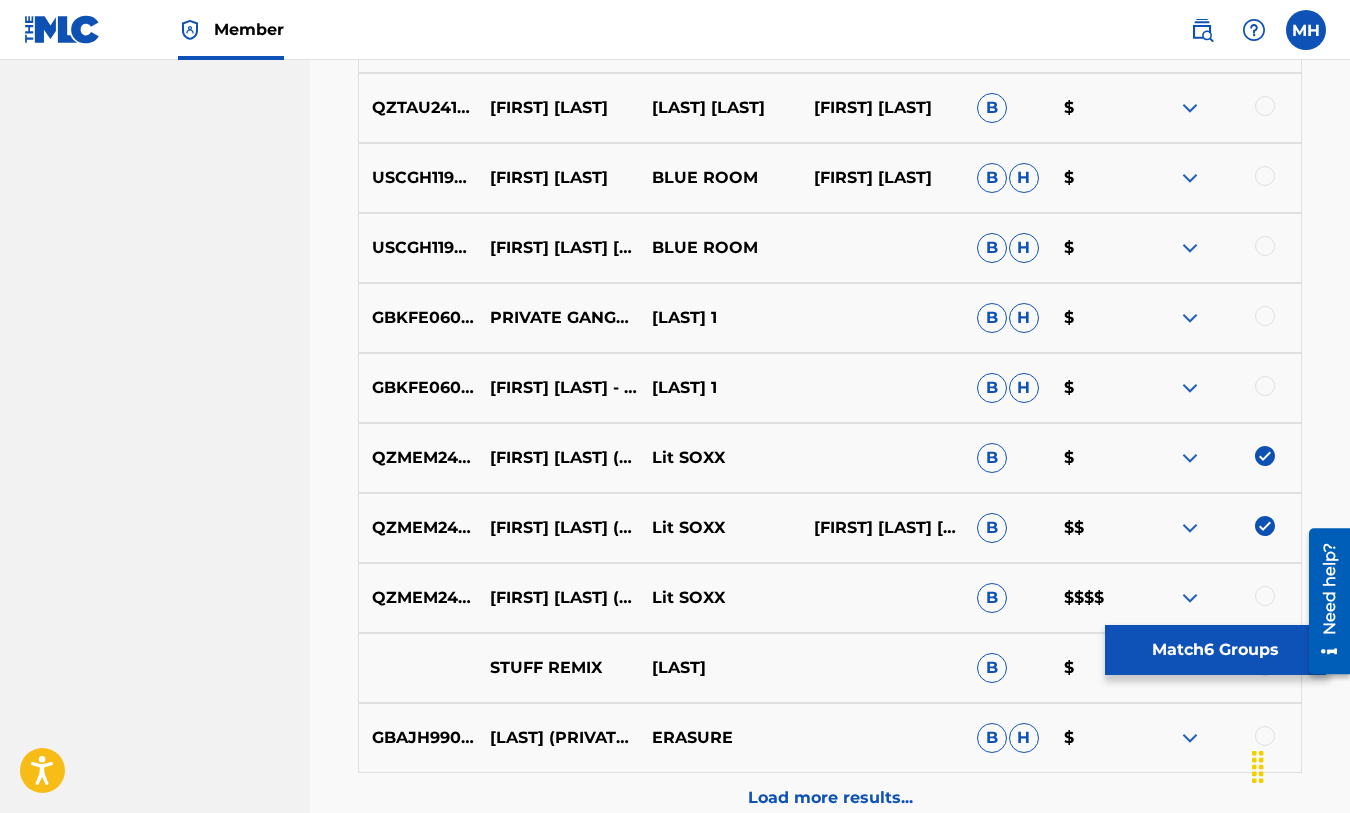 click at bounding box center (1265, 596) 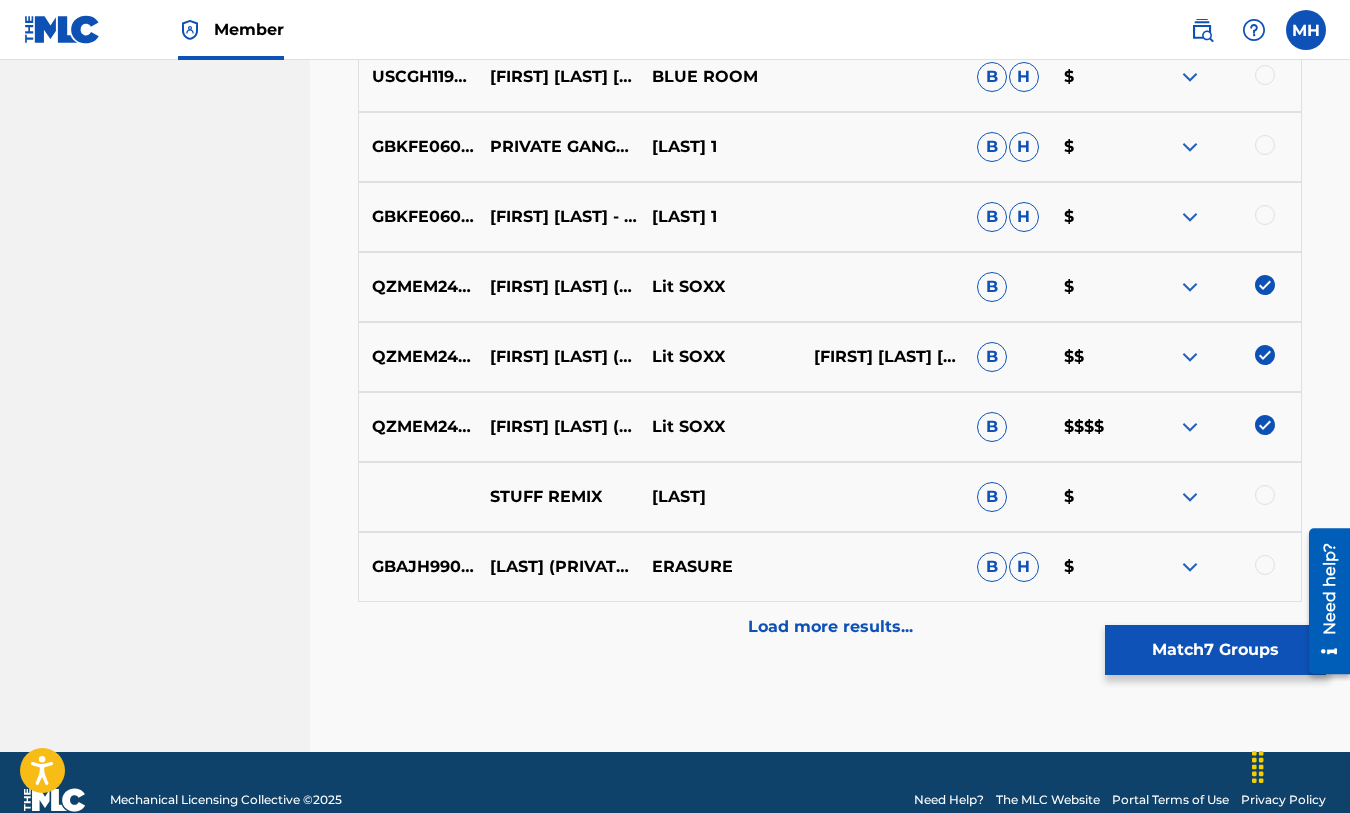 scroll, scrollTop: 1677, scrollLeft: 0, axis: vertical 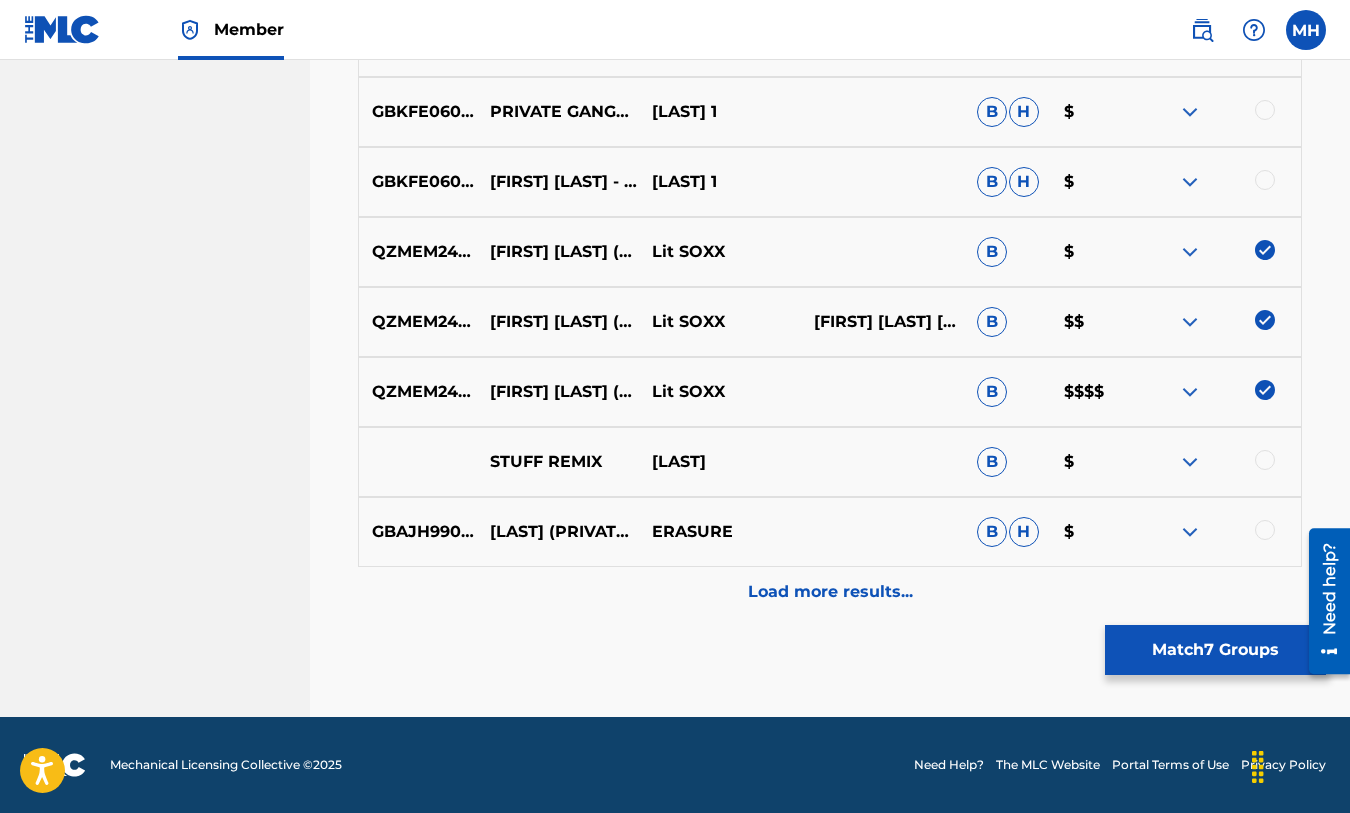 click on "Load more results..." at bounding box center [830, 592] 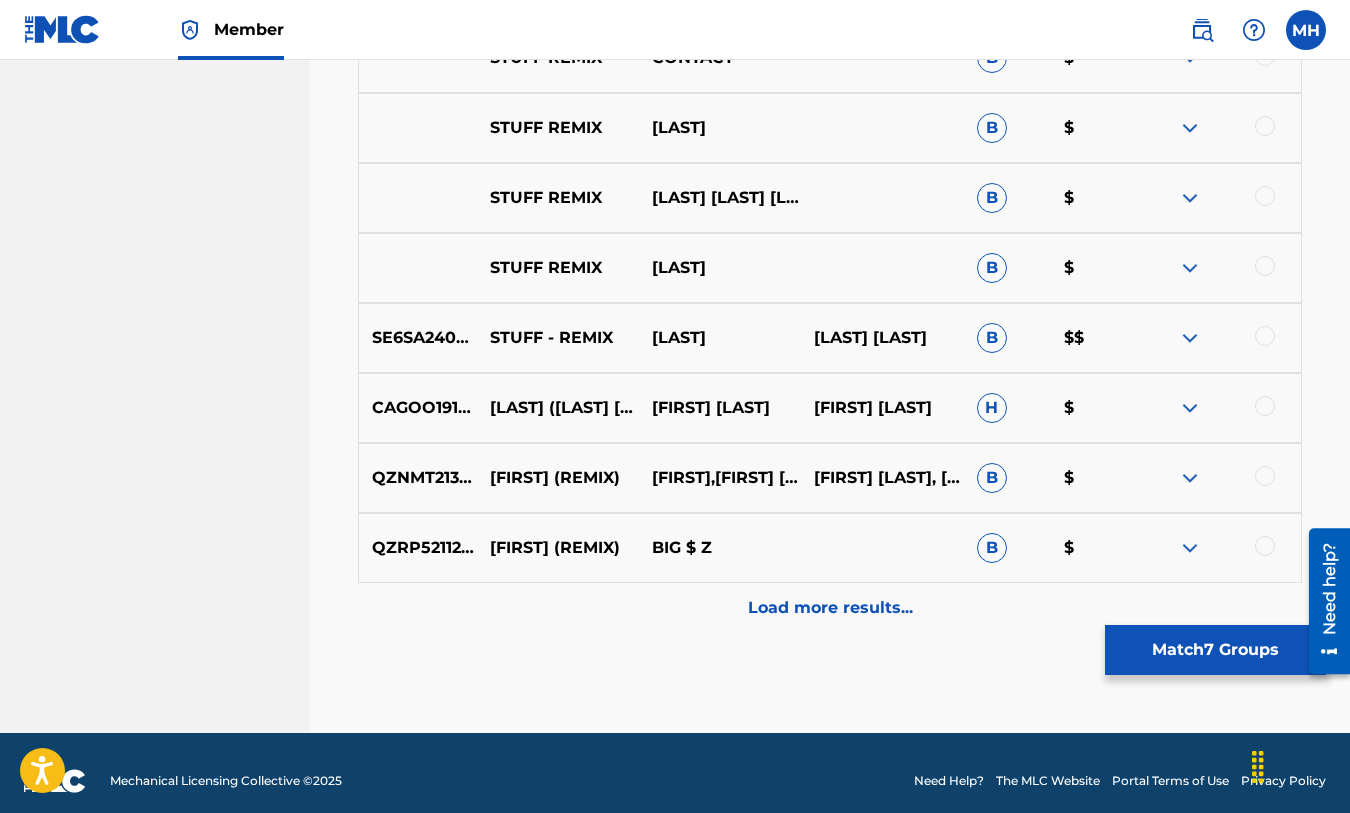 click on "Load more results..." at bounding box center (830, 608) 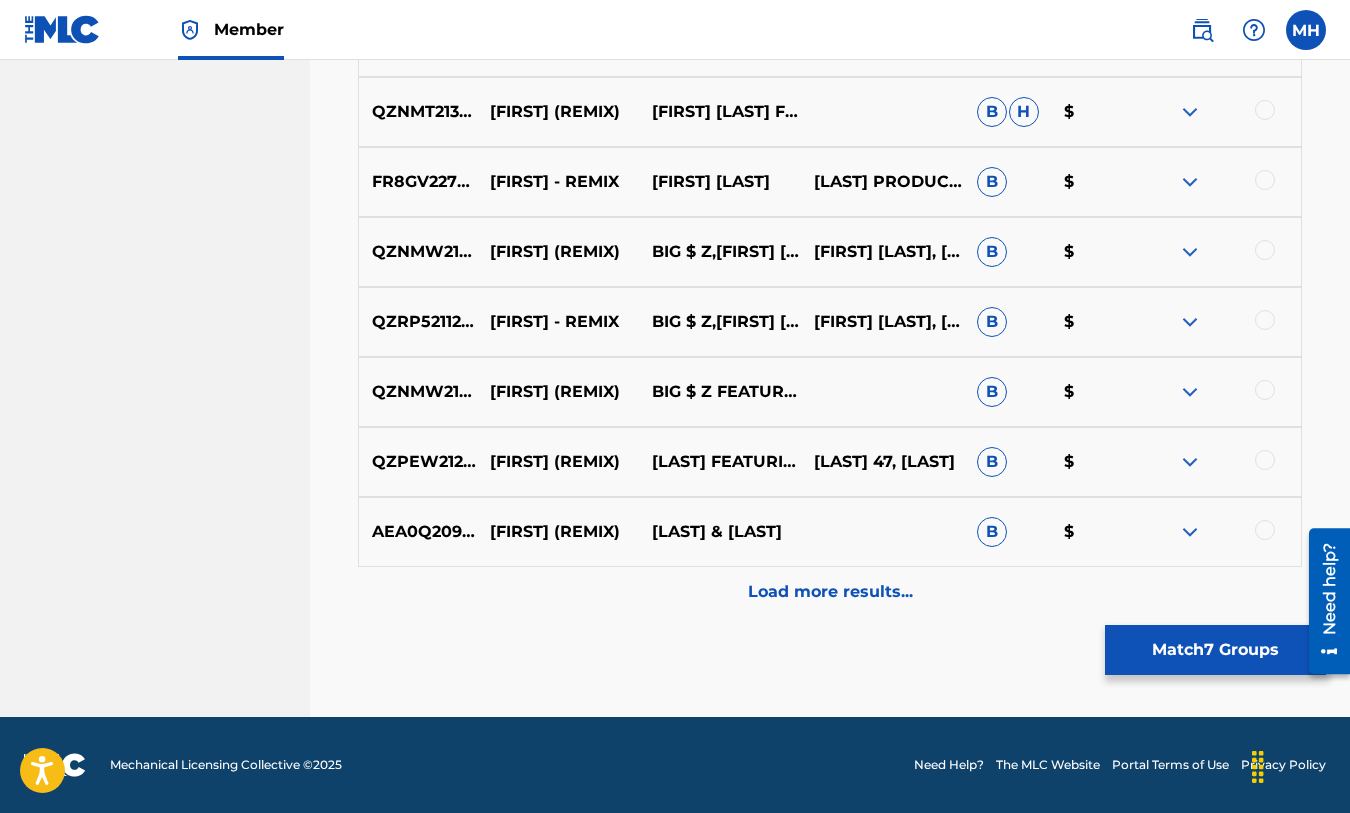 click on "Load more results..." at bounding box center [830, 592] 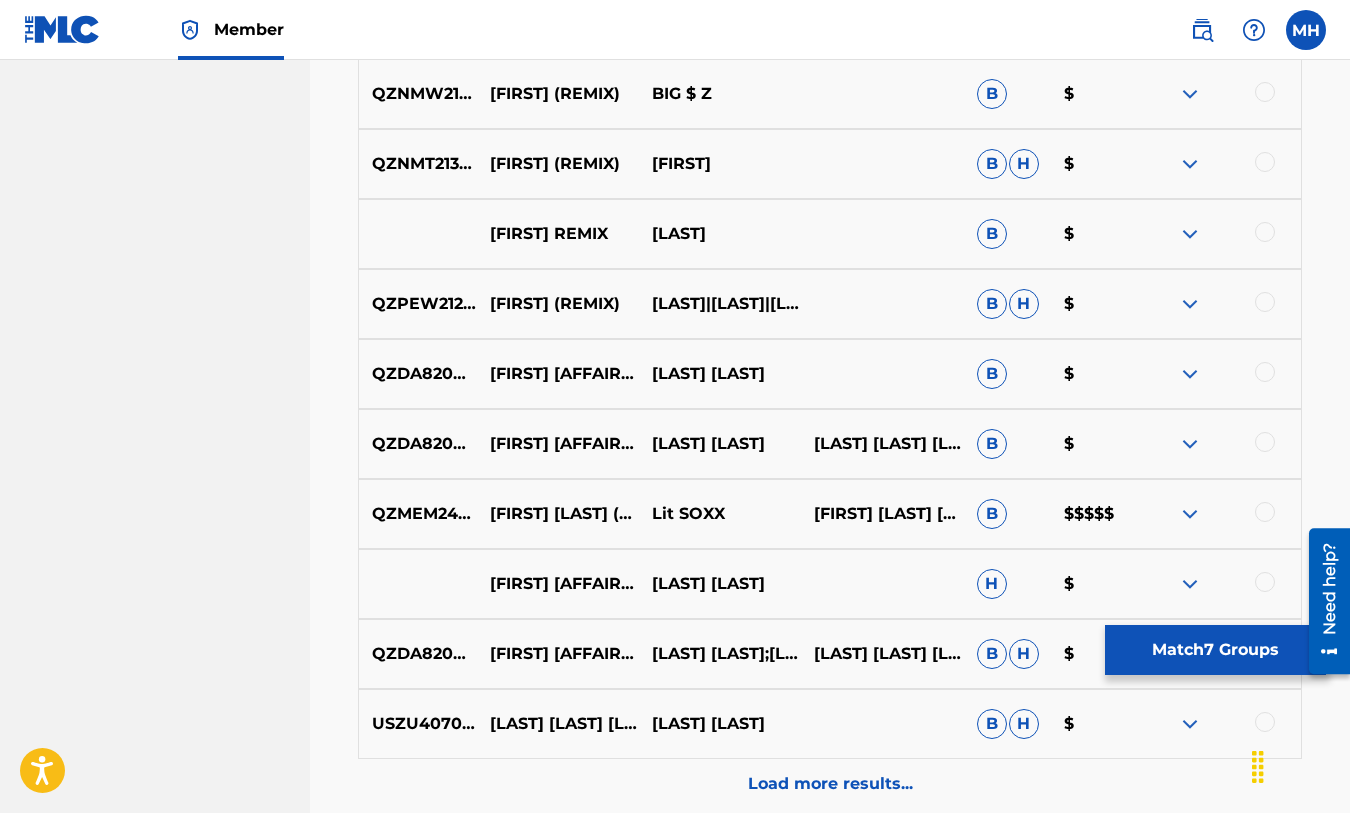 scroll, scrollTop: 3777, scrollLeft: 0, axis: vertical 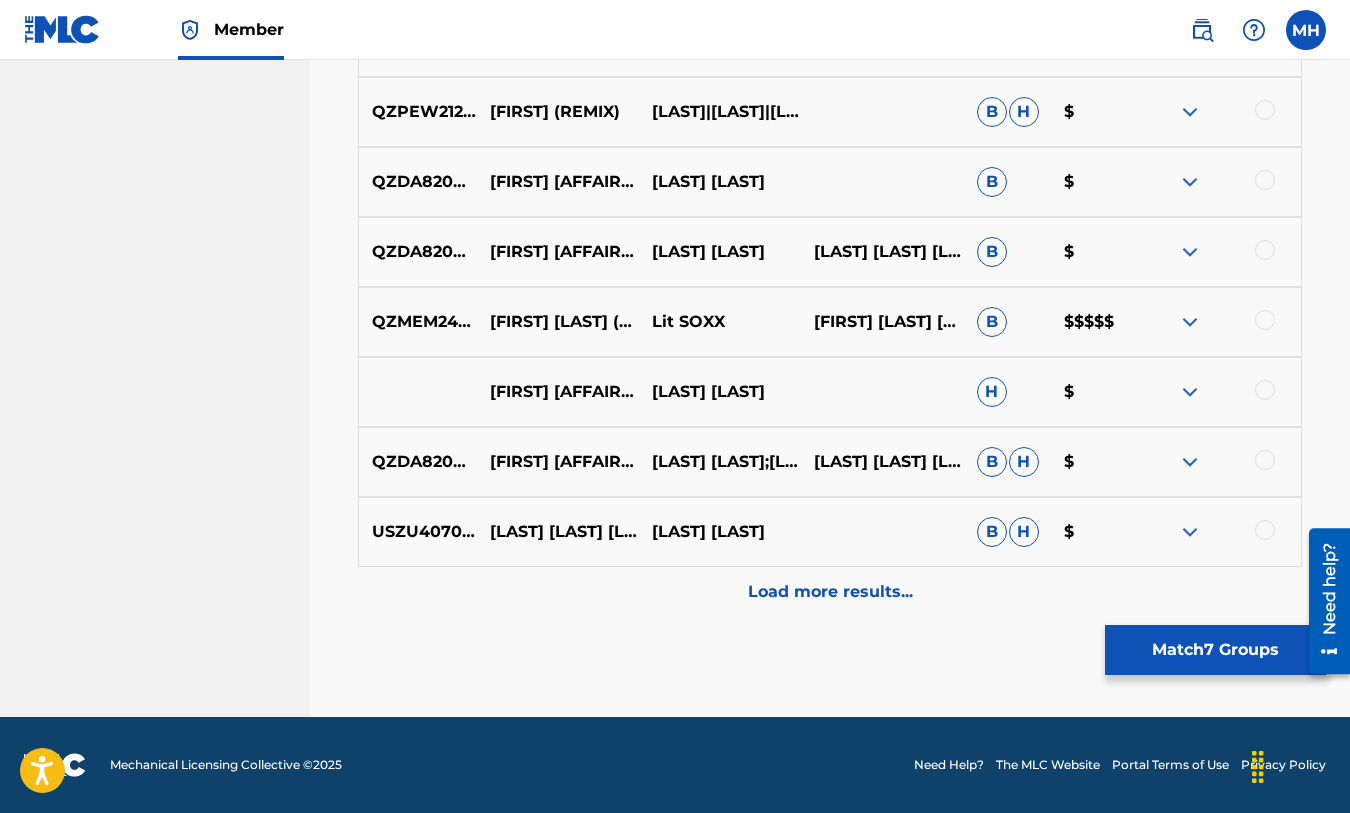 click at bounding box center (1265, 320) 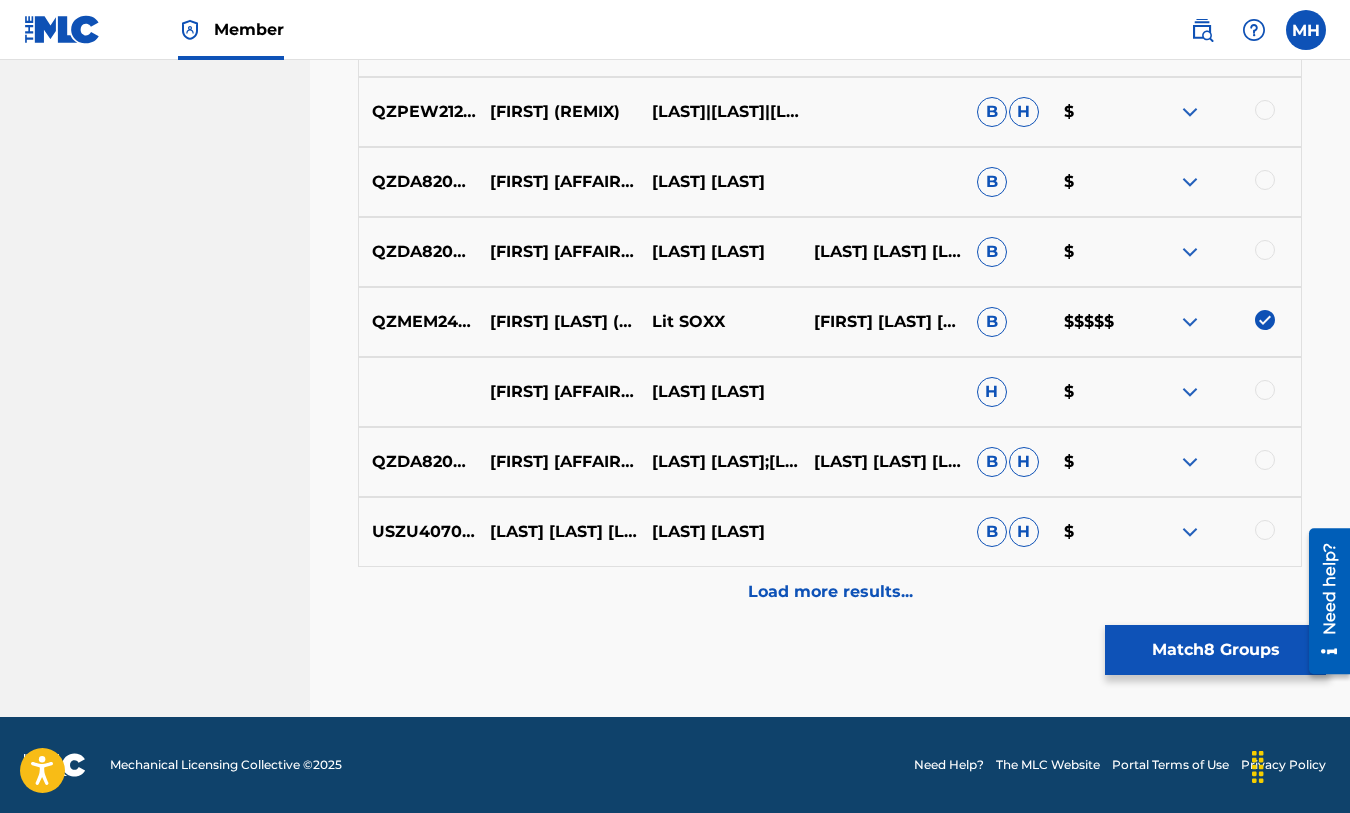 click on "Load more results..." at bounding box center [830, 592] 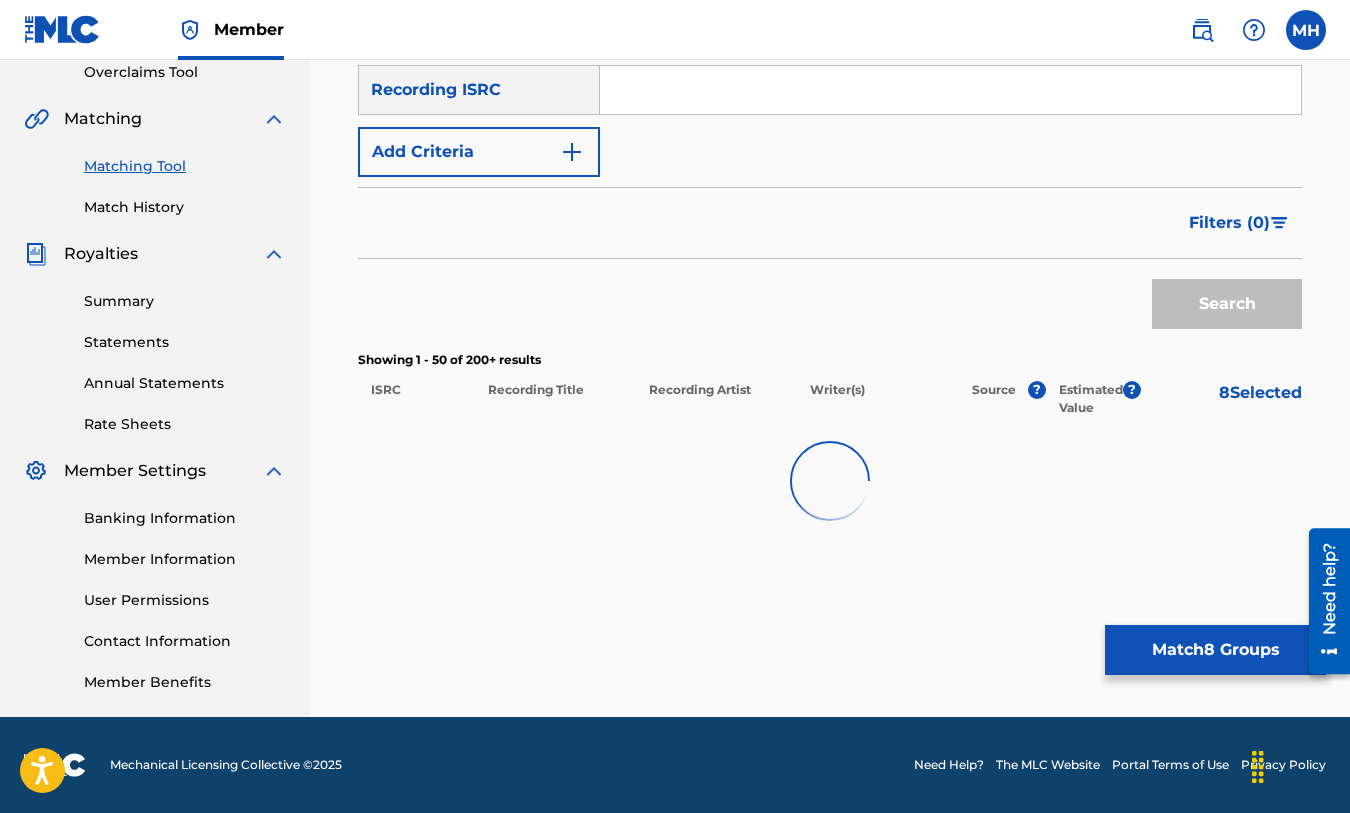 scroll, scrollTop: 427, scrollLeft: 0, axis: vertical 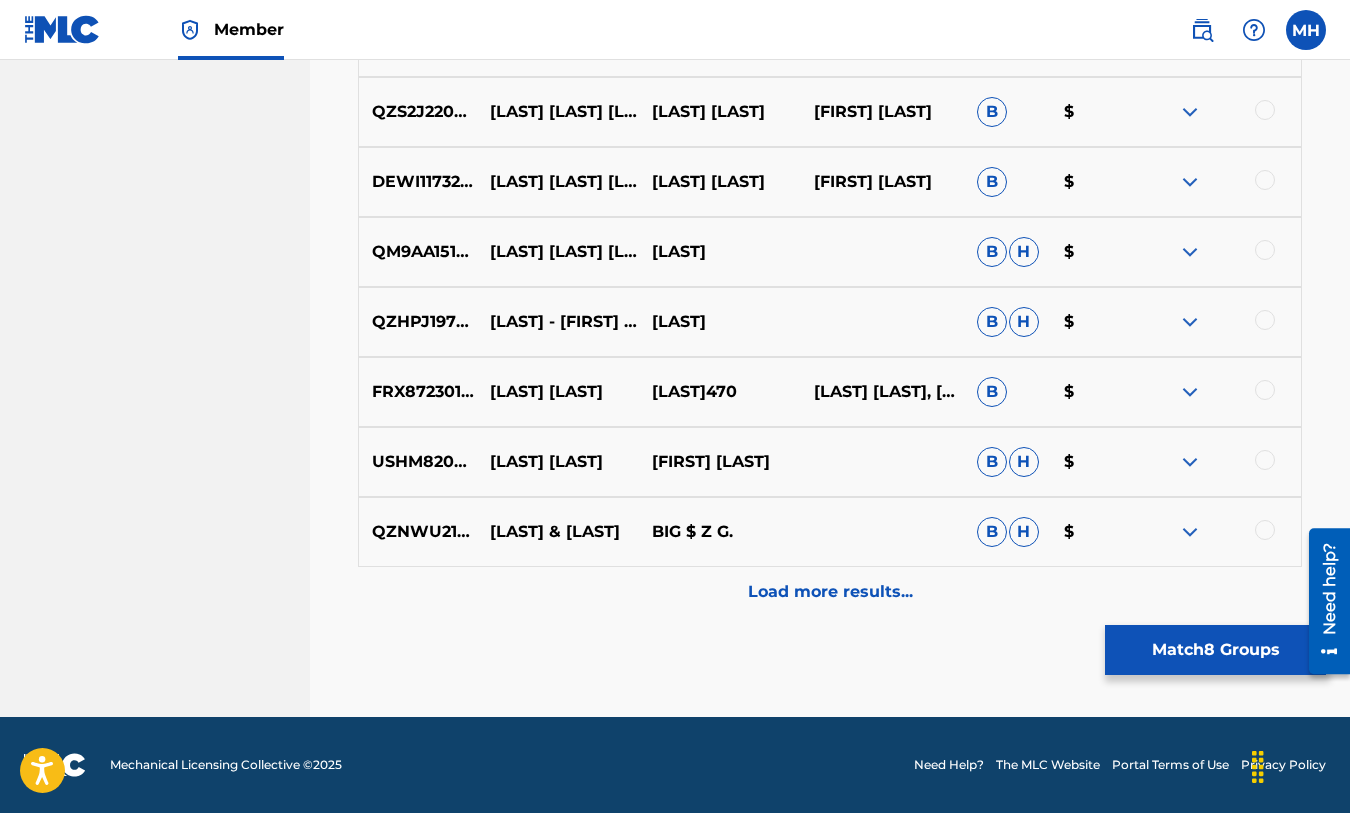 click on "Load more results..." at bounding box center [830, 592] 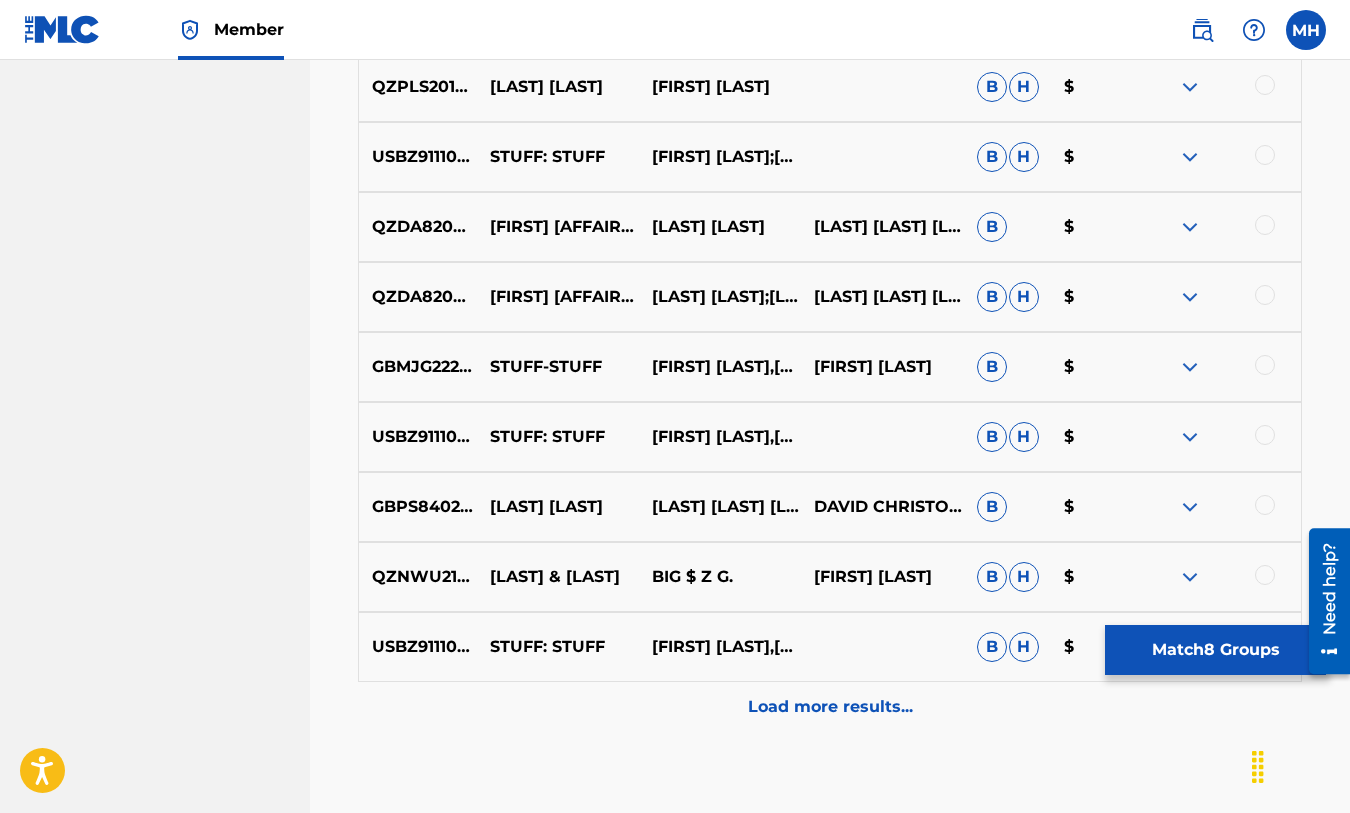 click on "Load more results..." at bounding box center [830, 707] 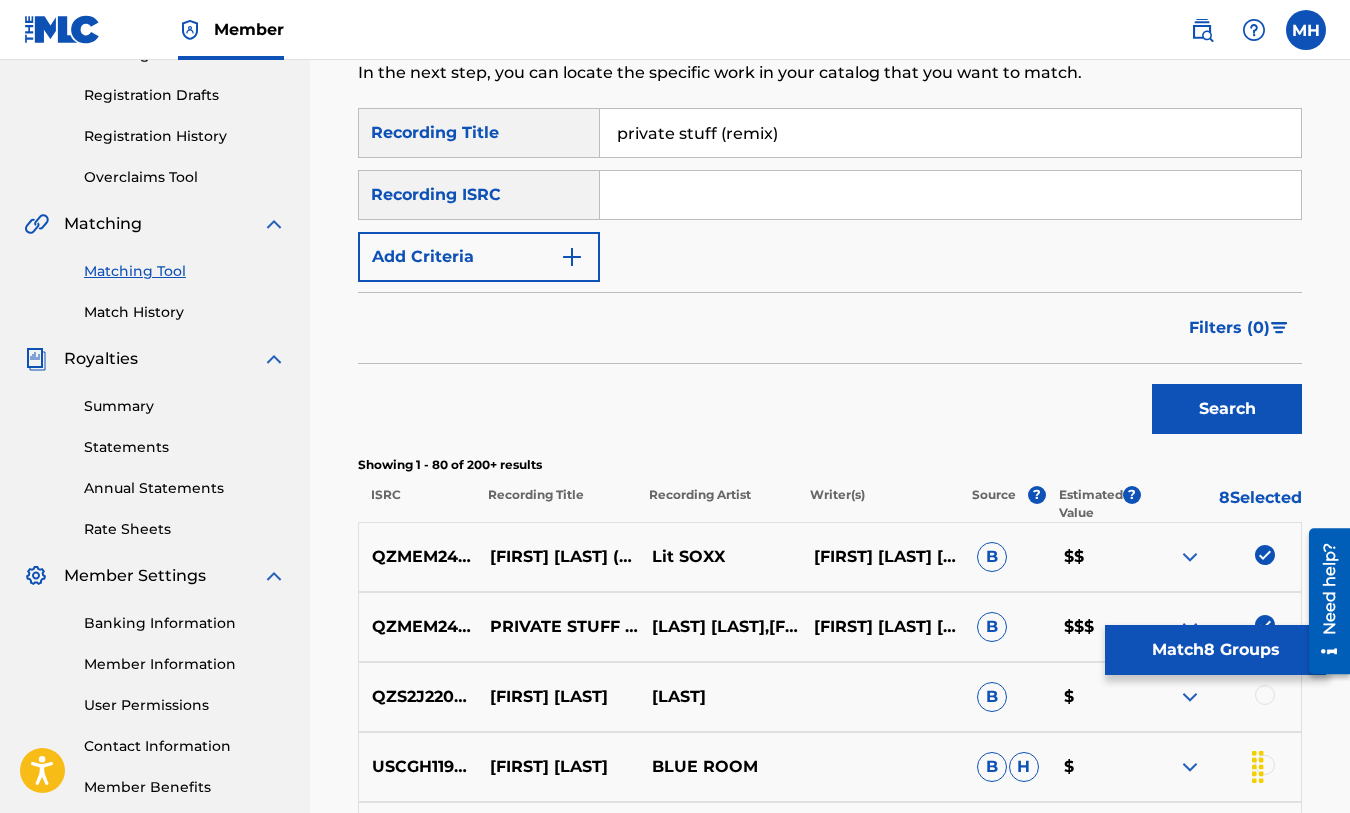 scroll, scrollTop: 0, scrollLeft: 0, axis: both 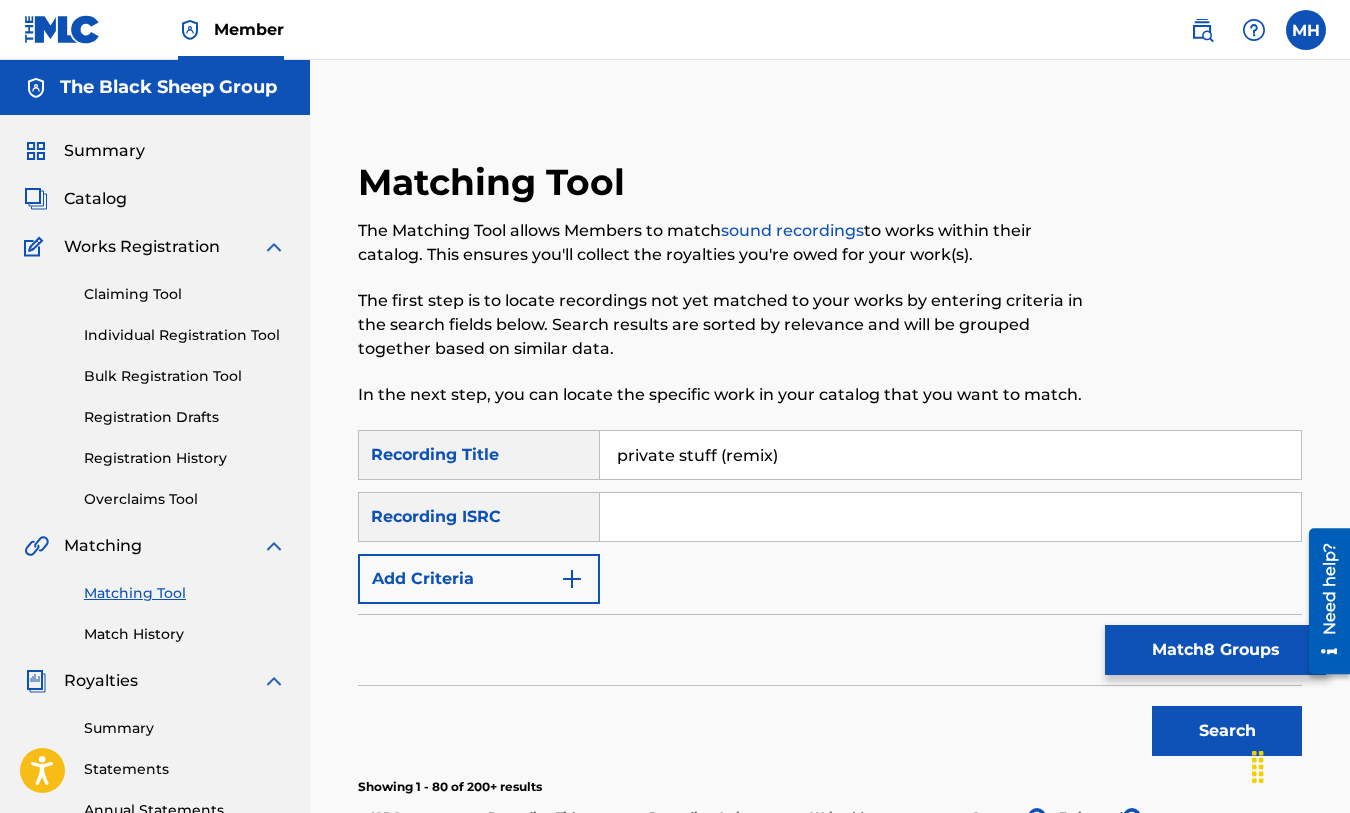 click on "Match  8 Groups" at bounding box center (1215, 650) 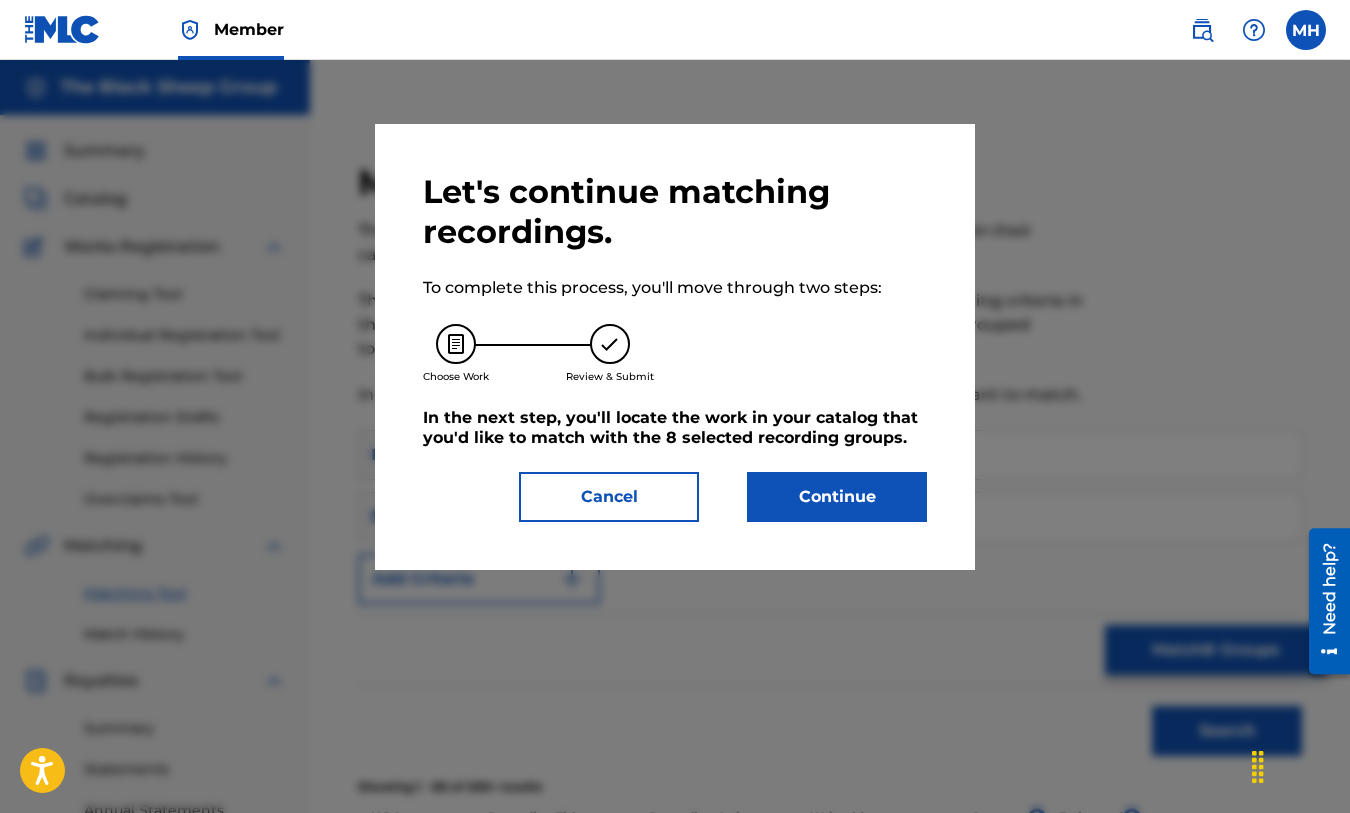click on "Continue" at bounding box center (837, 497) 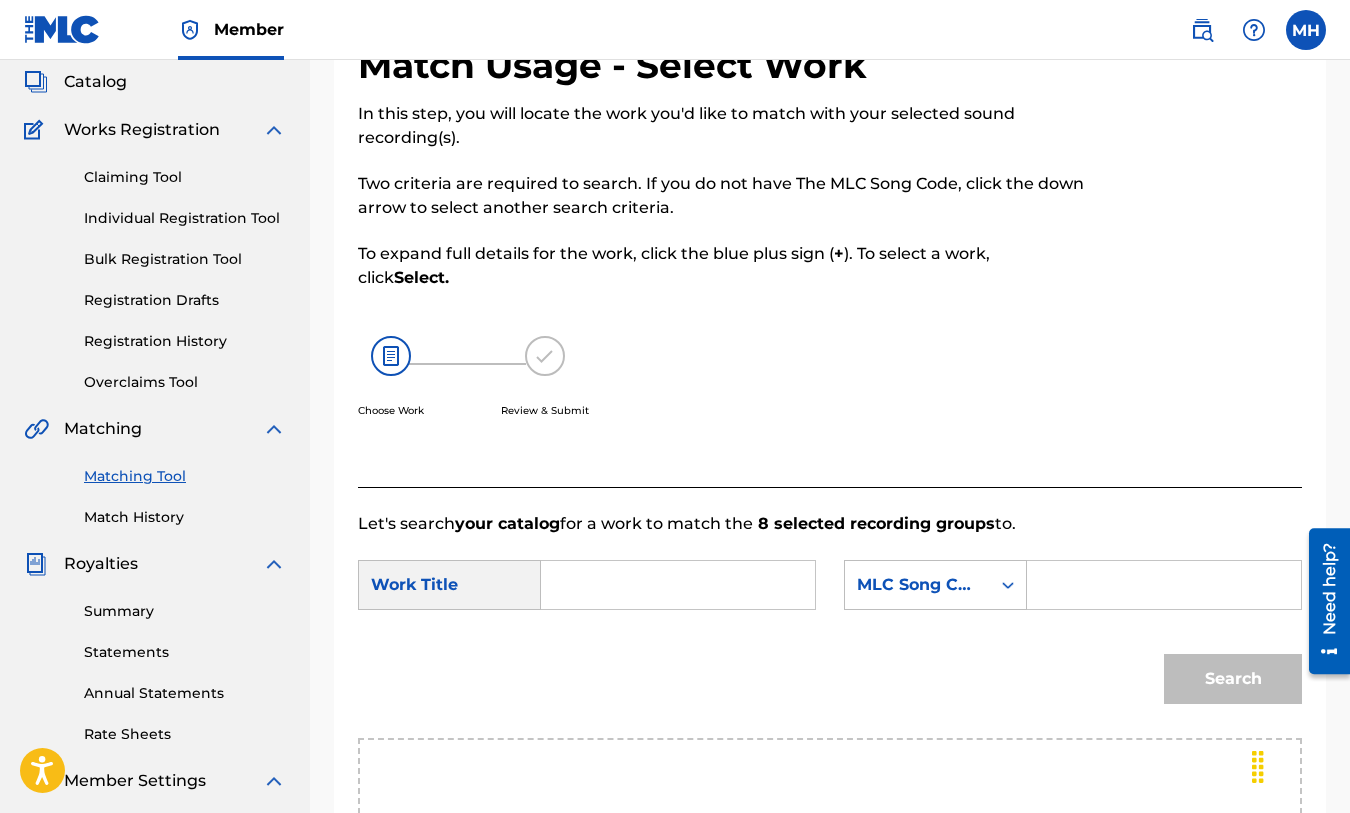 scroll, scrollTop: 122, scrollLeft: 0, axis: vertical 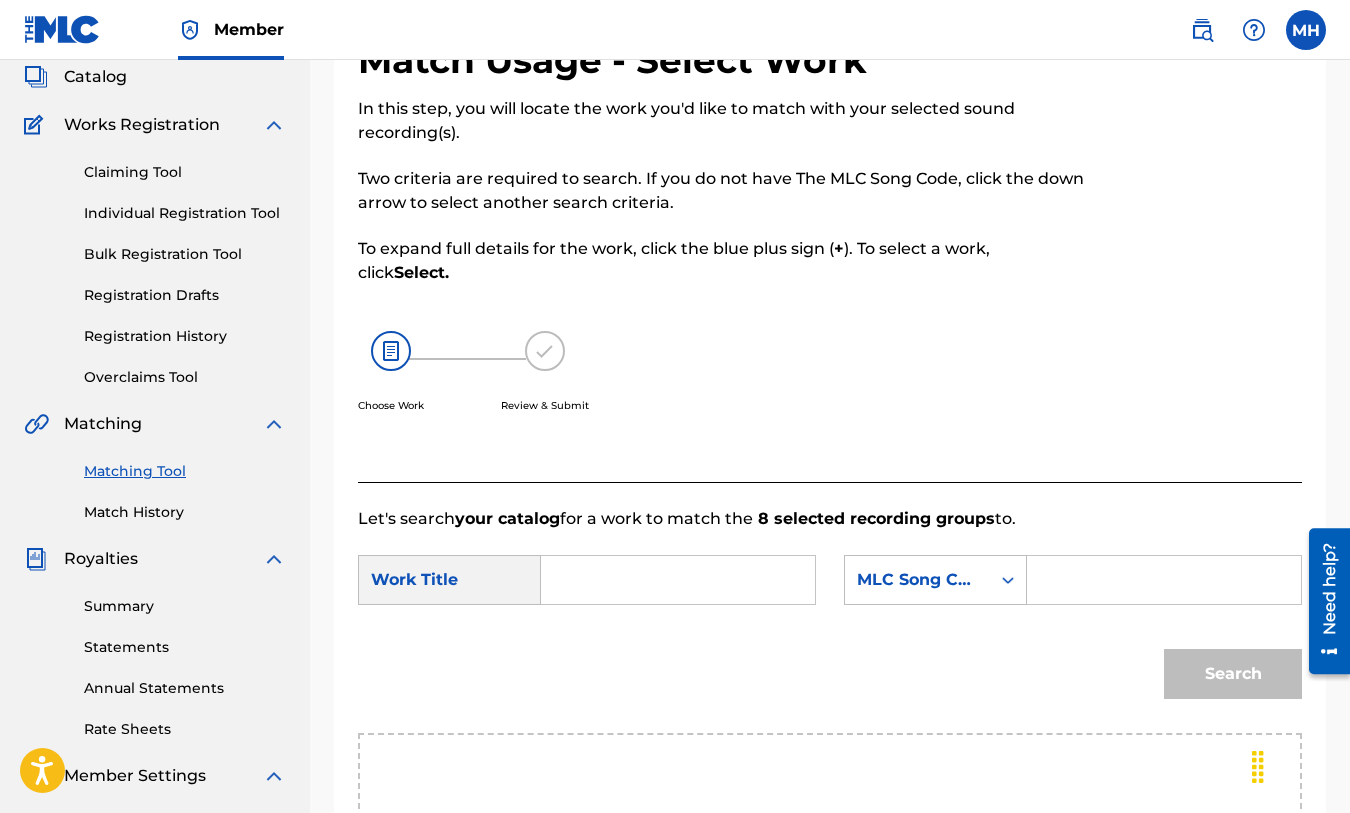 click at bounding box center [678, 580] 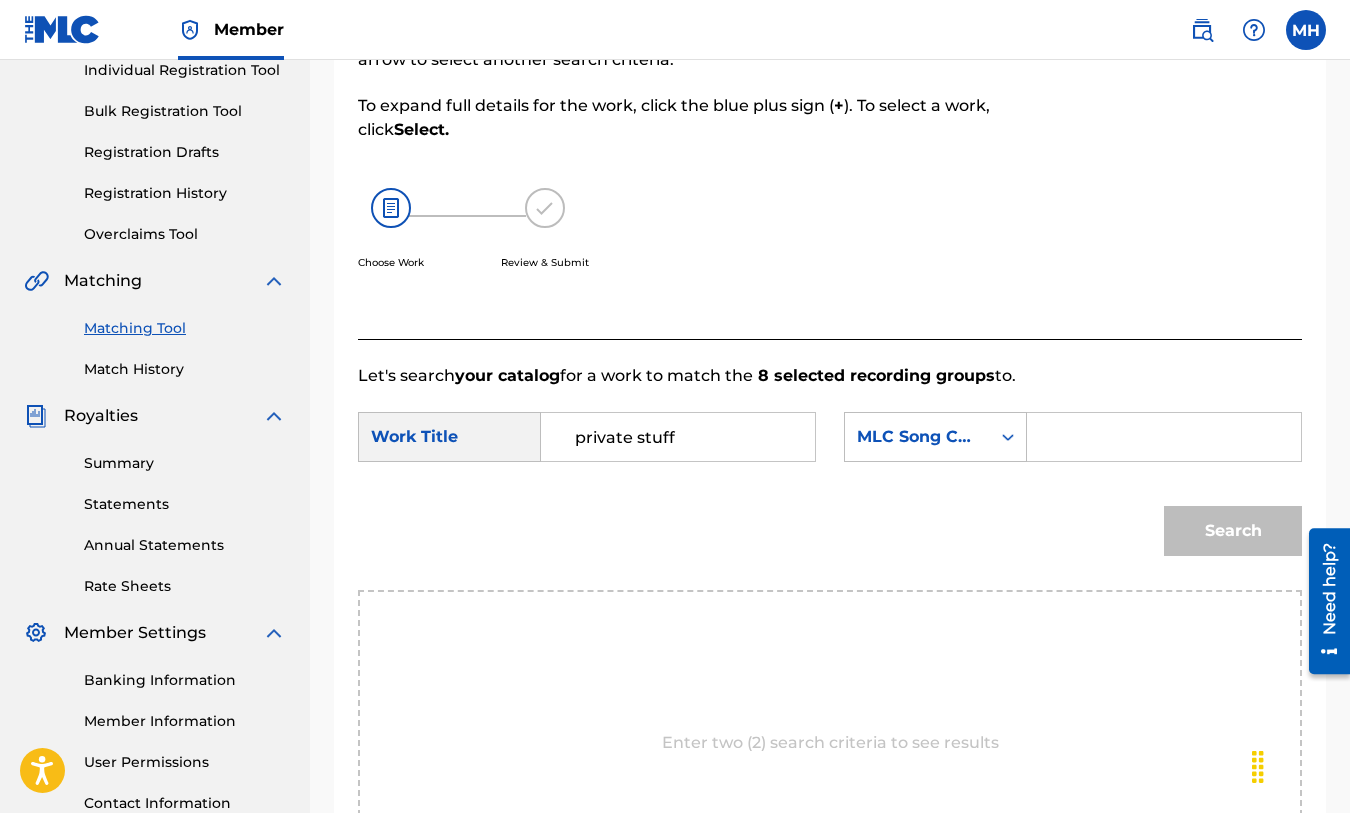 scroll, scrollTop: 226, scrollLeft: 0, axis: vertical 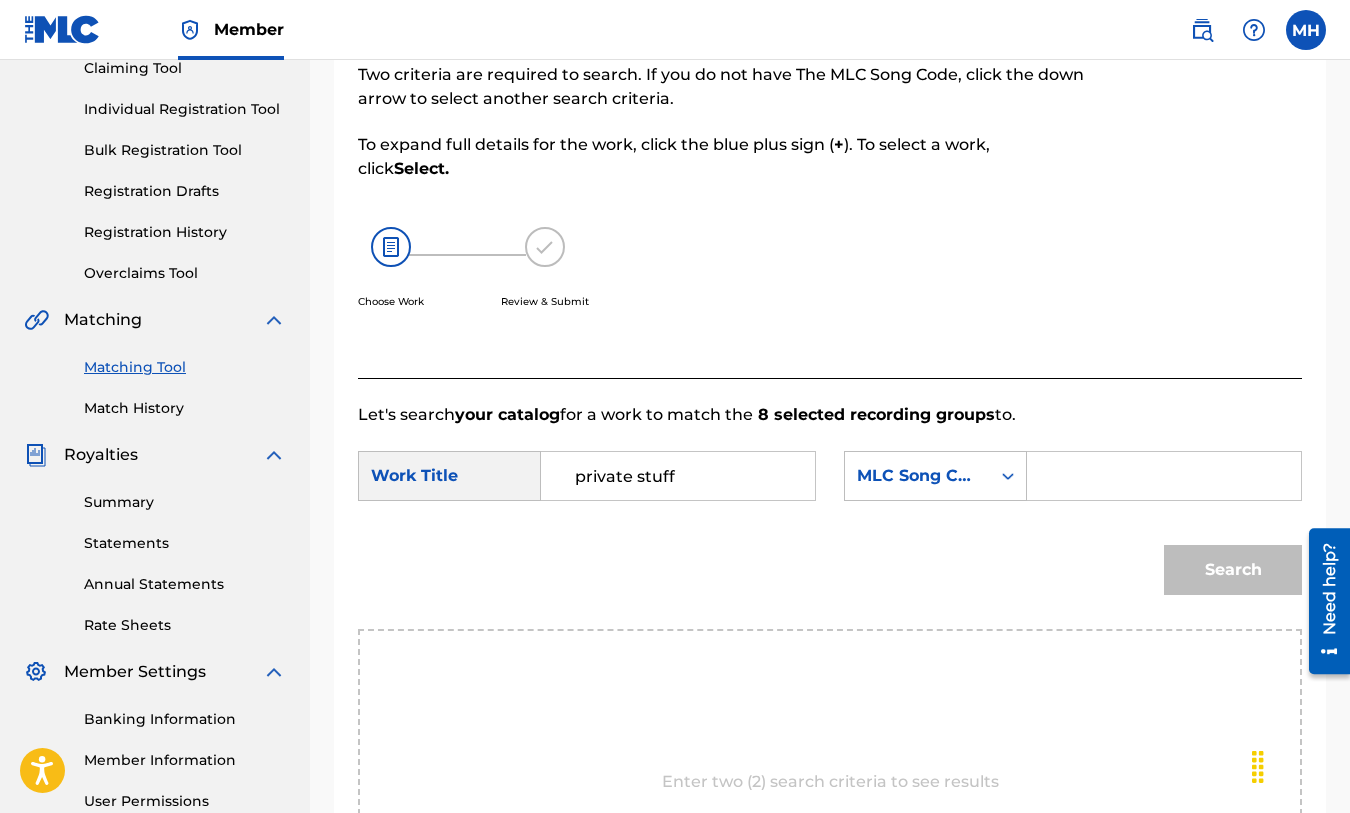 type on "private stuff" 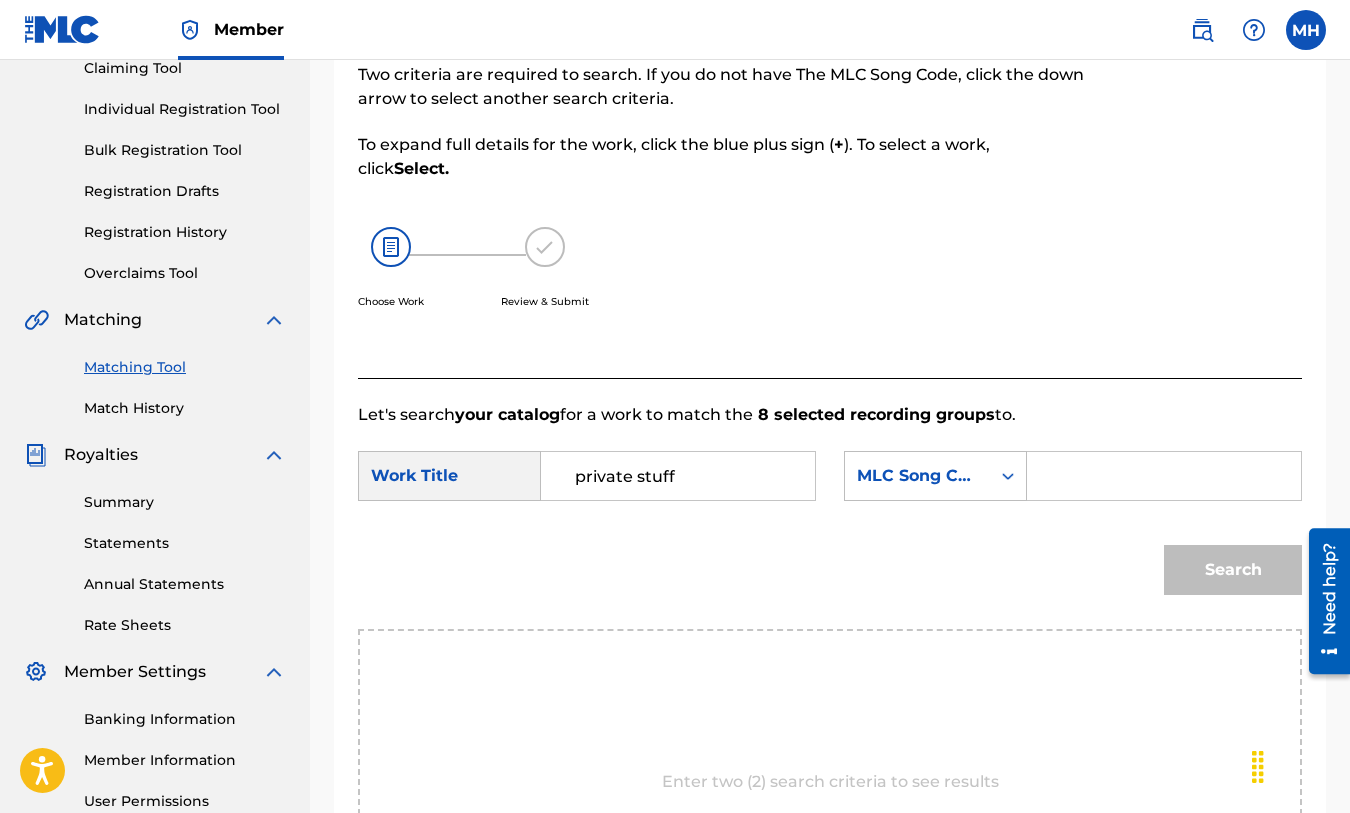 click on "private stuff" at bounding box center [678, 476] 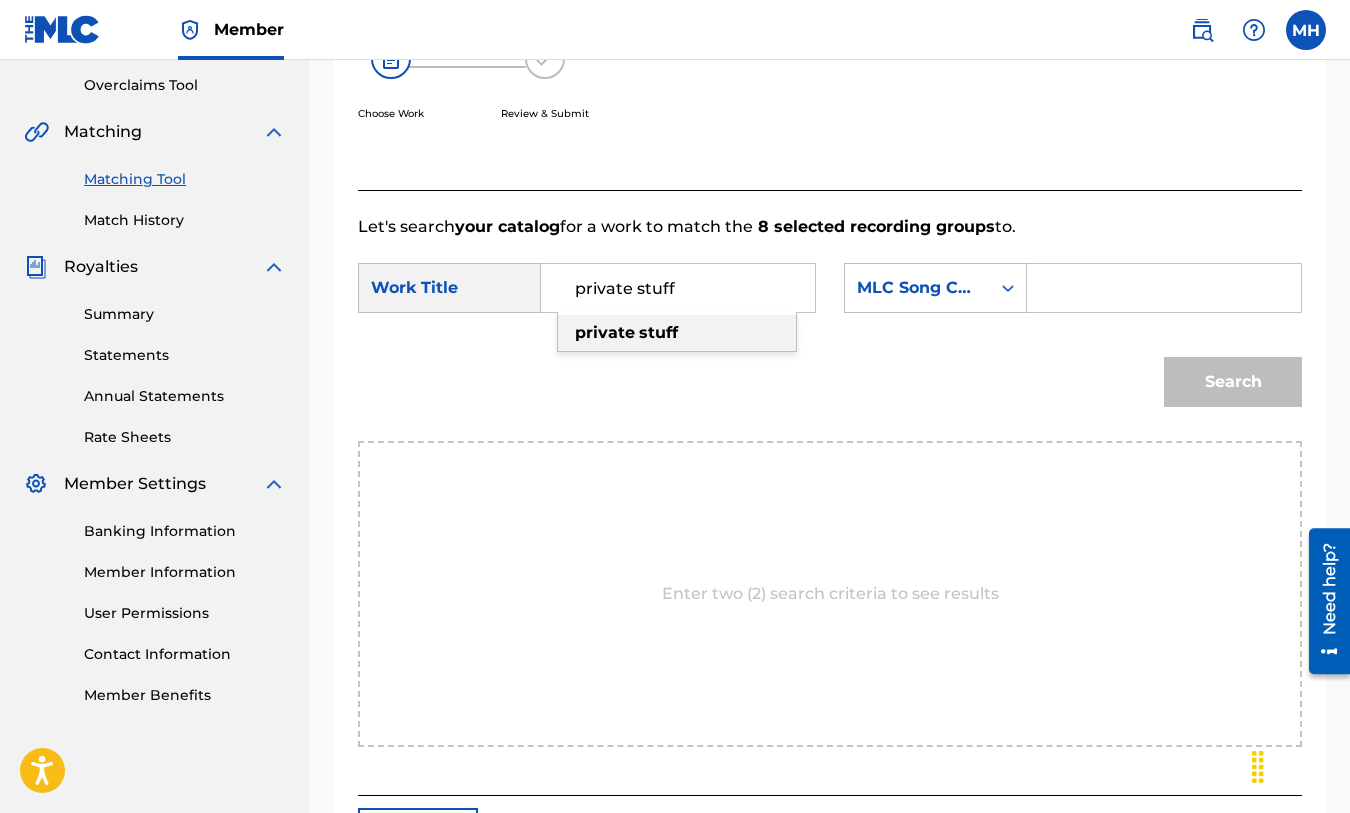 scroll, scrollTop: 419, scrollLeft: 0, axis: vertical 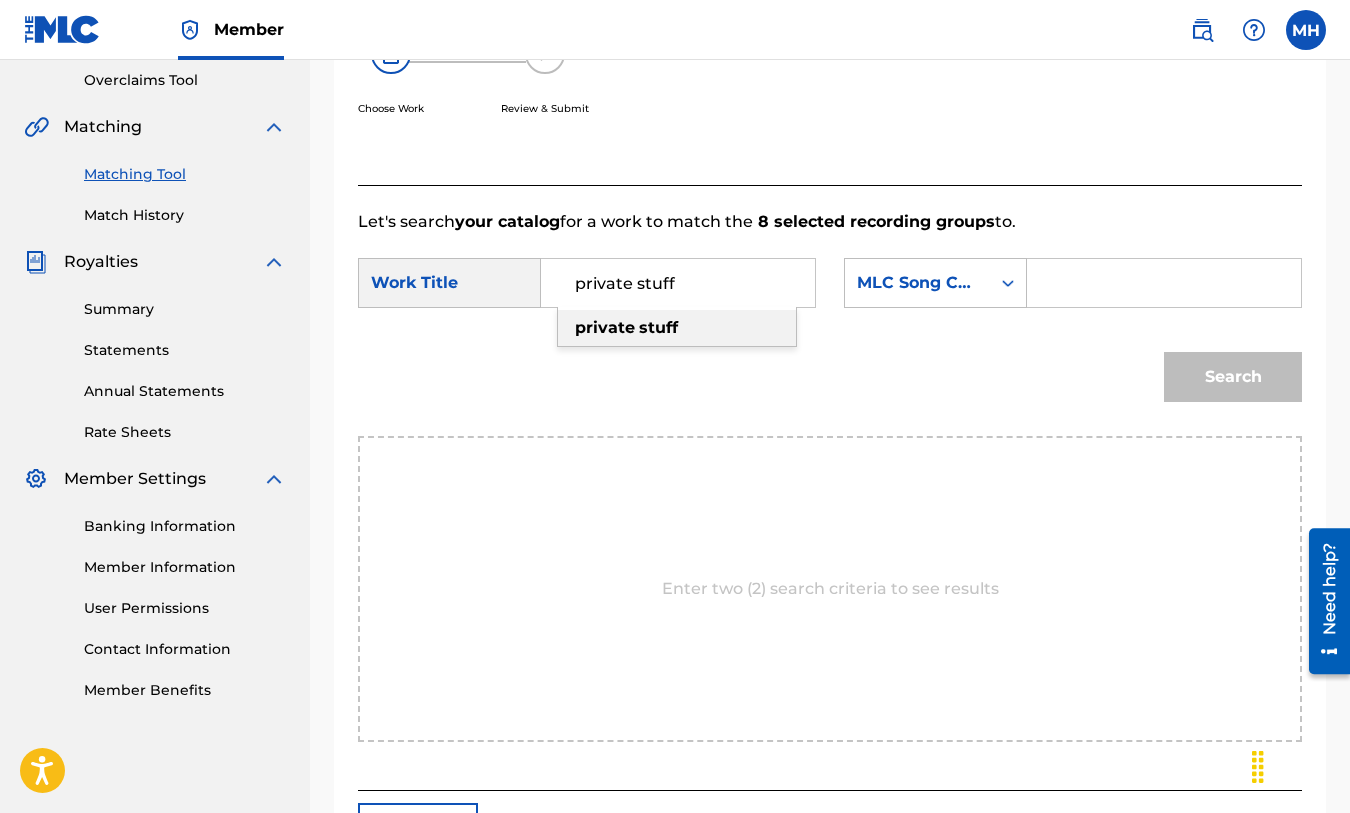 click on "Choose Work Review & Submit" at bounding box center [721, 86] 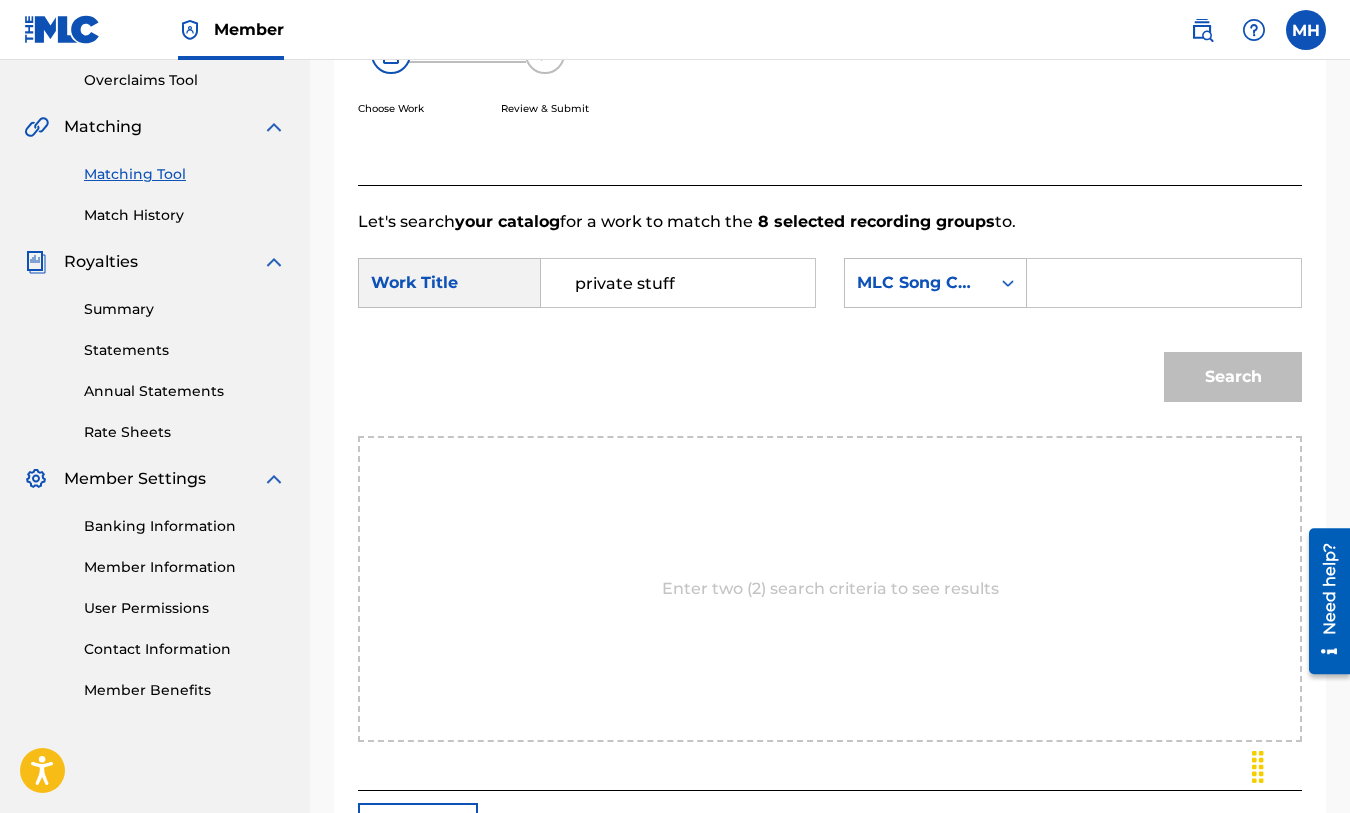 click at bounding box center (1164, 283) 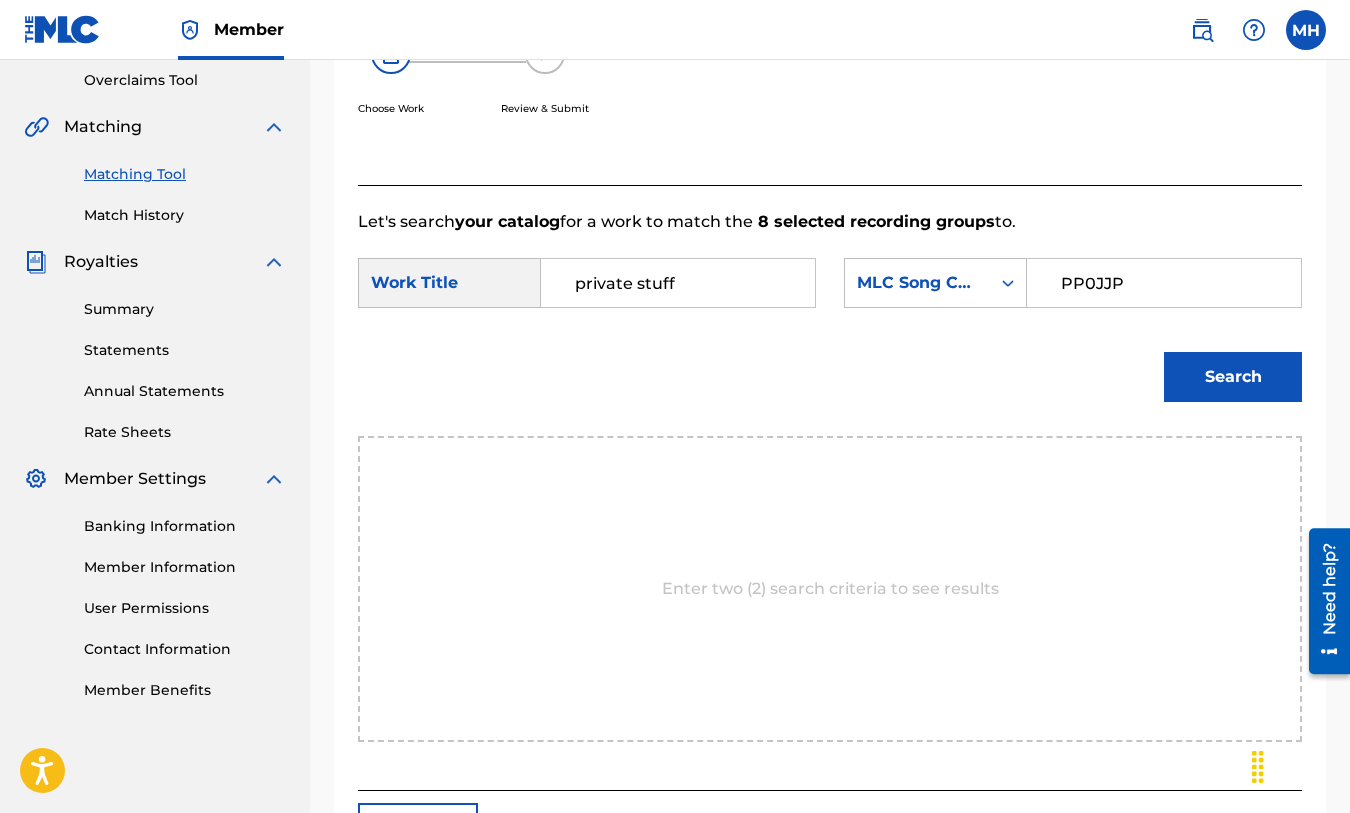 type on "PP0JJP" 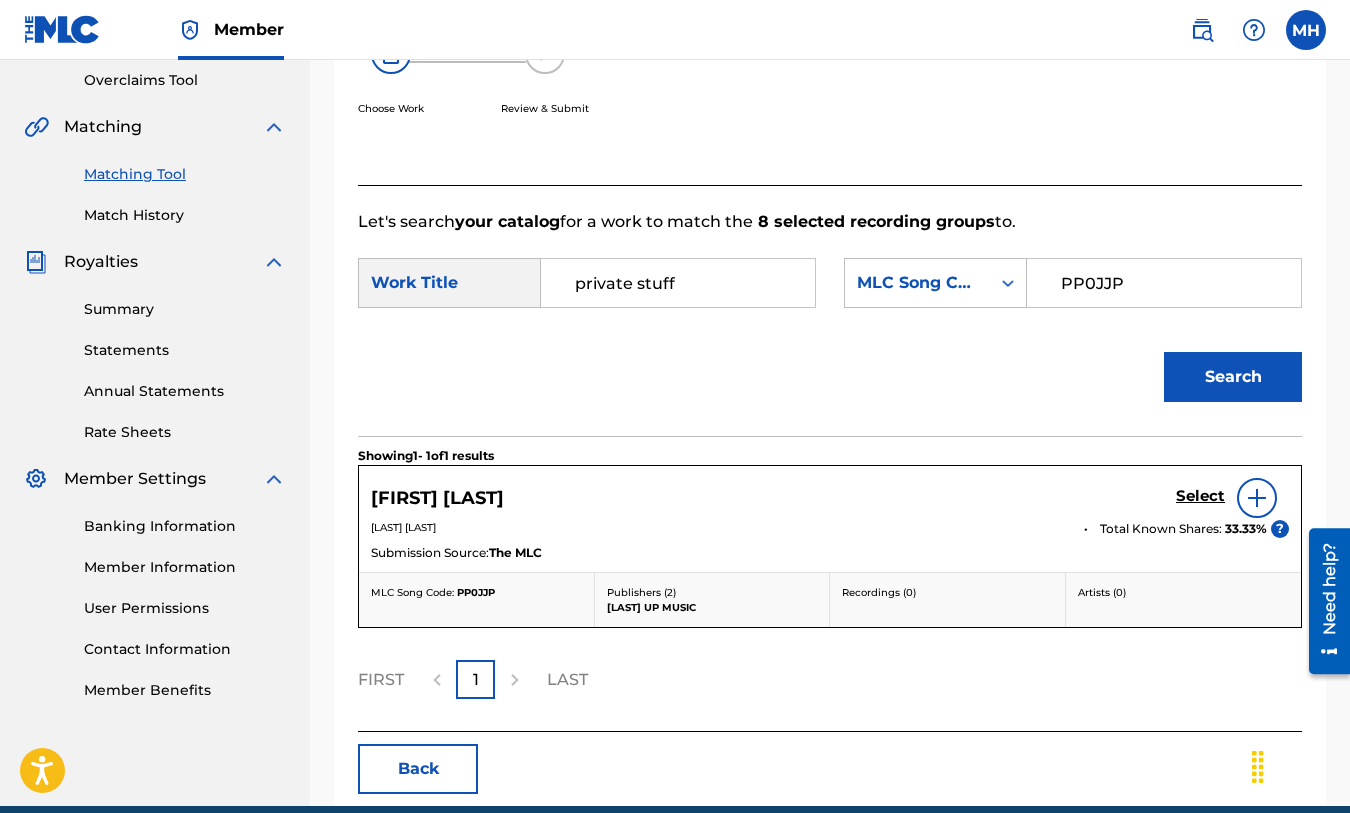 click at bounding box center [1257, 498] 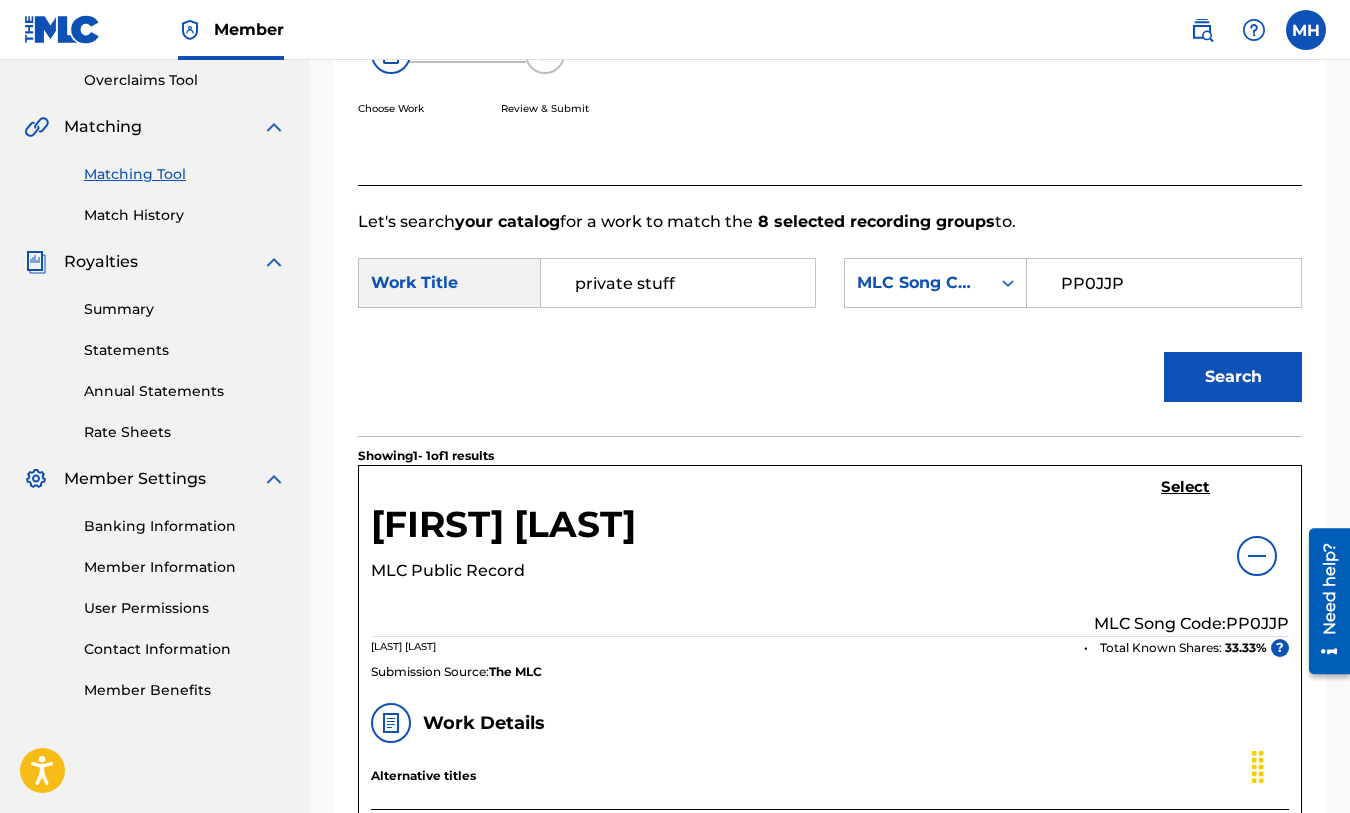 click on "Select" at bounding box center (1185, 487) 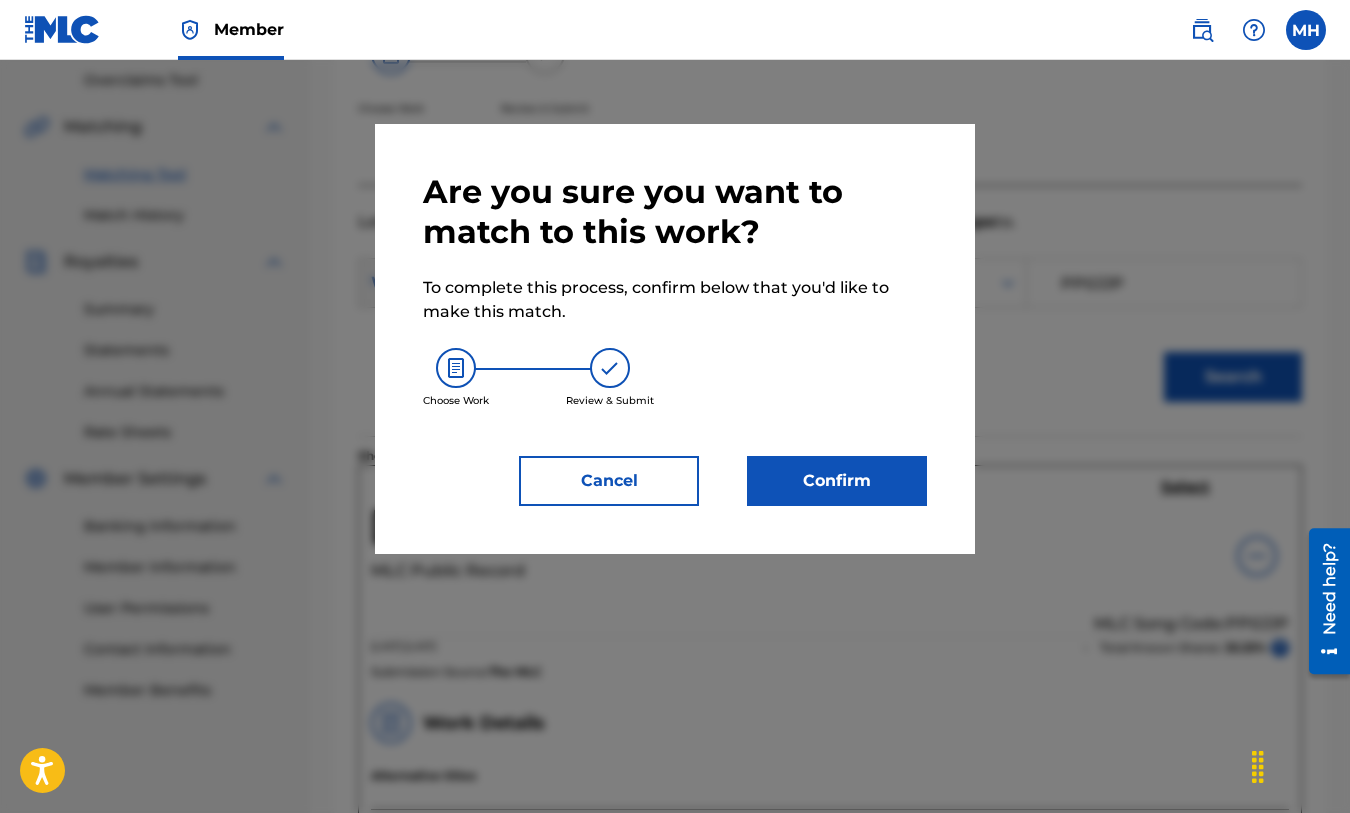 click on "Confirm" at bounding box center (837, 481) 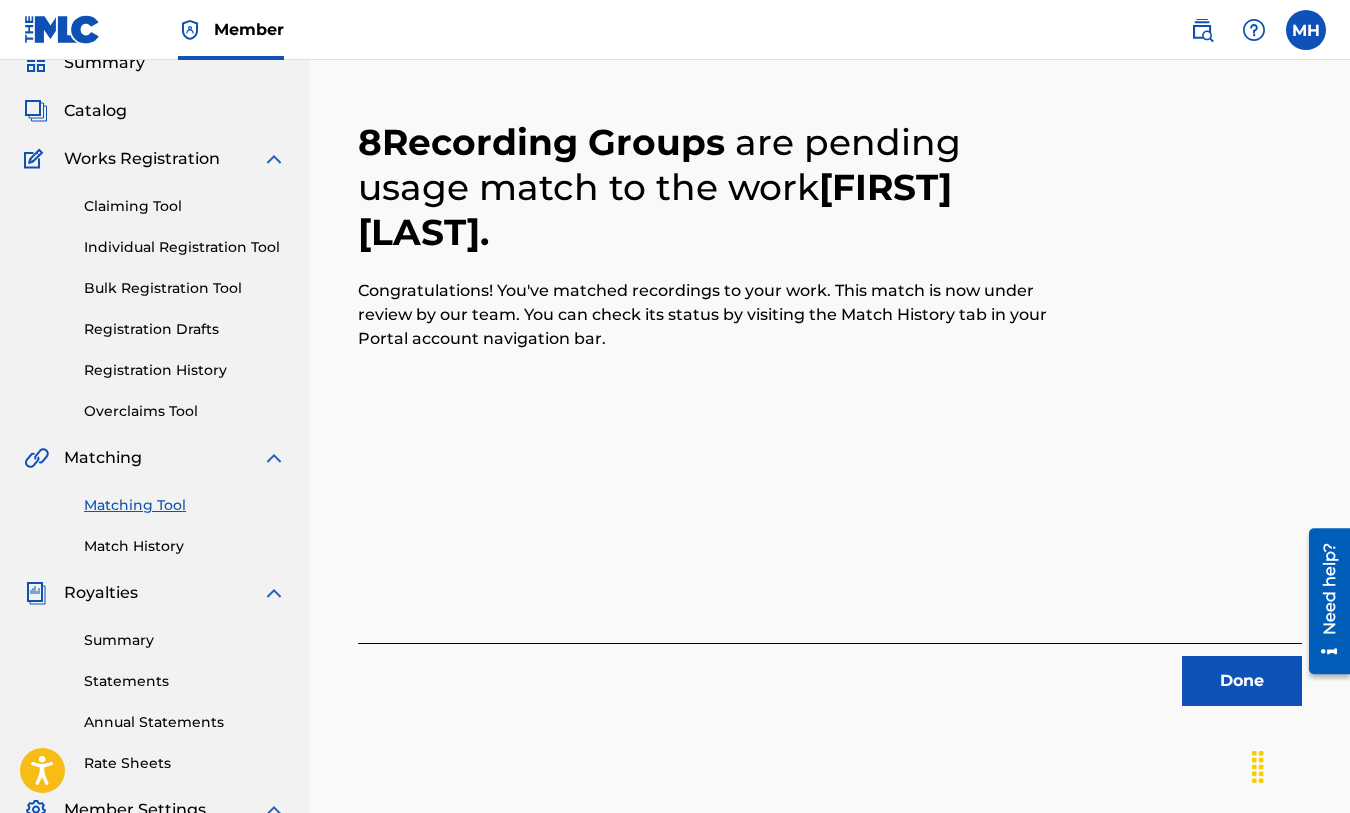 scroll, scrollTop: 115, scrollLeft: 0, axis: vertical 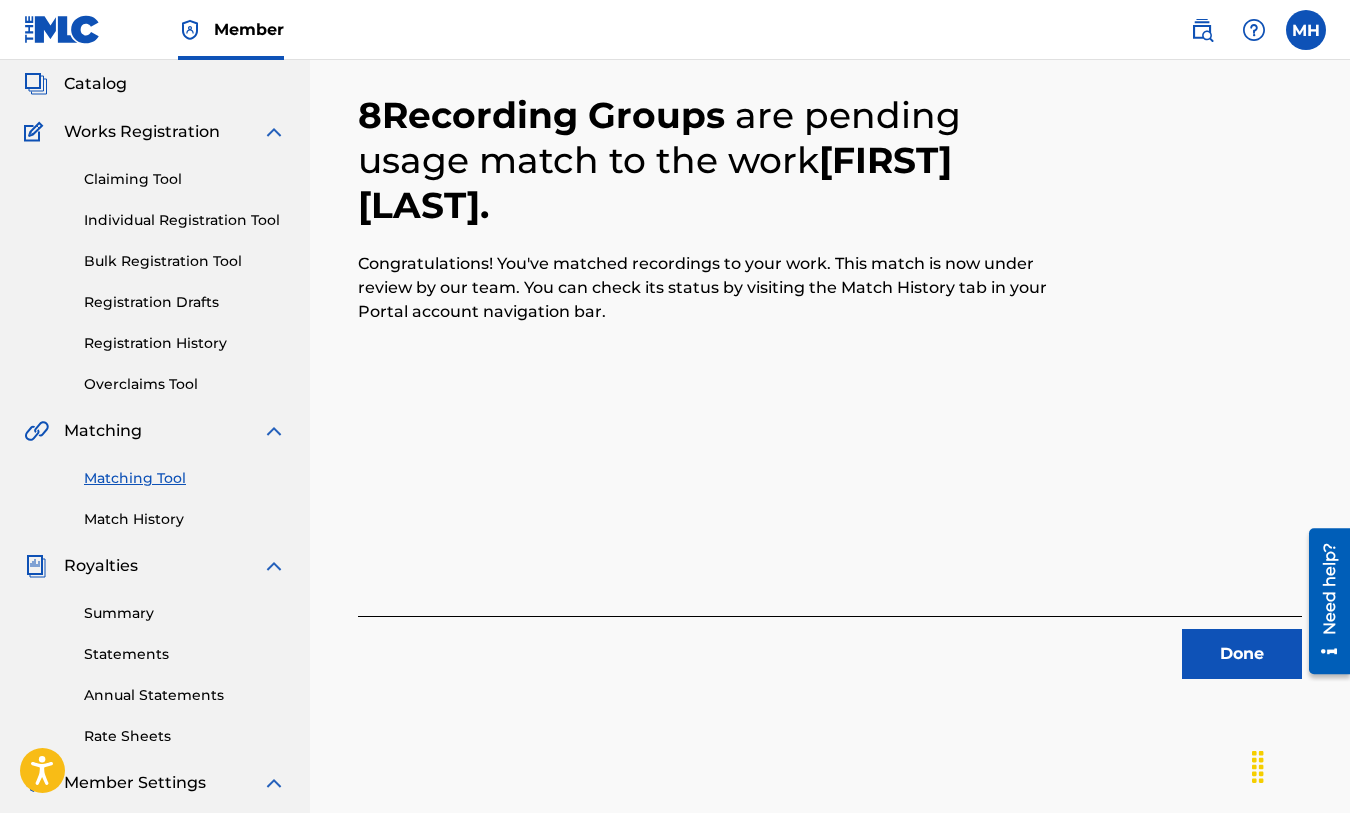 click on "Done" at bounding box center (1242, 654) 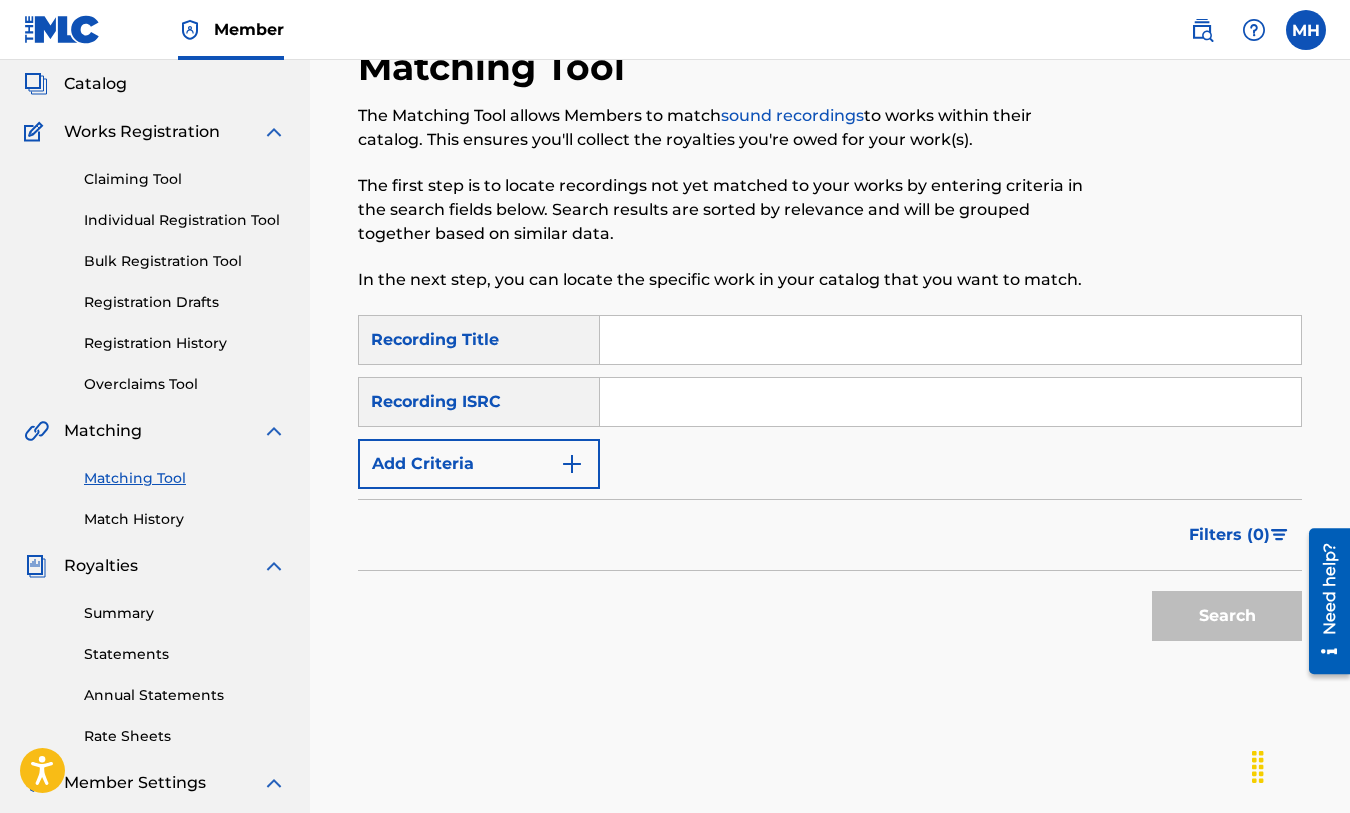 scroll, scrollTop: 0, scrollLeft: 0, axis: both 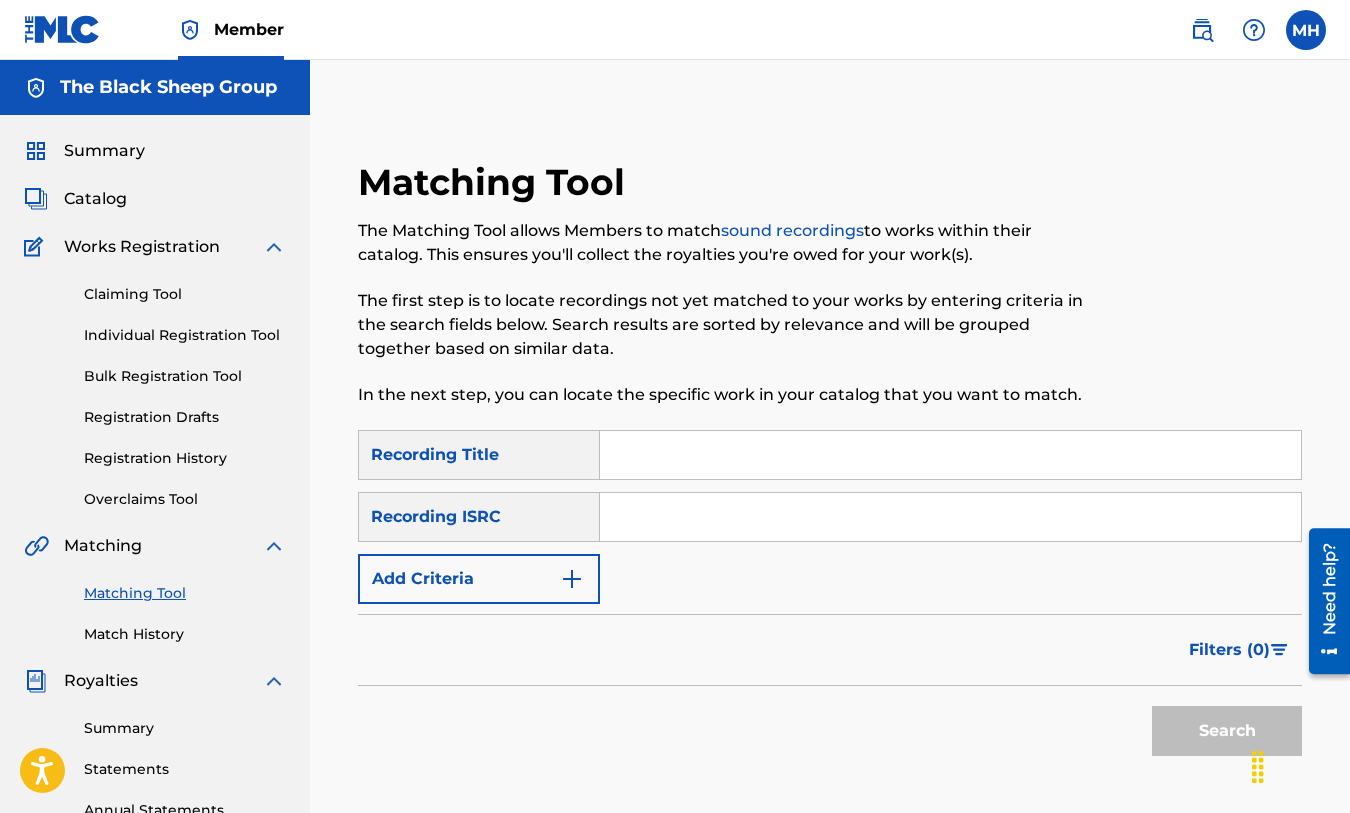 click on "Summary" at bounding box center [104, 151] 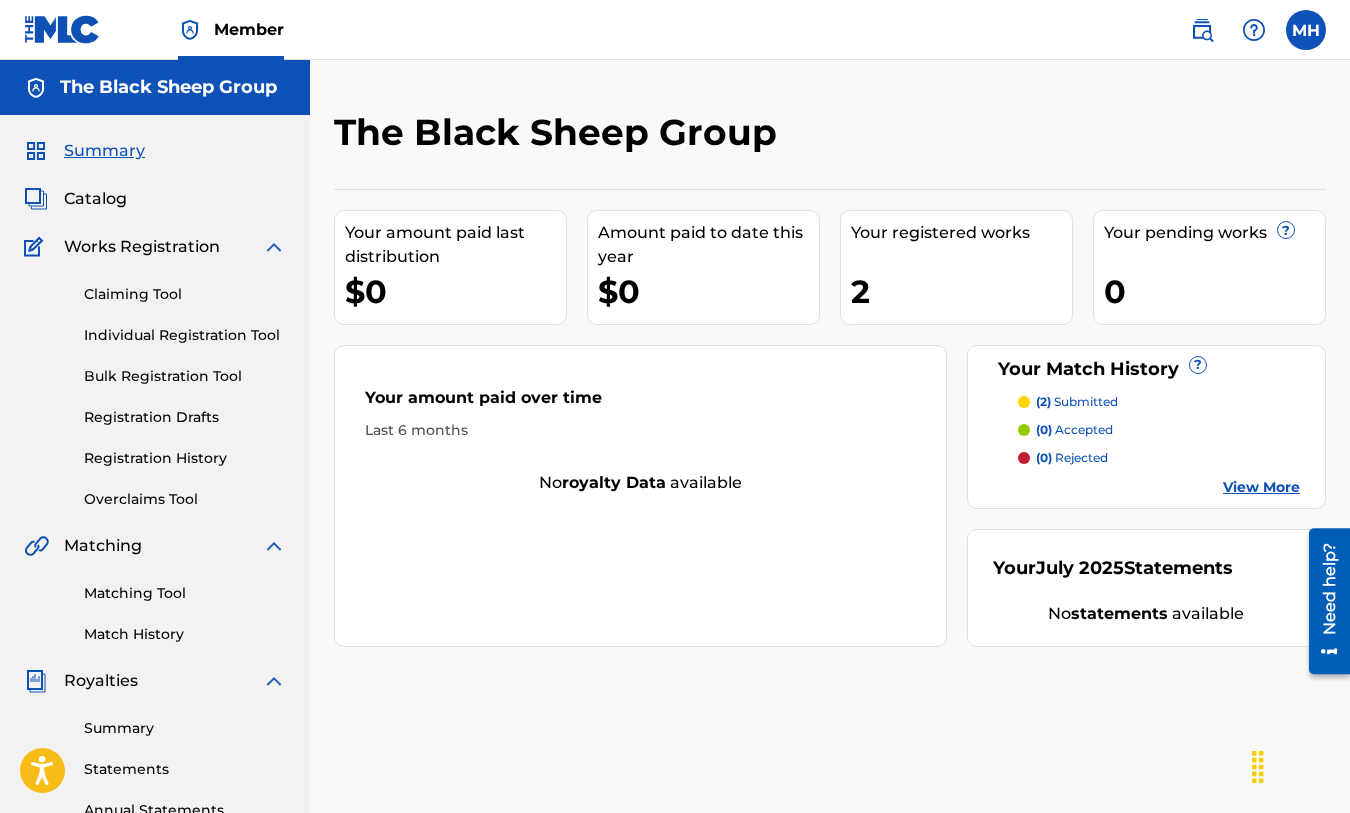click on "Matching Tool" at bounding box center [185, 593] 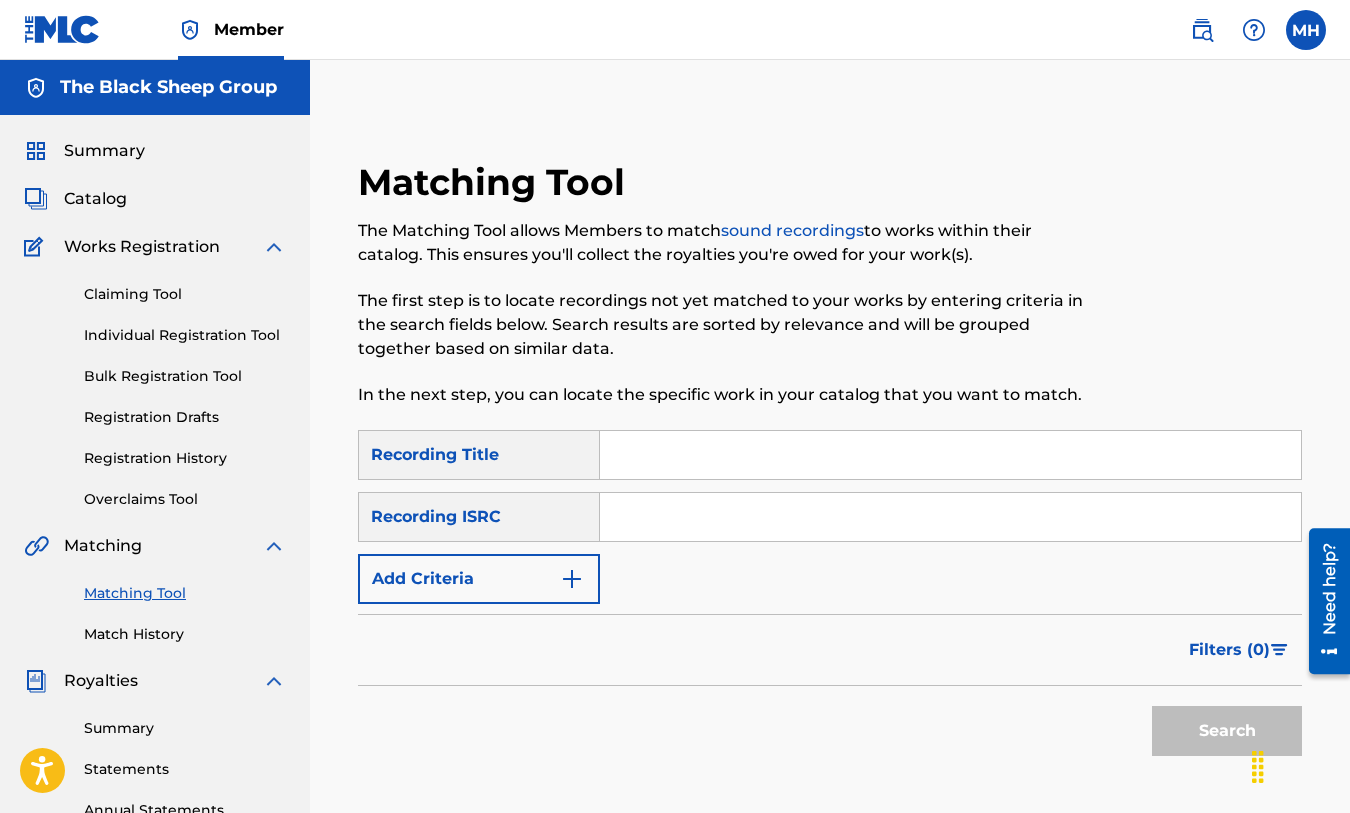 click at bounding box center [572, 579] 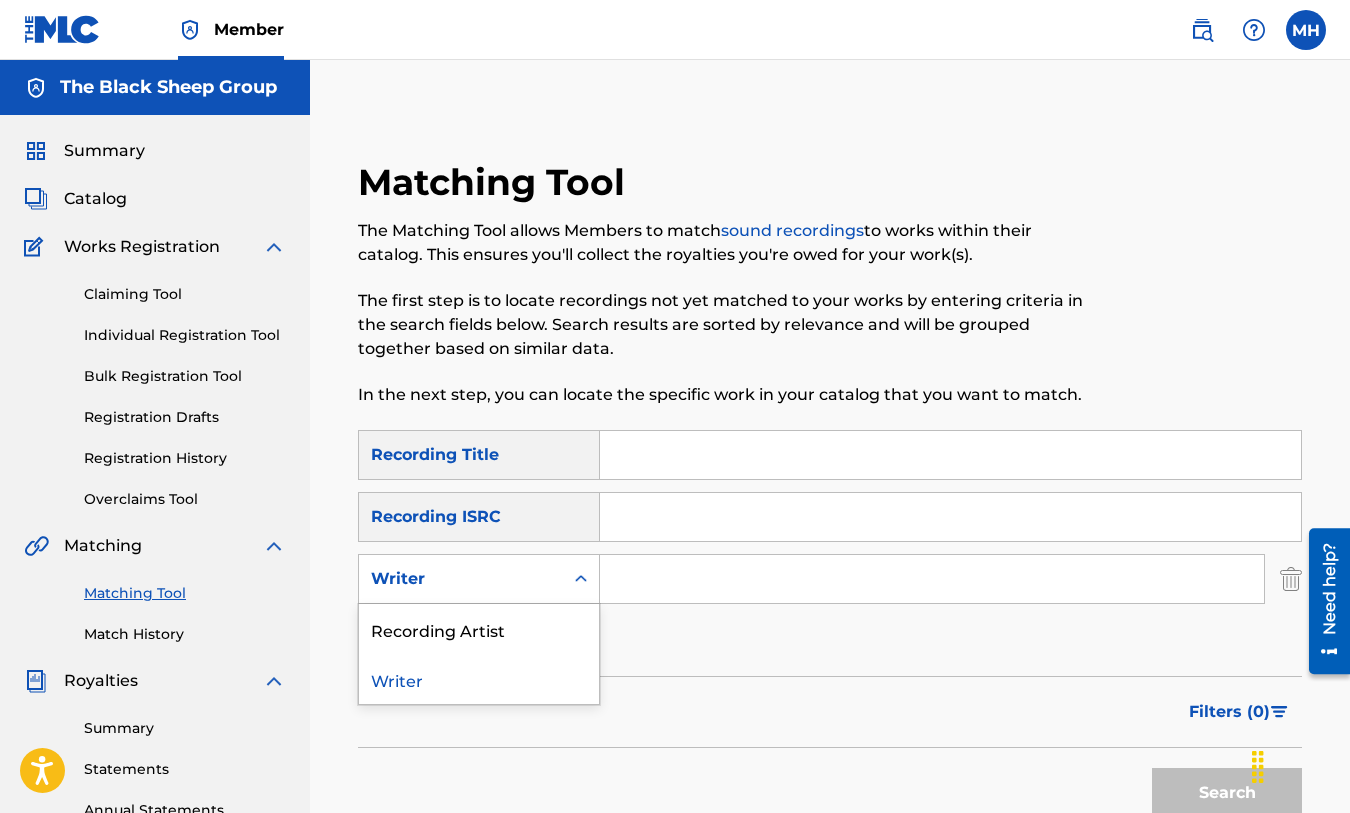 click at bounding box center (581, 579) 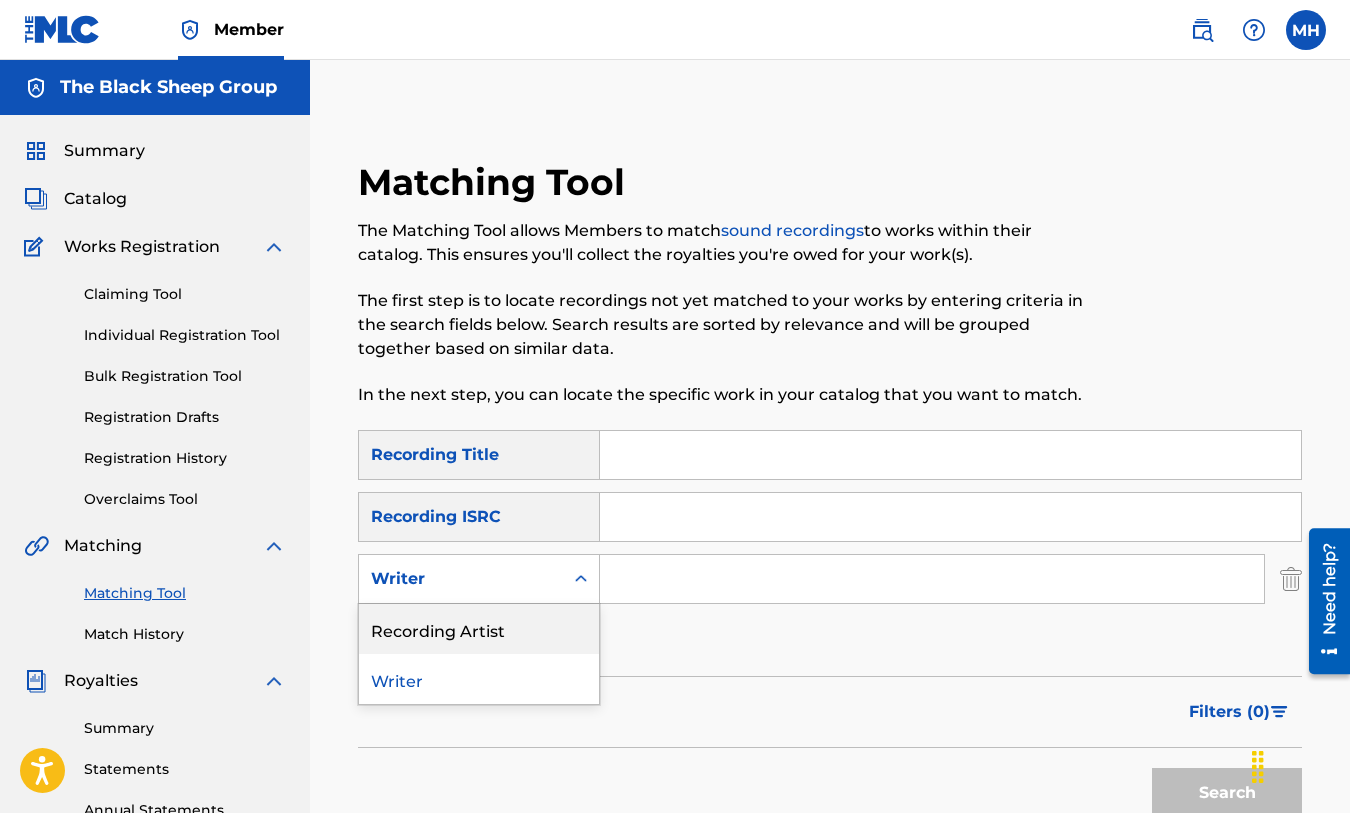 click on "Recording Artist" at bounding box center (479, 629) 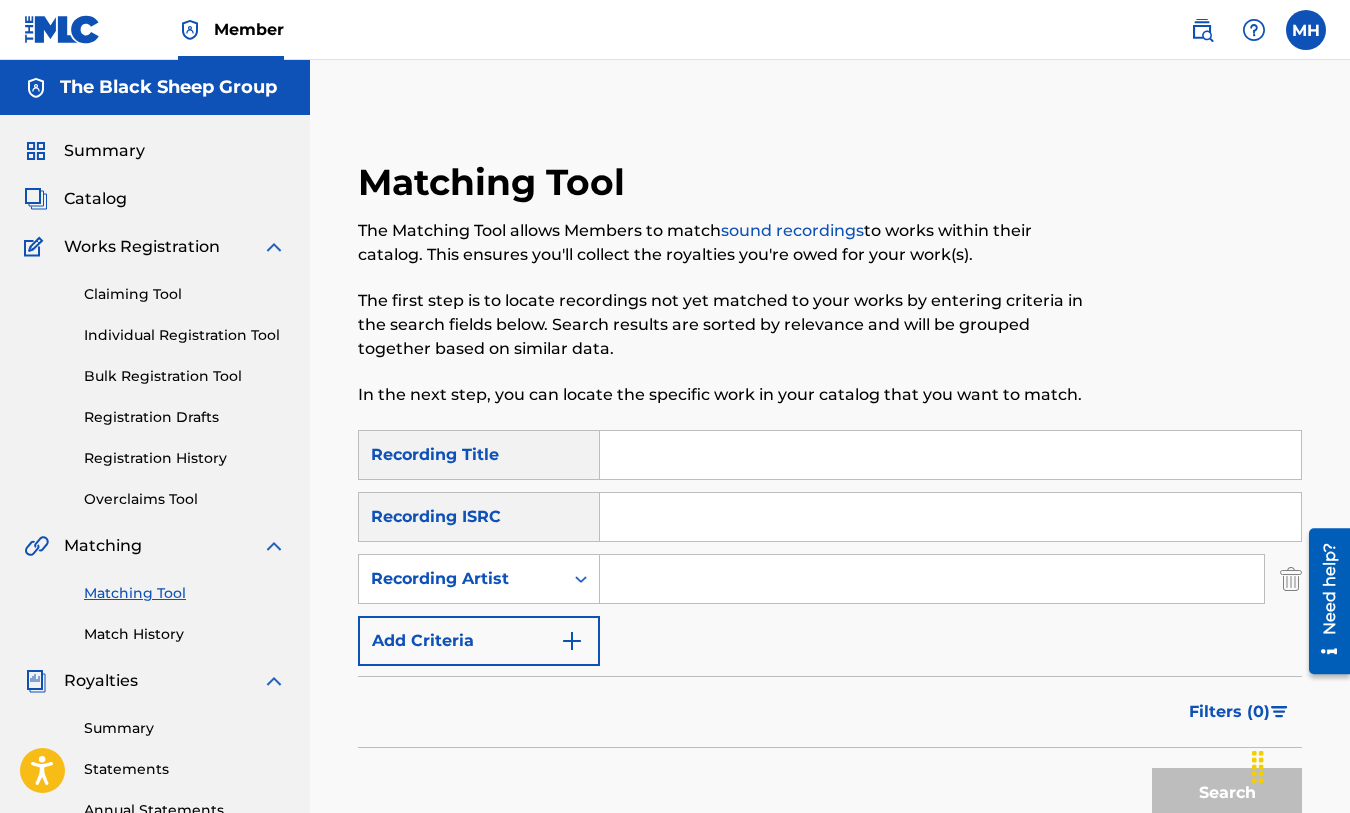 click at bounding box center (932, 579) 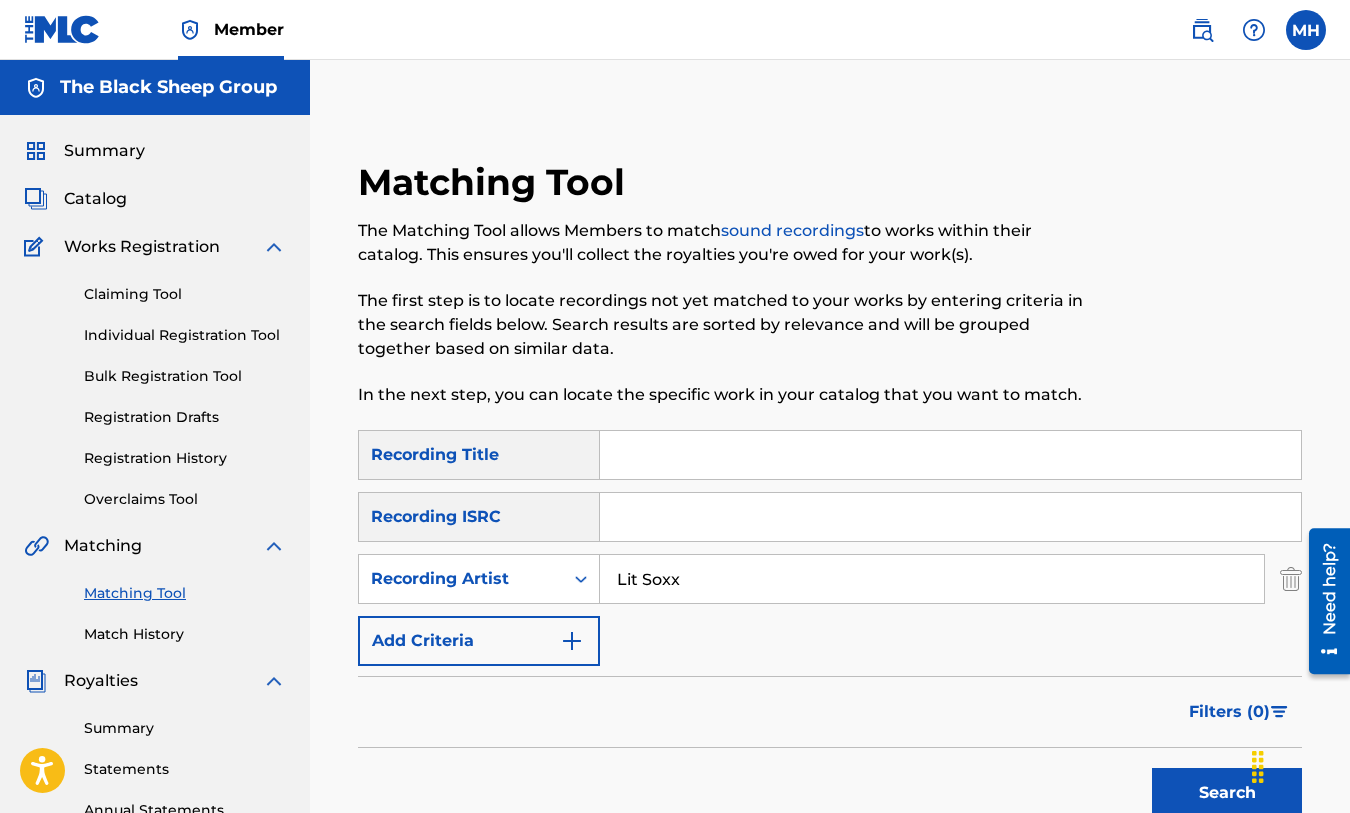 type on "Lit Soxx" 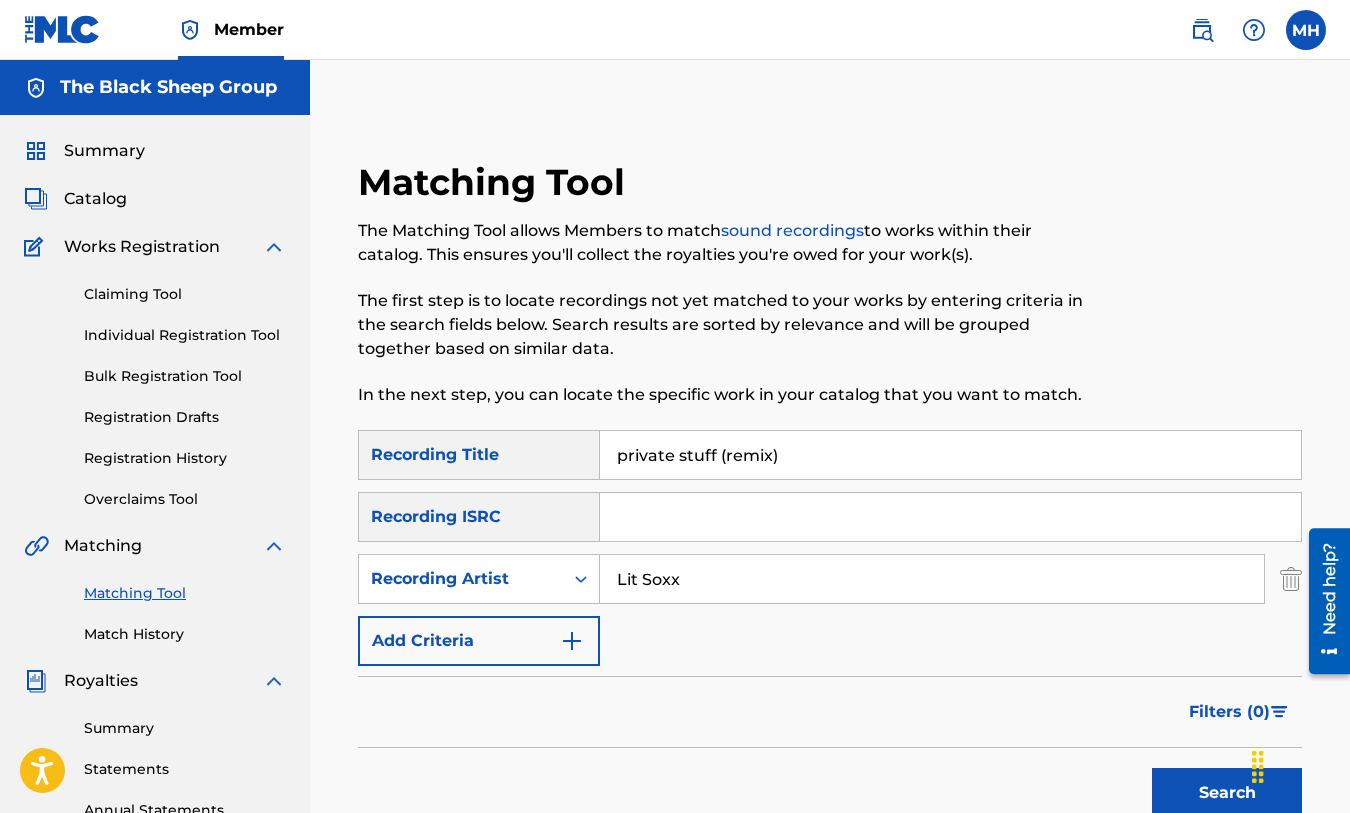 click on "Search" at bounding box center (1227, 793) 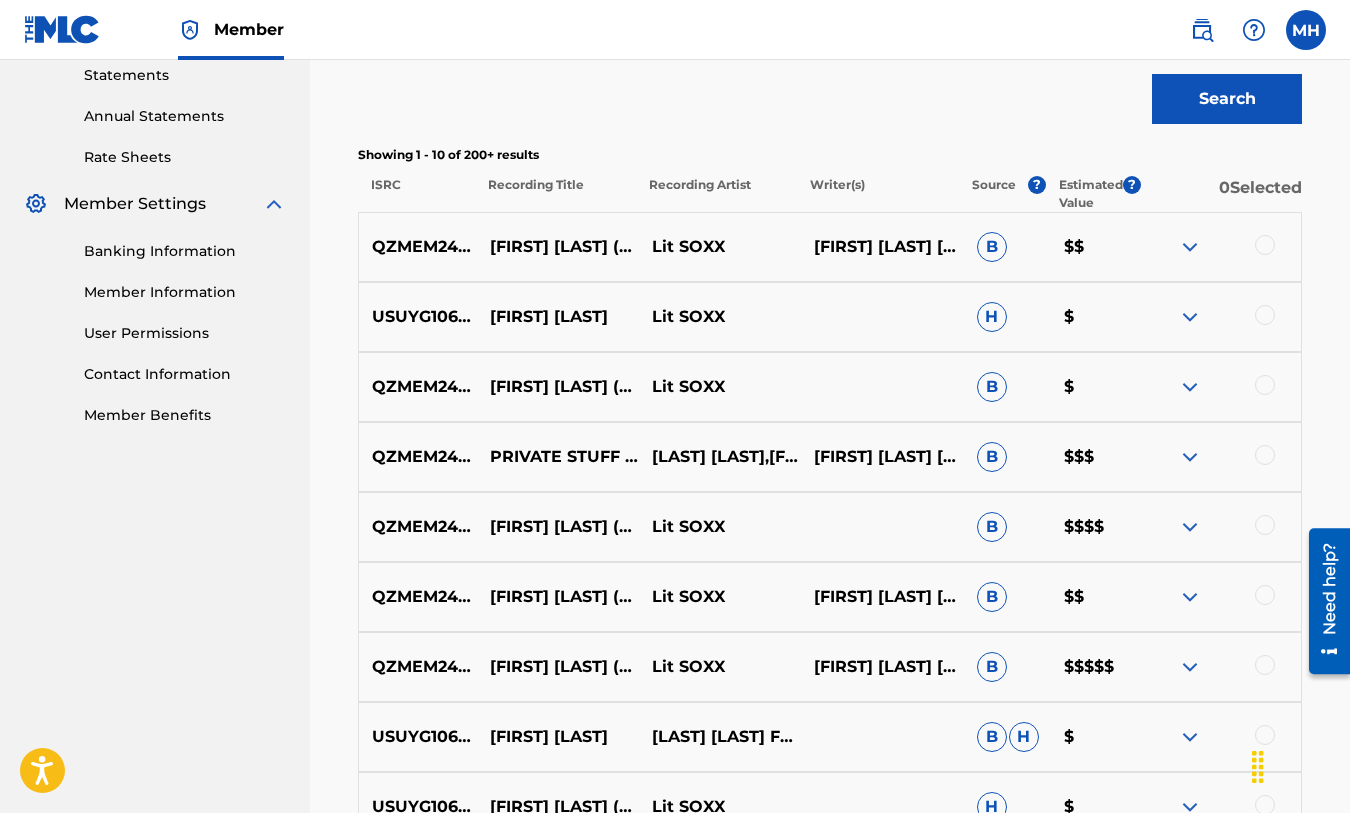 scroll, scrollTop: 685, scrollLeft: 0, axis: vertical 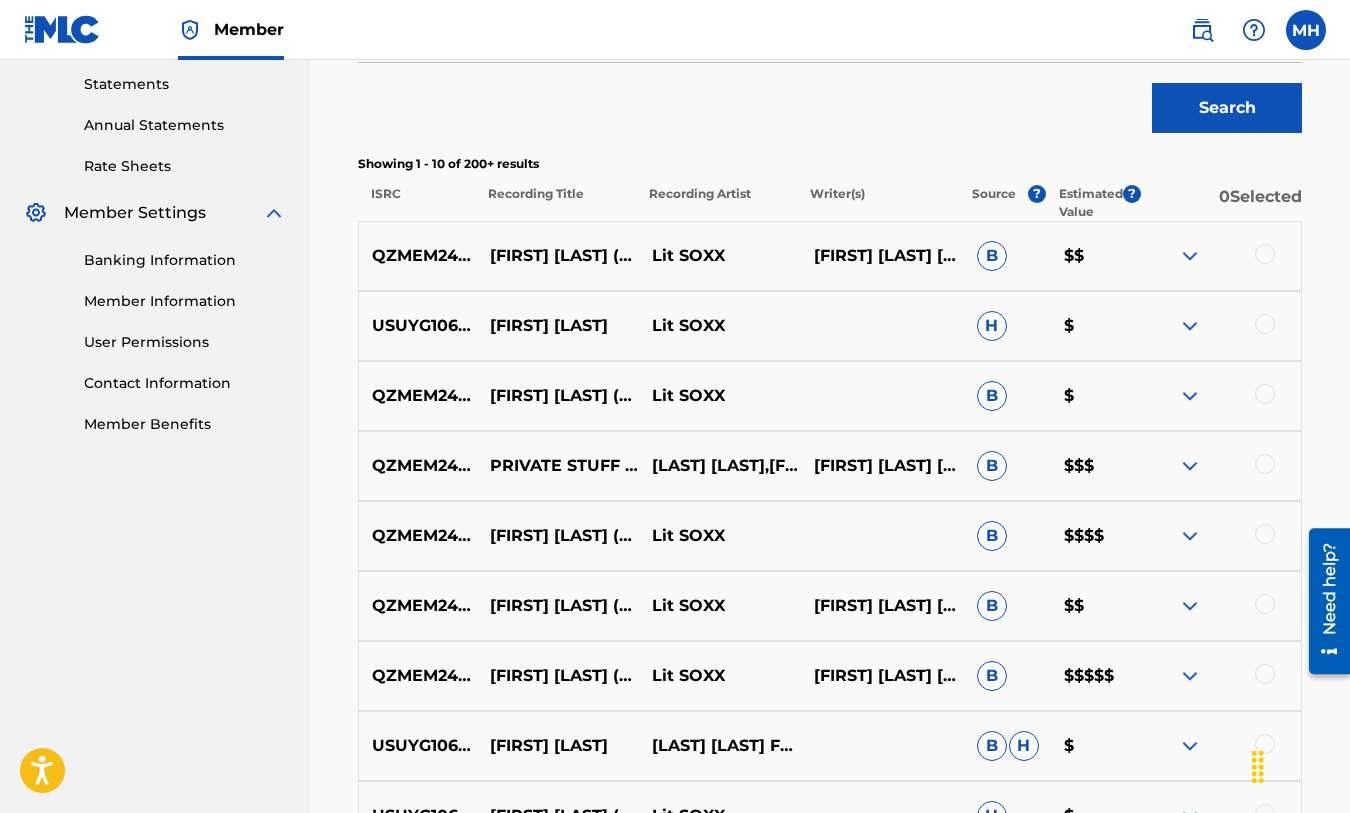 click at bounding box center (1265, 254) 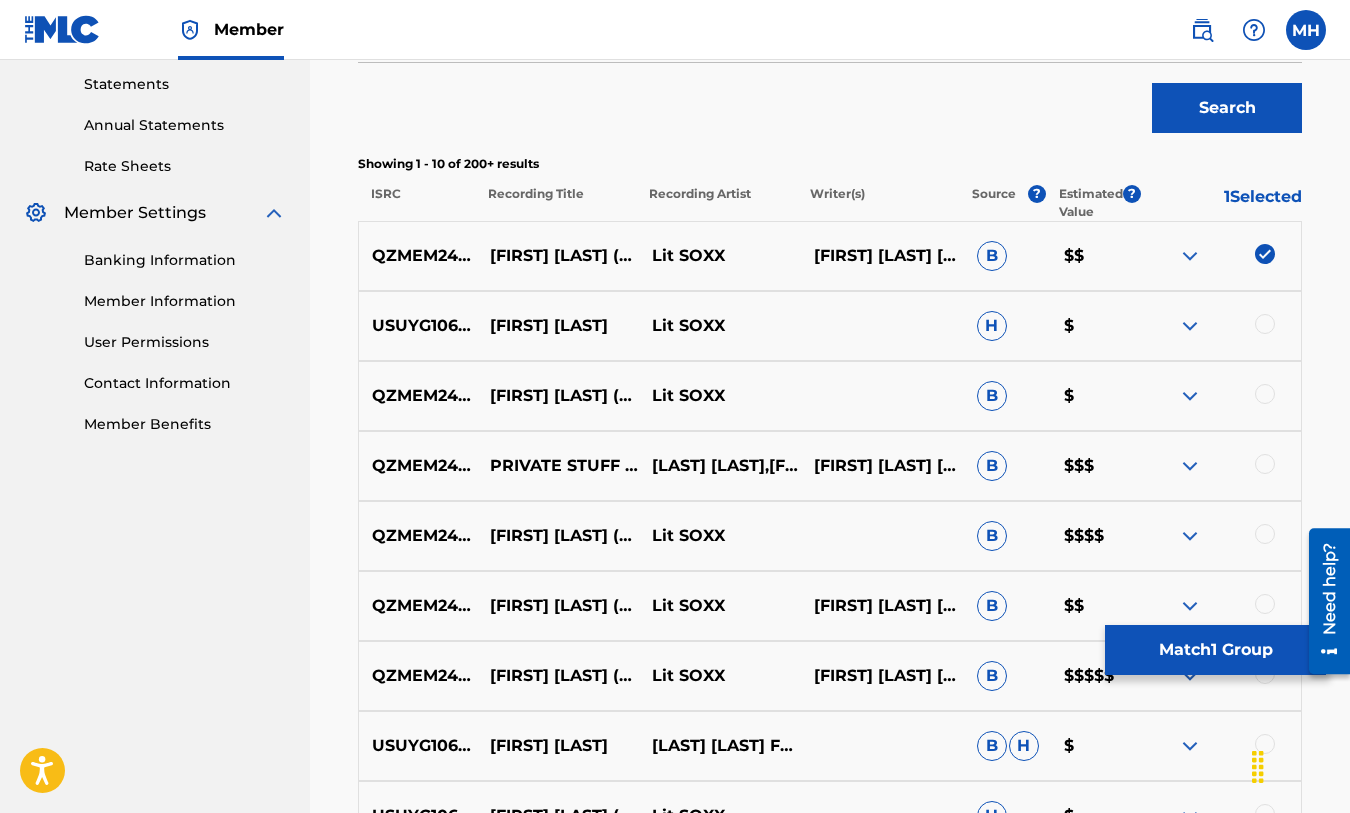 click at bounding box center [1220, 326] 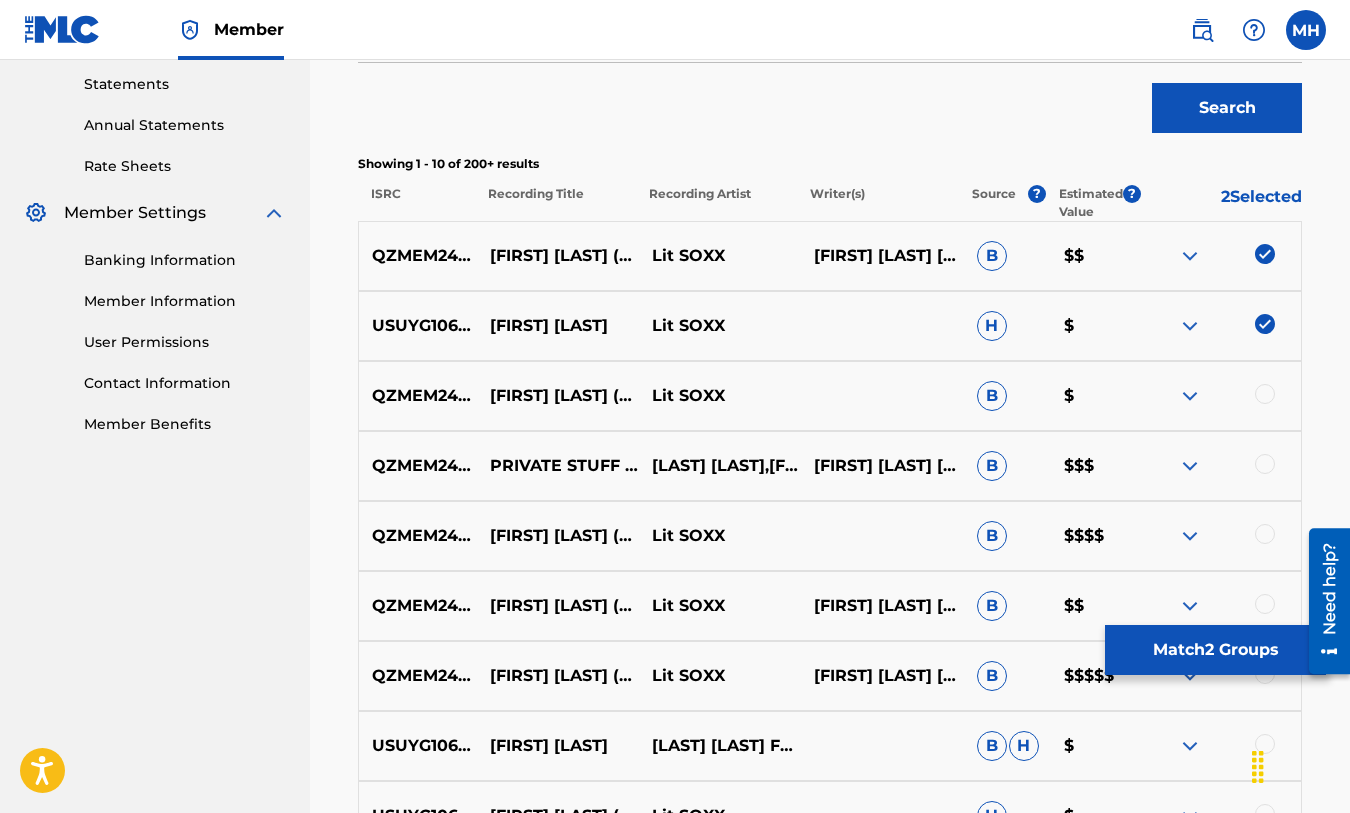 click at bounding box center [1265, 394] 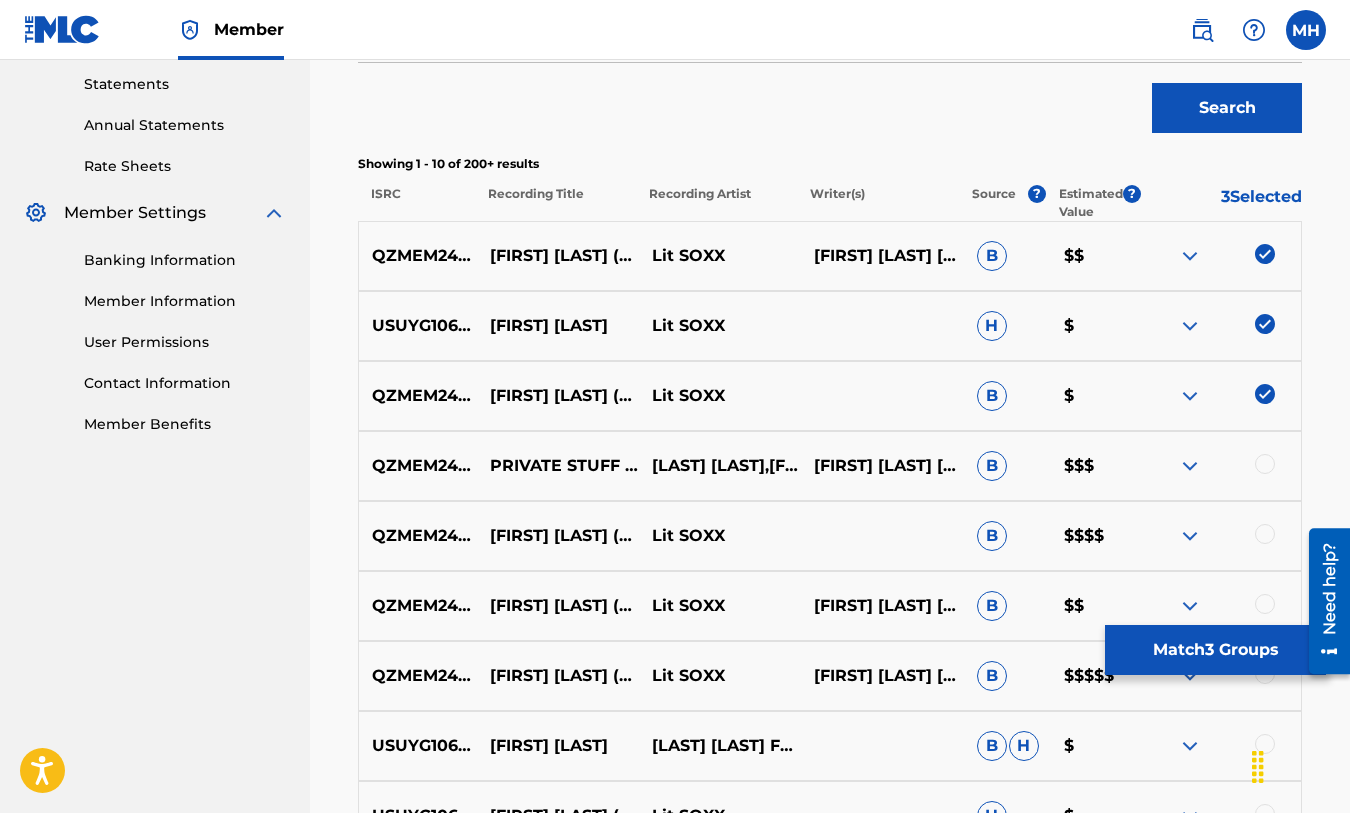 click on "QZMEM2400801 PRIVATE STUFF - REMIX LIT SOXX,JR PATTON DEANGELO DEON HARRIS B $$$" at bounding box center [830, 466] 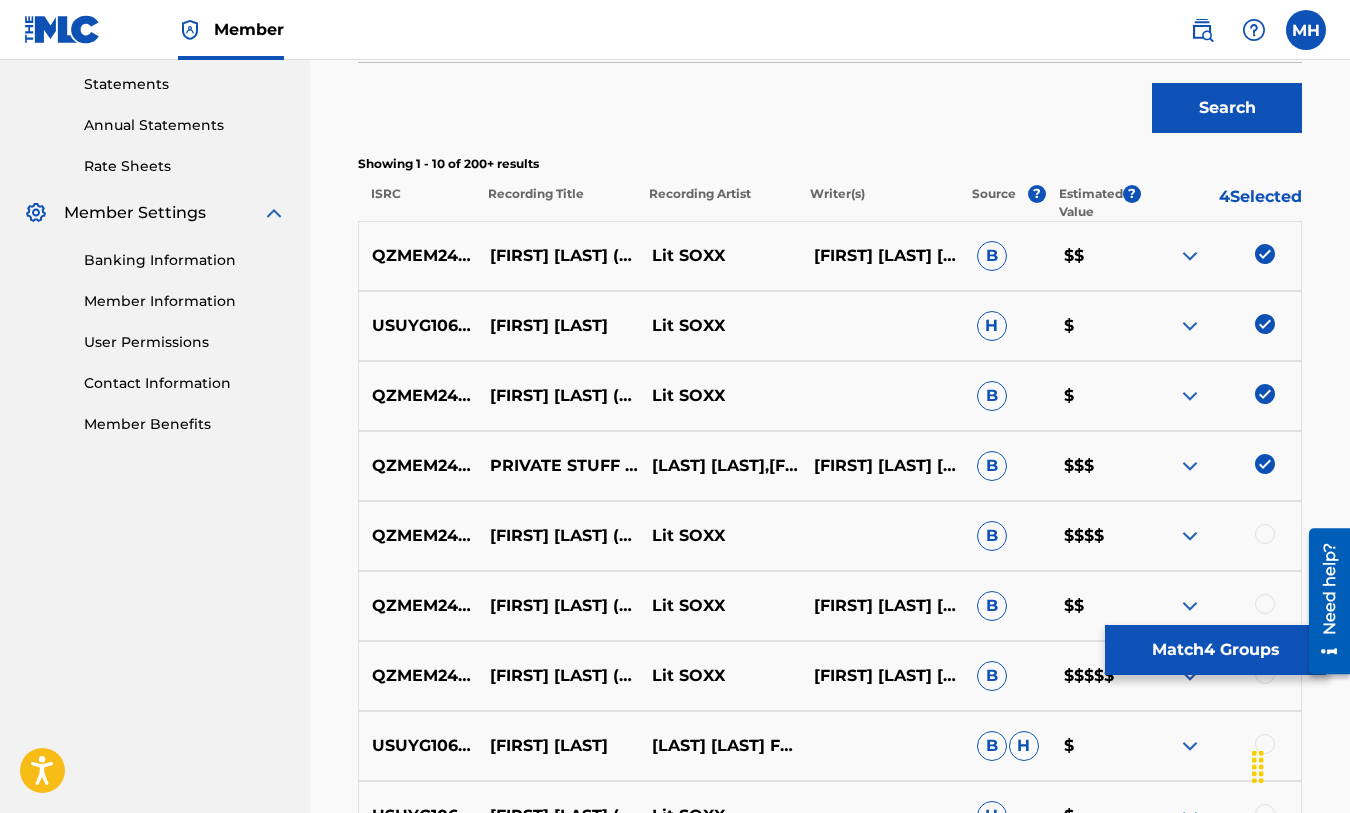click at bounding box center [1265, 534] 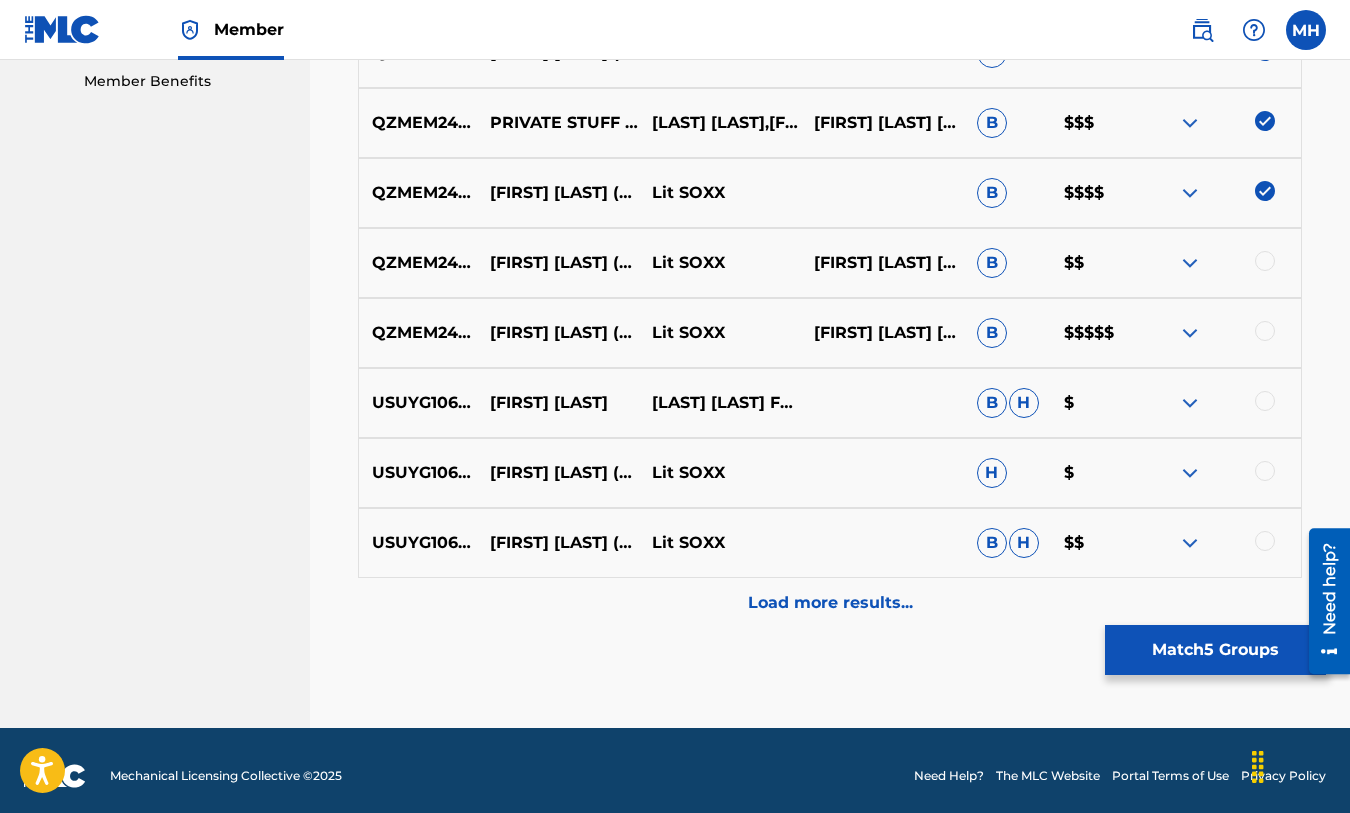 scroll, scrollTop: 1039, scrollLeft: 0, axis: vertical 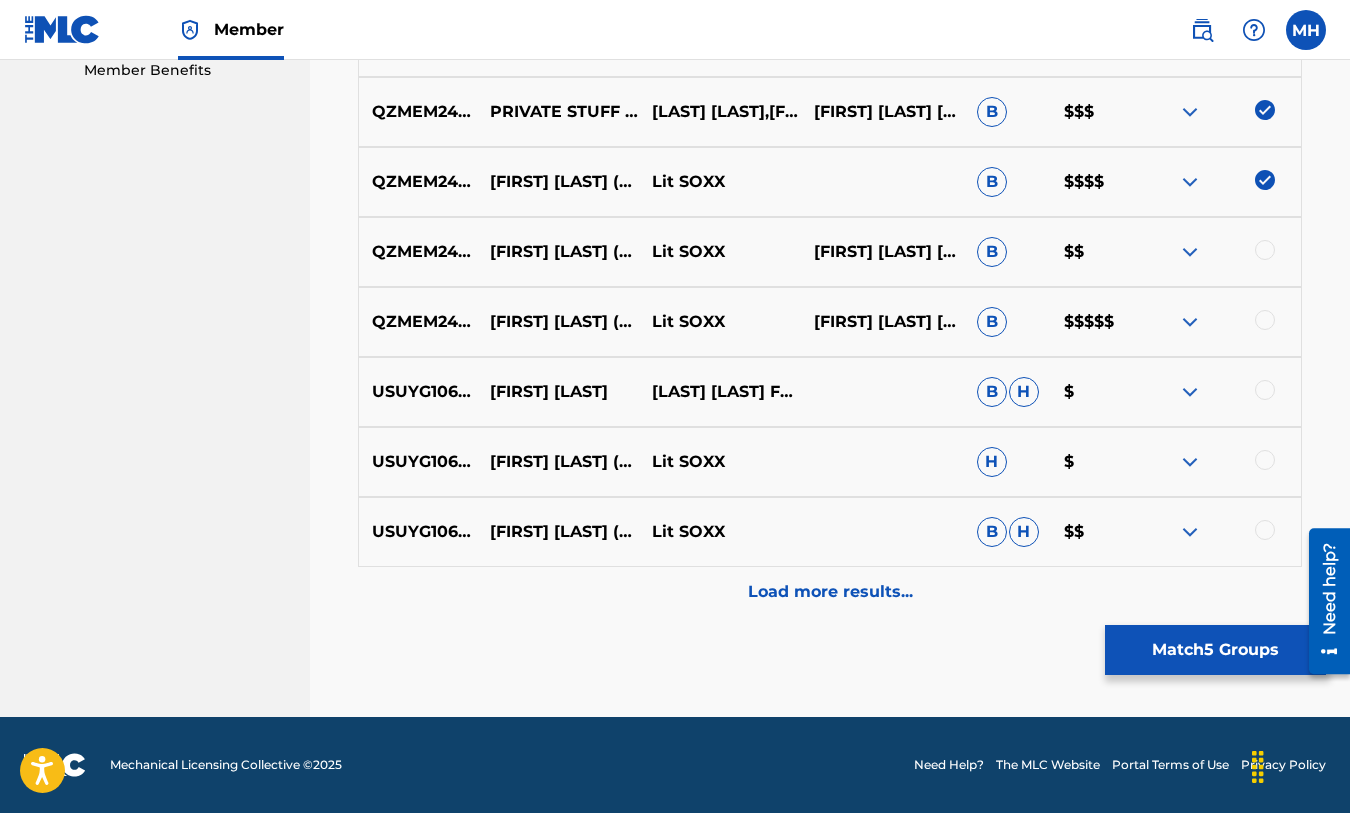 click at bounding box center [1220, 532] 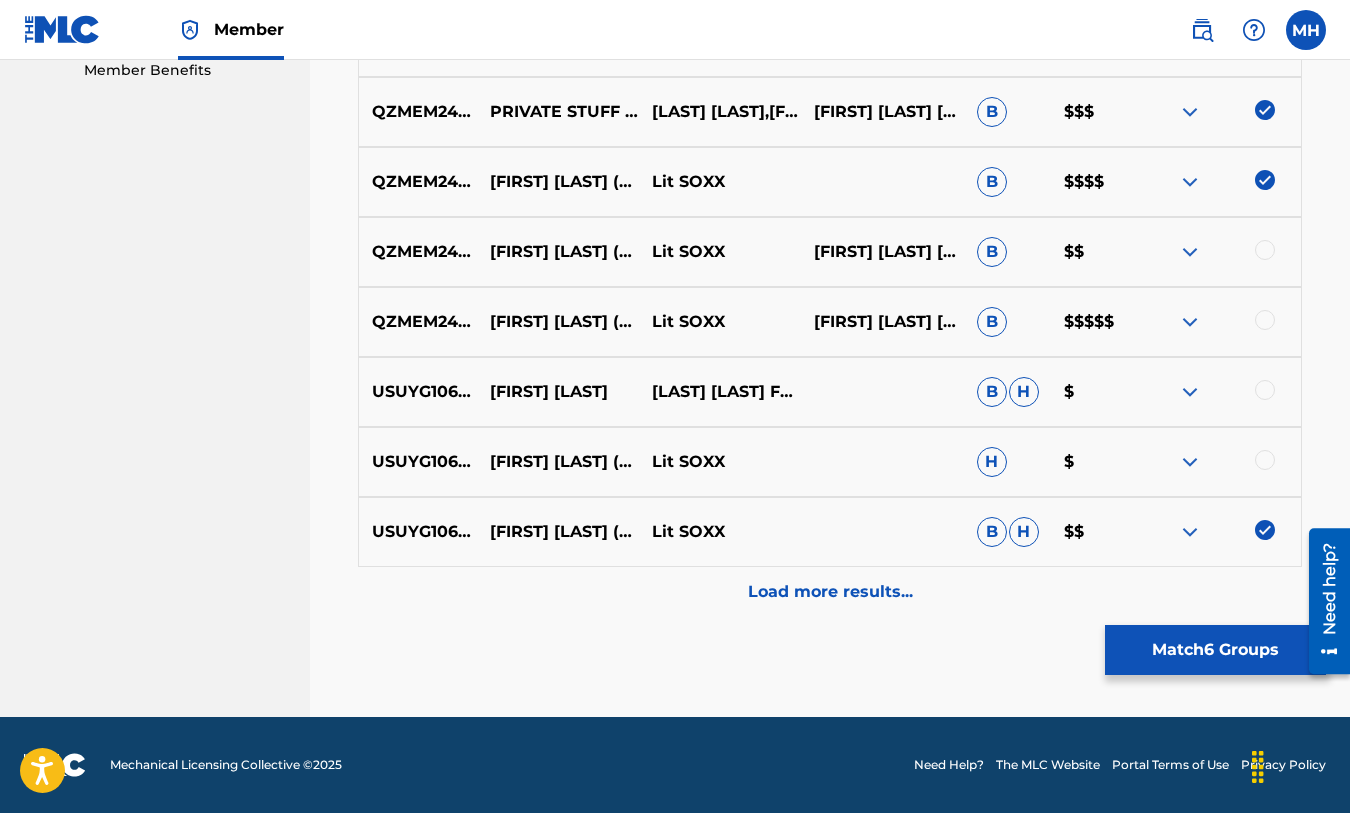 click at bounding box center (1265, 460) 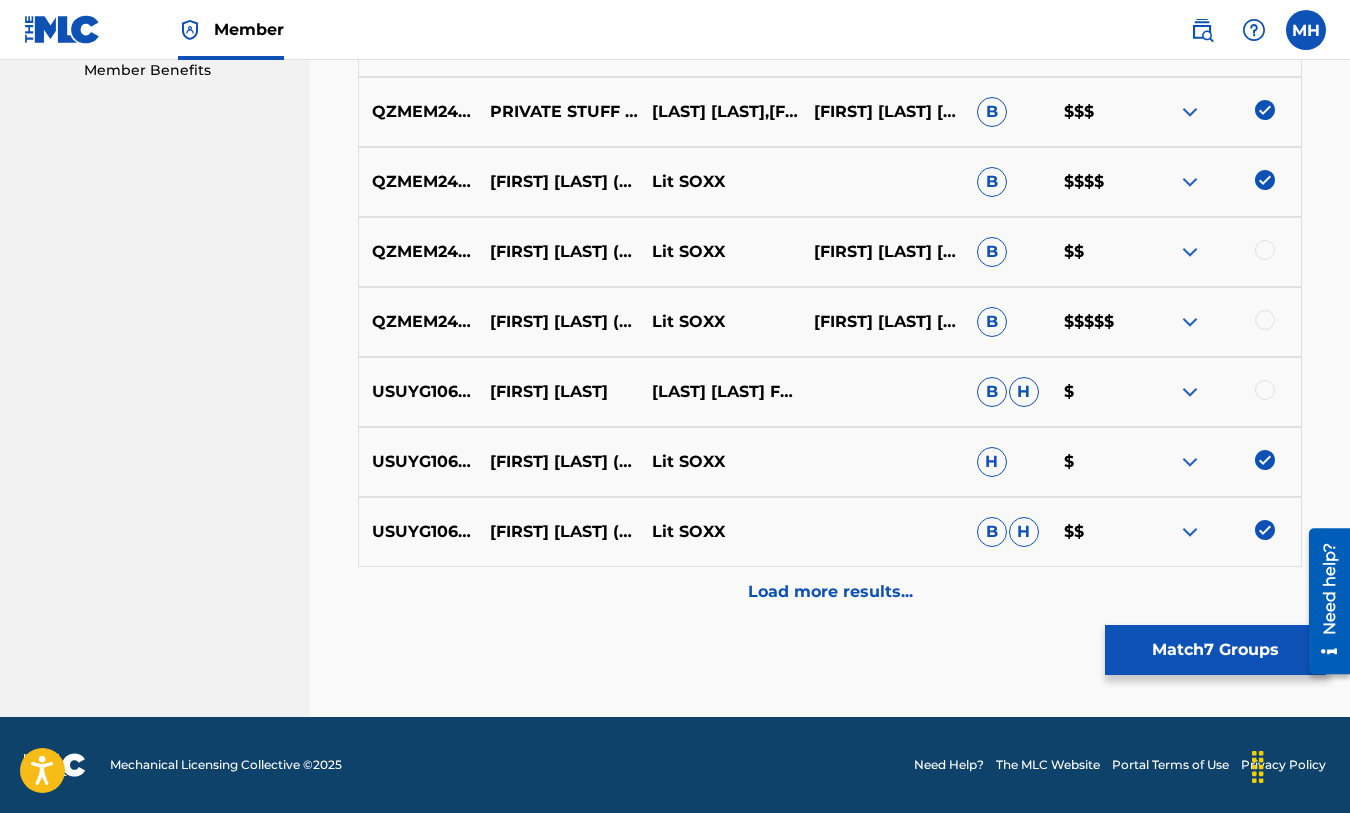 click at bounding box center (1265, 390) 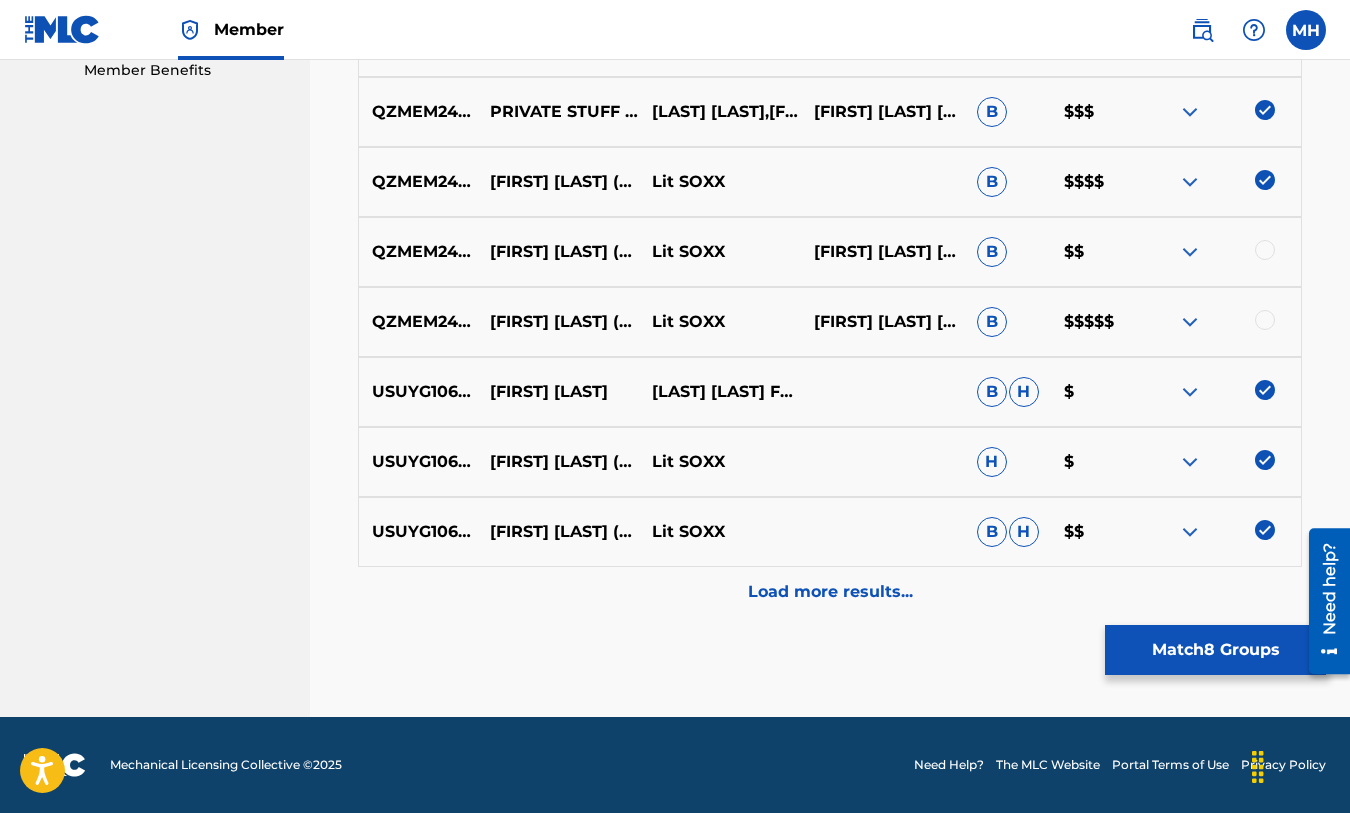 click at bounding box center (1265, 320) 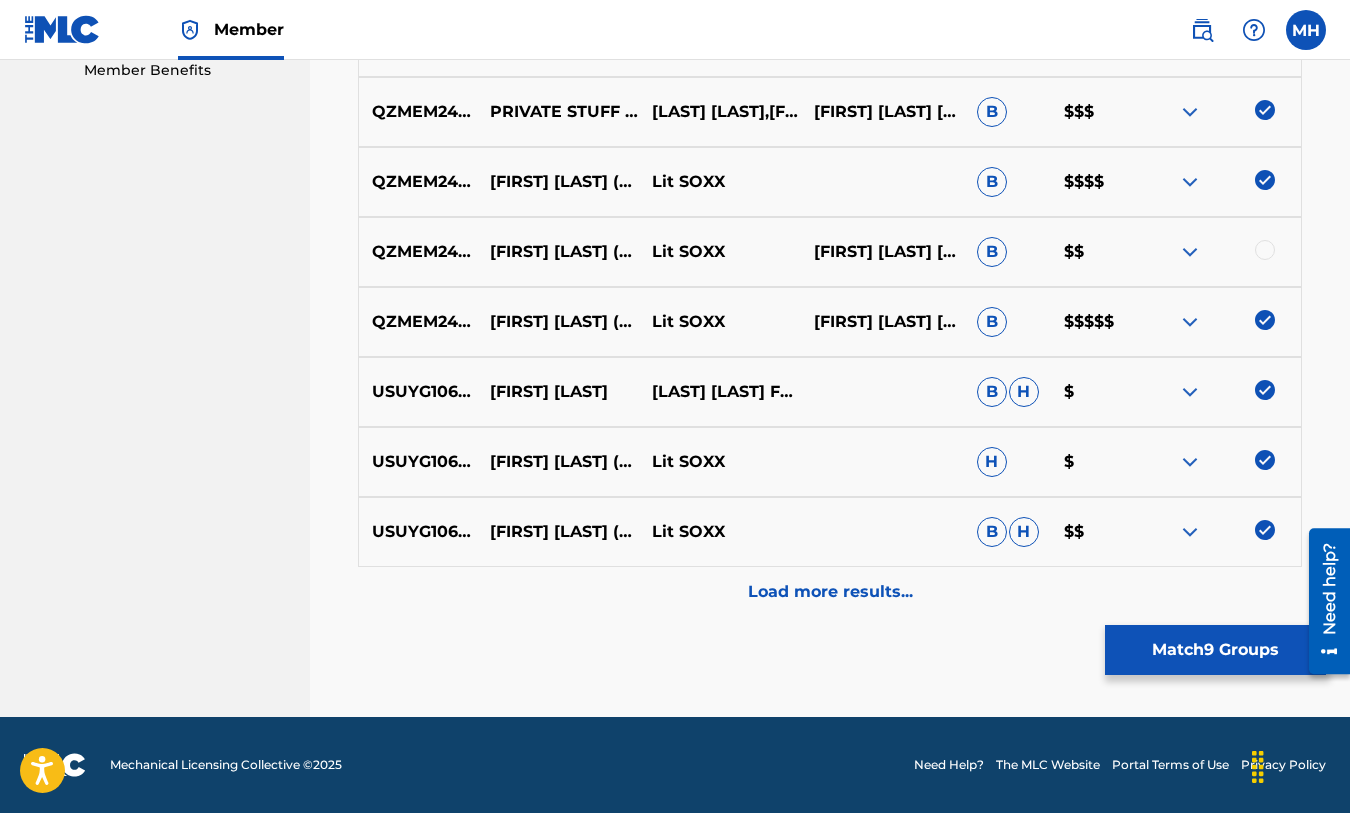 click at bounding box center (1265, 250) 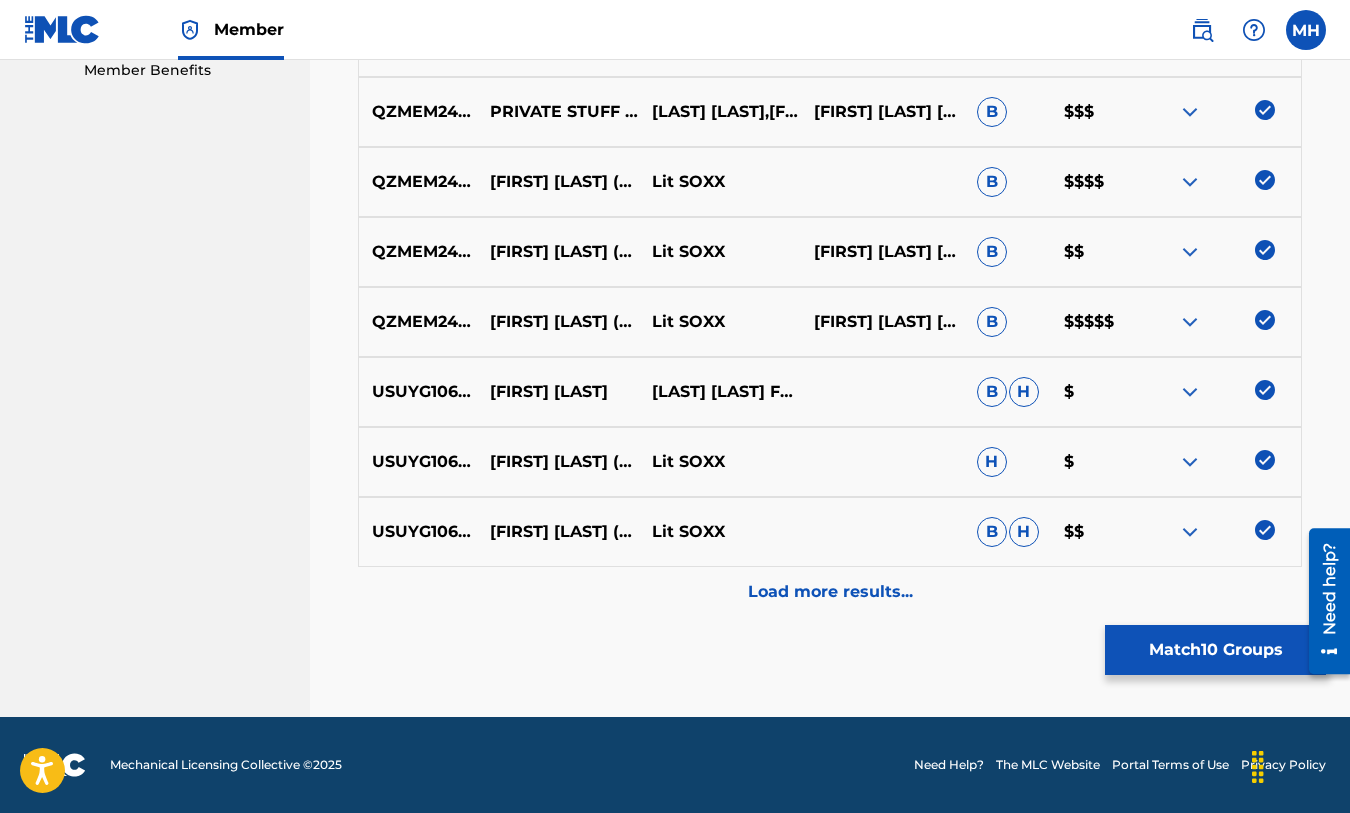 click on "Load more results..." at bounding box center [830, 592] 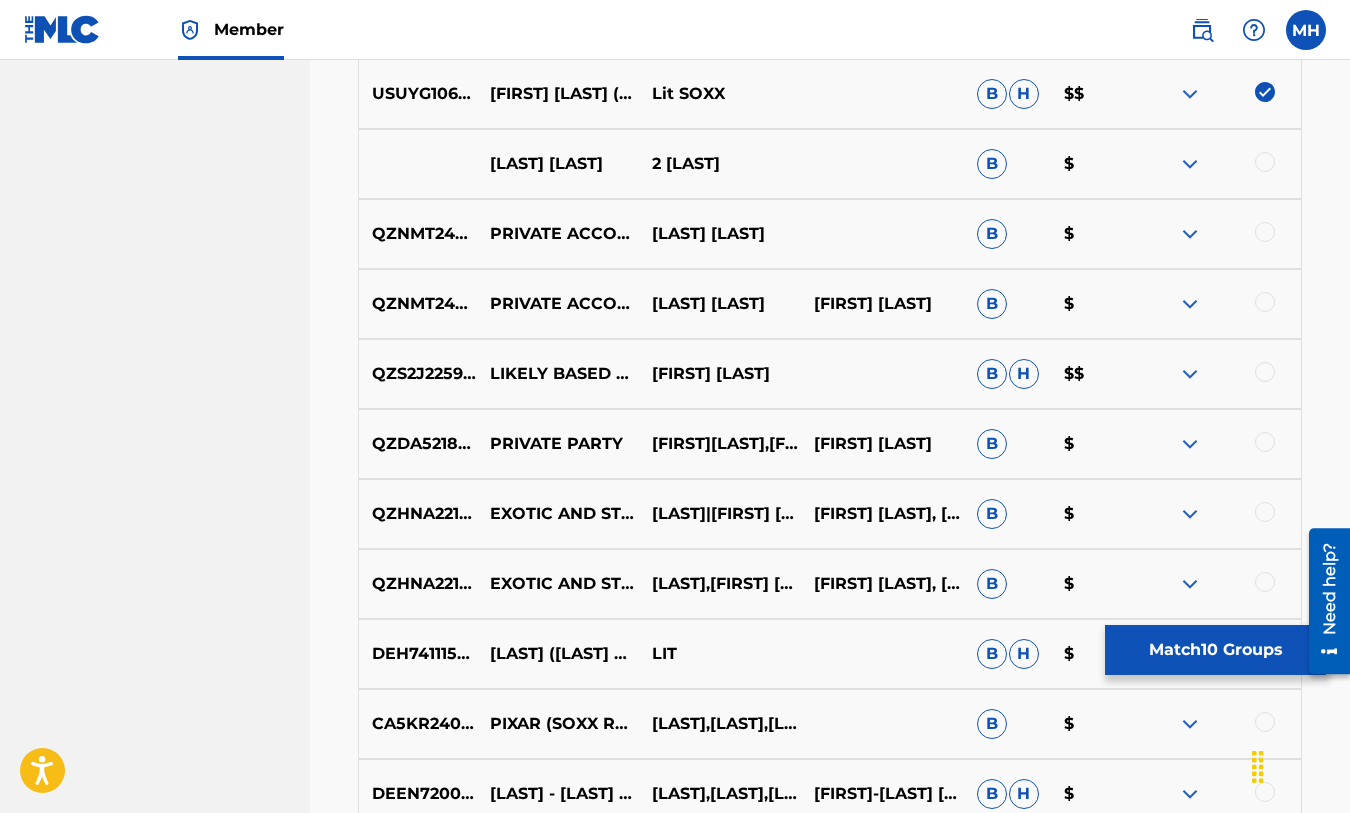 scroll, scrollTop: 1469, scrollLeft: 0, axis: vertical 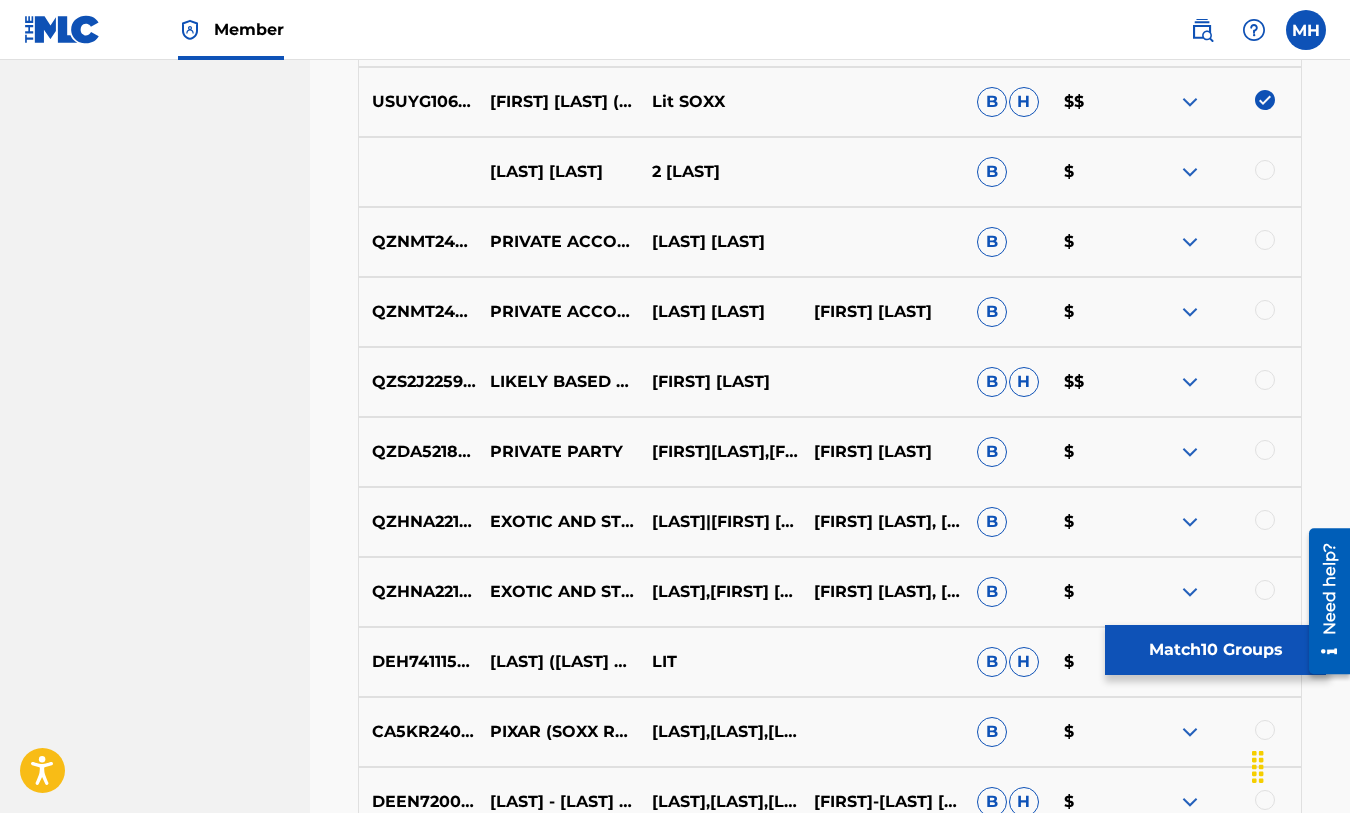 click at bounding box center (1265, 170) 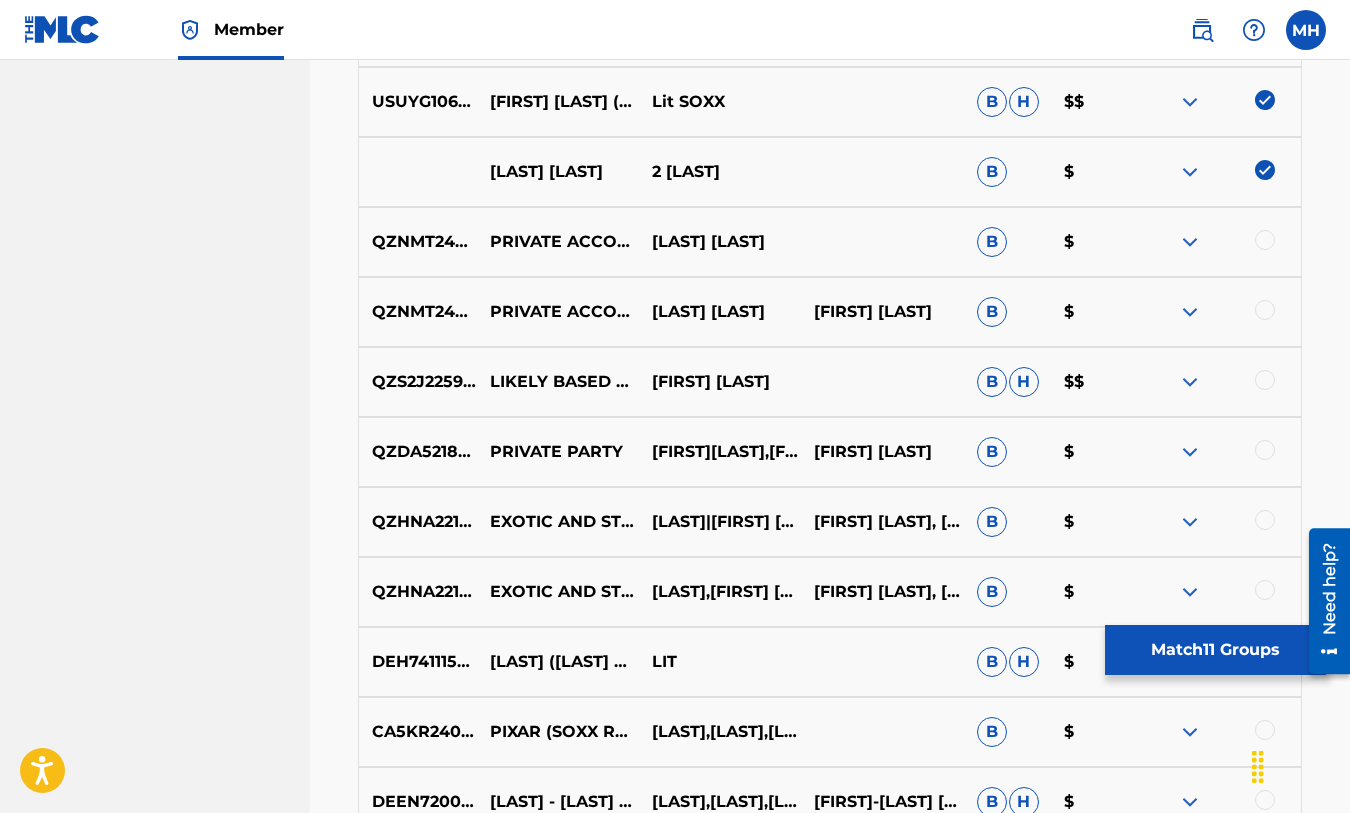 click at bounding box center (1265, 240) 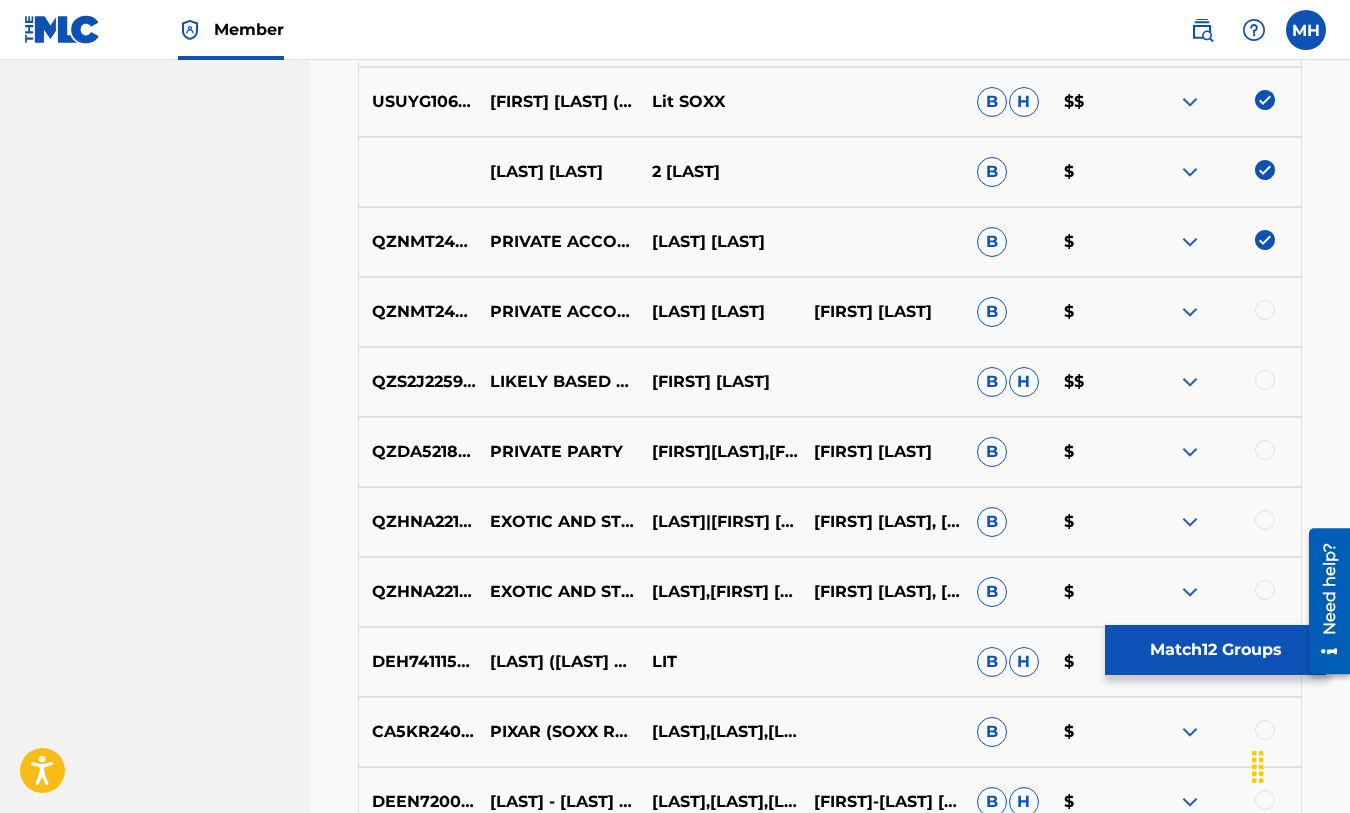 click at bounding box center (1265, 310) 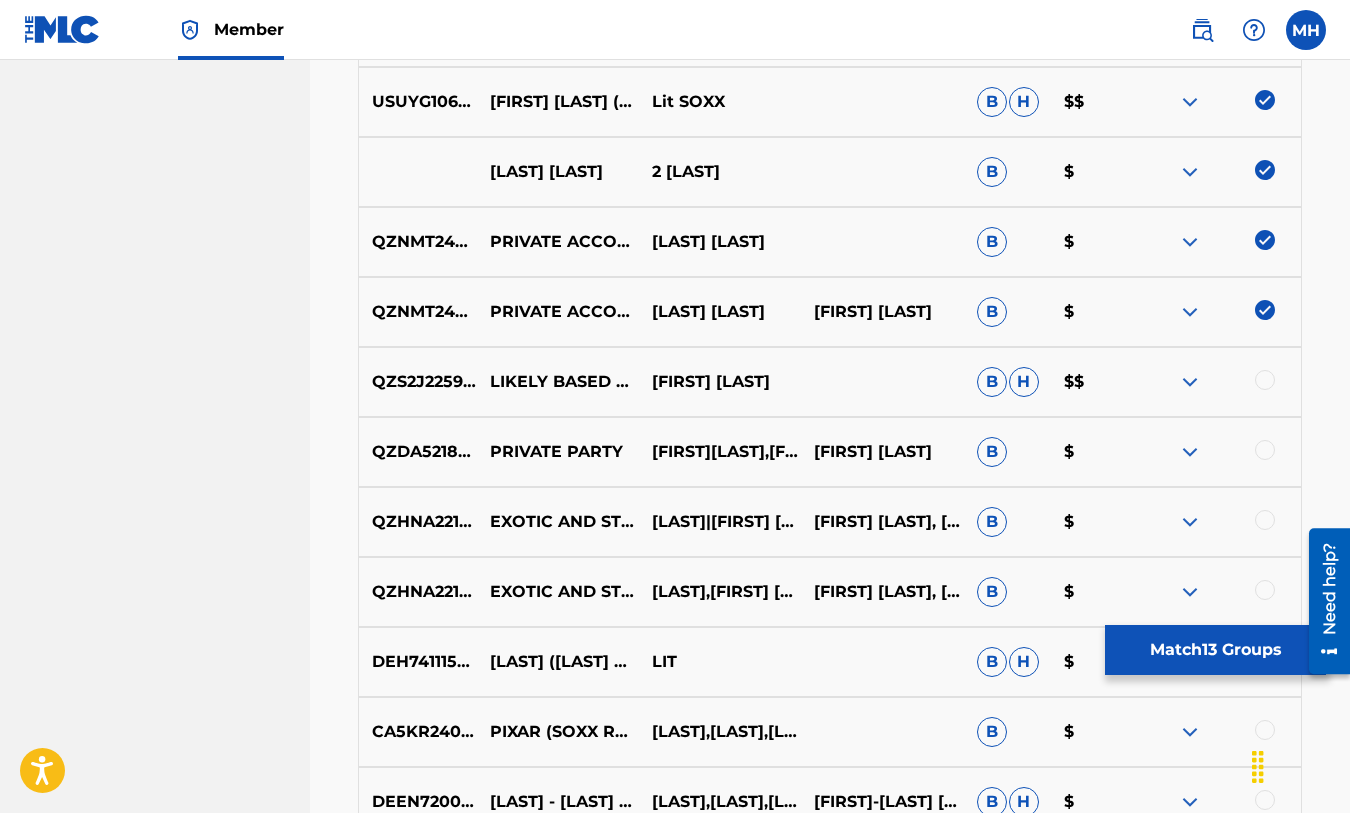 click at bounding box center [1265, 310] 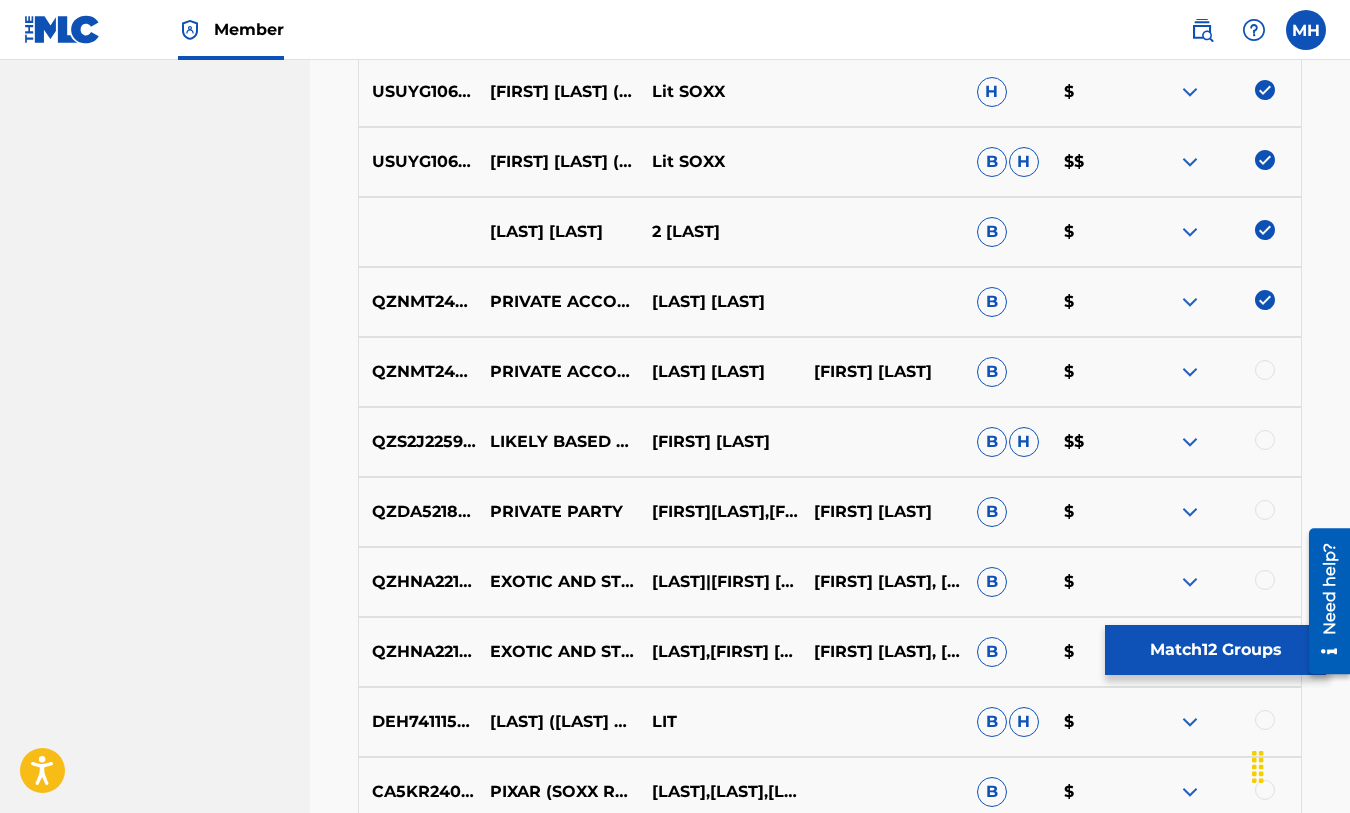 scroll, scrollTop: 1407, scrollLeft: 0, axis: vertical 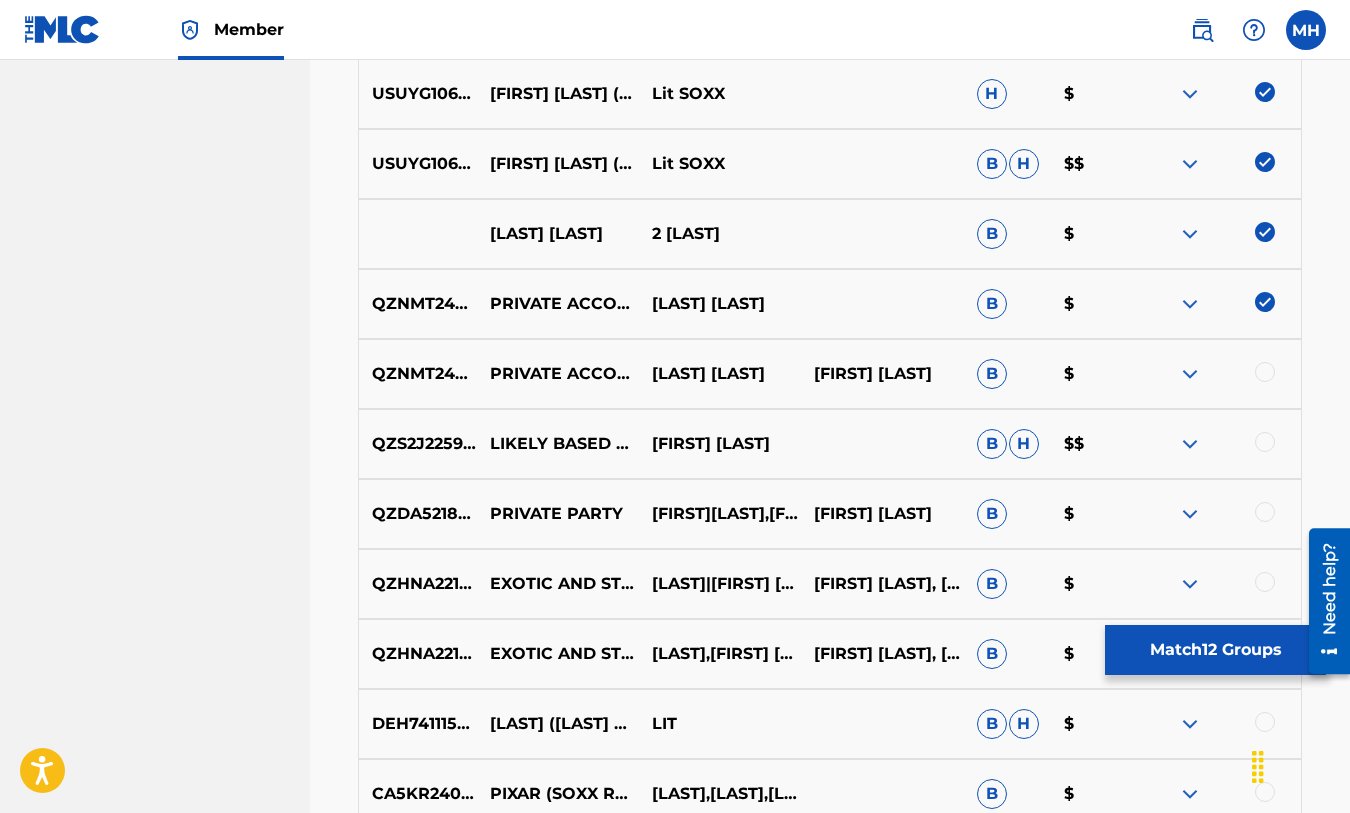 click at bounding box center (1265, 302) 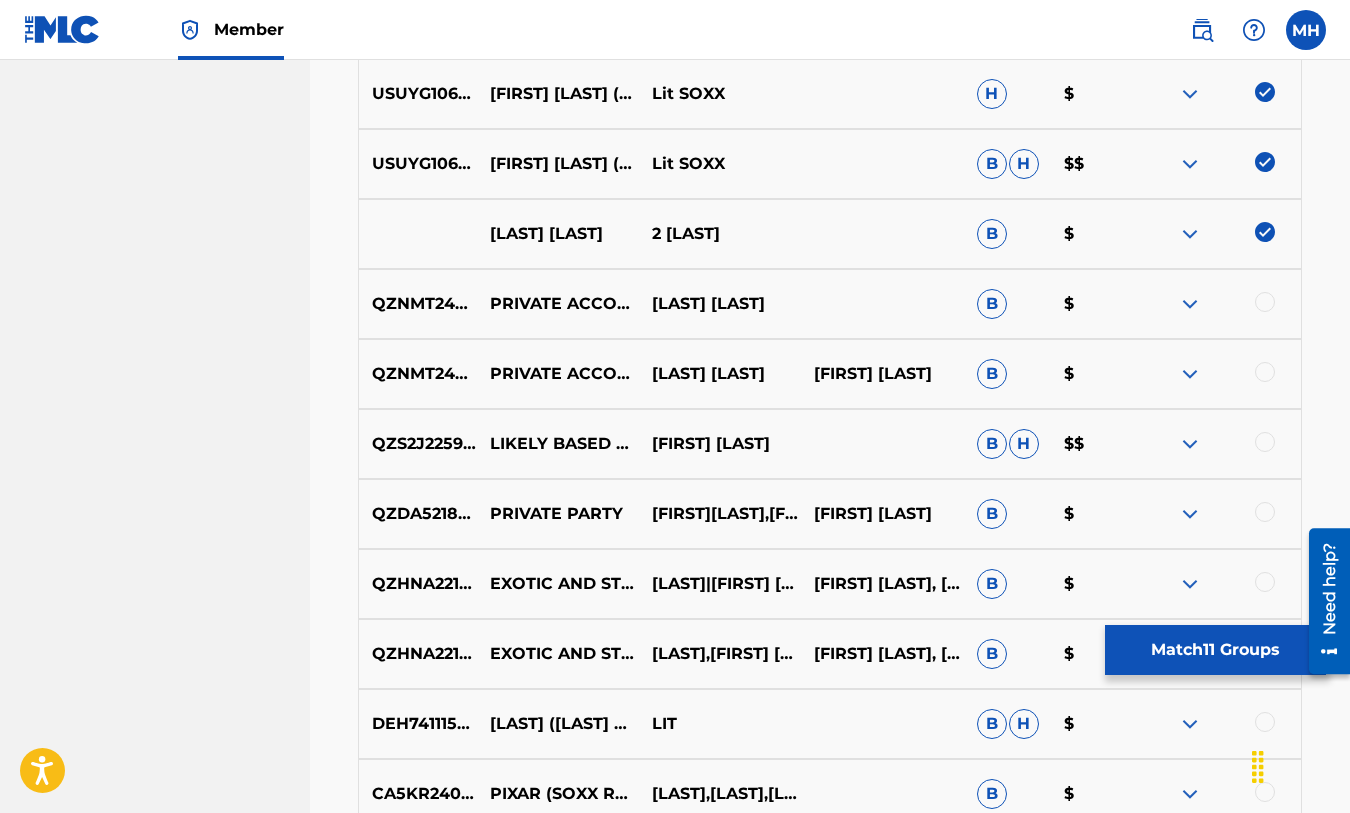 click at bounding box center [1265, 232] 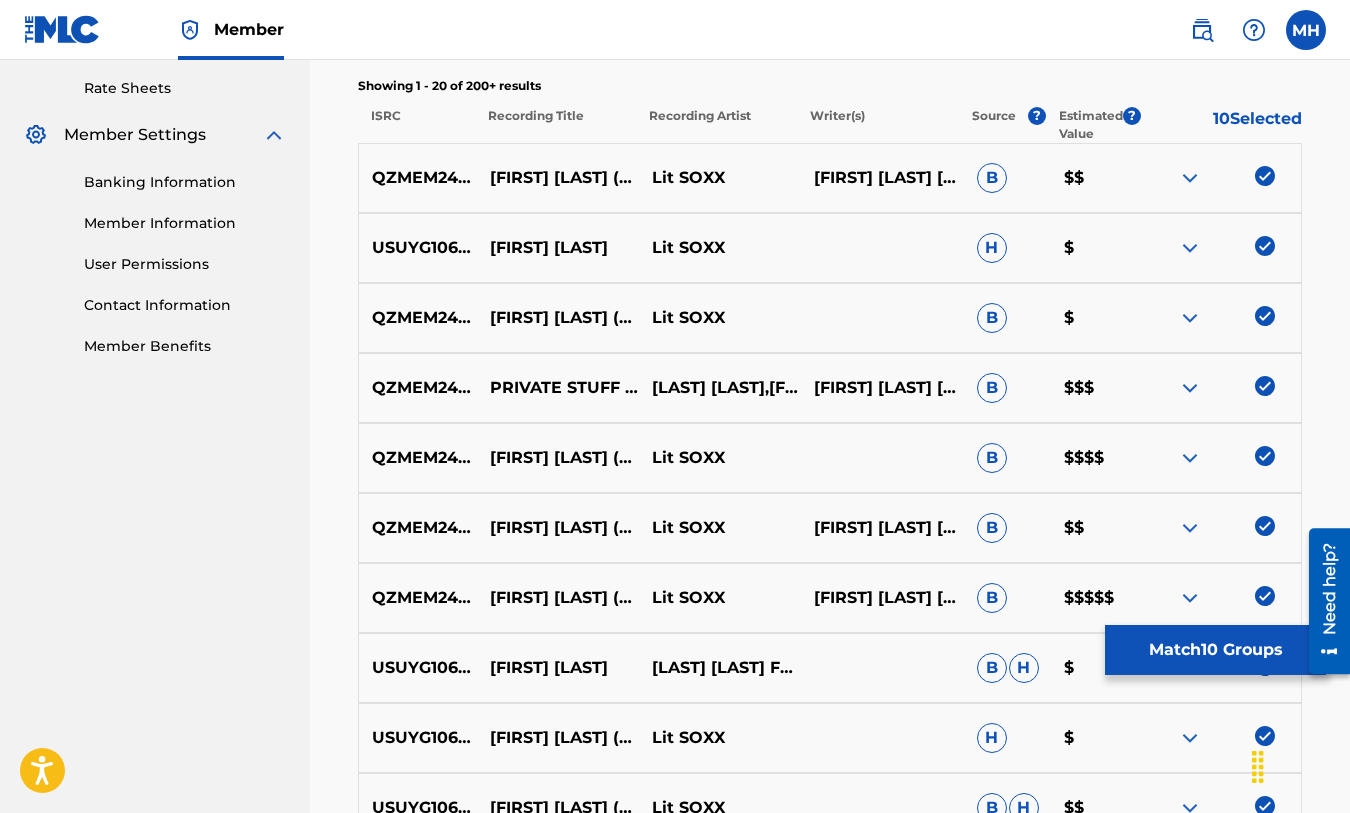 scroll, scrollTop: 732, scrollLeft: 0, axis: vertical 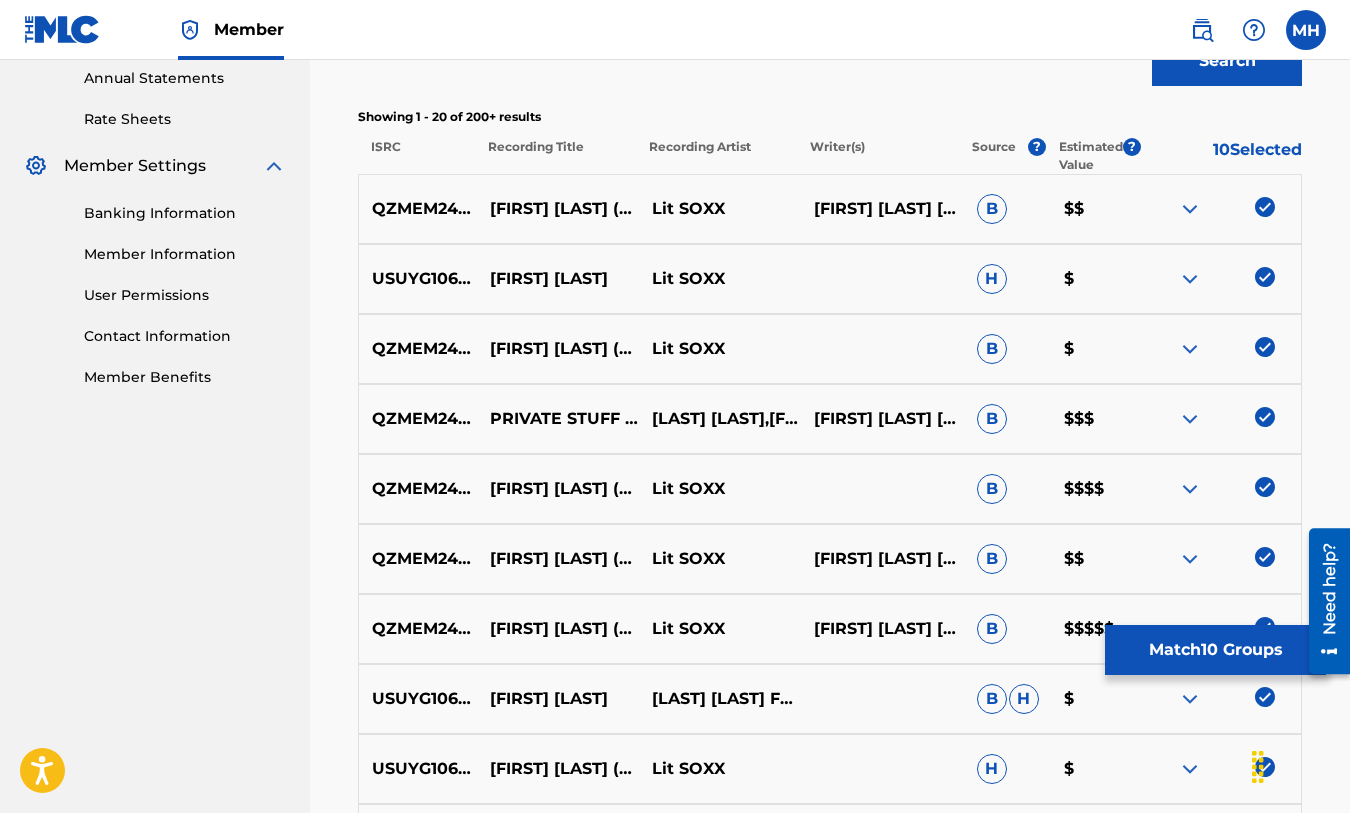 click on "Match  10 Groups" at bounding box center (1215, 650) 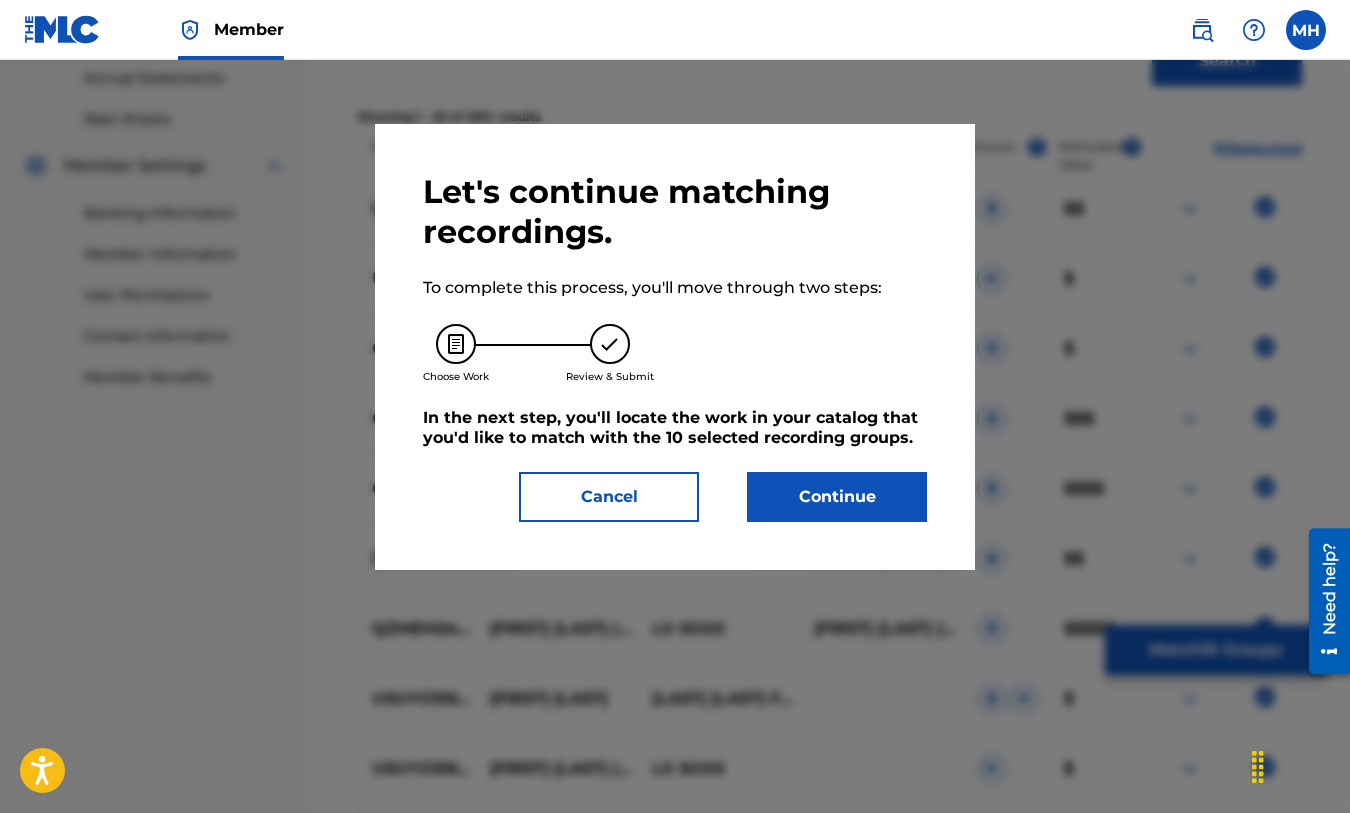 click on "Continue" at bounding box center (837, 497) 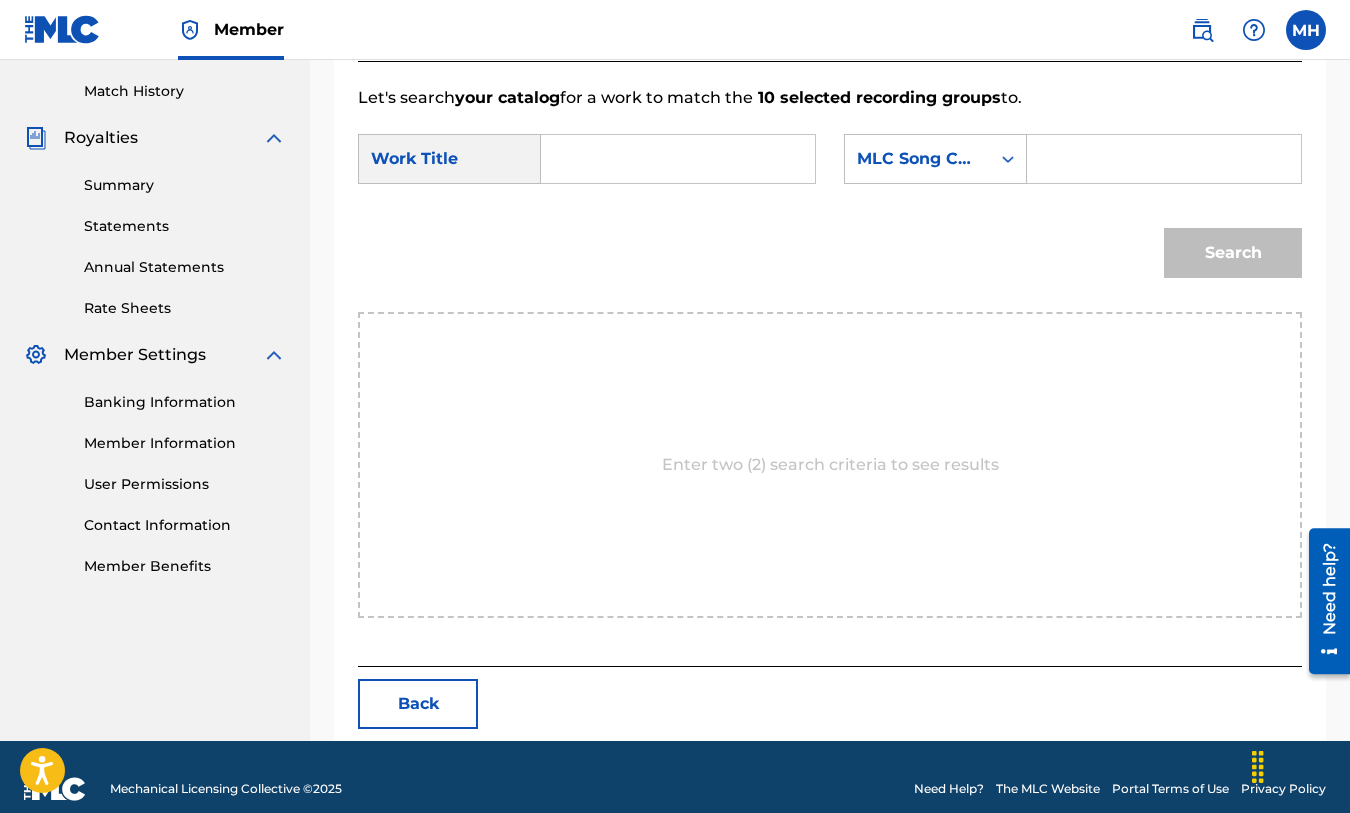 scroll, scrollTop: 567, scrollLeft: 0, axis: vertical 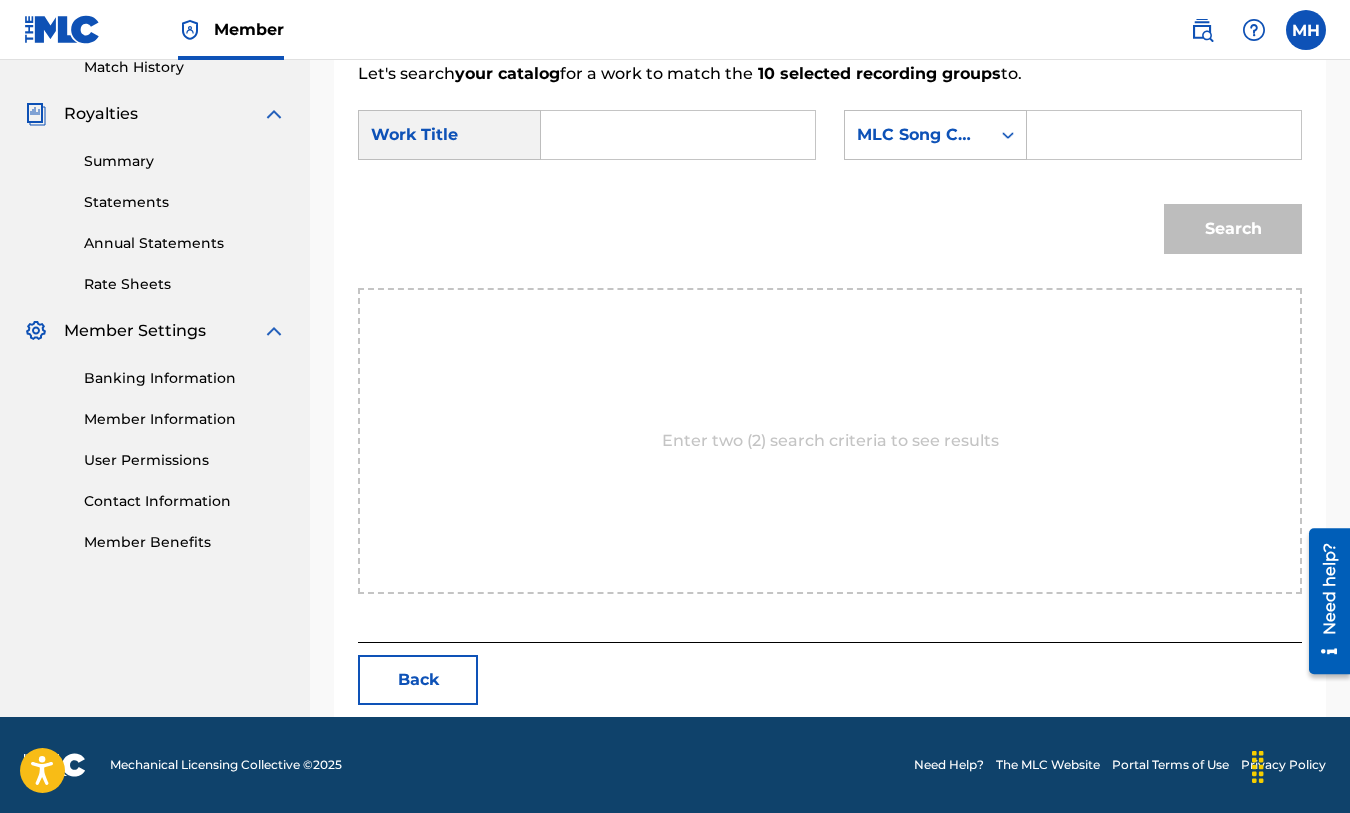 click at bounding box center (1164, 135) 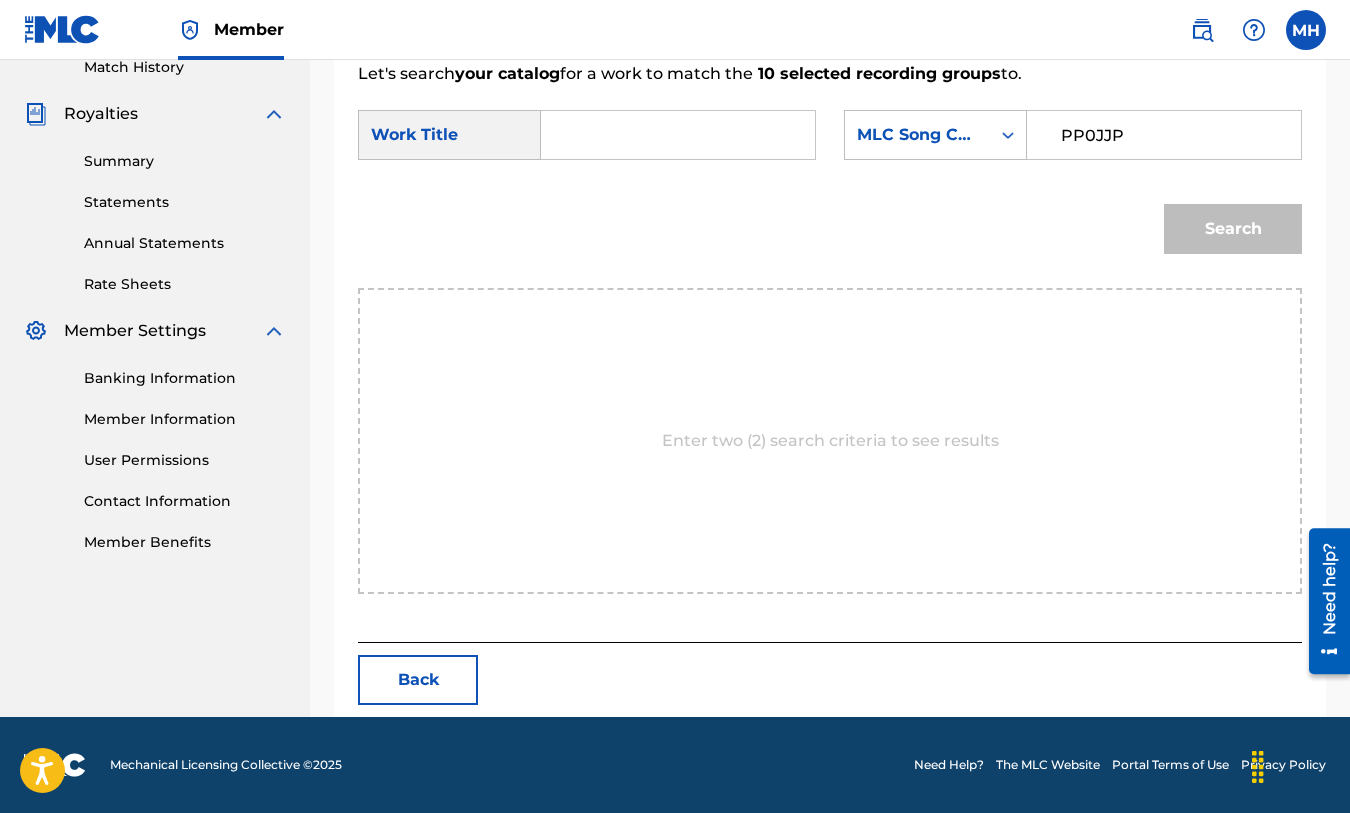 type on "PP0JJP" 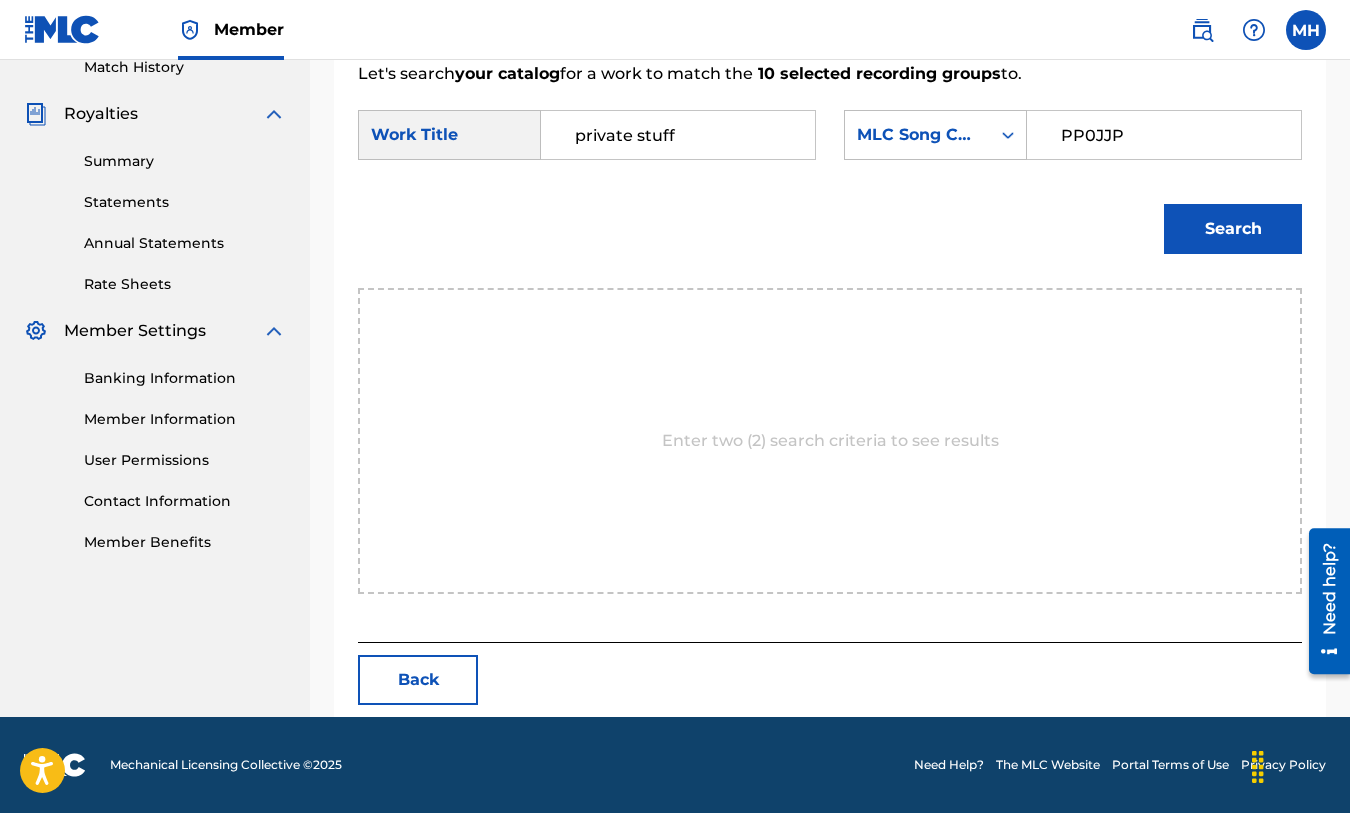 type on "private stuff" 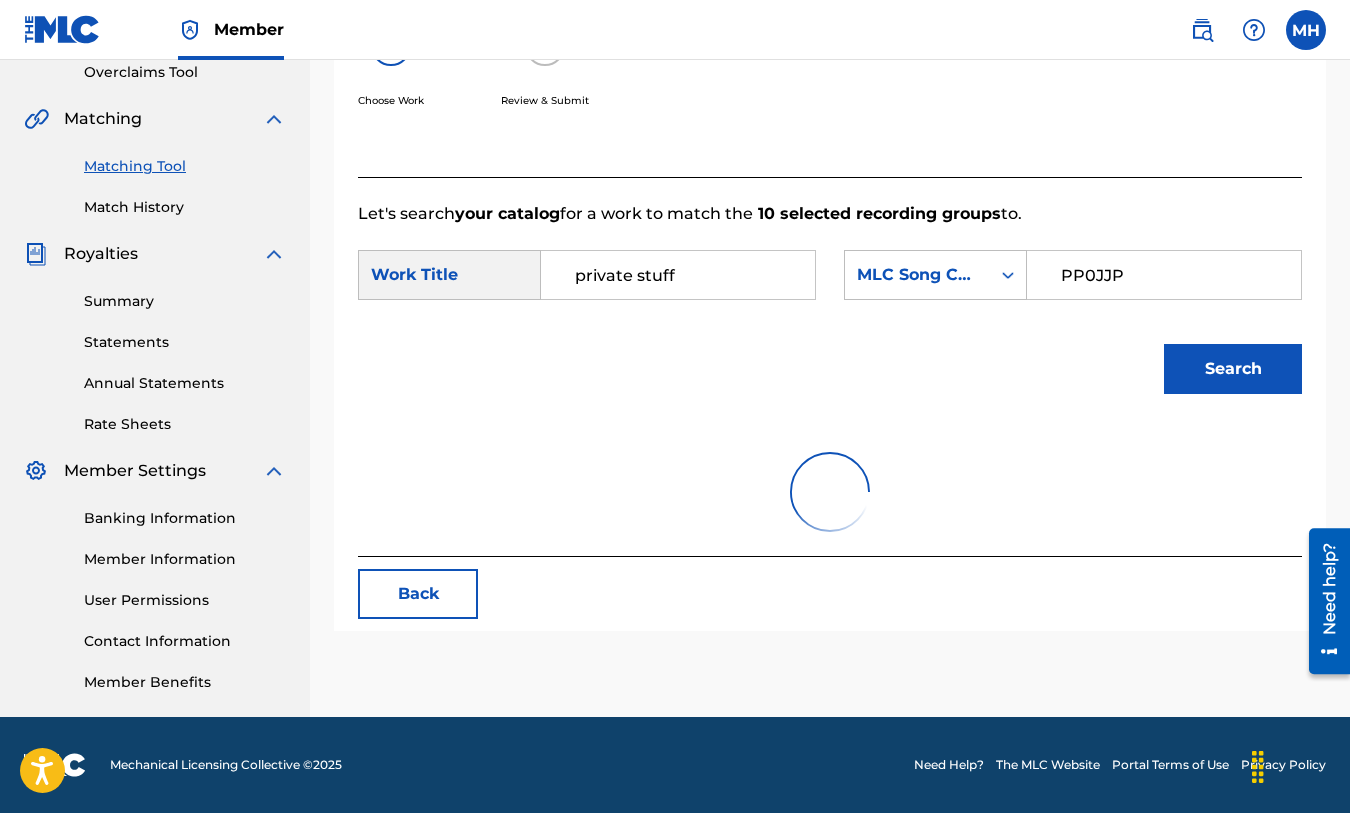 scroll, scrollTop: 508, scrollLeft: 0, axis: vertical 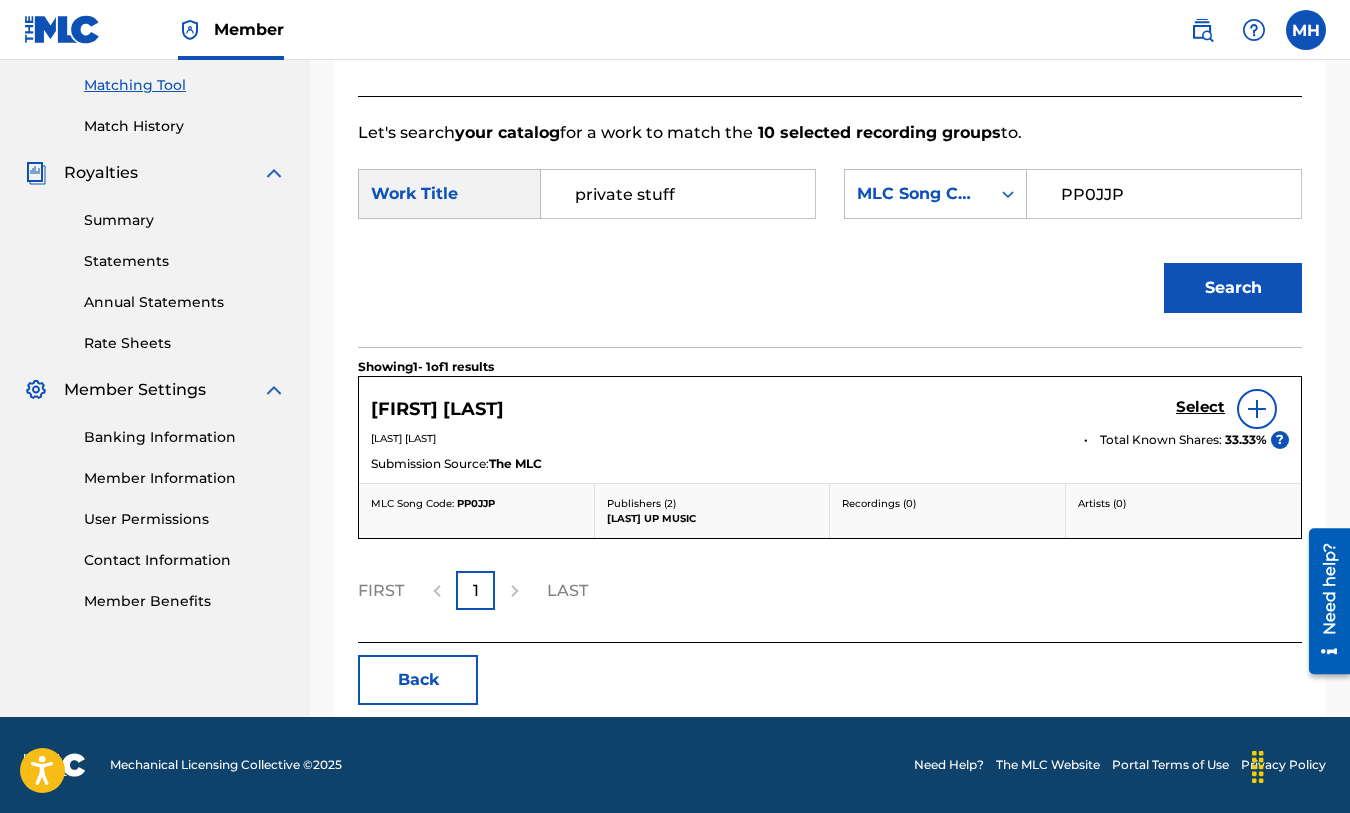 click at bounding box center (1257, 409) 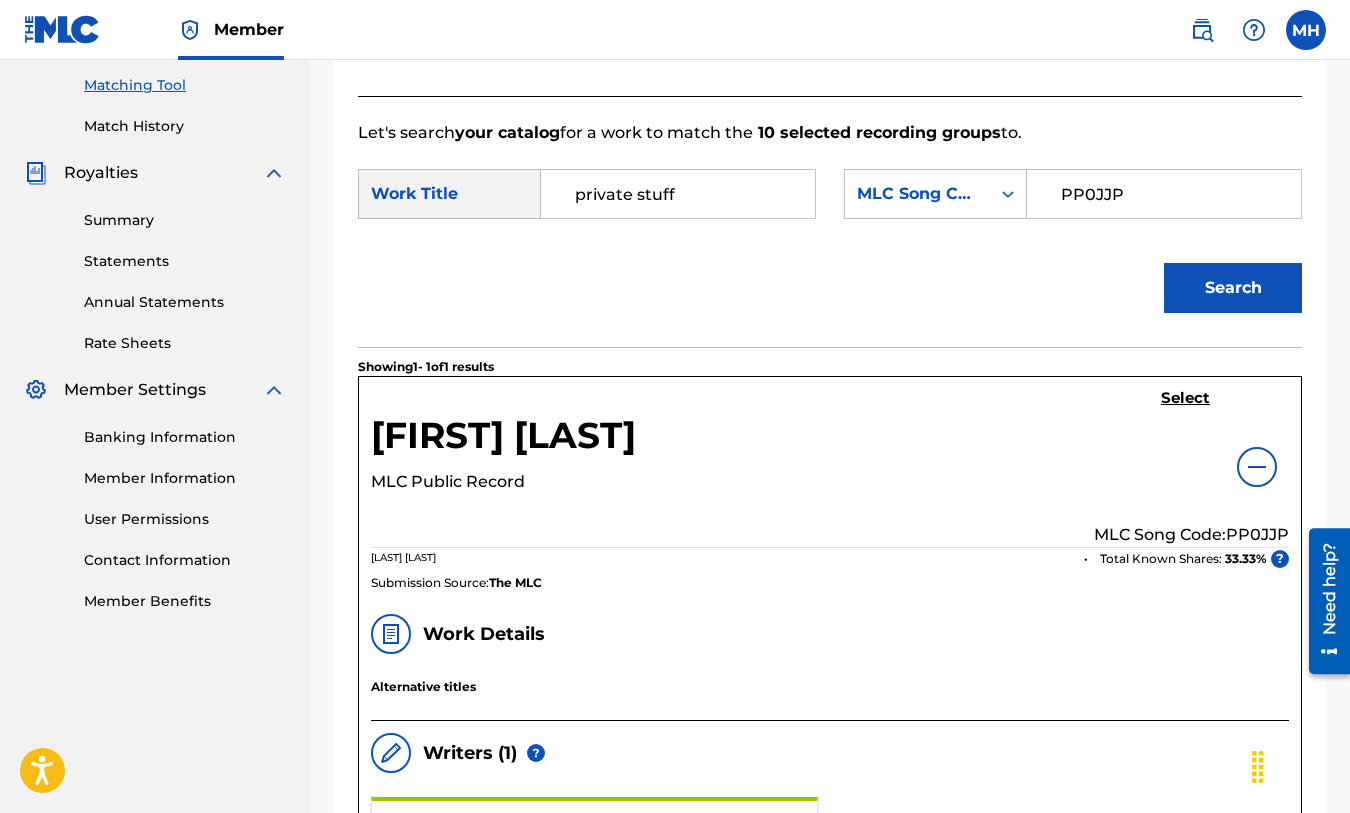 click on "Select" at bounding box center [1185, 398] 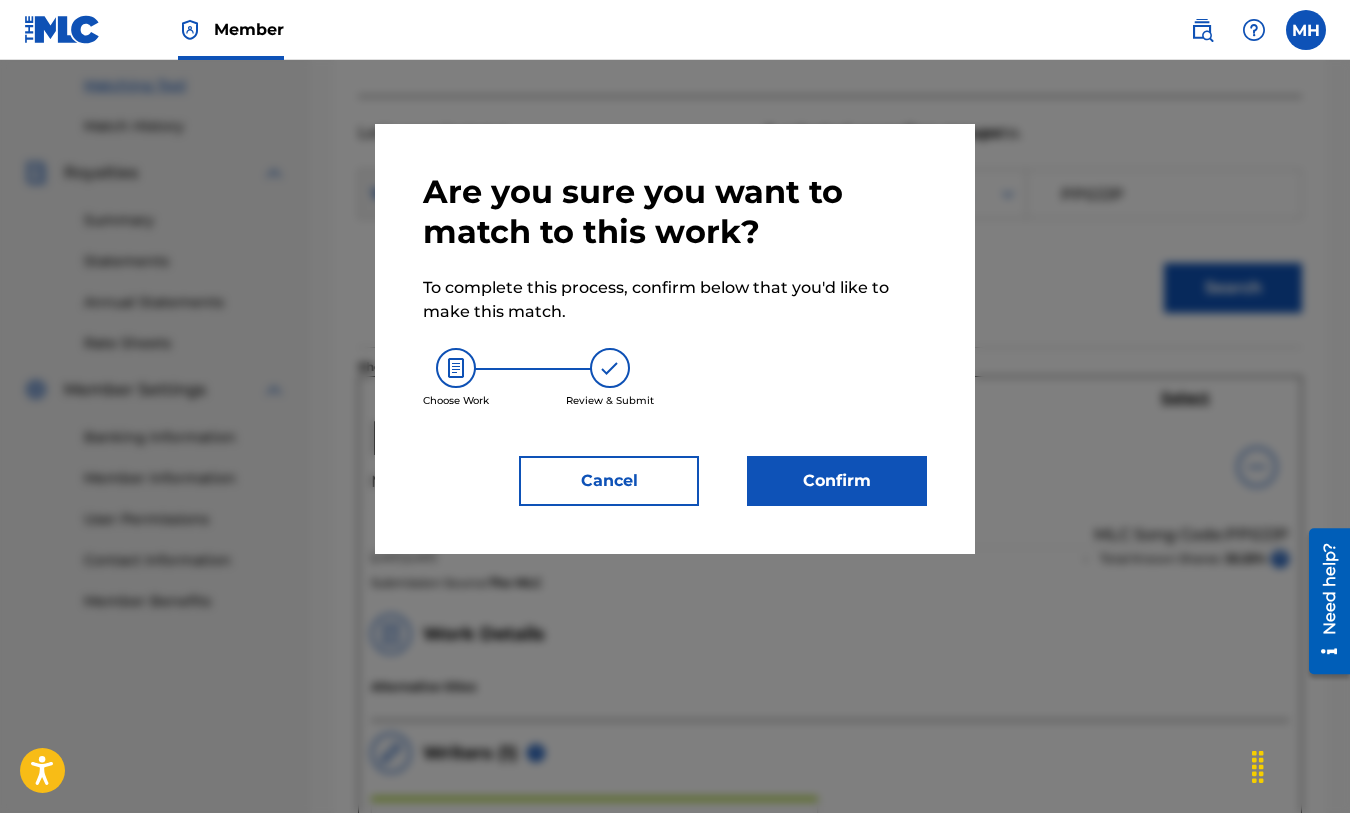 click on "Confirm" at bounding box center [837, 481] 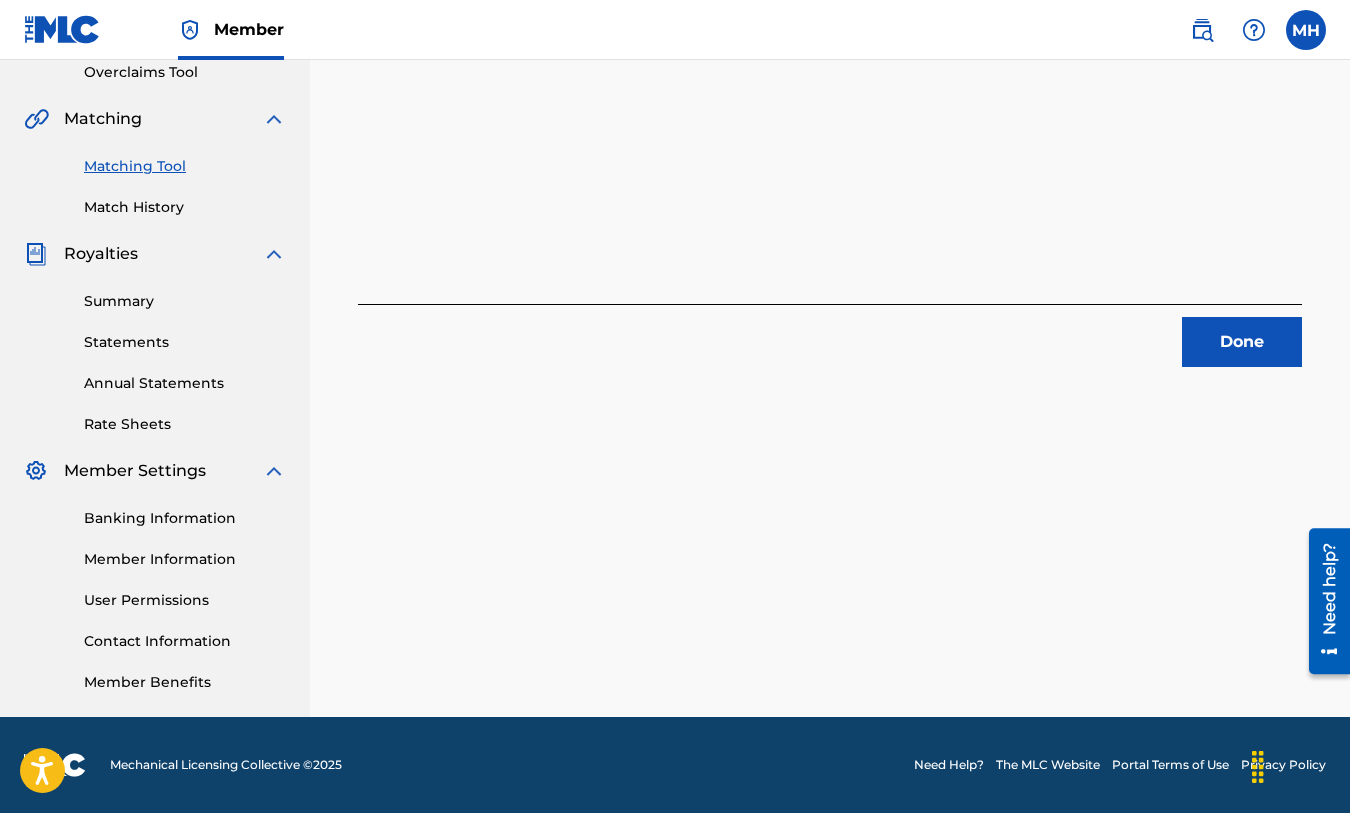 click on "Done" at bounding box center (1242, 342) 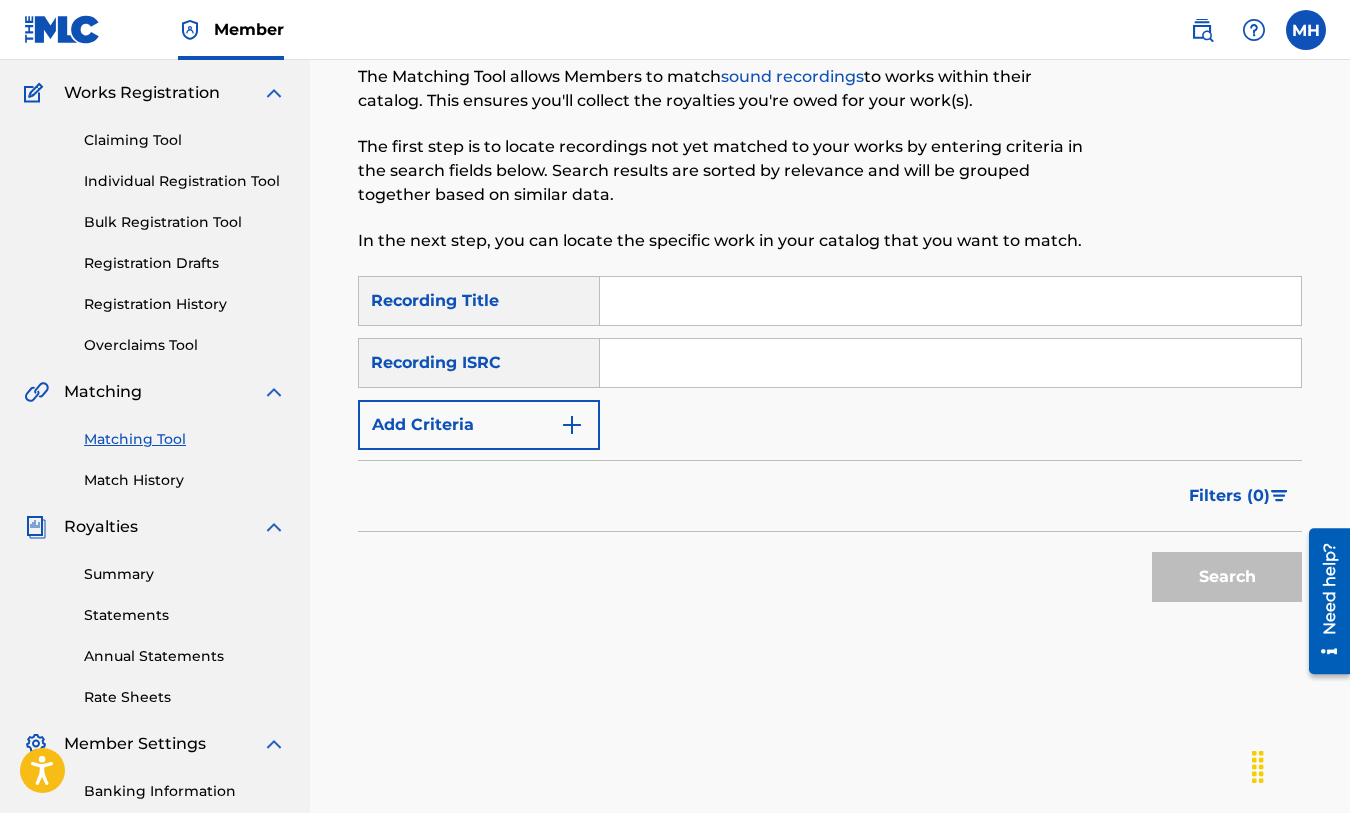 scroll, scrollTop: 0, scrollLeft: 0, axis: both 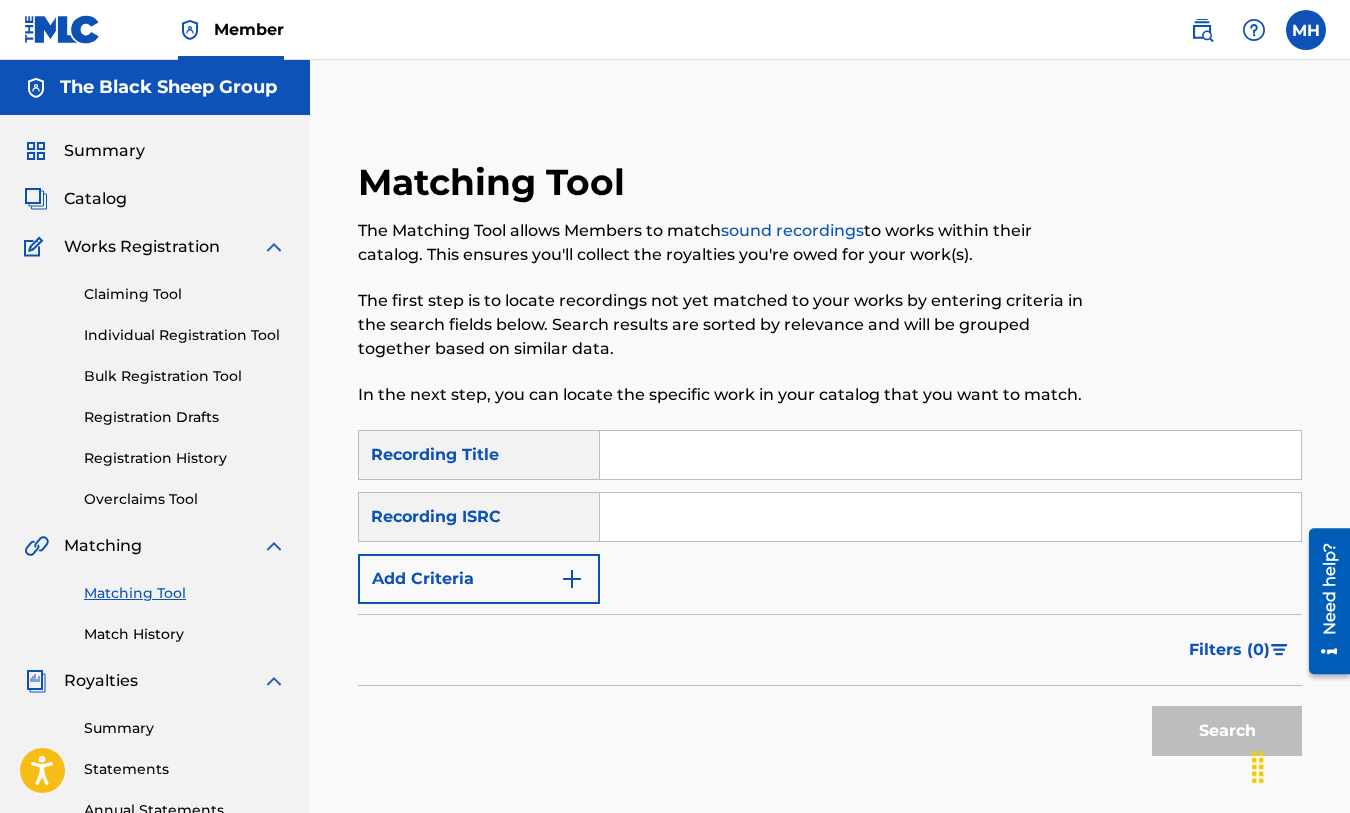 click on "Match History" at bounding box center [185, 634] 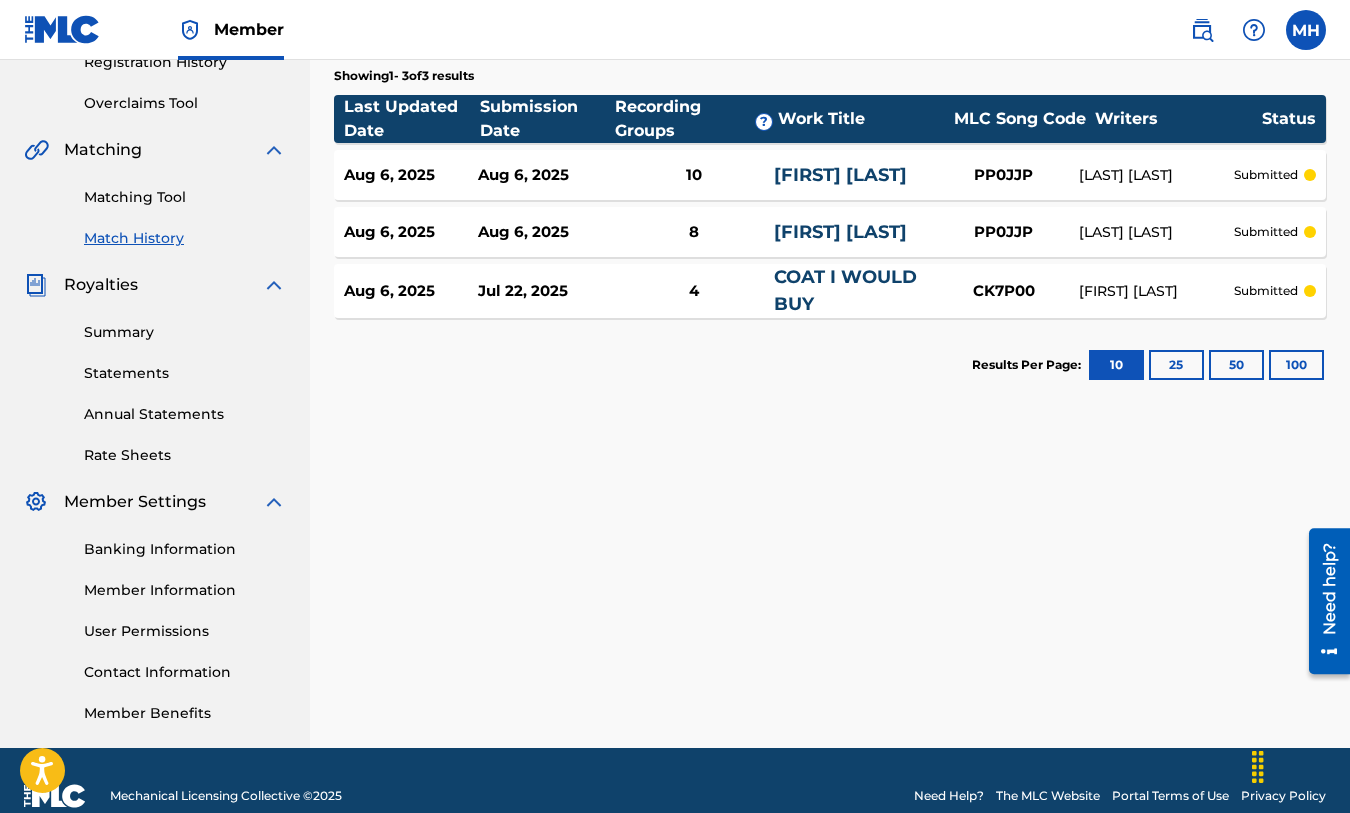 scroll, scrollTop: 427, scrollLeft: 0, axis: vertical 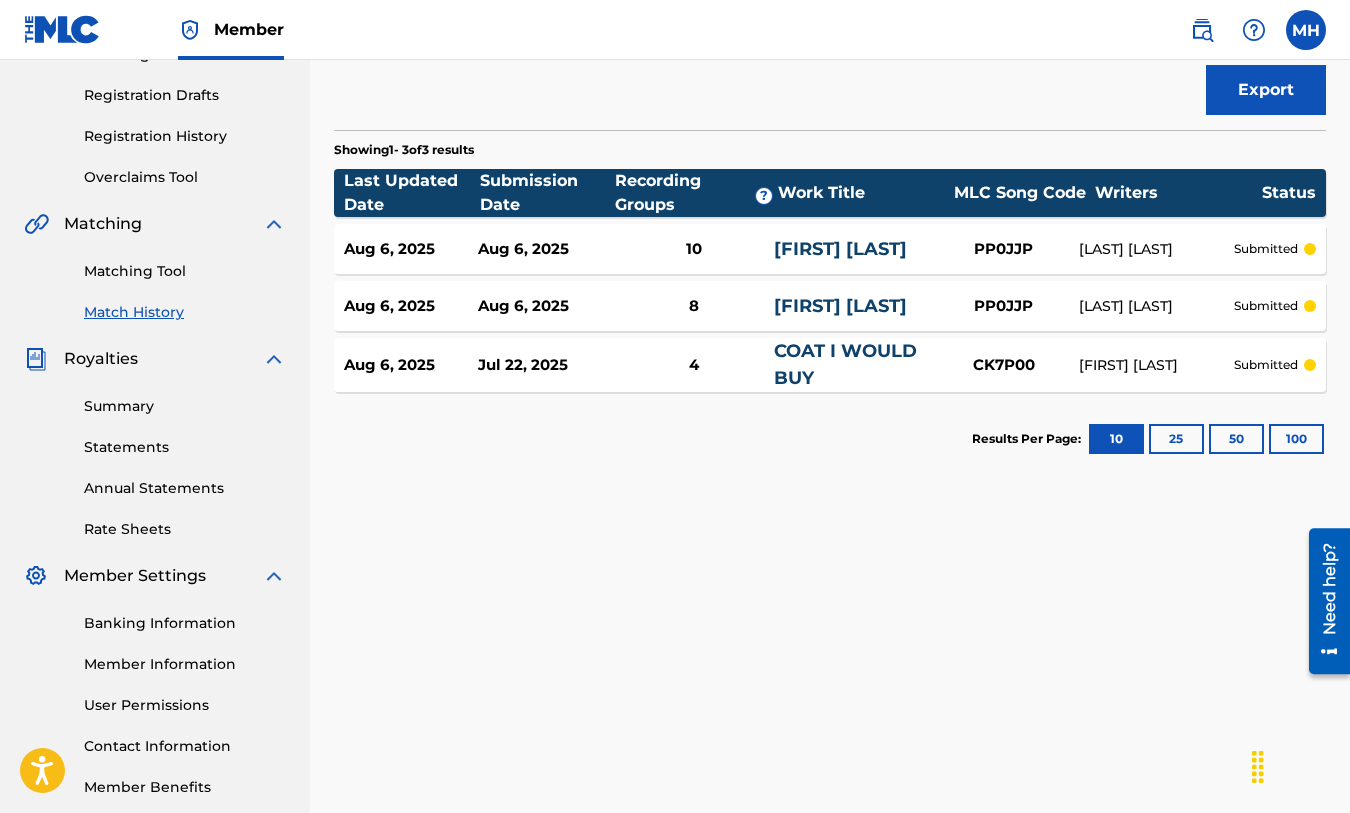 click at bounding box center [274, 359] 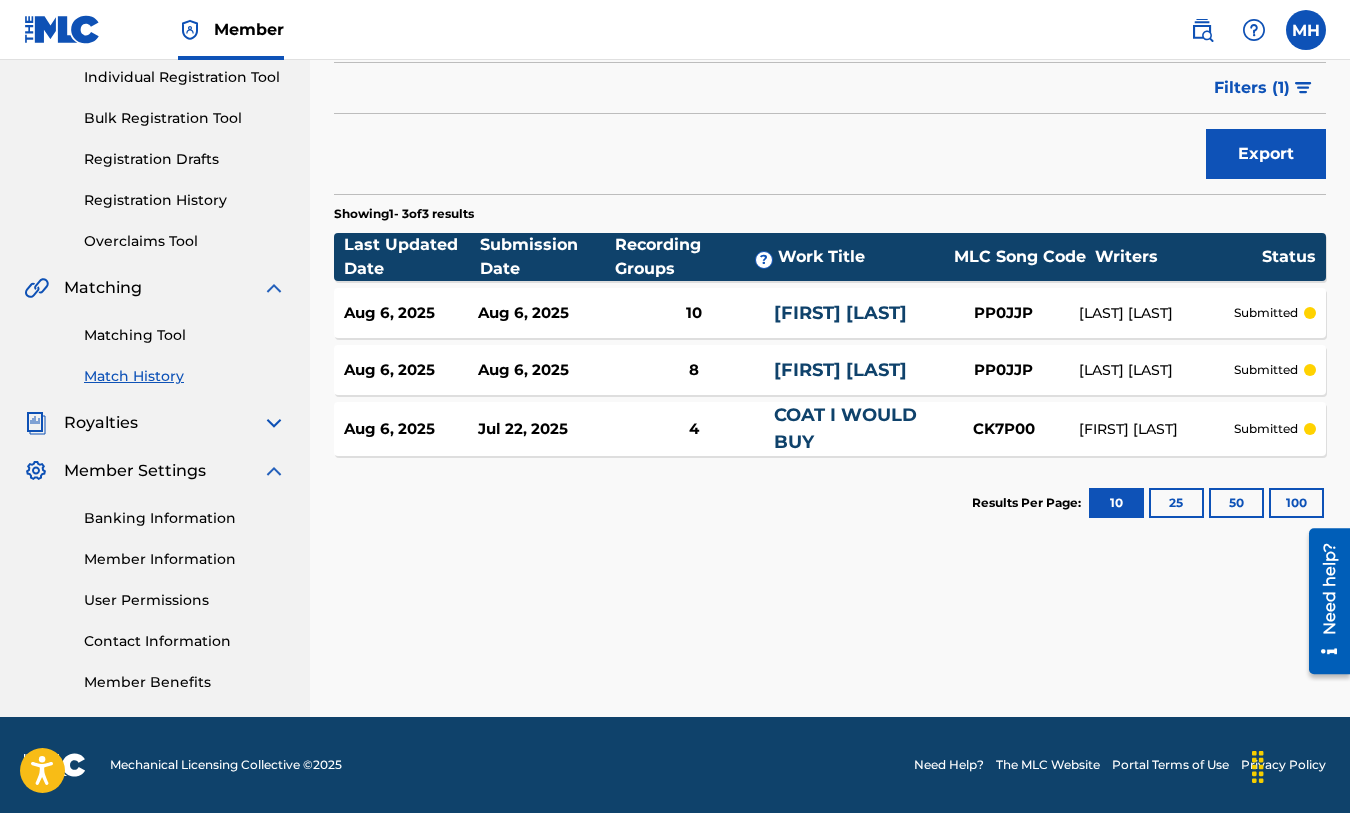 click at bounding box center [274, 471] 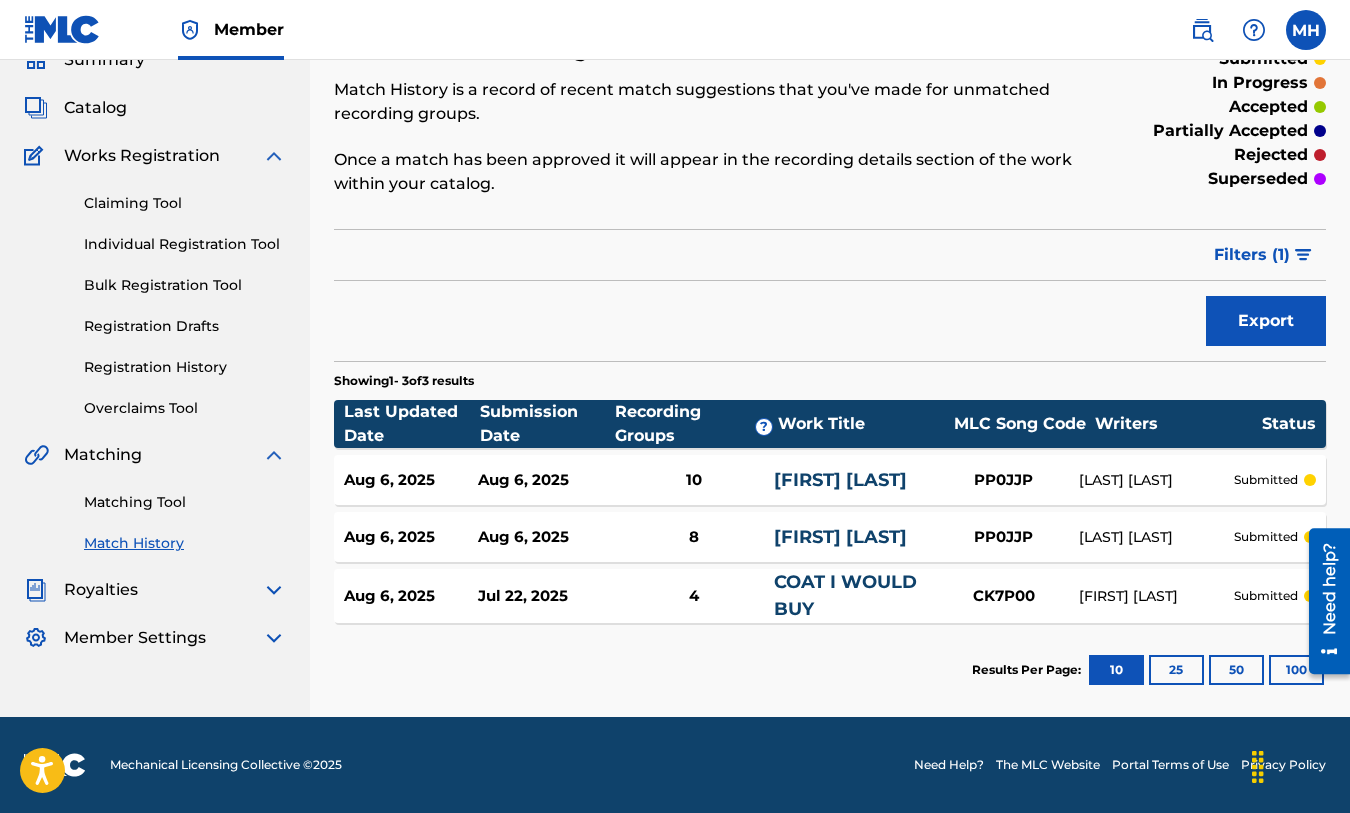 click at bounding box center (274, 455) 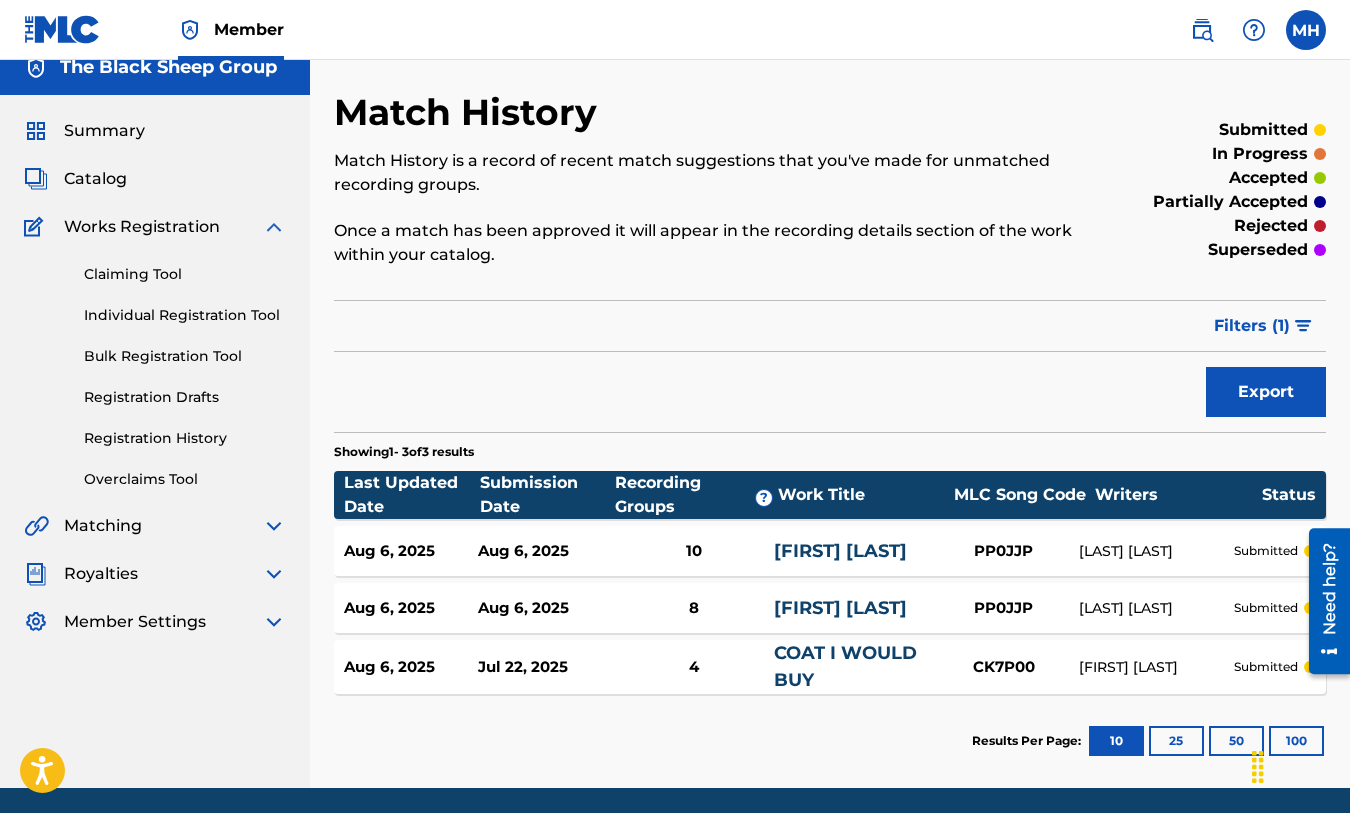 scroll, scrollTop: 0, scrollLeft: 0, axis: both 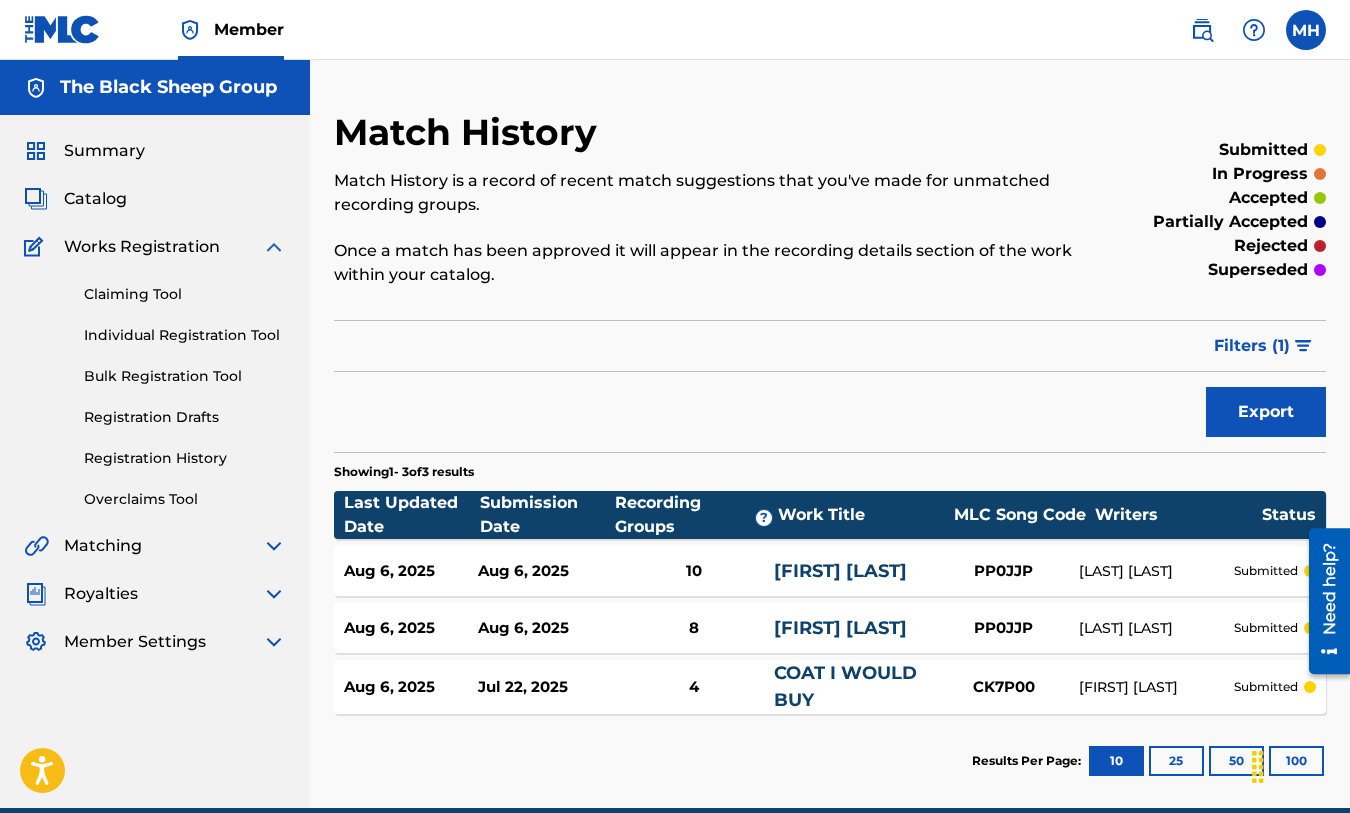 click at bounding box center [274, 247] 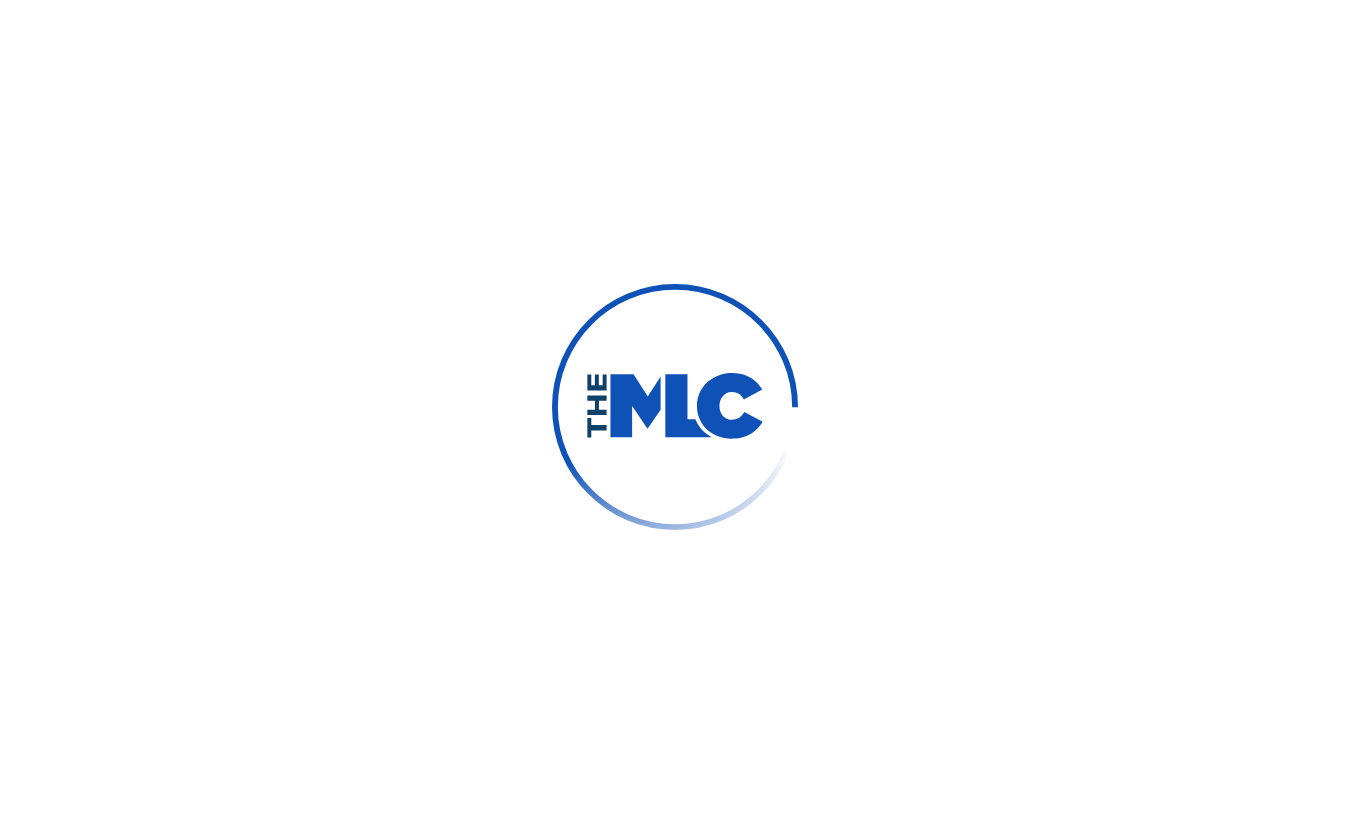 scroll, scrollTop: 0, scrollLeft: 0, axis: both 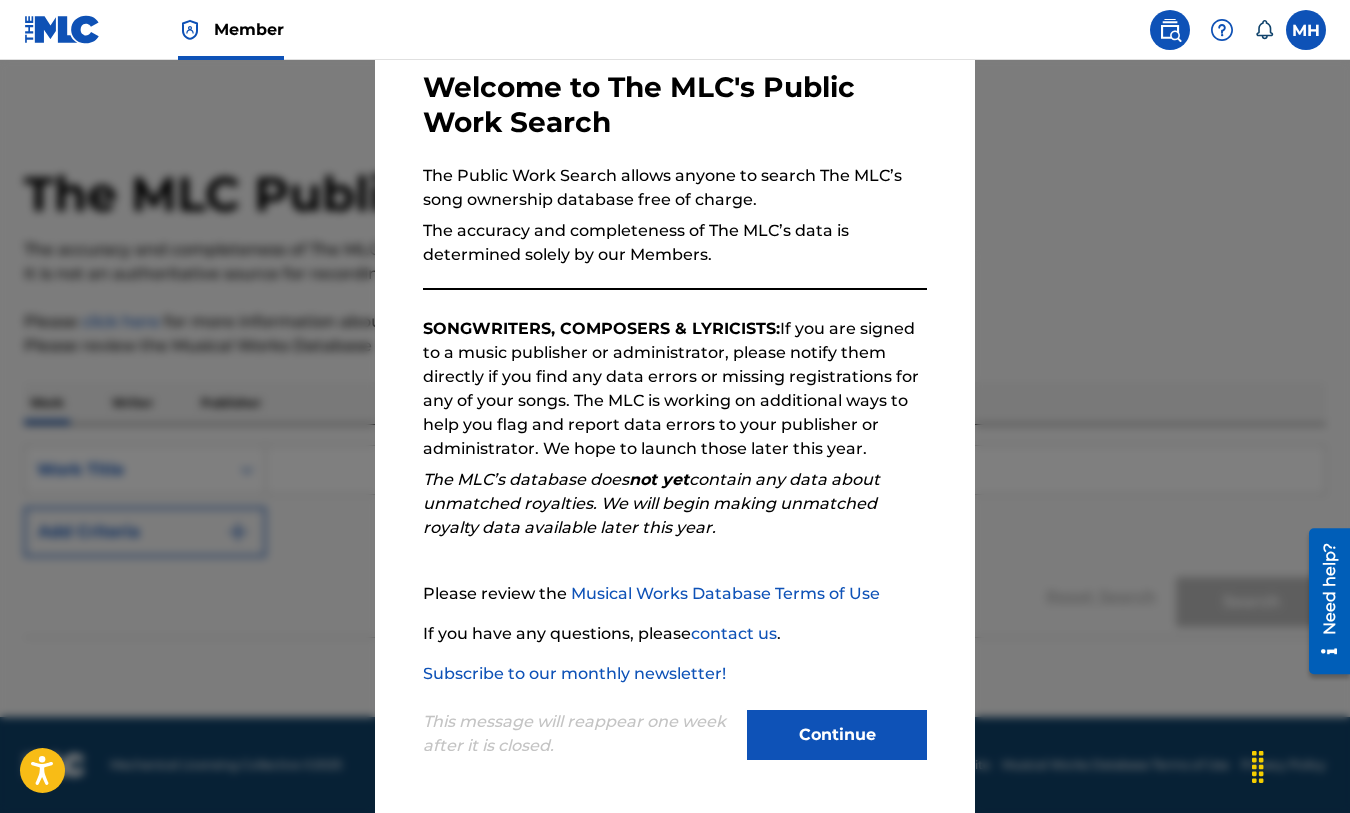 click on "Continue" at bounding box center (837, 735) 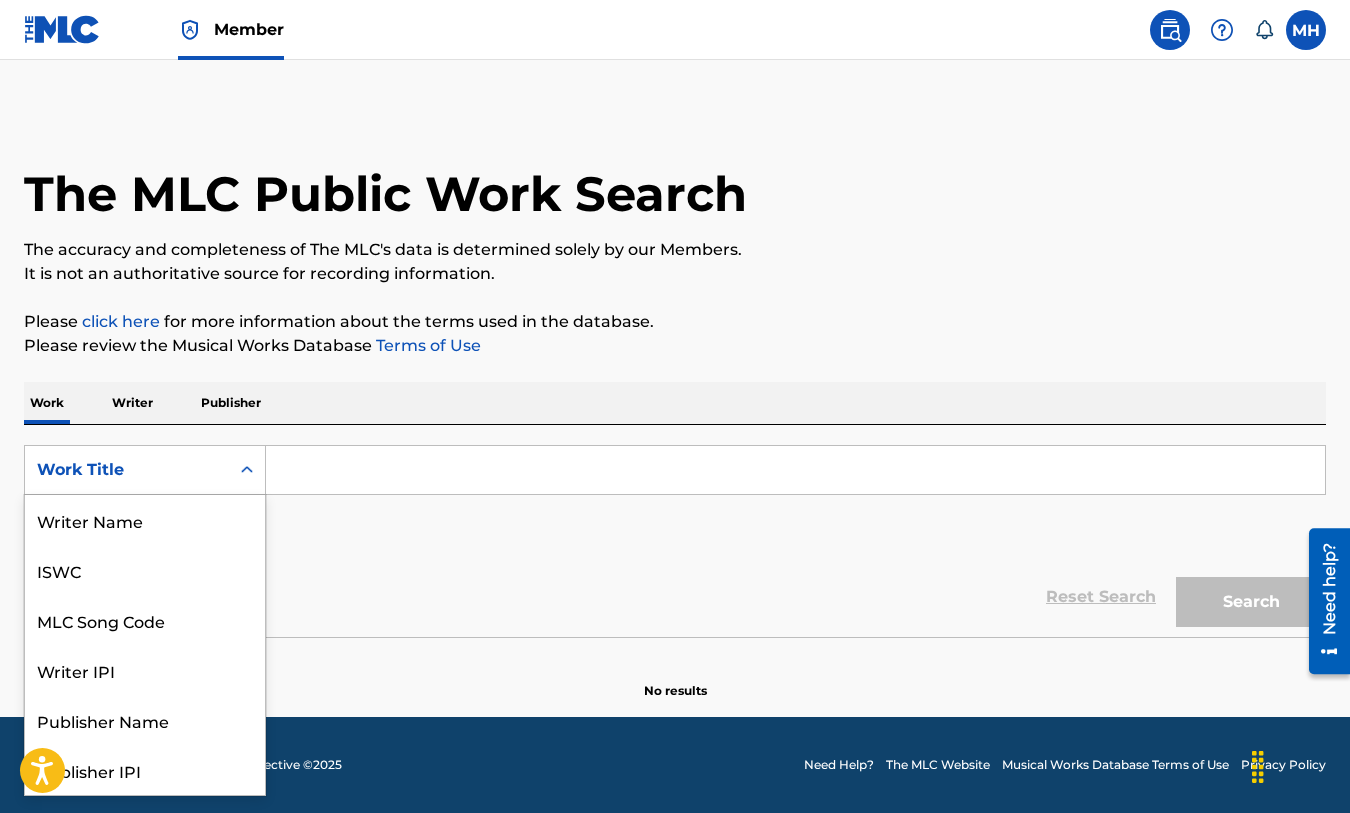 click on "Work Title" at bounding box center [127, 470] 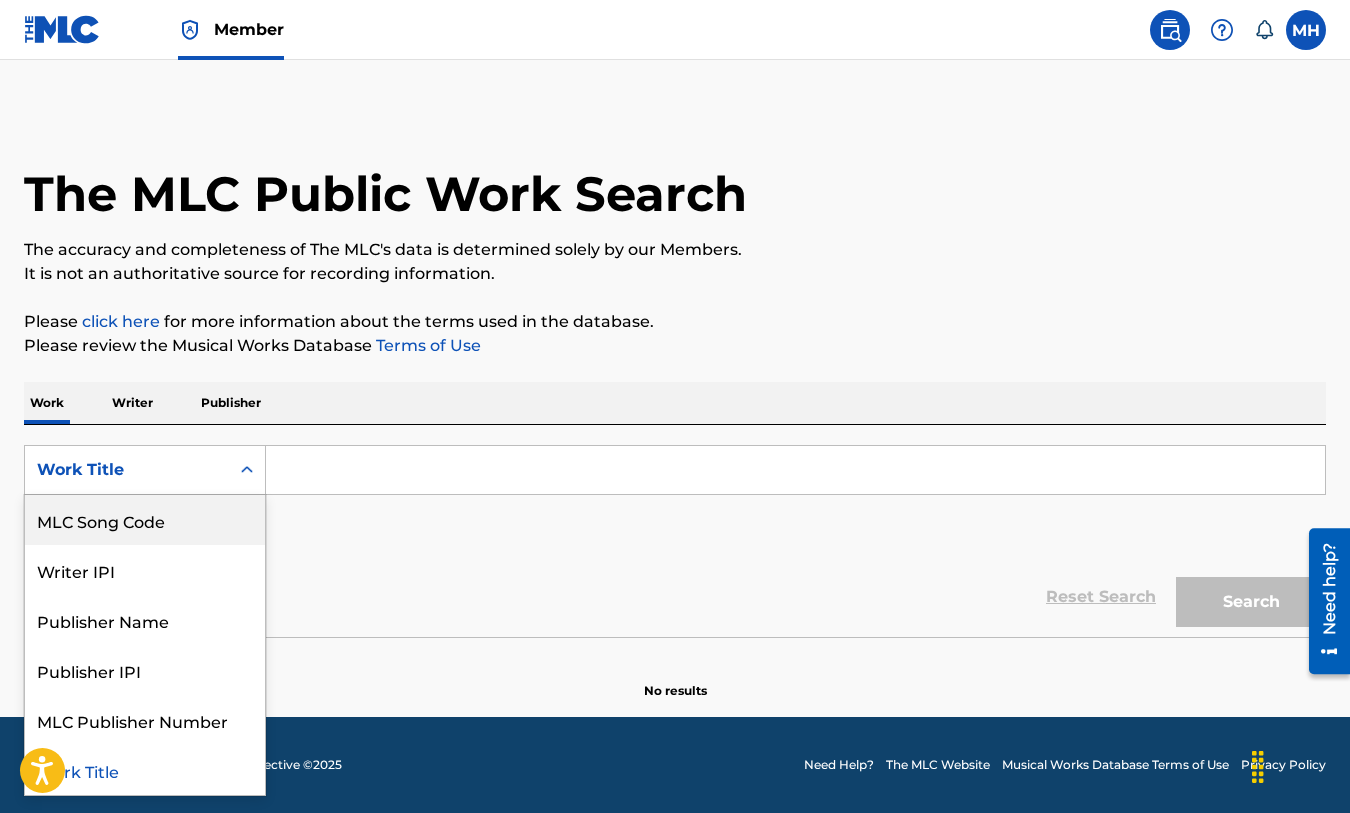 click on "Reset Search Search" at bounding box center (675, 597) 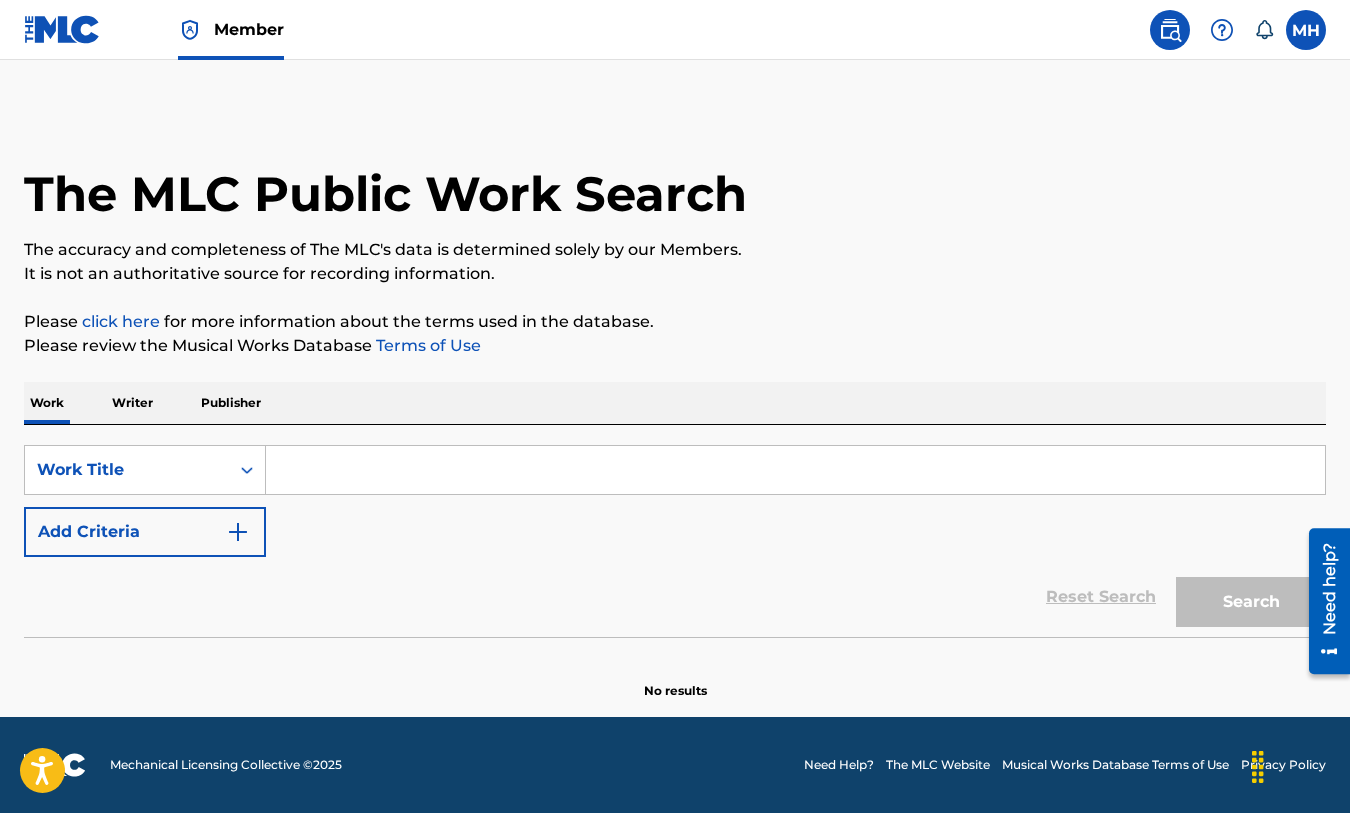 click at bounding box center [238, 532] 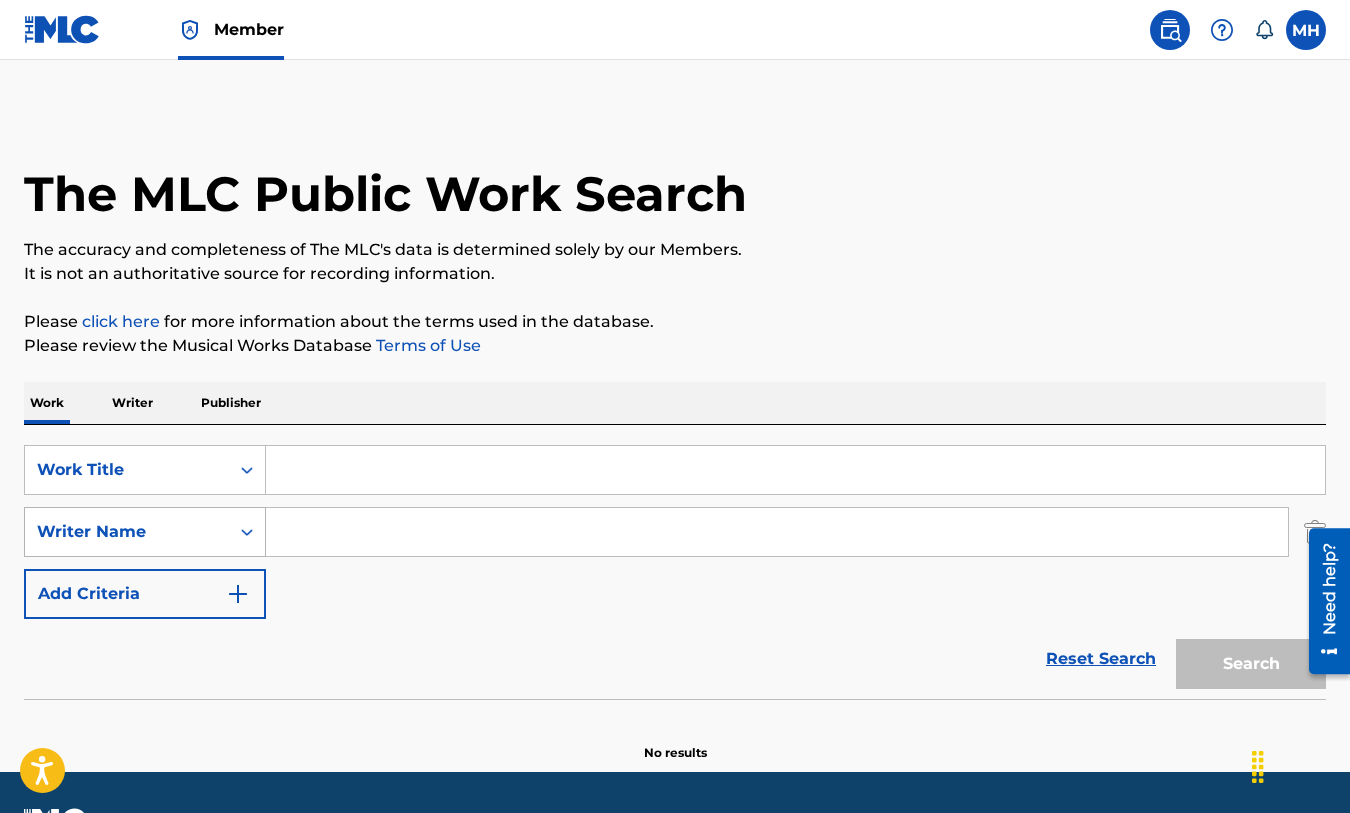click on "Writer Name" at bounding box center [127, 532] 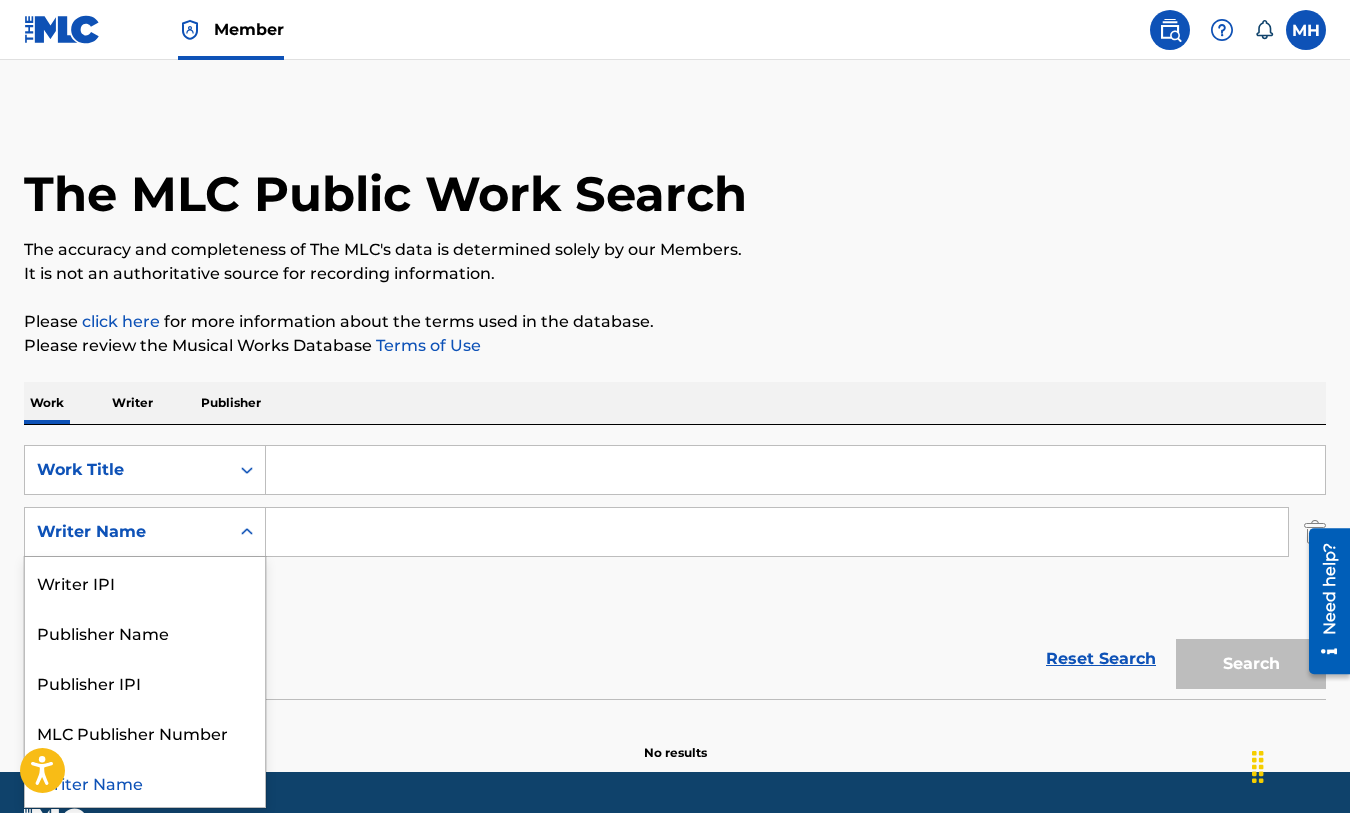 scroll, scrollTop: 55, scrollLeft: 0, axis: vertical 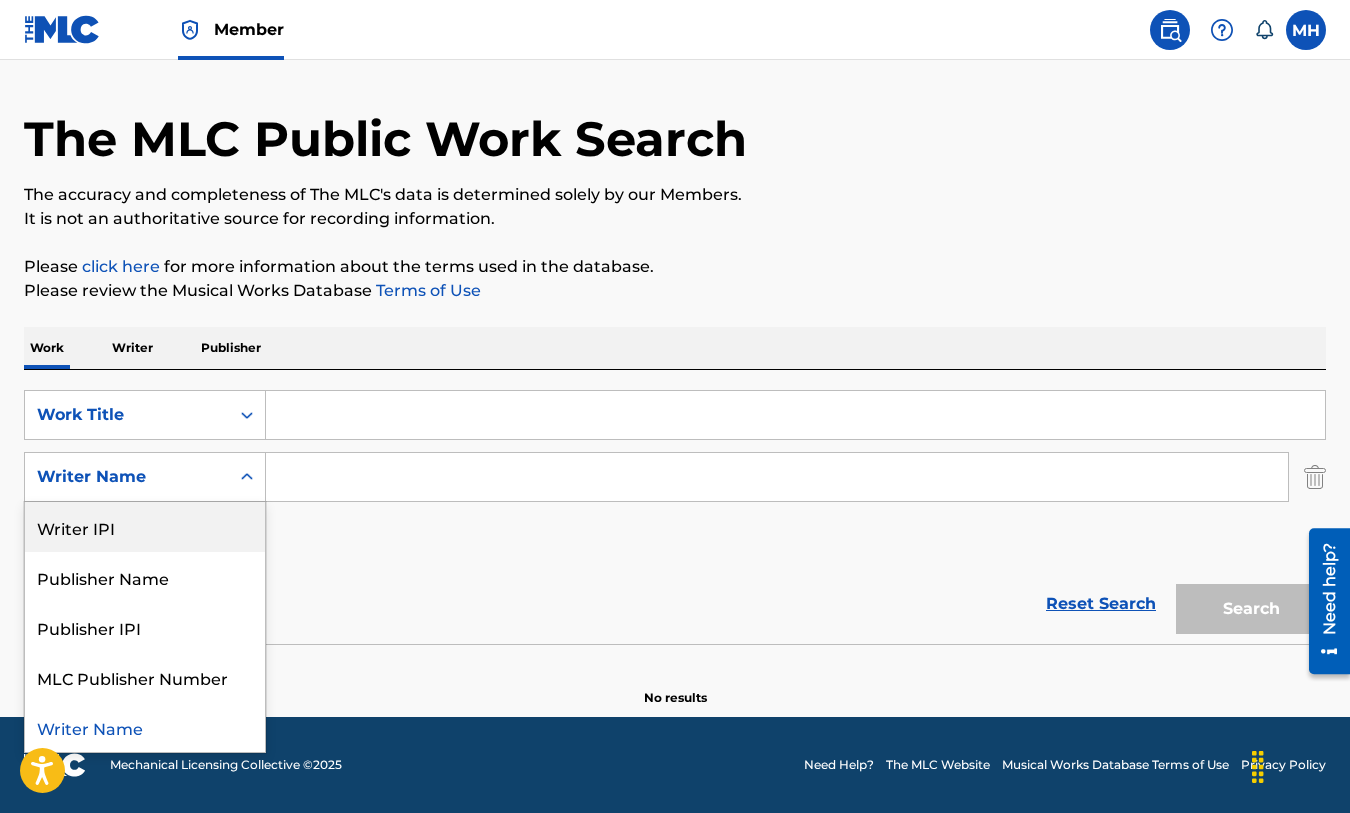 click on "SearchWithCriteriab5a3ad83-2c8c-4064-ad54-b3991d4919be Work Title SearchWithCriteriab1a5c034-68e6-4f7e-99ff-97d8f6c25e34 Writer IPI, 1 of 5. 5 results available. Use Up and Down to choose options, press Enter to select the currently focused option, press Escape to exit the menu, press Tab to select the option and exit the menu. Writer Name Writer IPI Publisher Name Publisher IPI MLC Publisher Number Writer Name Add Criteria" at bounding box center (675, 477) 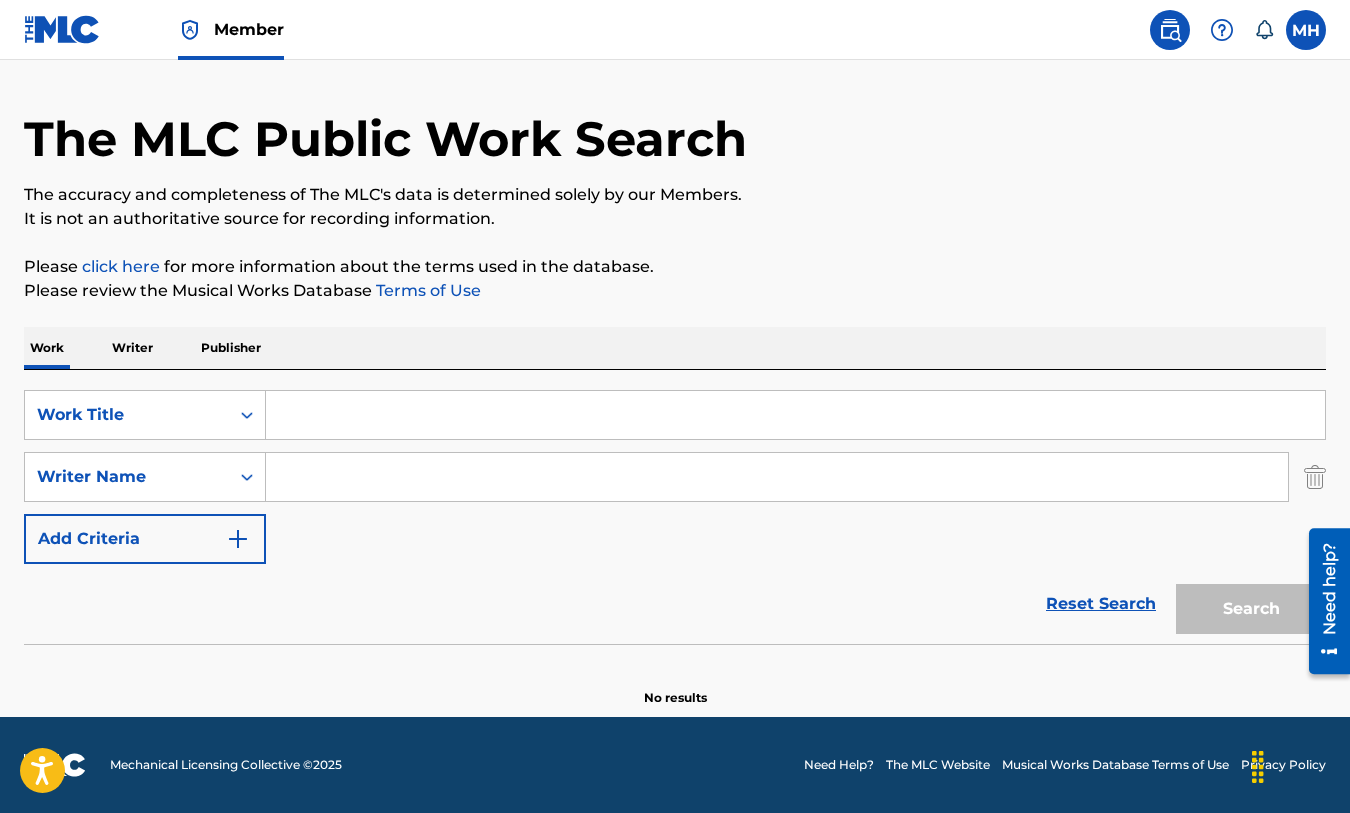 click at bounding box center [238, 539] 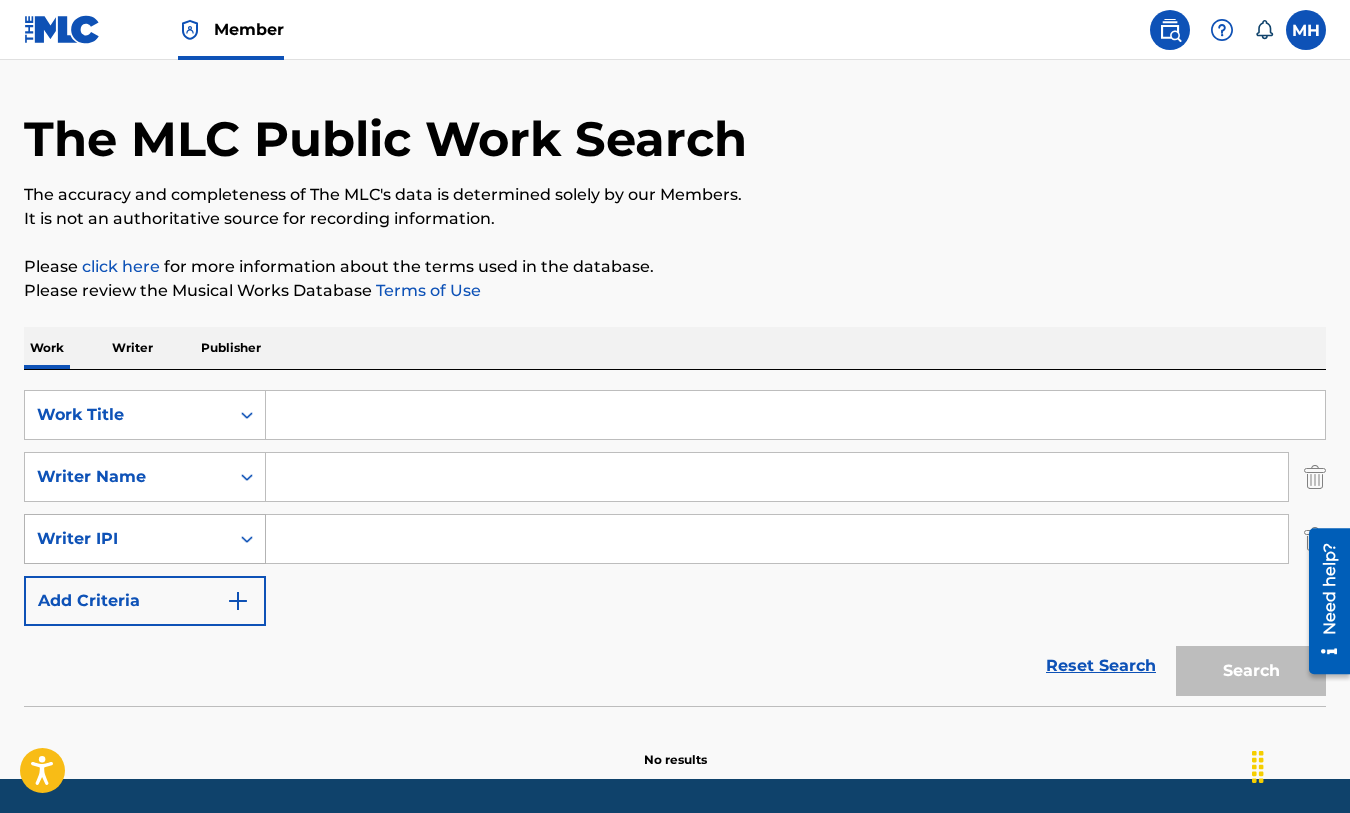 click 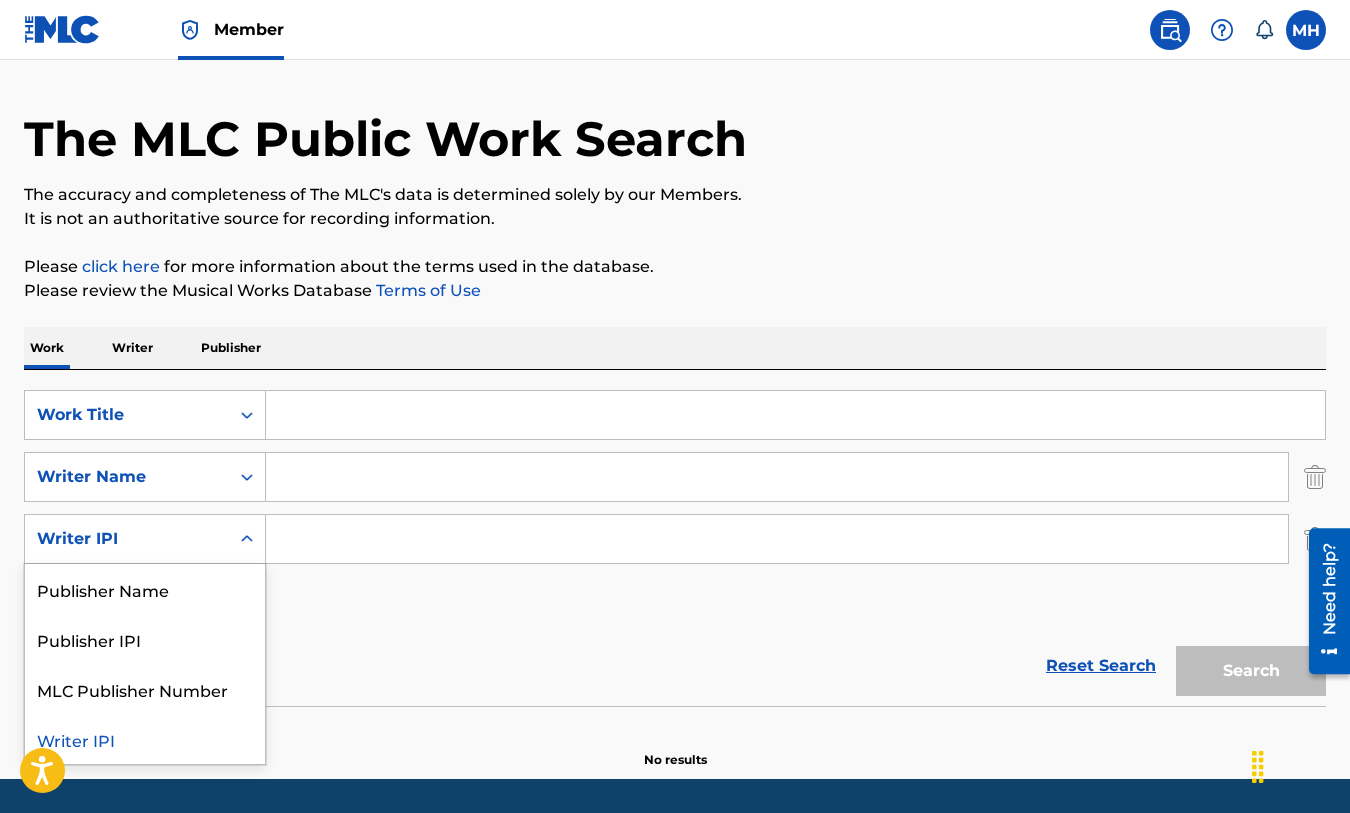 scroll, scrollTop: 117, scrollLeft: 0, axis: vertical 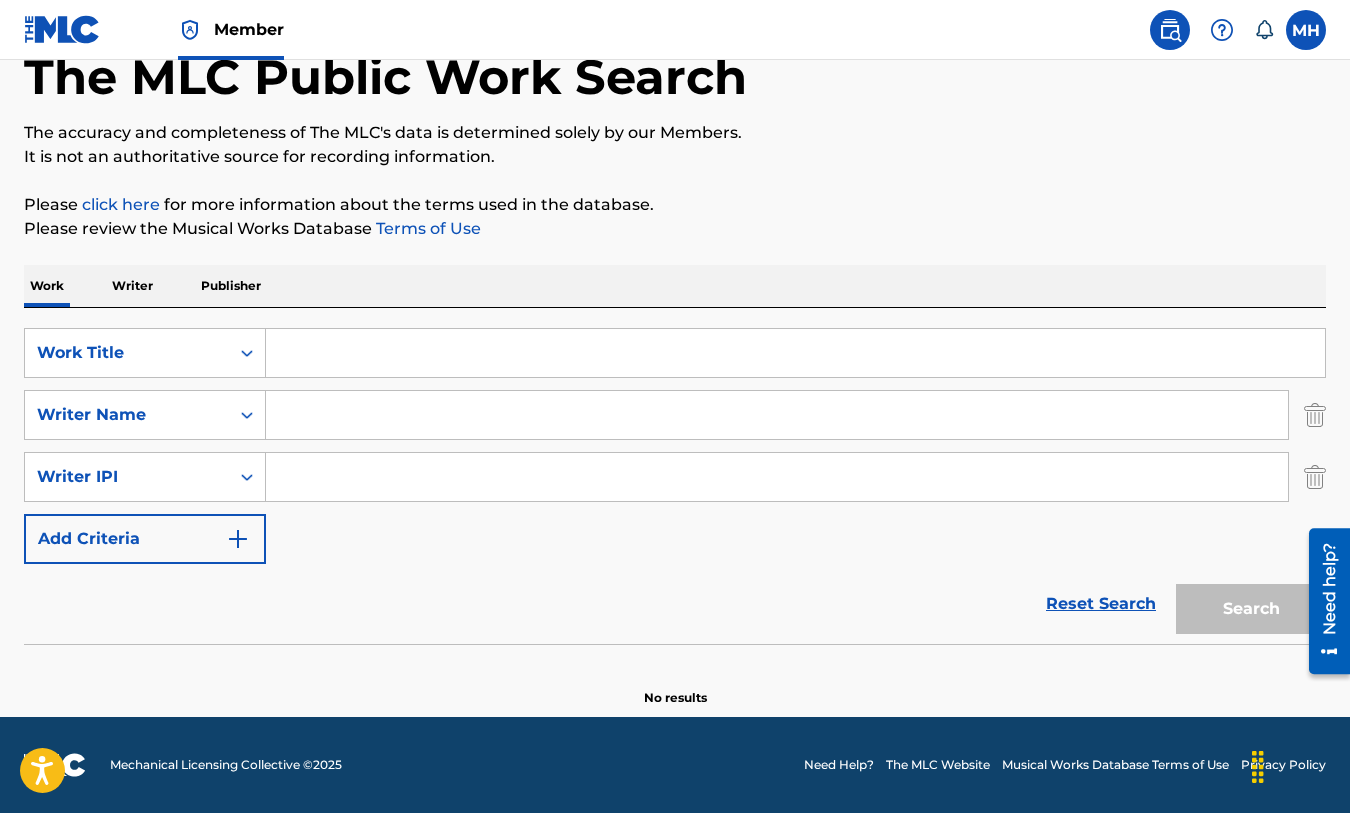 click on "Reset Search Search" at bounding box center (675, 604) 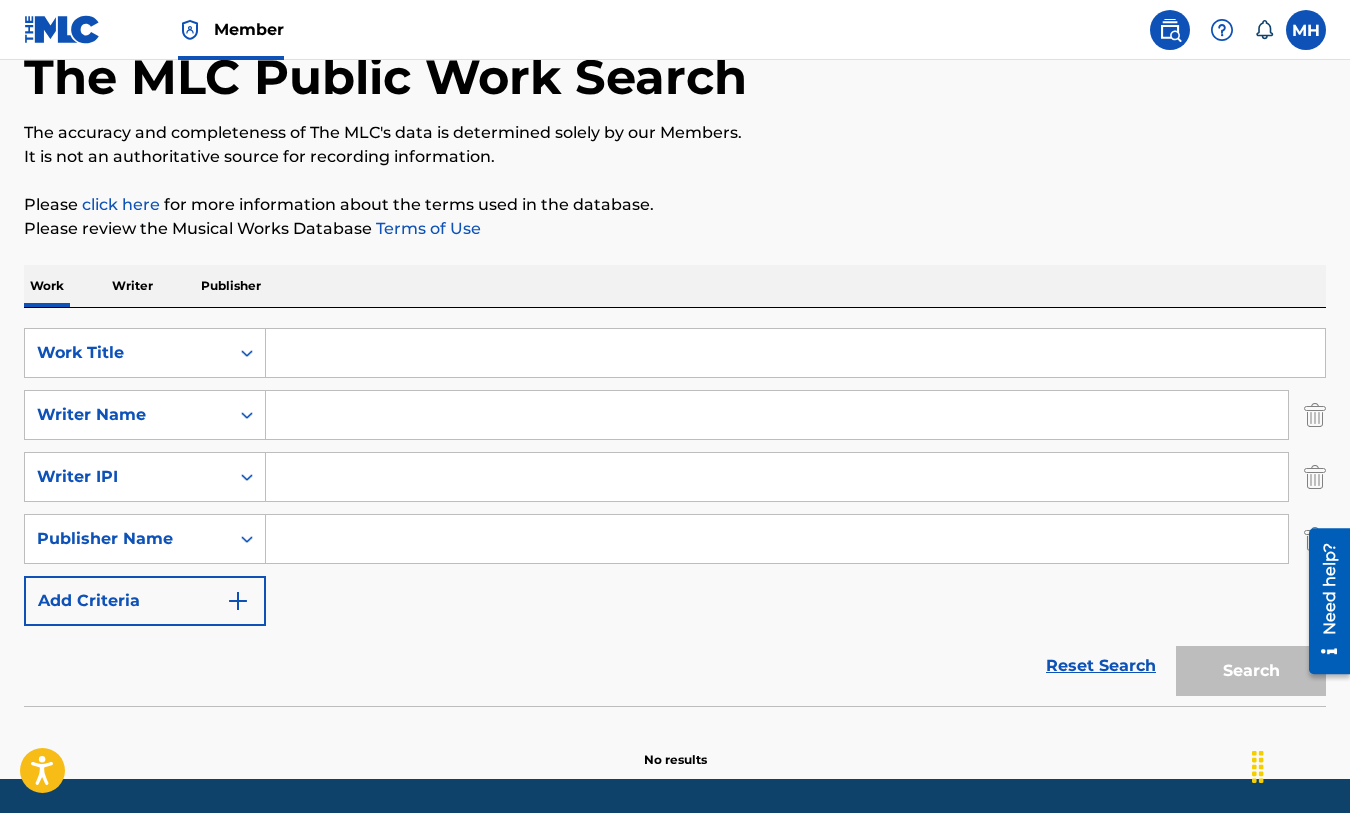scroll, scrollTop: 179, scrollLeft: 0, axis: vertical 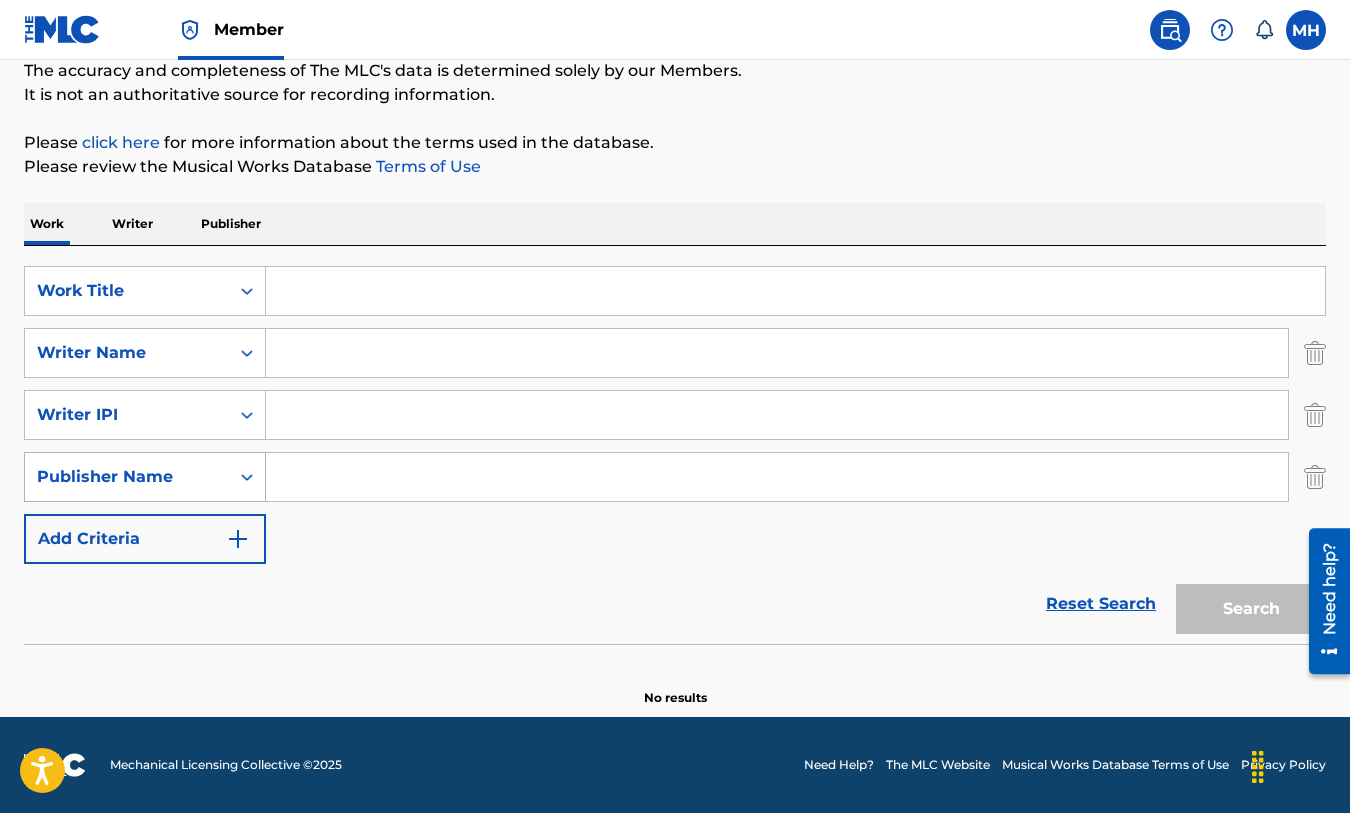 click at bounding box center (247, 477) 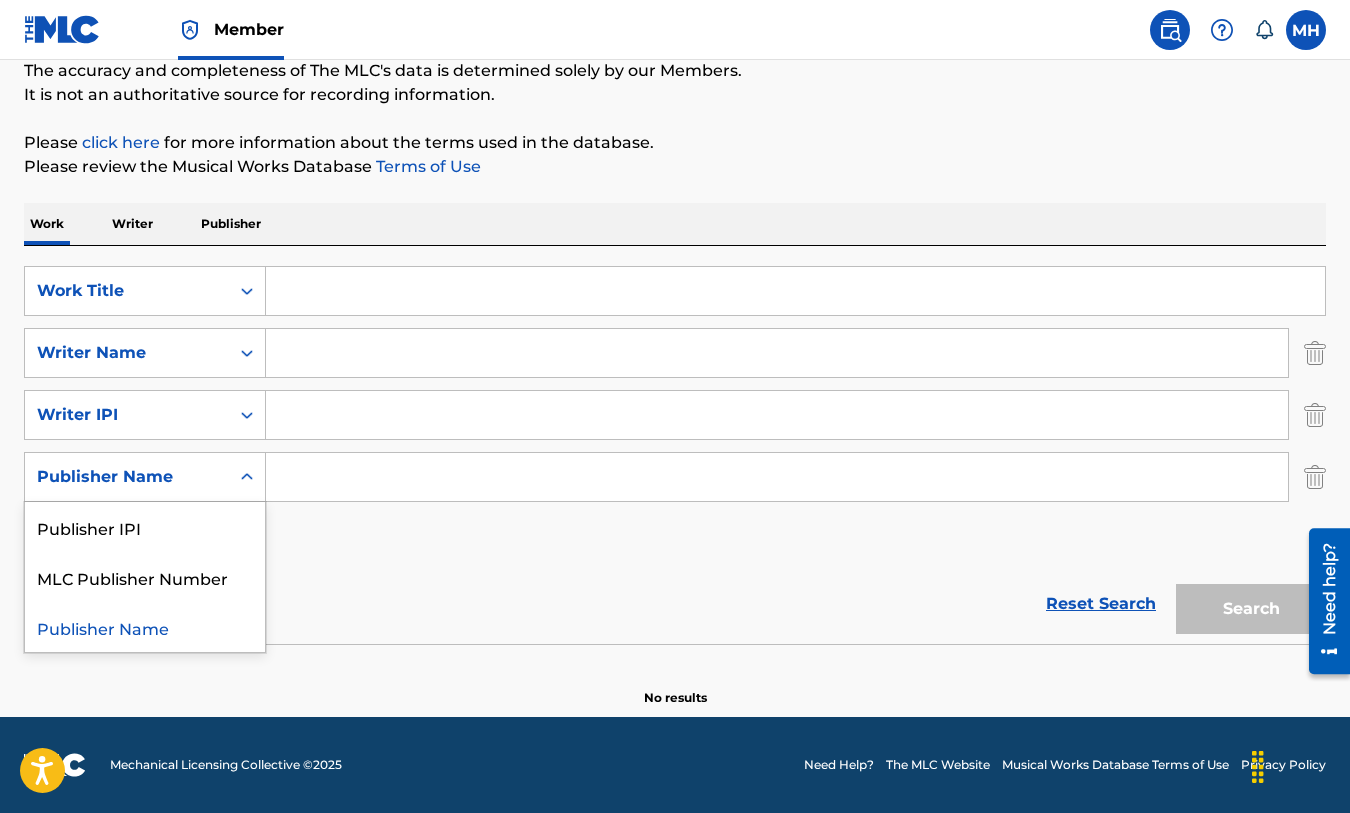 click at bounding box center [247, 477] 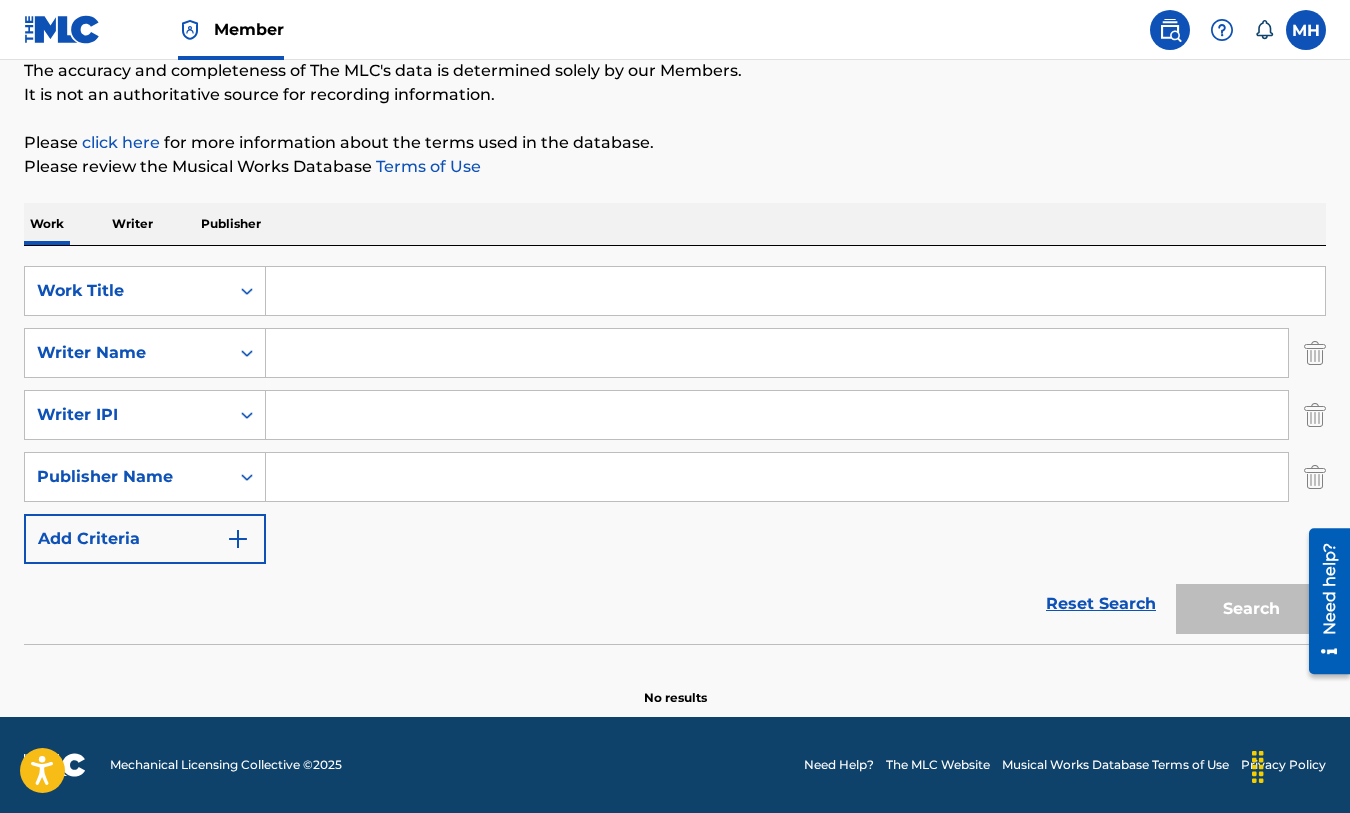 click at bounding box center (238, 539) 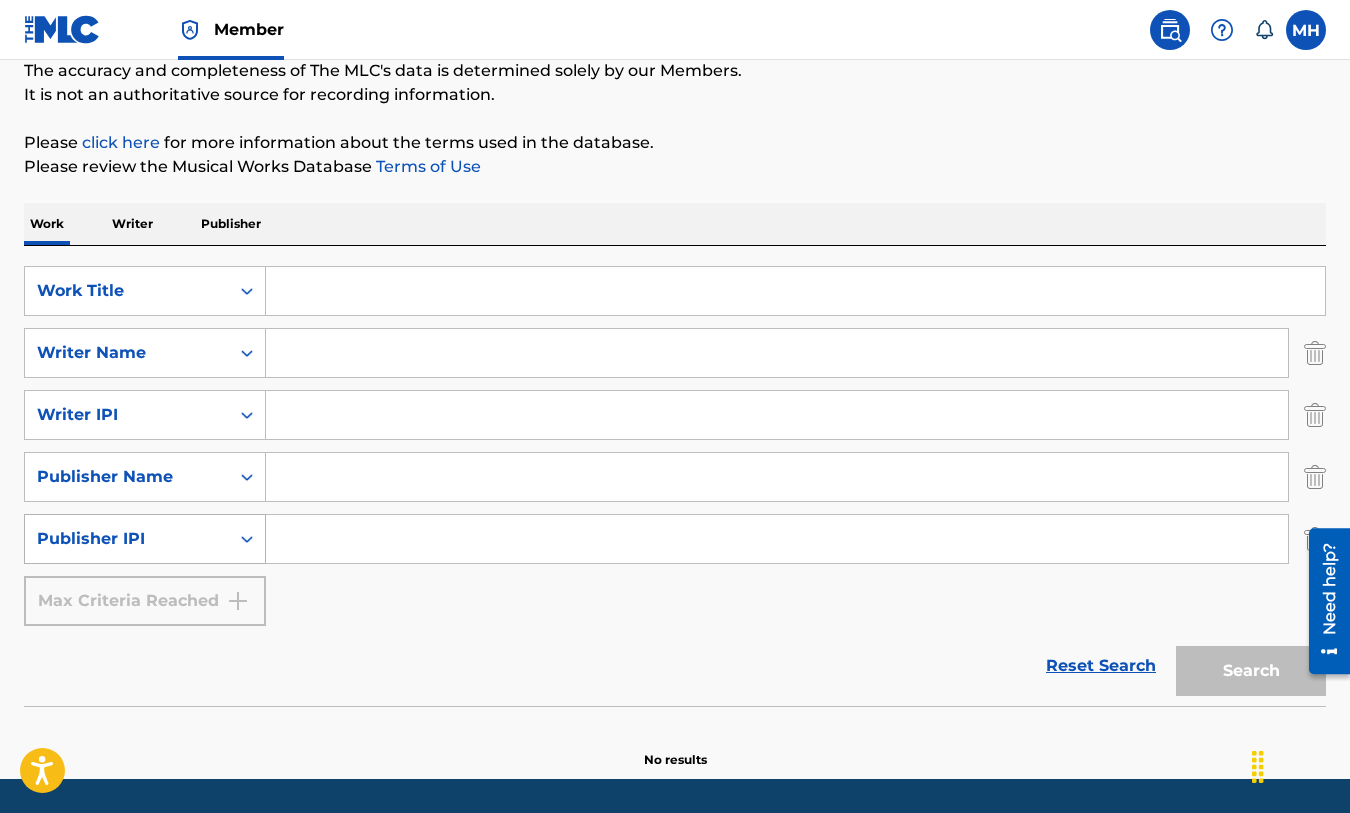 click 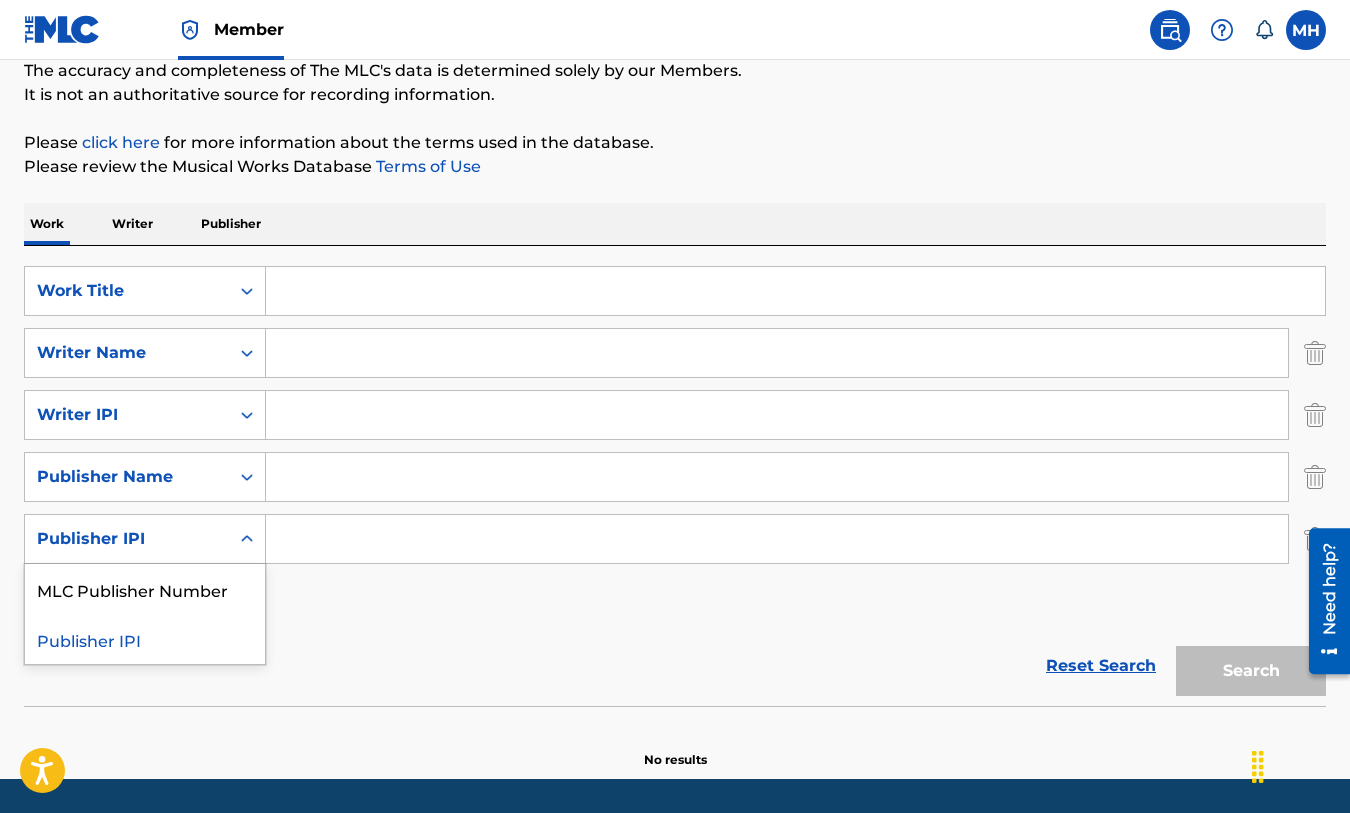 click 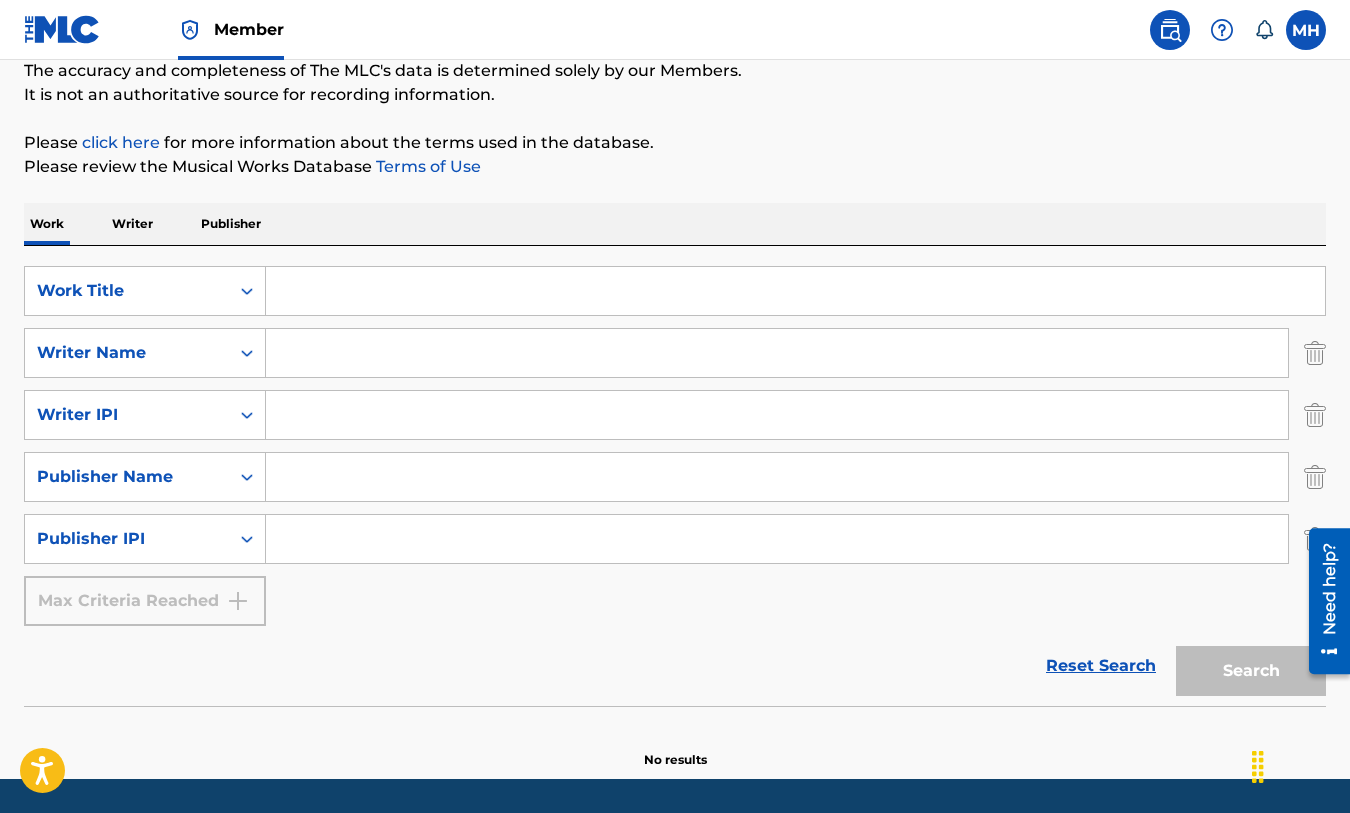click on "Max Criteria Reached" at bounding box center (145, 601) 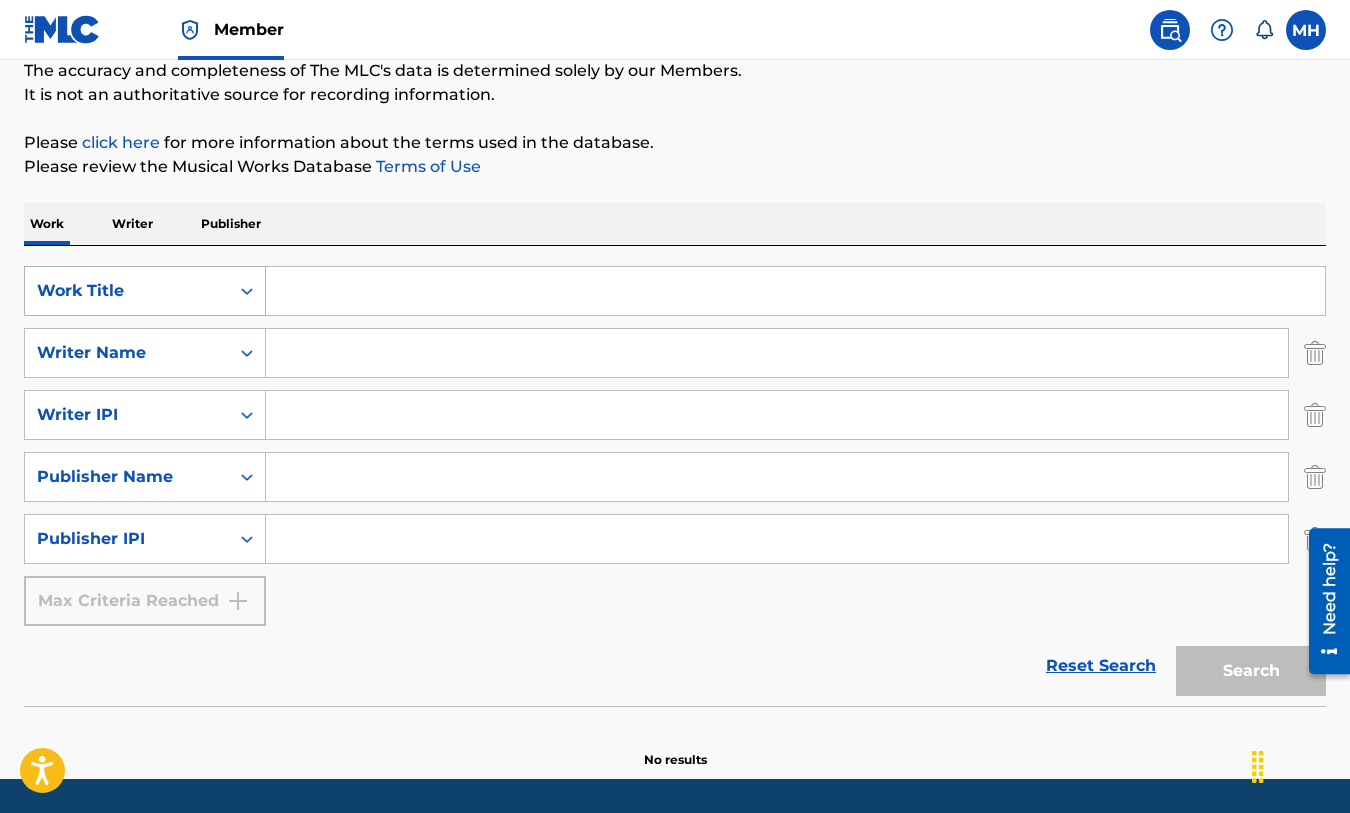 click on "Work Title" at bounding box center (127, 291) 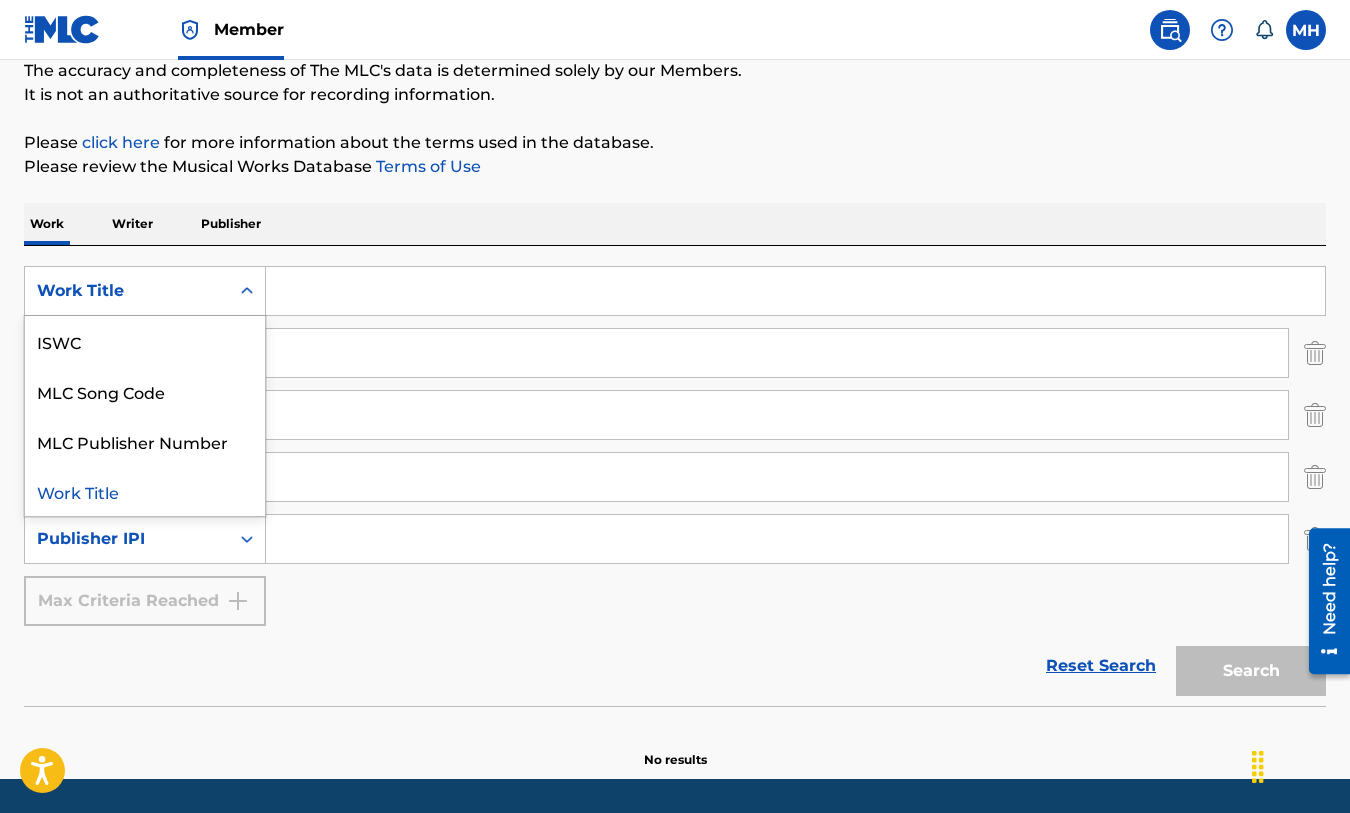 click on "Work Title" at bounding box center (127, 291) 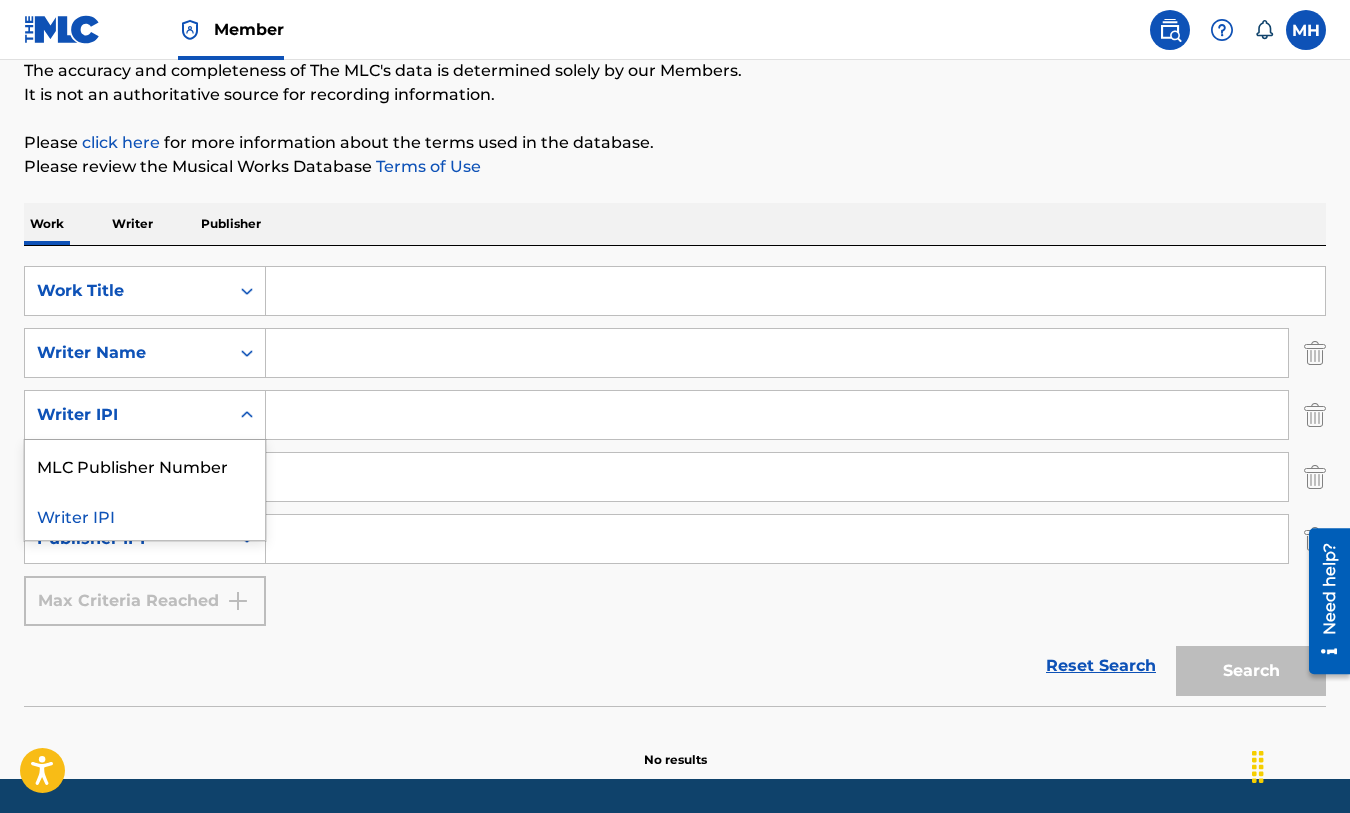 click on "Writer IPI" at bounding box center (127, 415) 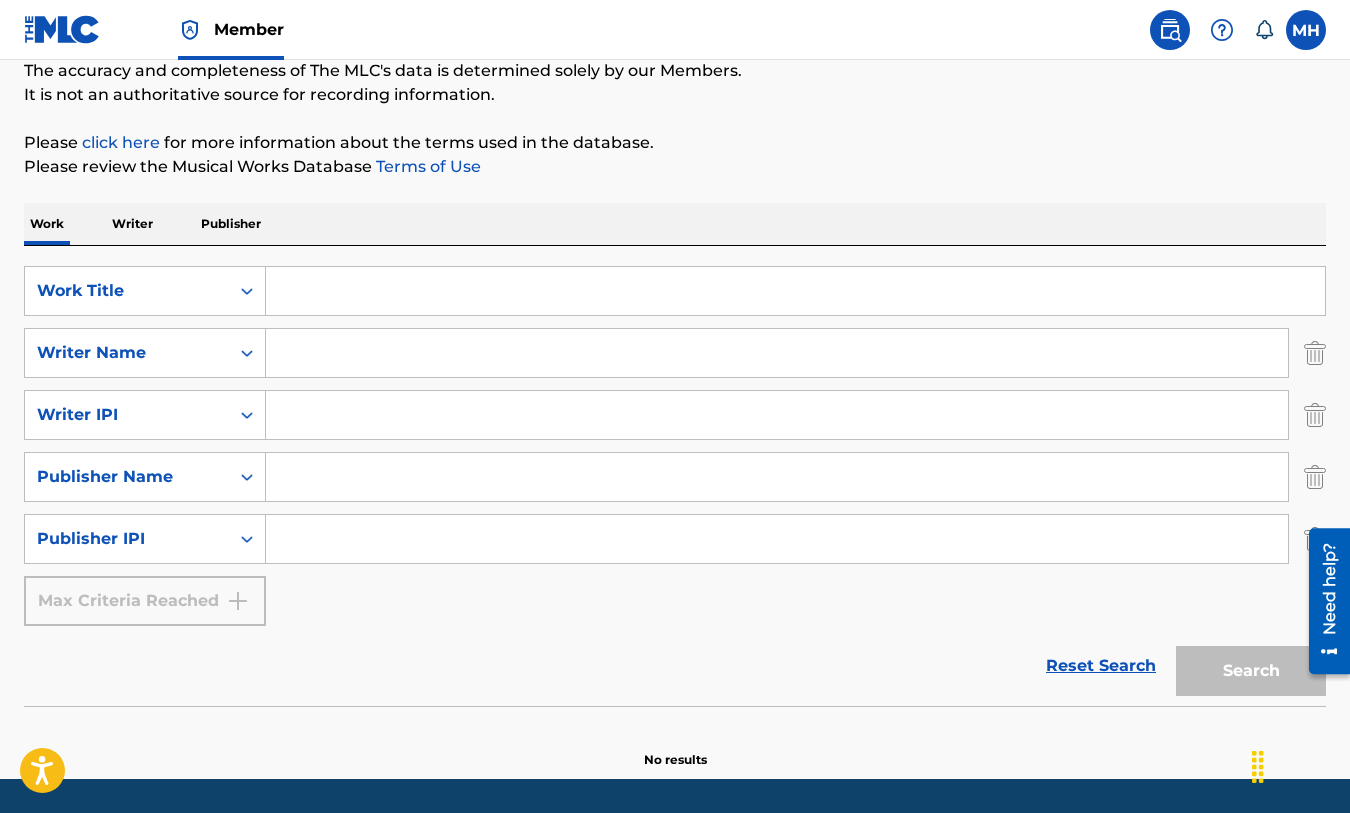 click on "Writer IPI" at bounding box center [127, 415] 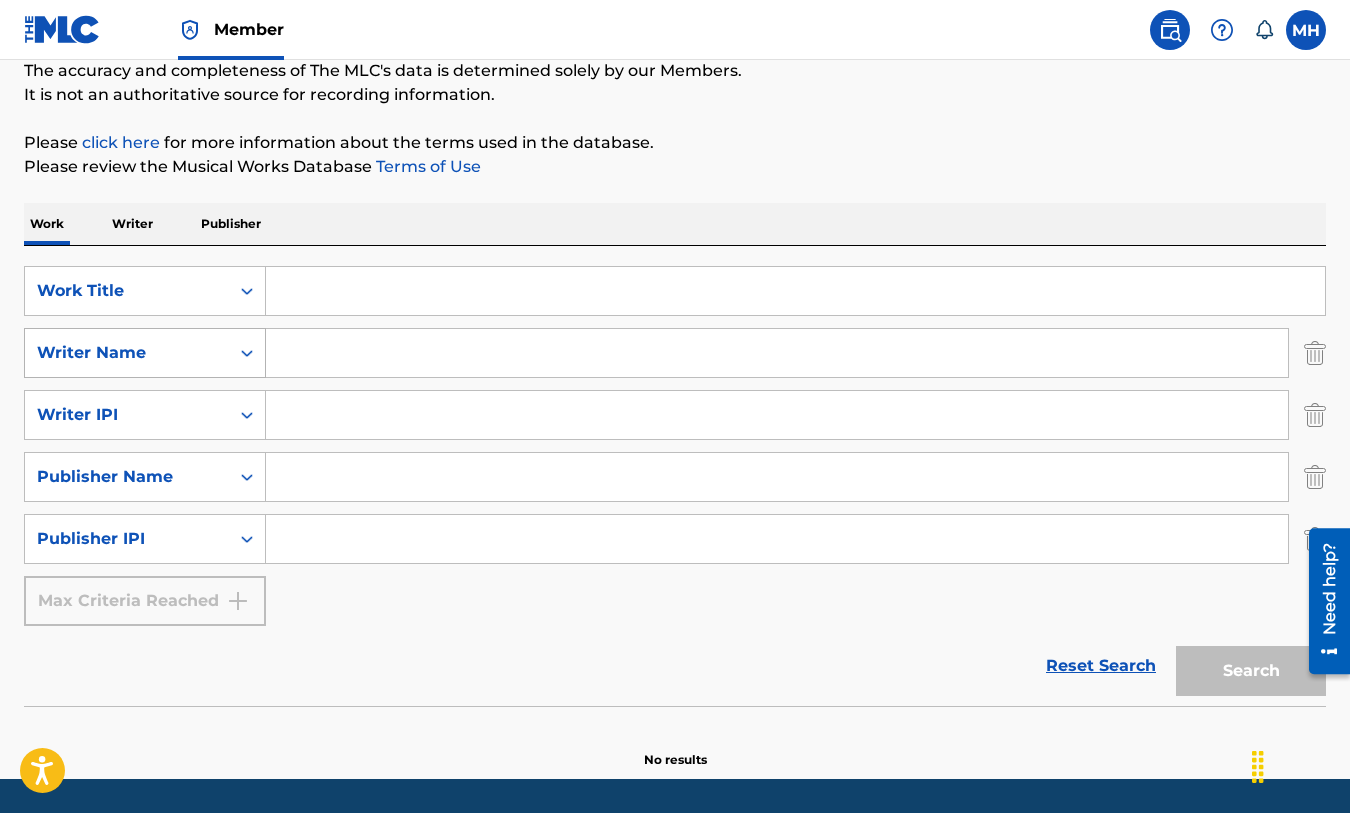 click on "Writer Name" at bounding box center [127, 353] 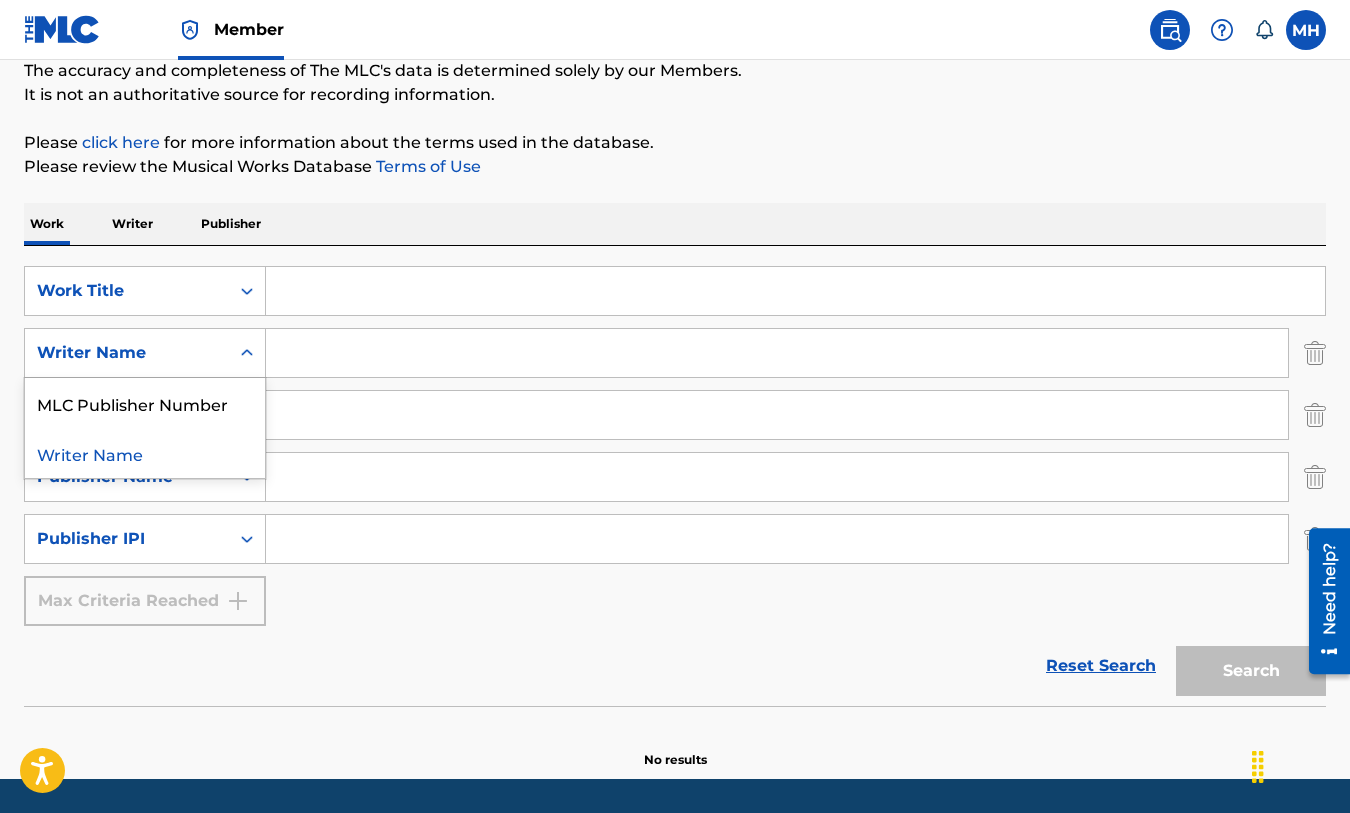 click on "Writer Name" at bounding box center (127, 353) 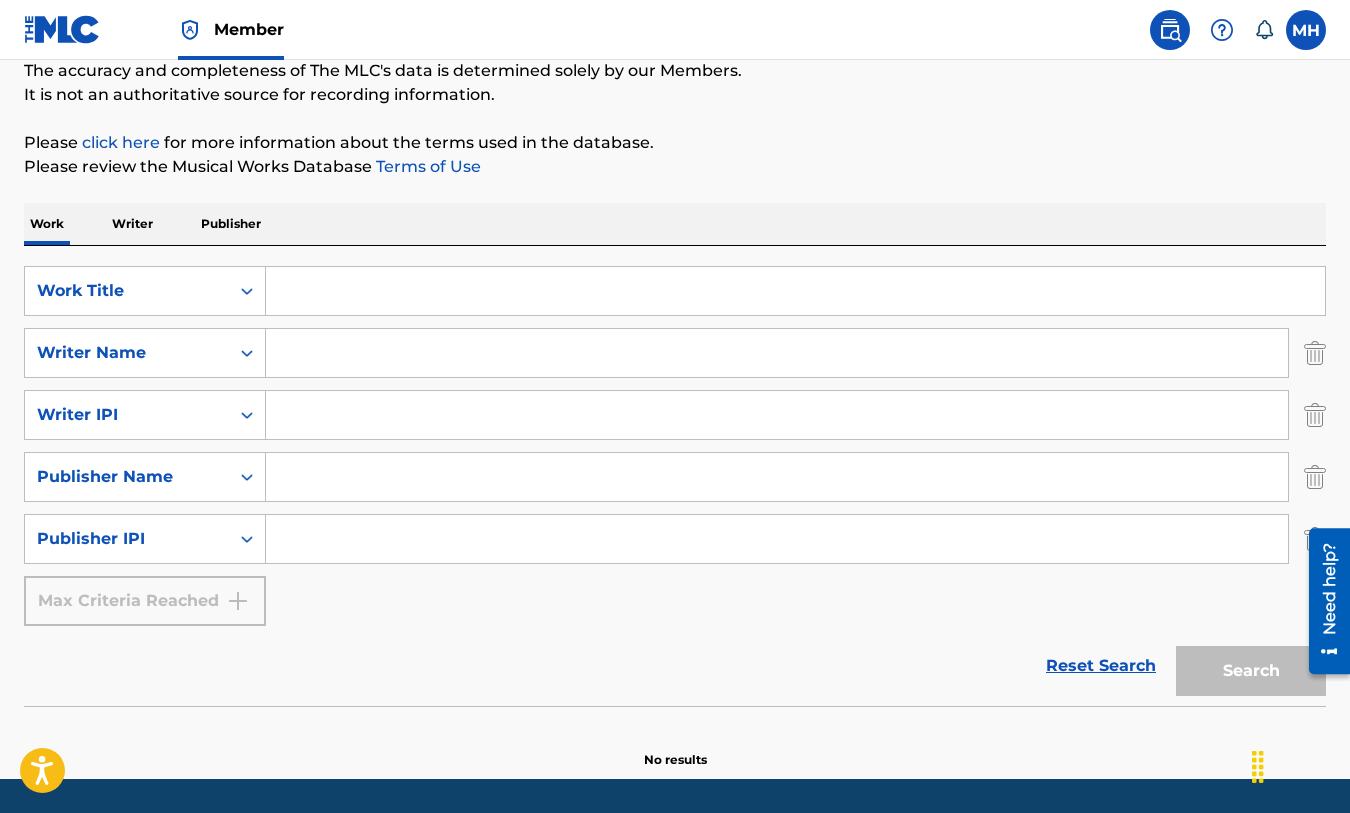 click at bounding box center [777, 353] 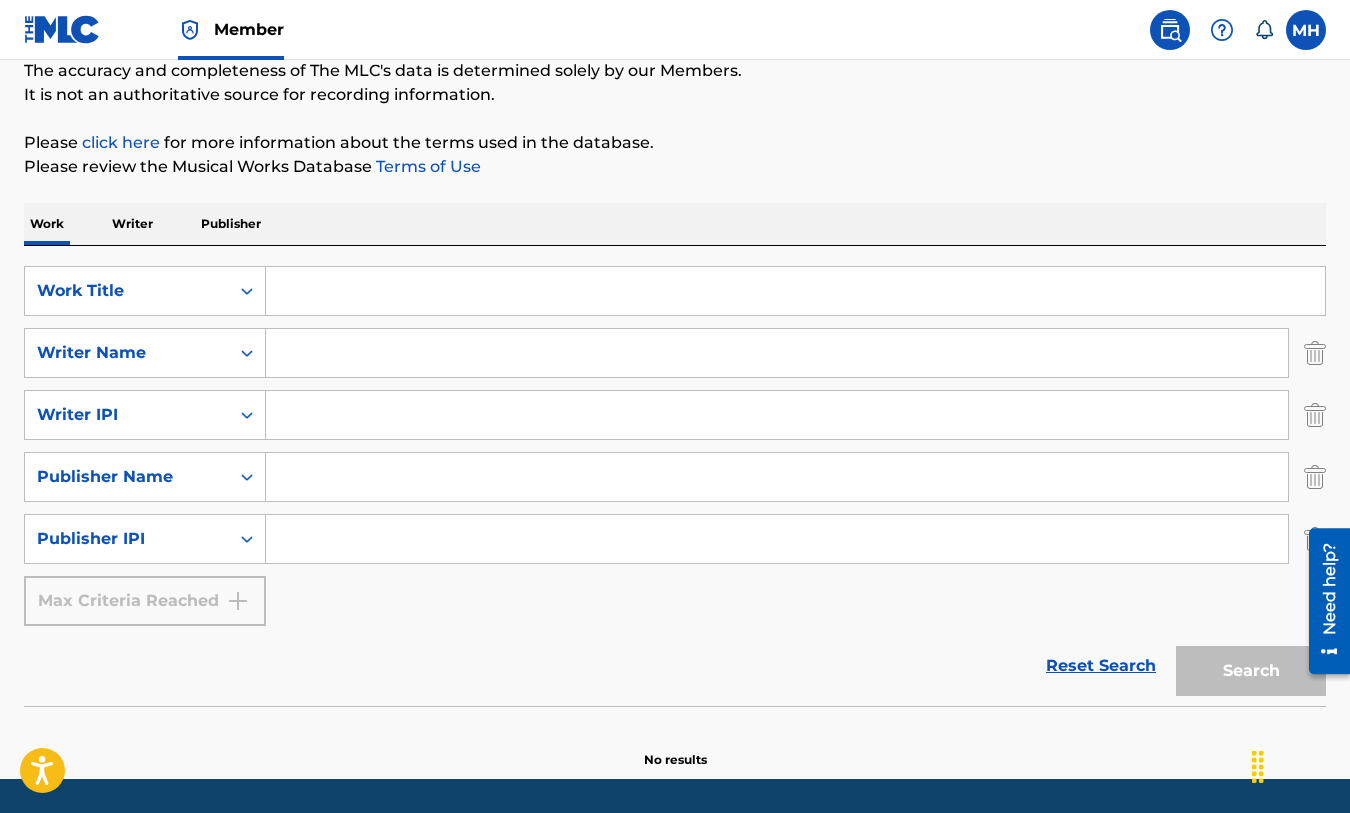 paste on "Tasheem Gonzales" 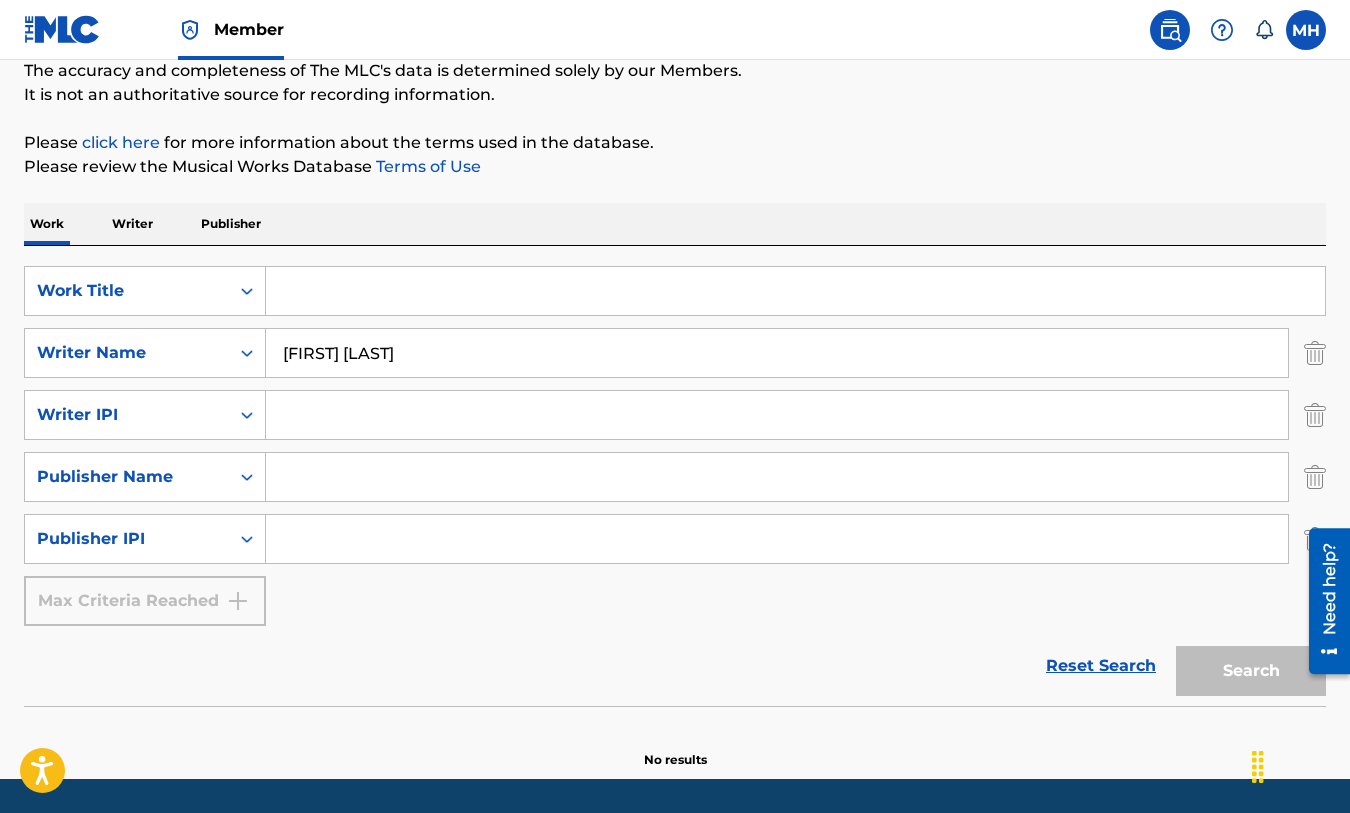 type on "Tasheem Gonzales" 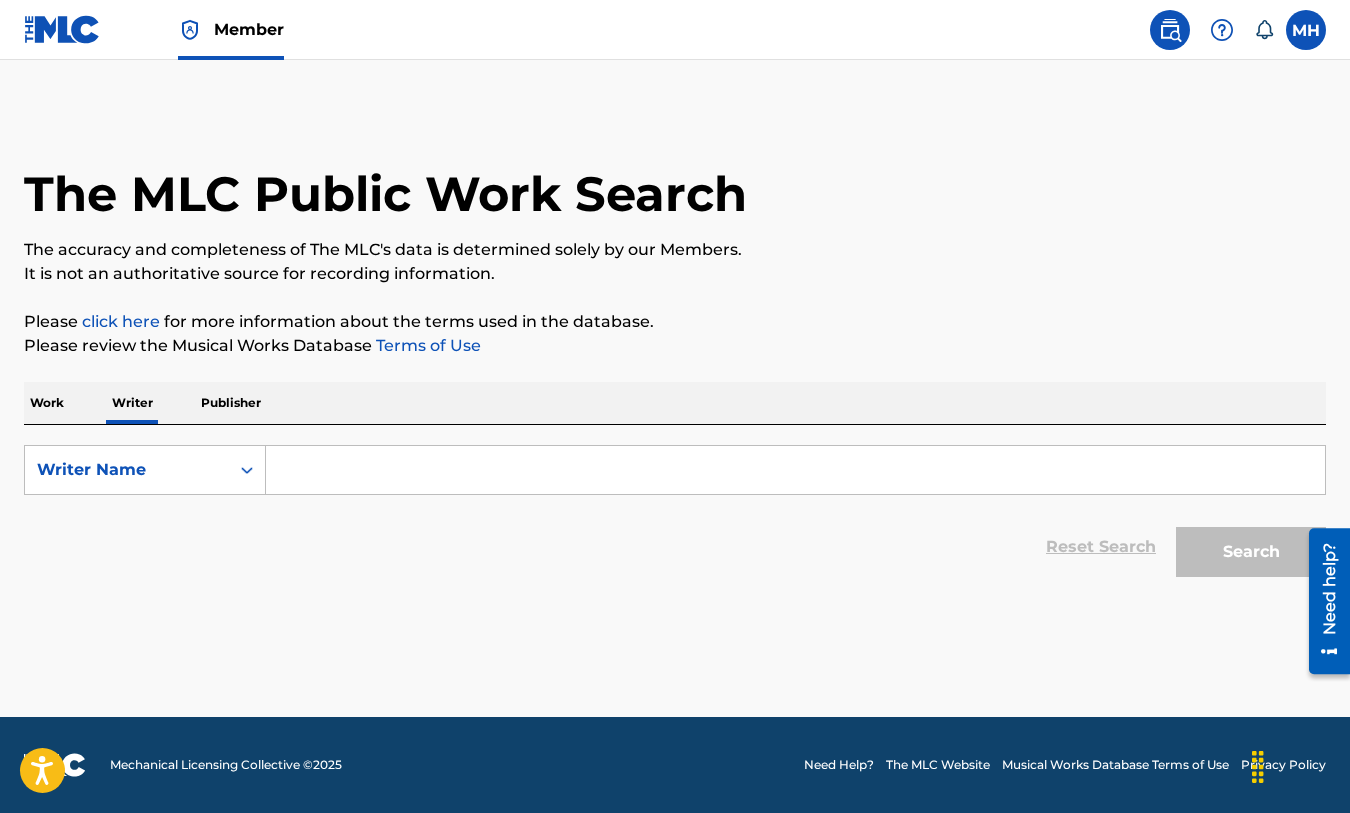 click at bounding box center (795, 470) 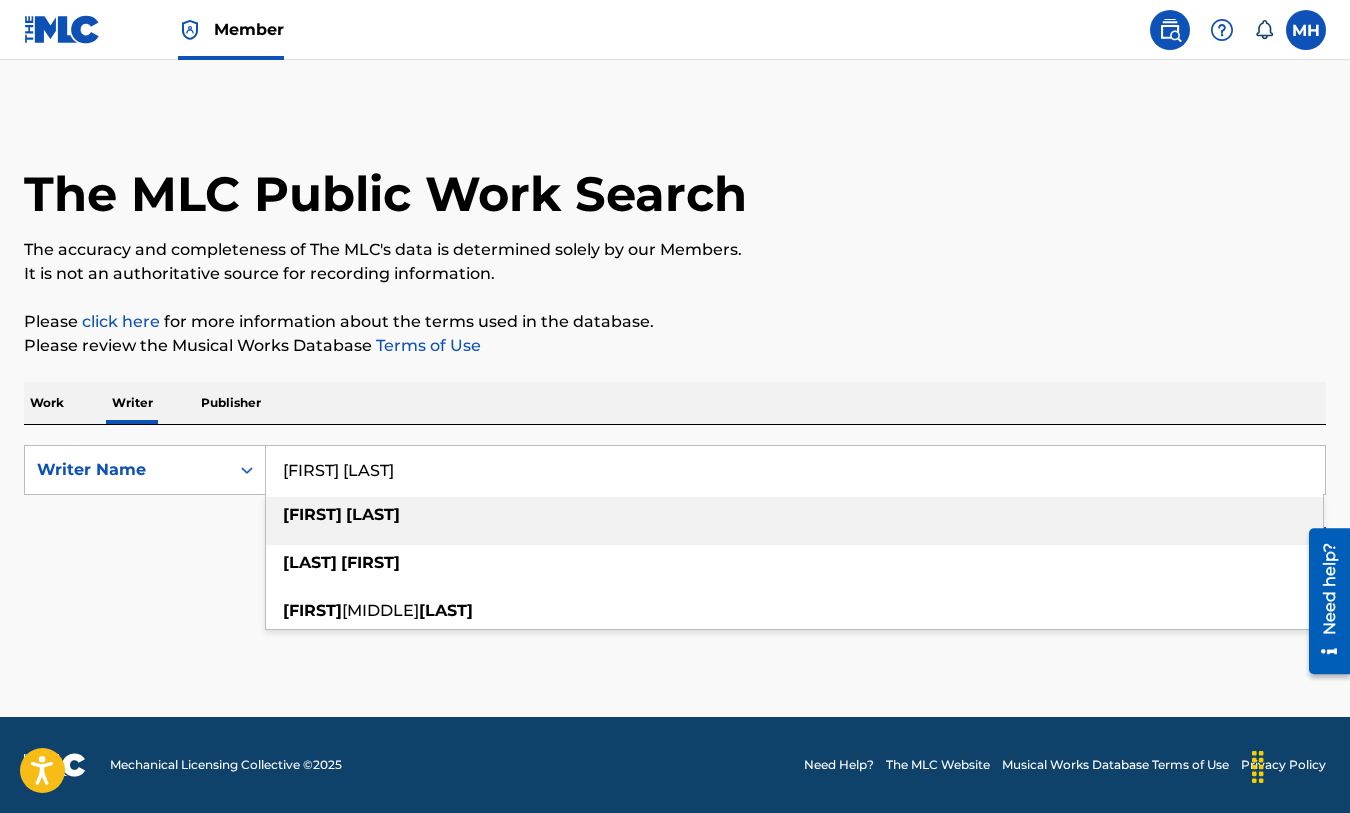 click on "tasheem   gonzales" at bounding box center (794, 515) 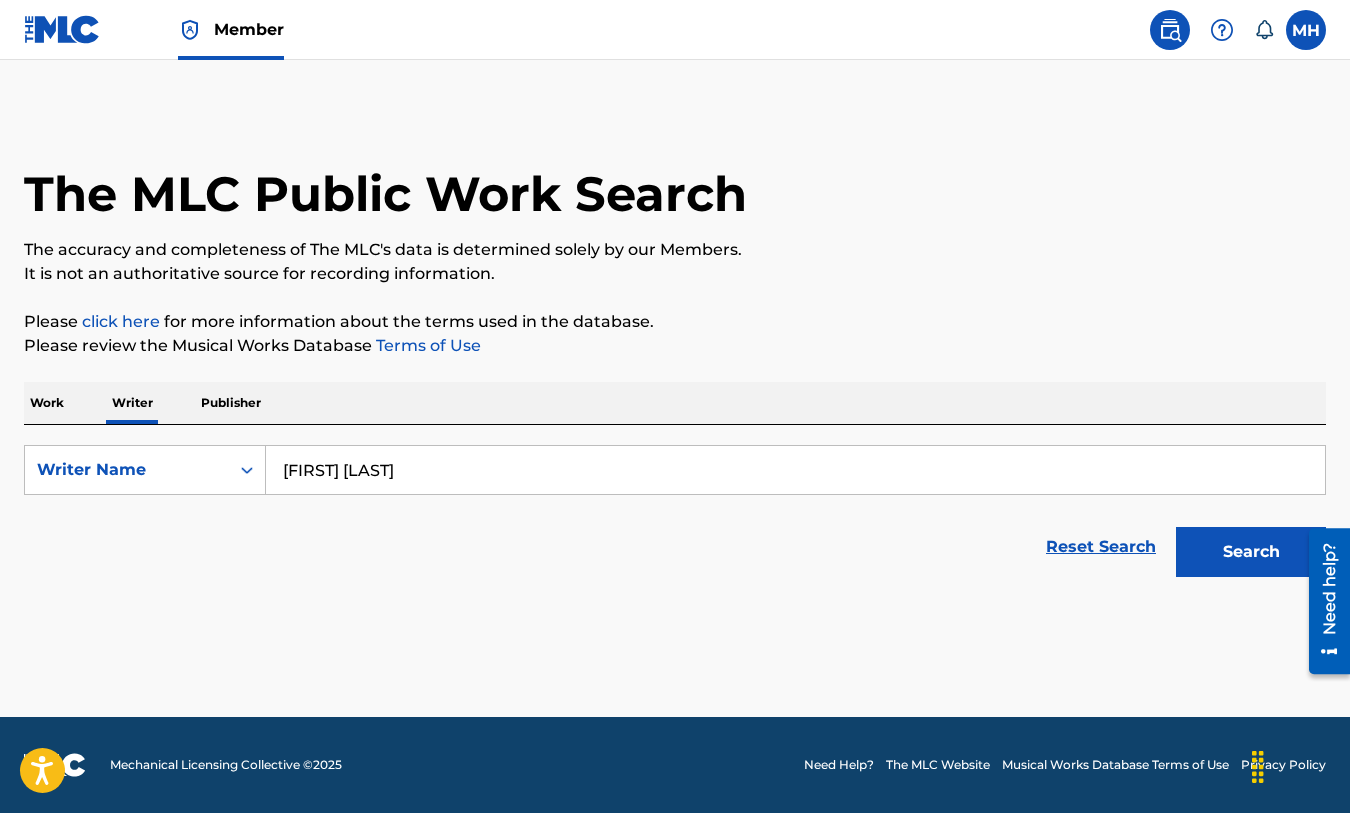 click on "Search" at bounding box center [1251, 552] 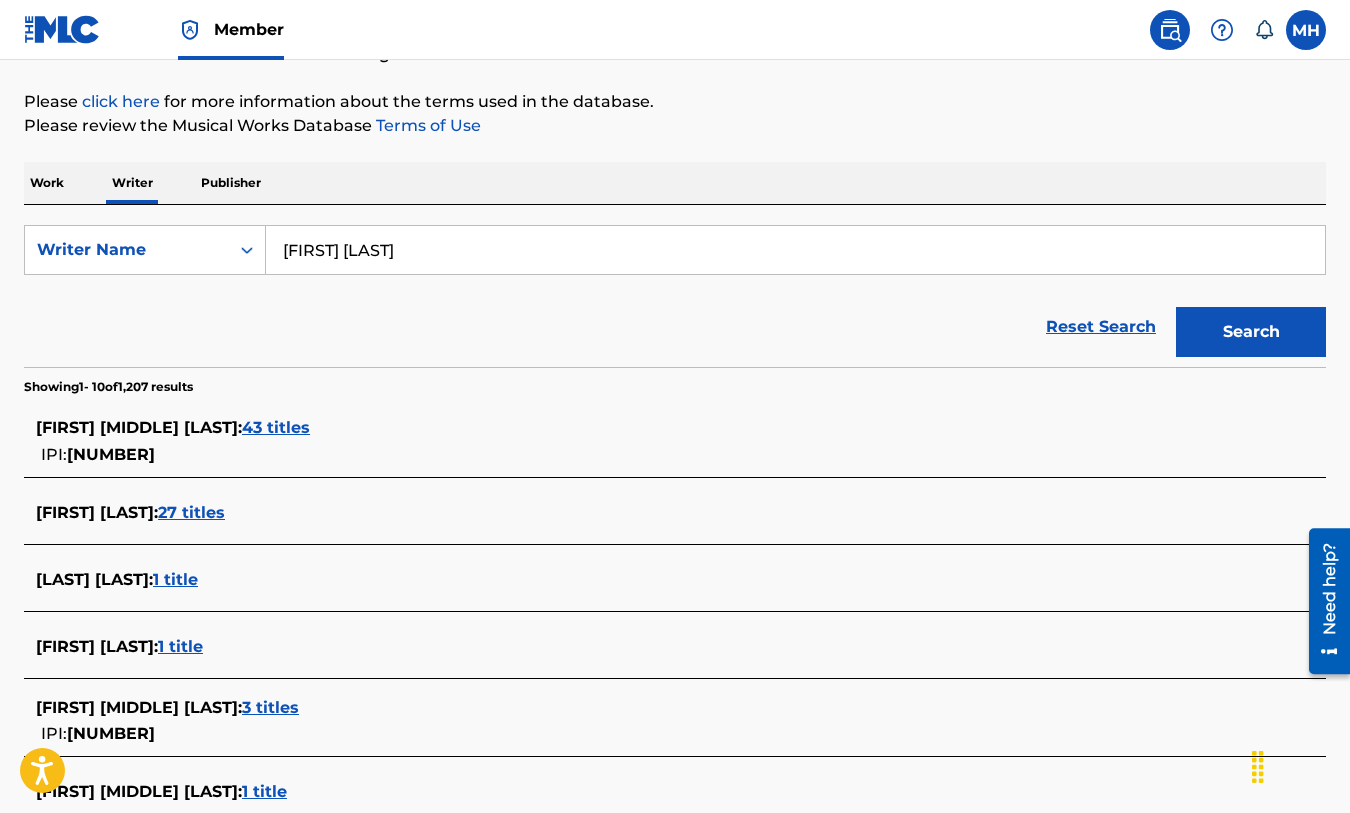 scroll, scrollTop: 259, scrollLeft: 0, axis: vertical 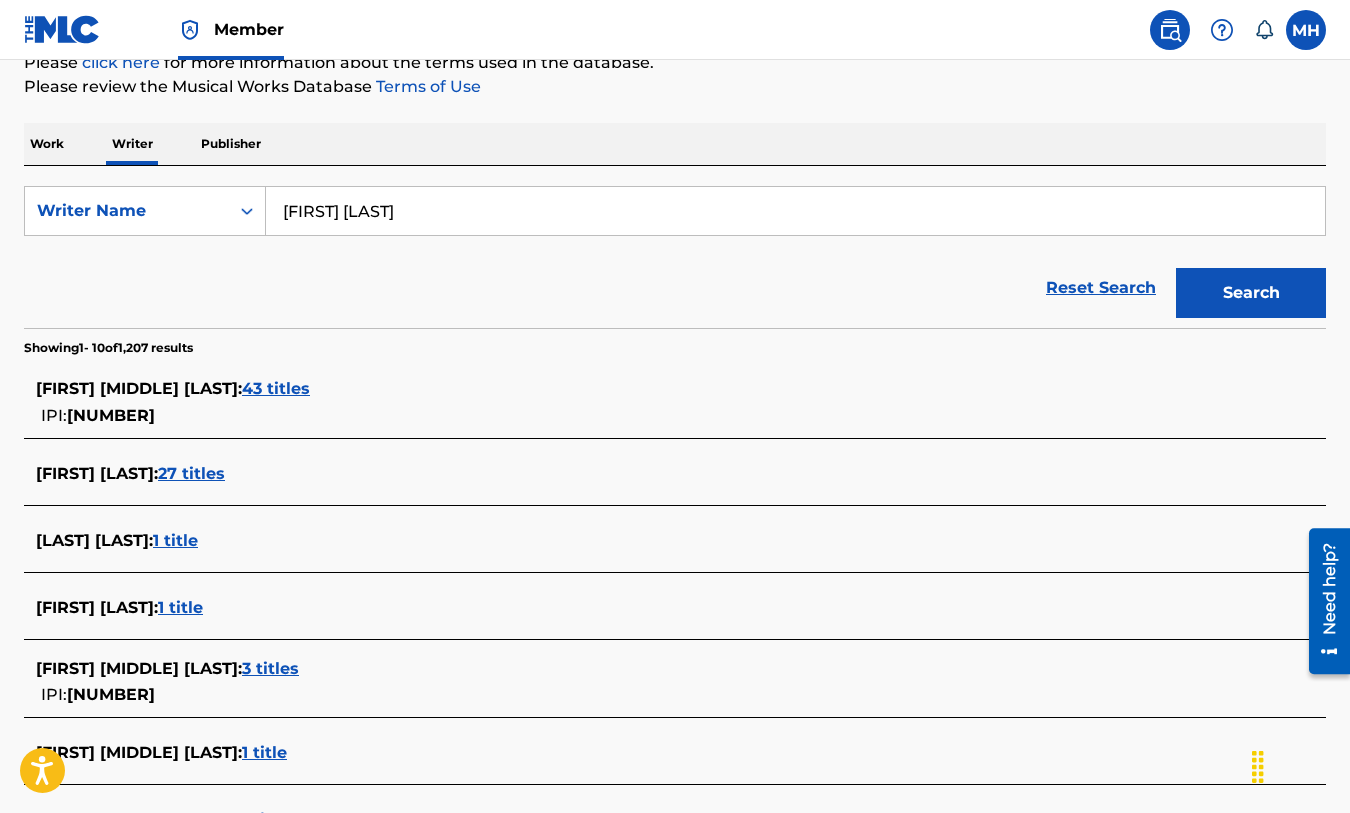 click on "43 titles" at bounding box center (276, 388) 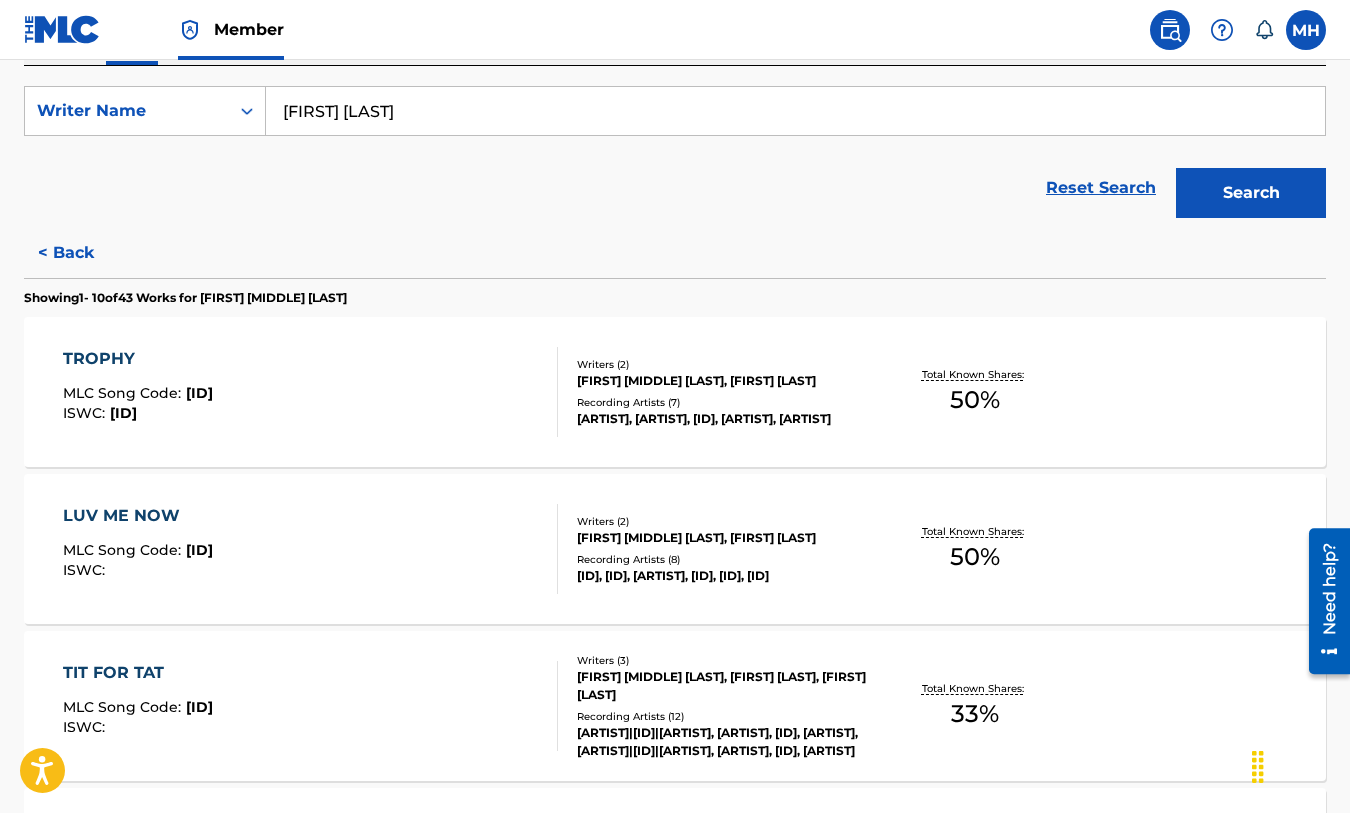 scroll, scrollTop: 363, scrollLeft: 0, axis: vertical 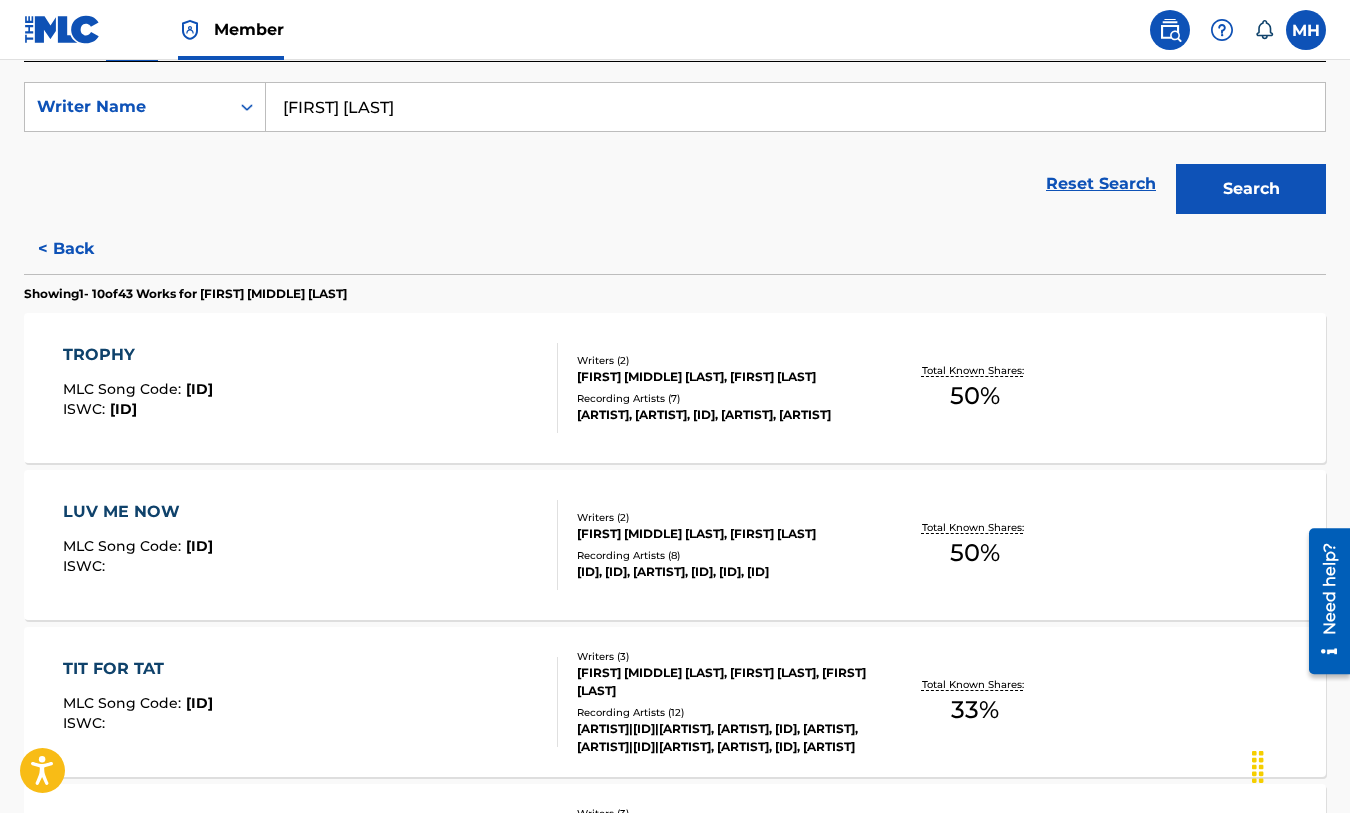 click on "TROPHY MLC Song Code : TA1MI6 ISWC : T3111084170" at bounding box center (310, 388) 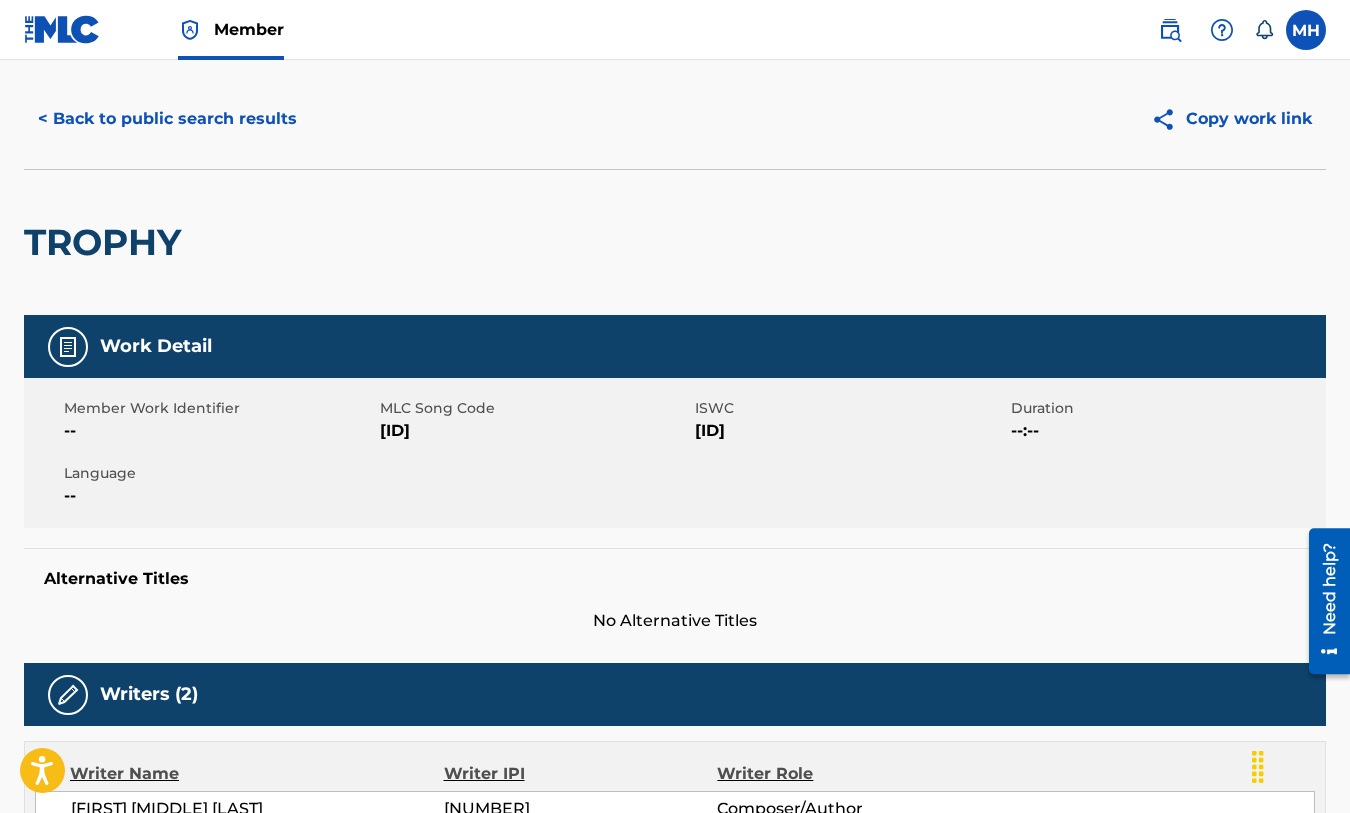 scroll, scrollTop: 0, scrollLeft: 0, axis: both 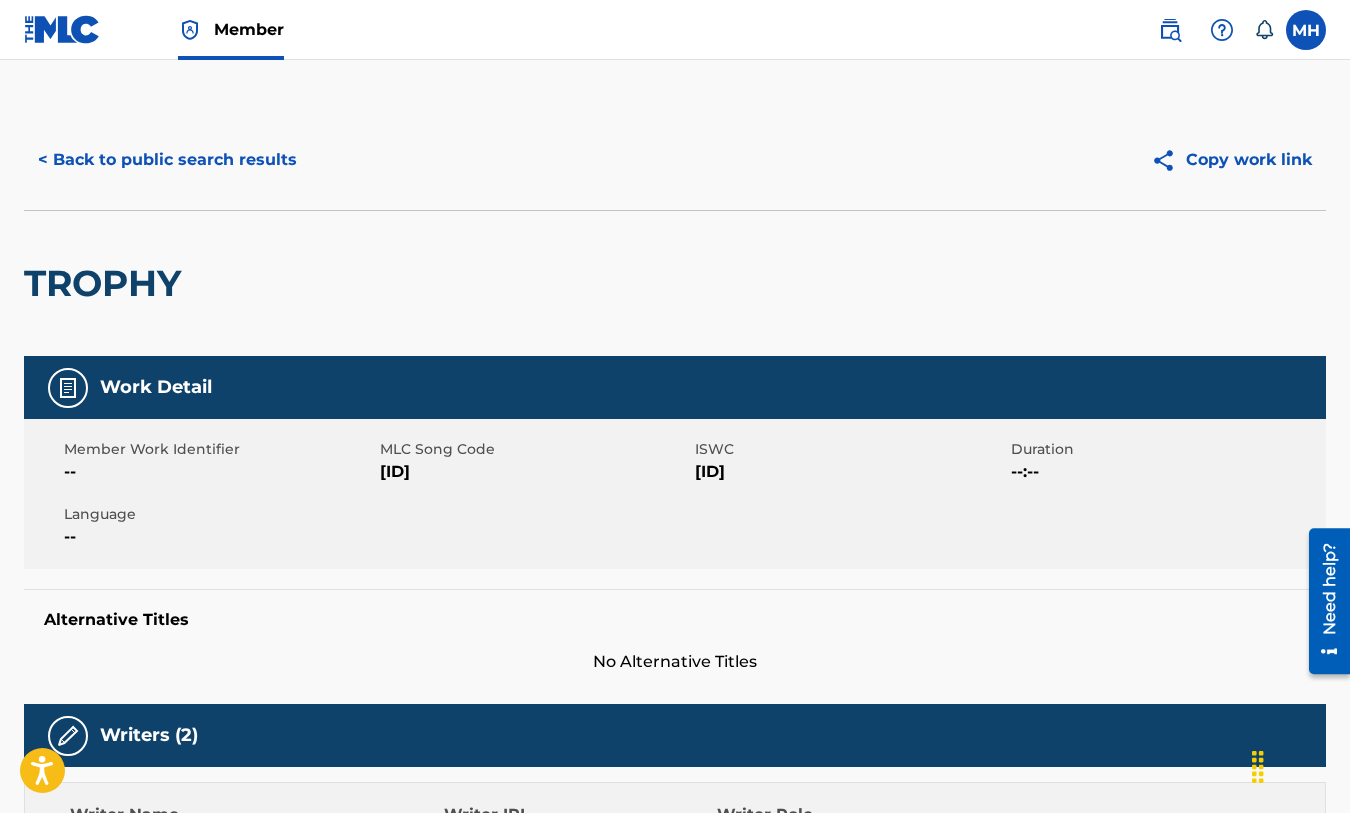 click on "< Back to public search results" at bounding box center [167, 160] 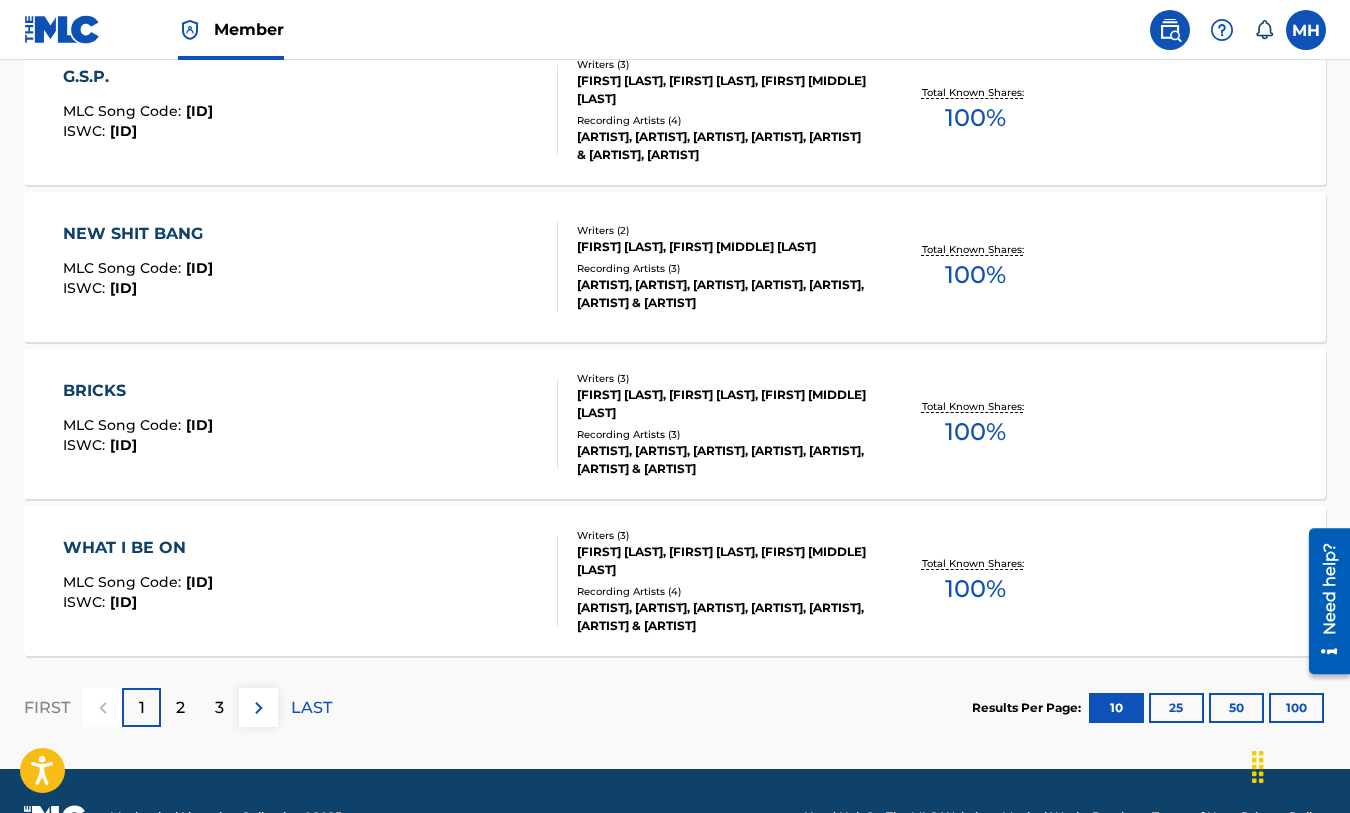 scroll, scrollTop: 1635, scrollLeft: 0, axis: vertical 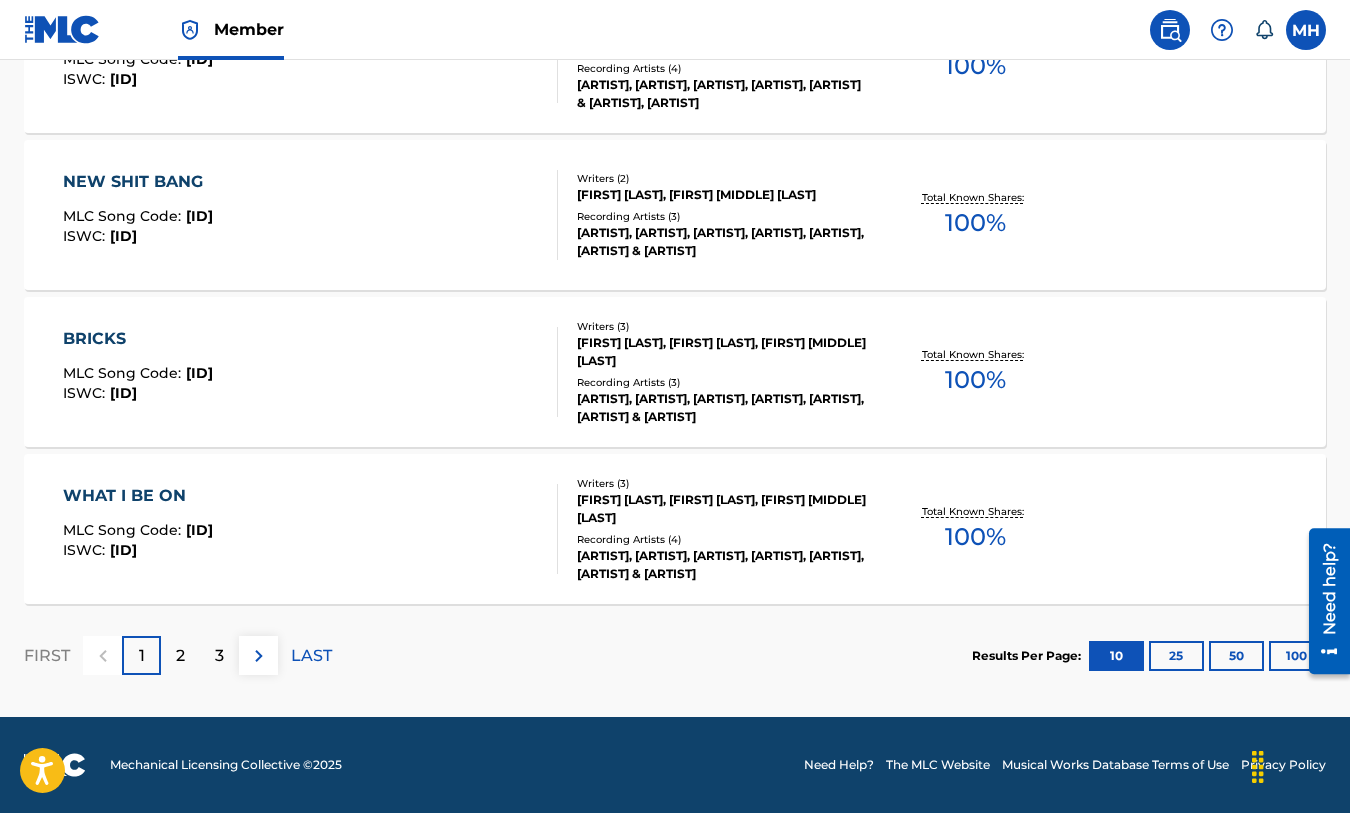 click on "2" at bounding box center (180, 656) 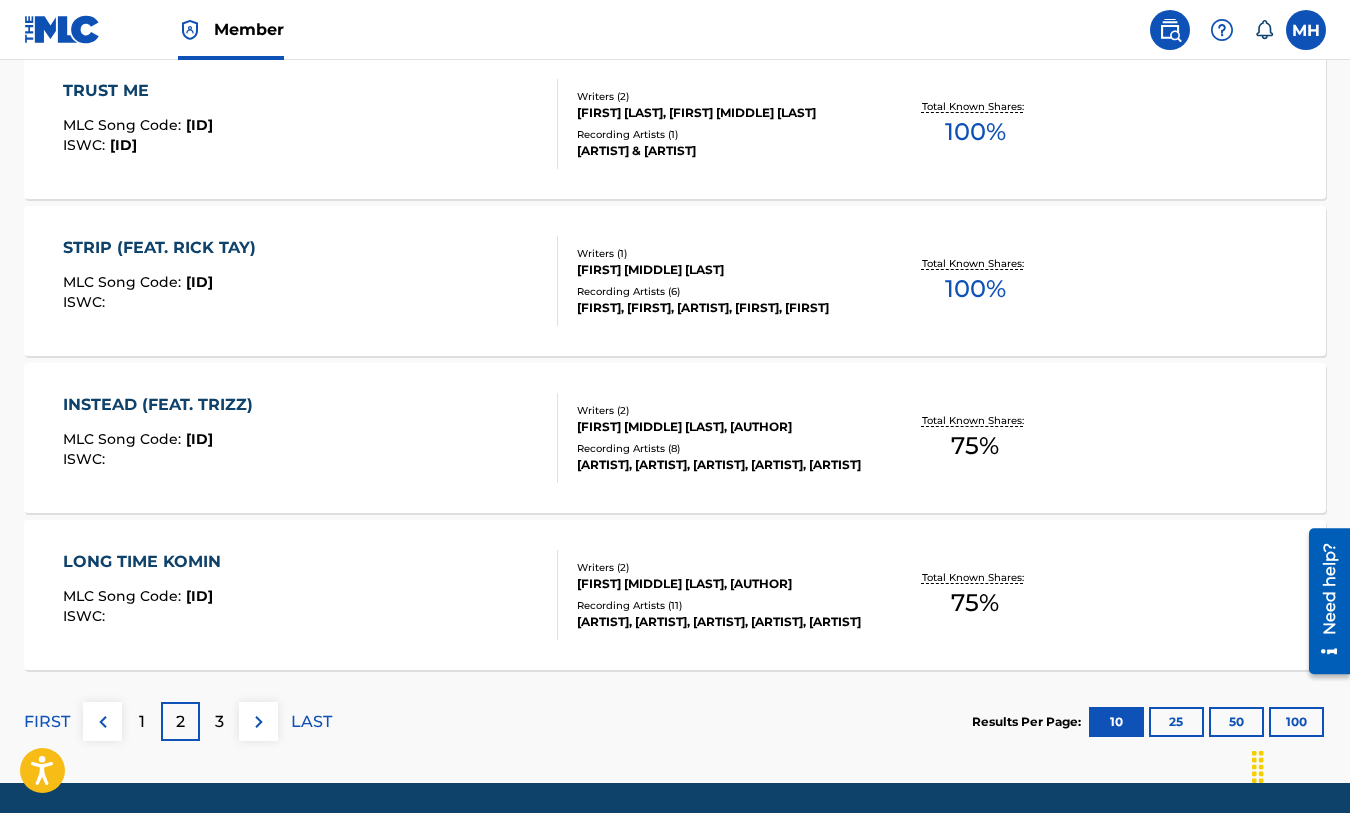 scroll, scrollTop: 1635, scrollLeft: 0, axis: vertical 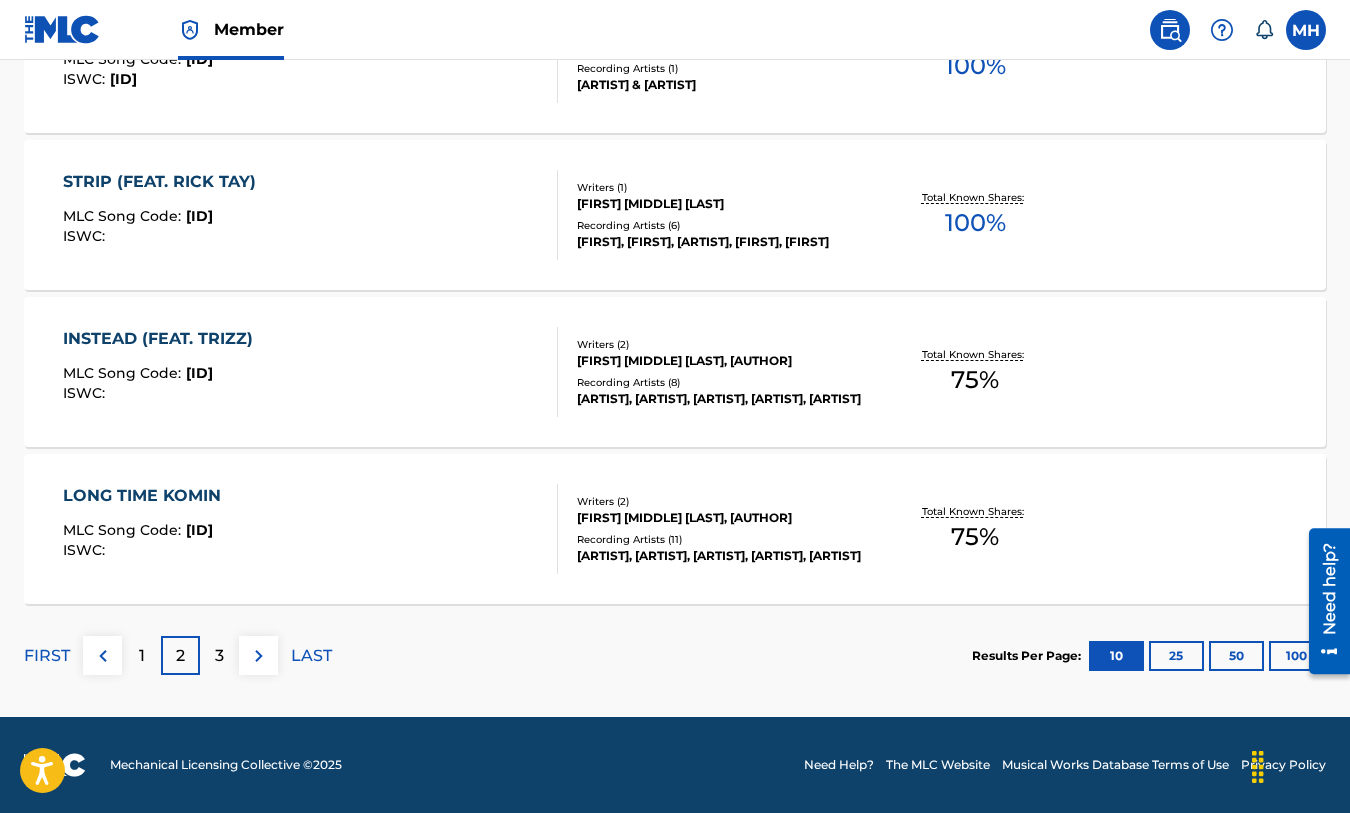 click on "3" at bounding box center [219, 656] 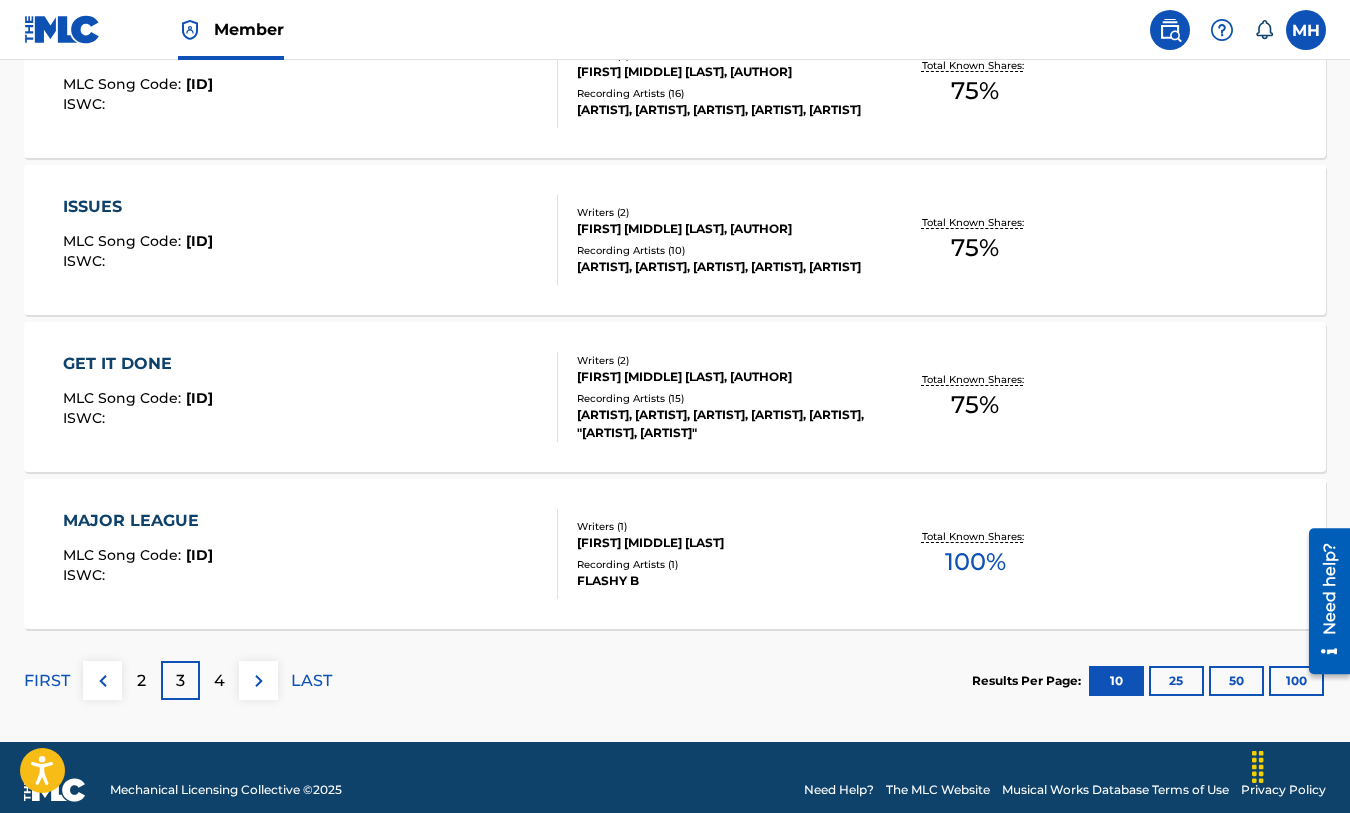 scroll, scrollTop: 1635, scrollLeft: 0, axis: vertical 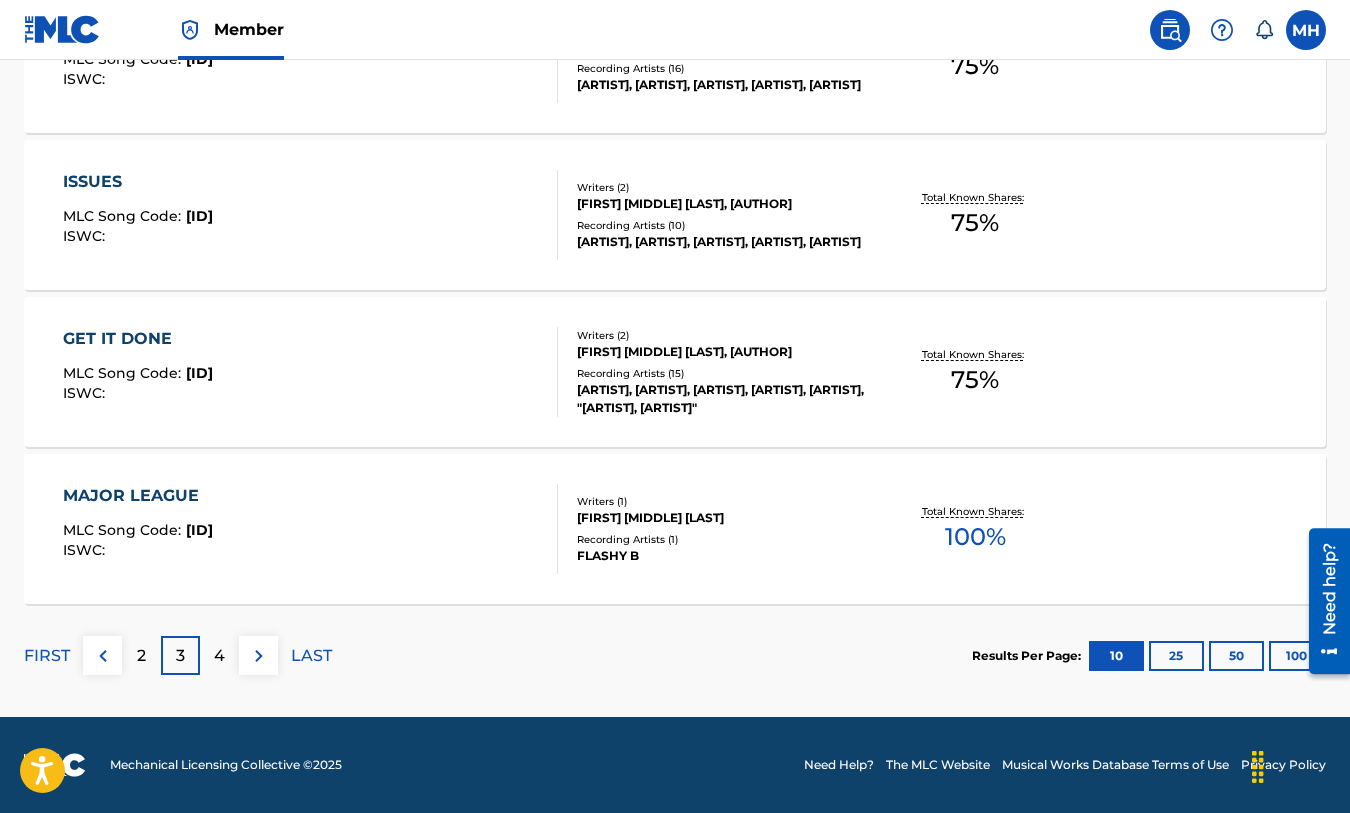 click on "4" at bounding box center (219, 656) 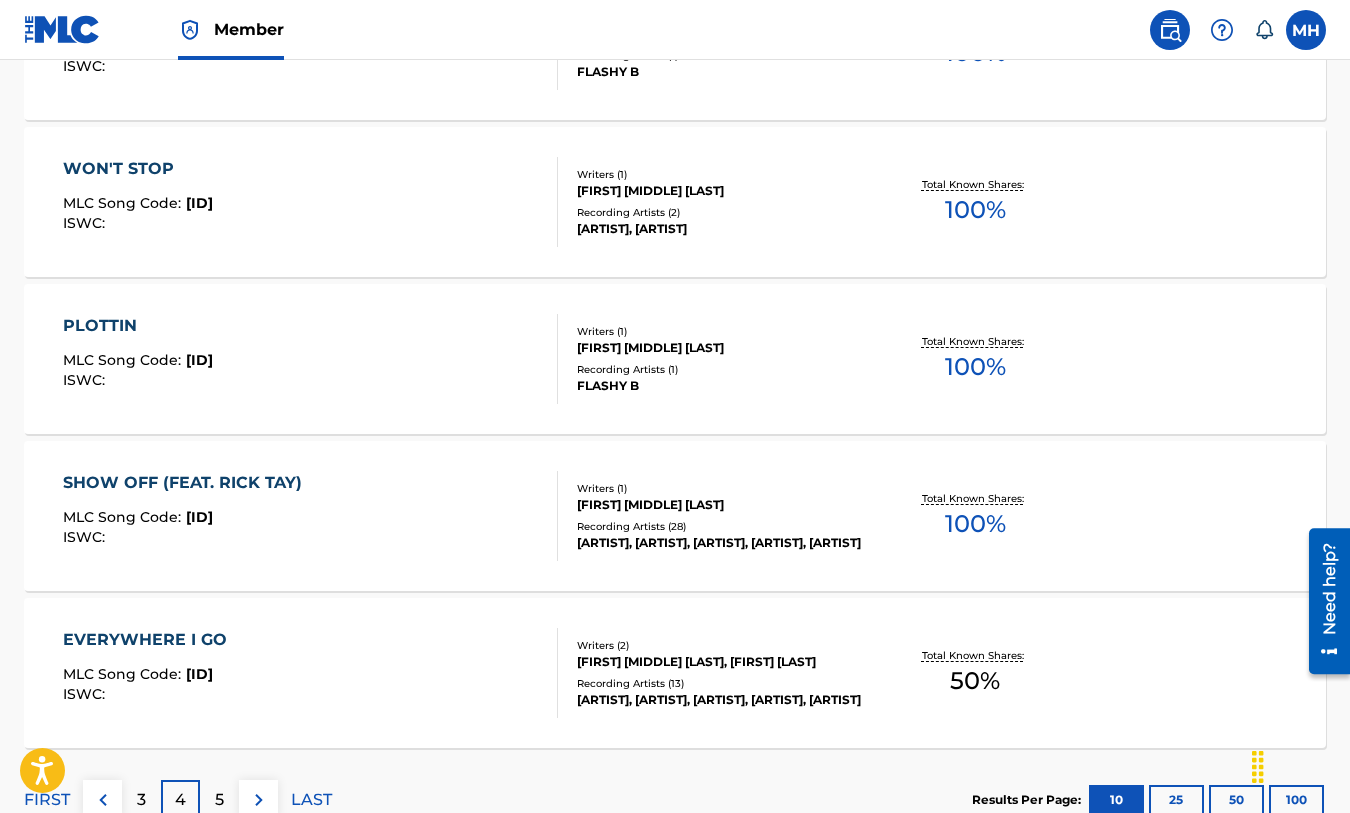 scroll, scrollTop: 1635, scrollLeft: 0, axis: vertical 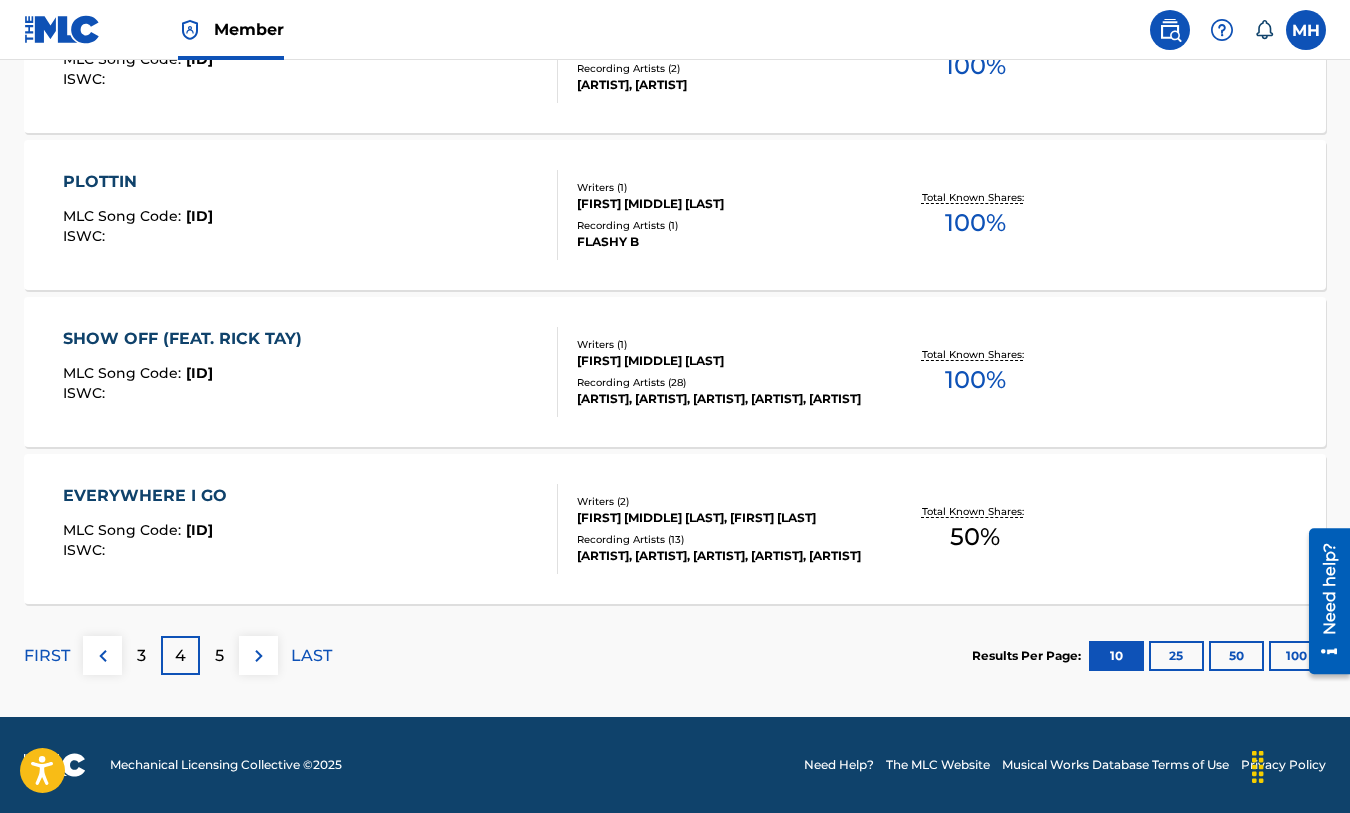 click on "5" at bounding box center (219, 655) 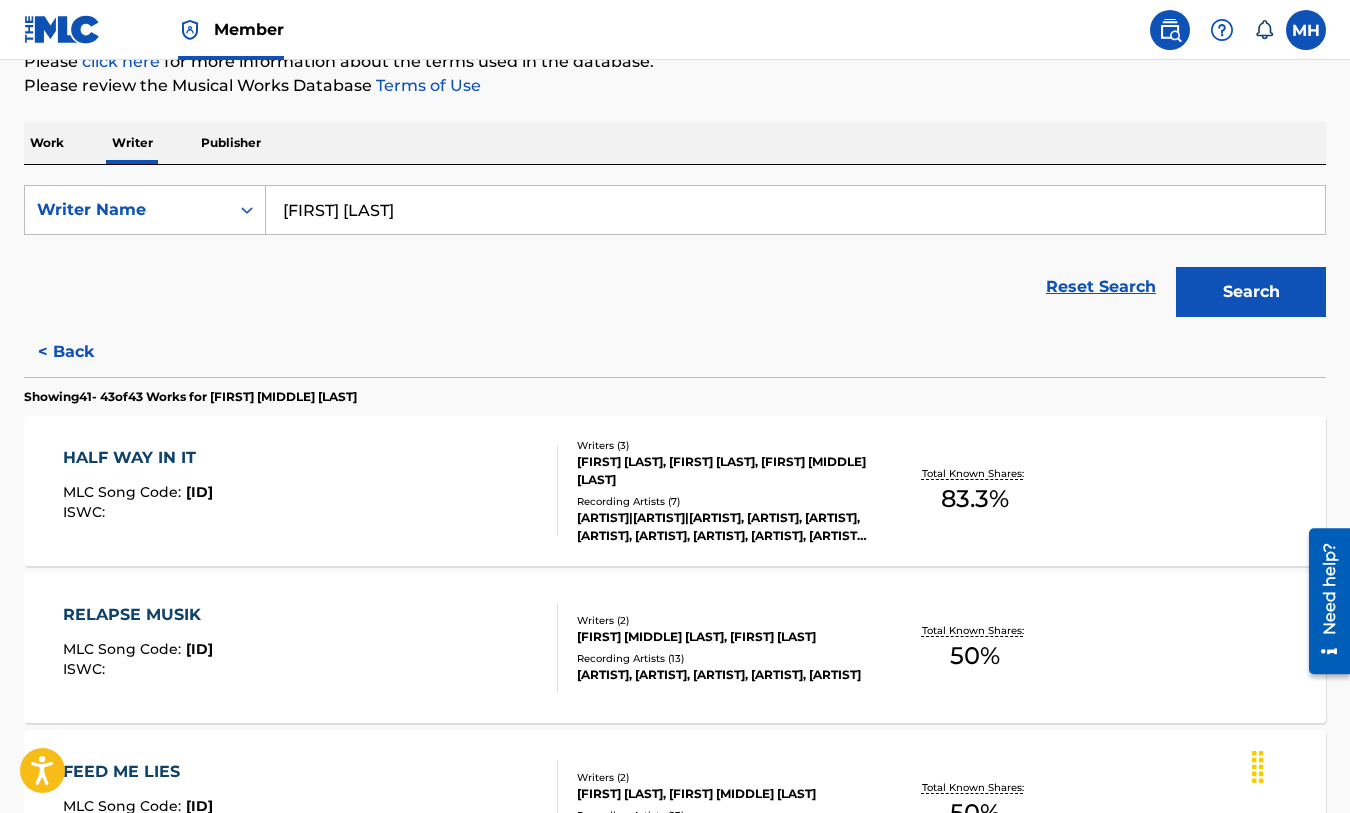scroll, scrollTop: 536, scrollLeft: 0, axis: vertical 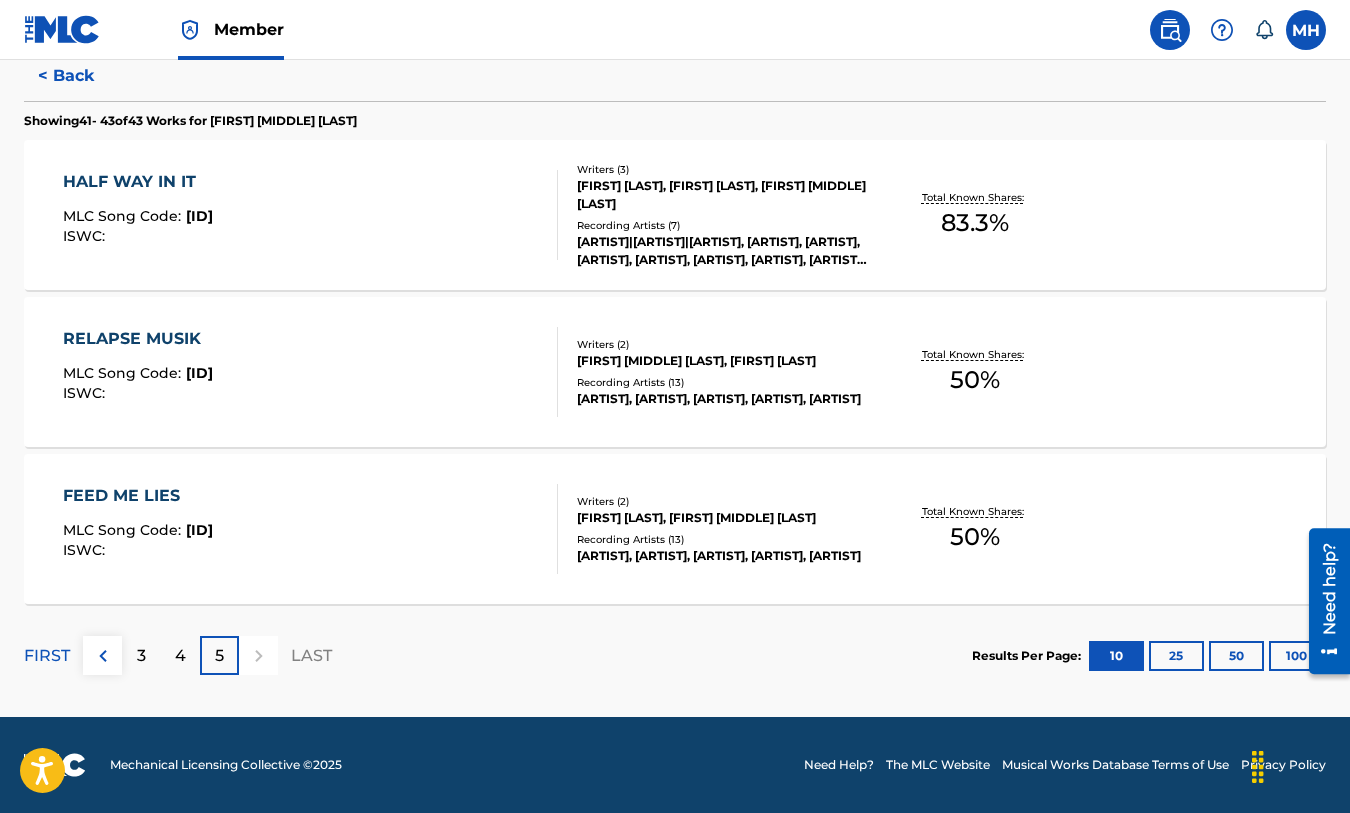 click on "HALF WAY IN IT MLC Song Code : HP744Z ISWC :" at bounding box center (310, 215) 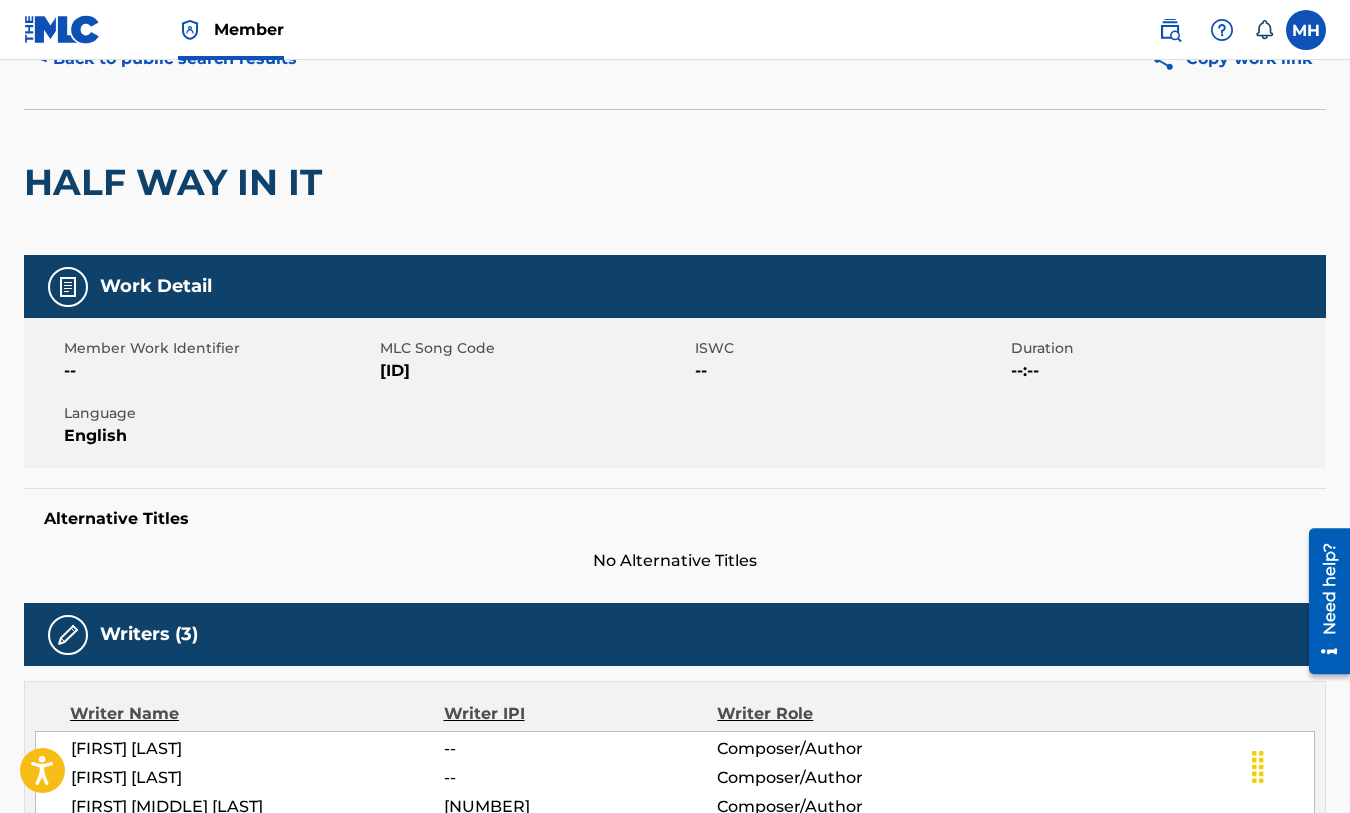 scroll, scrollTop: 0, scrollLeft: 0, axis: both 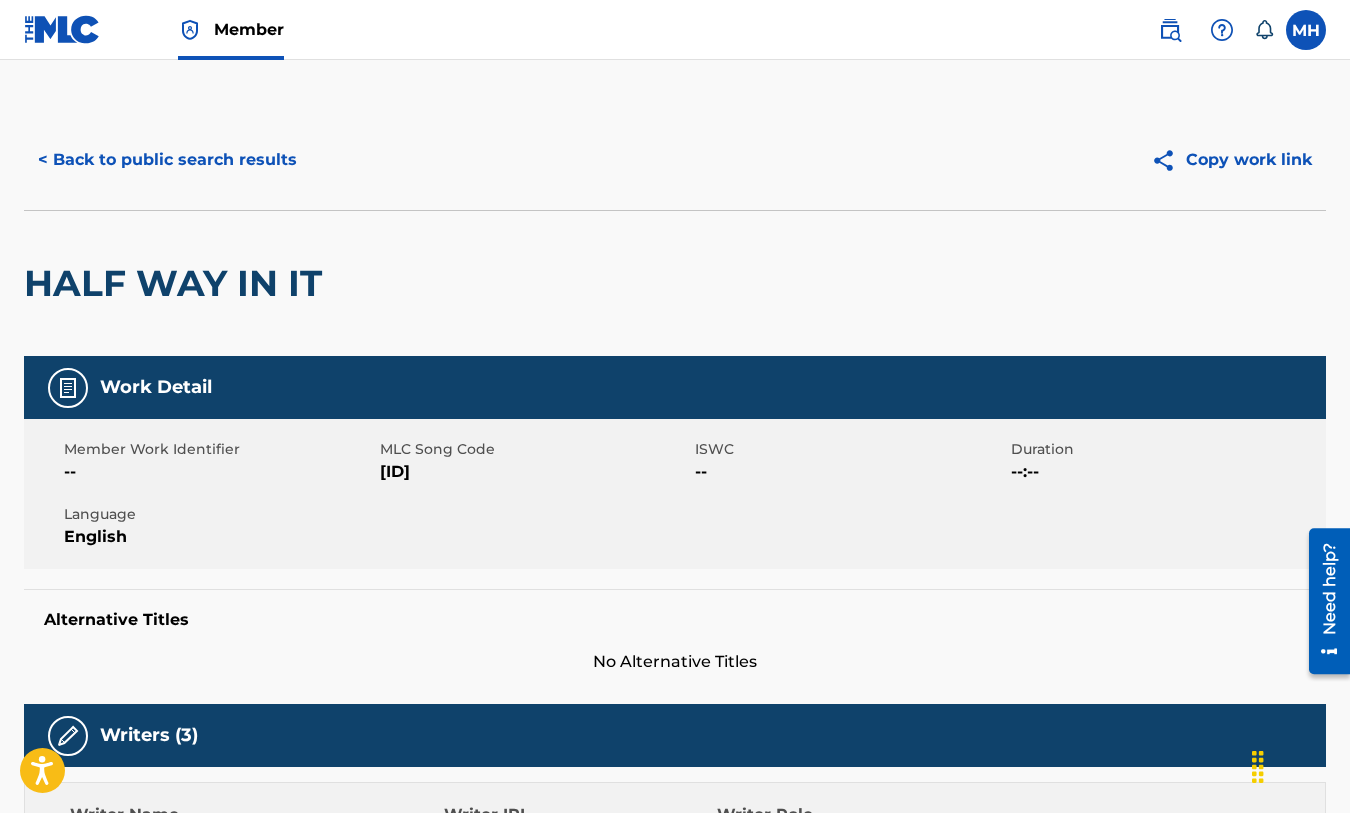 click on "< Back to public search results" at bounding box center (167, 160) 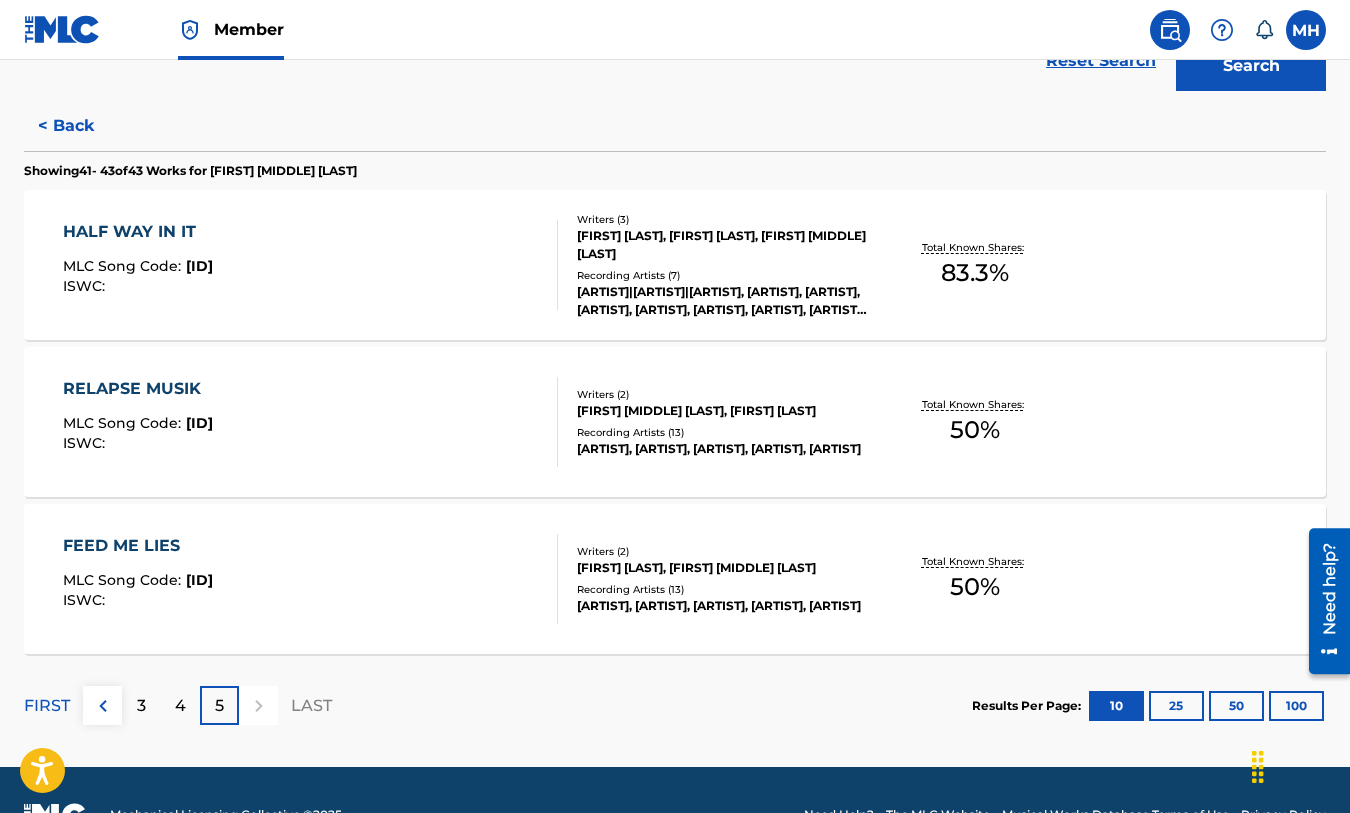 scroll, scrollTop: 467, scrollLeft: 0, axis: vertical 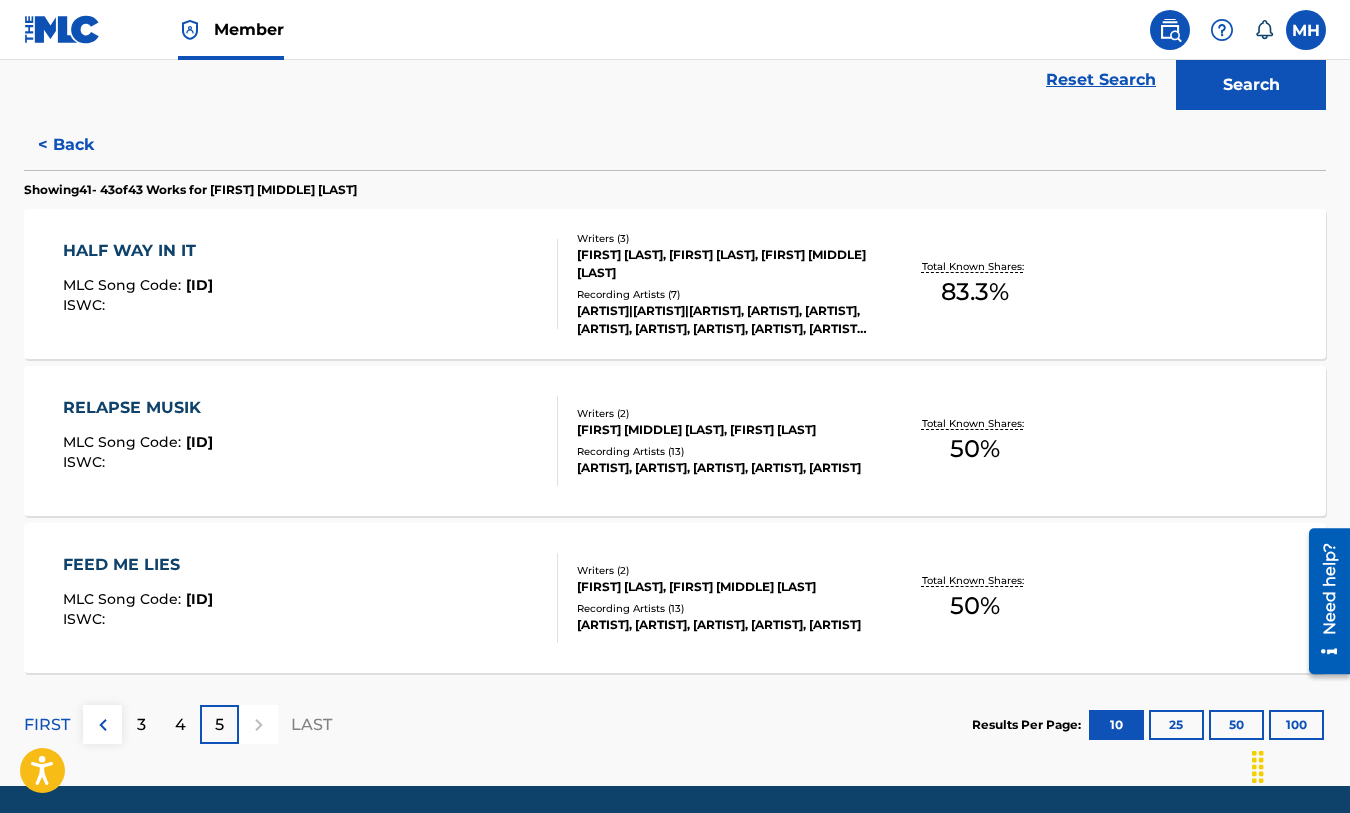 click on "KIAHBREE HAWKINS, RYAN BATHER, TASHEEM JO'EL GONZALES" at bounding box center (722, 264) 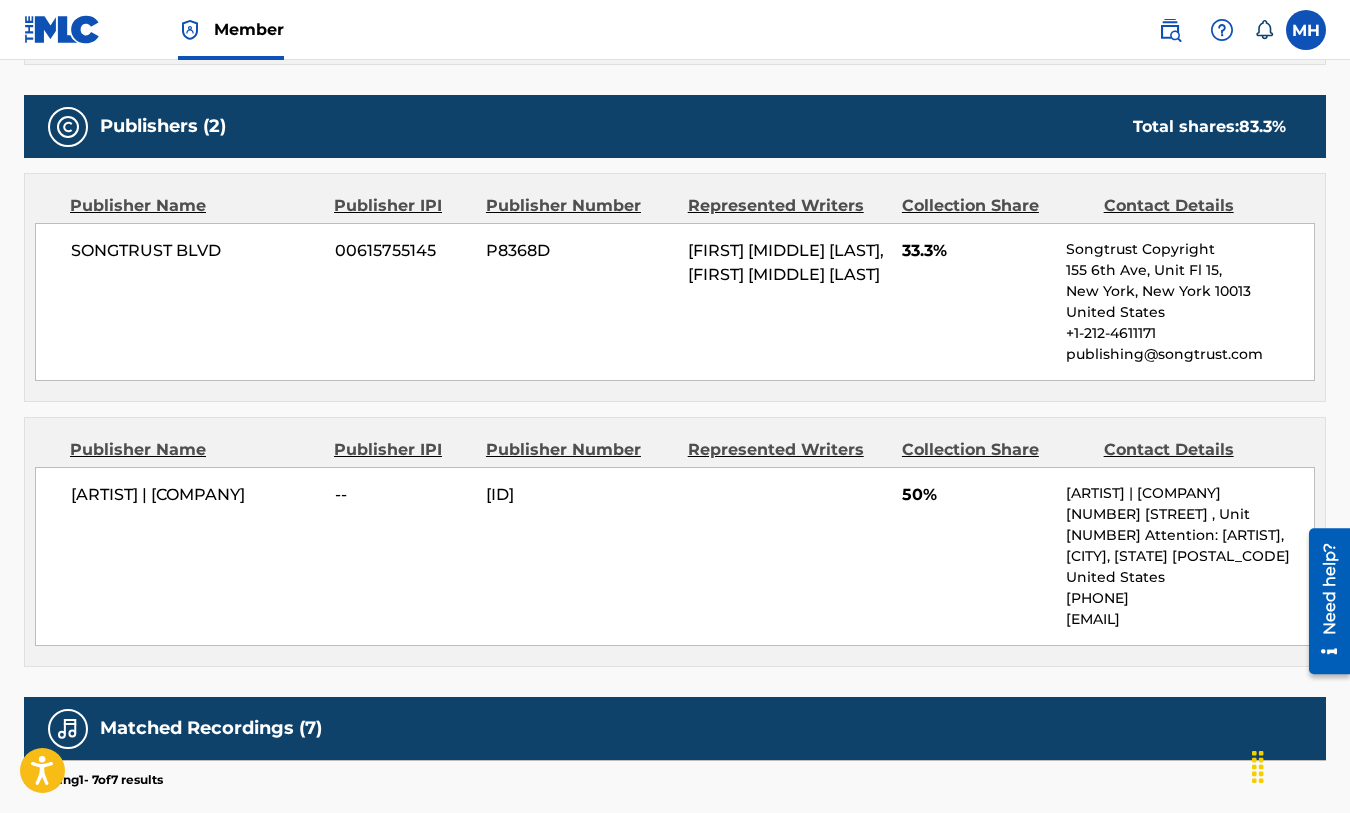 scroll, scrollTop: 886, scrollLeft: 0, axis: vertical 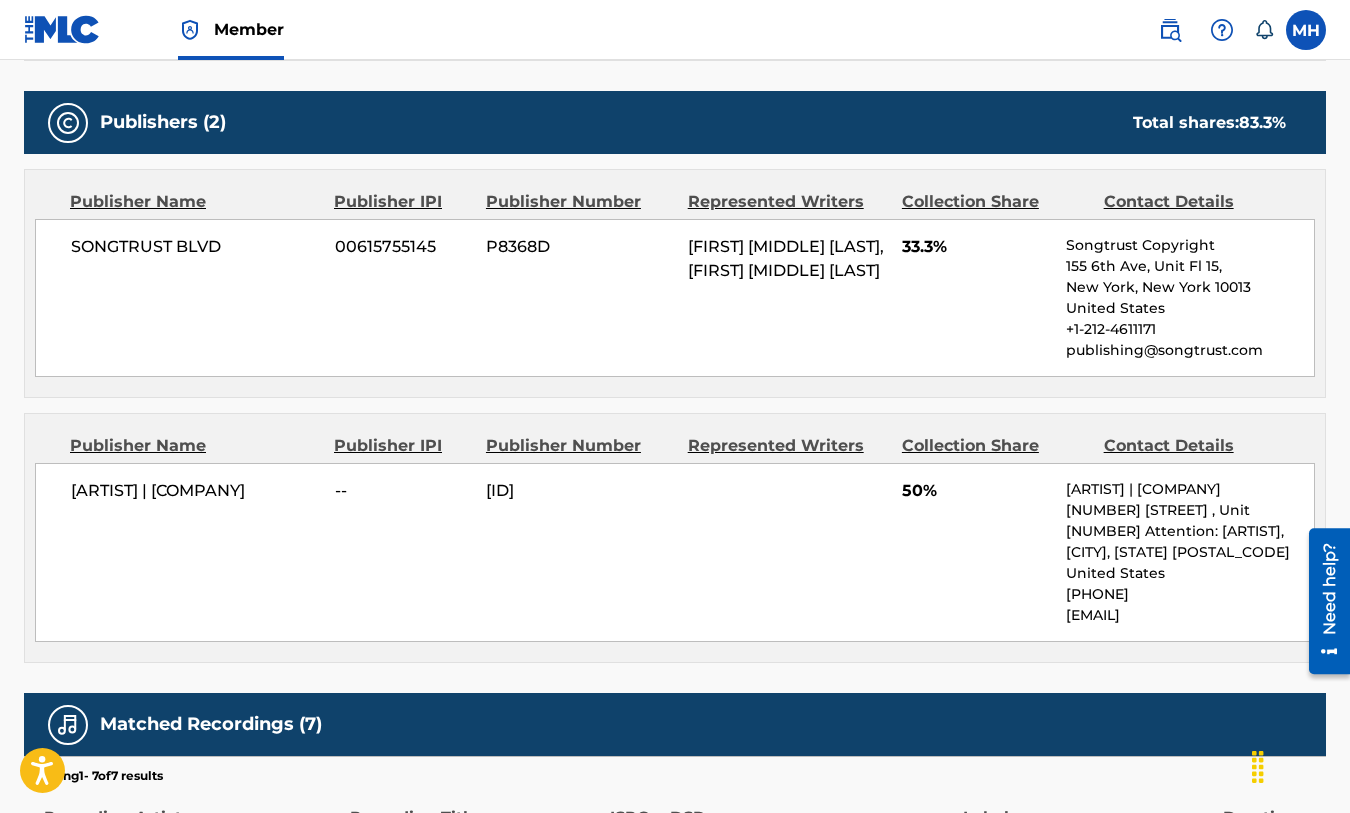 drag, startPoint x: 203, startPoint y: 516, endPoint x: 56, endPoint y: 490, distance: 149.28162 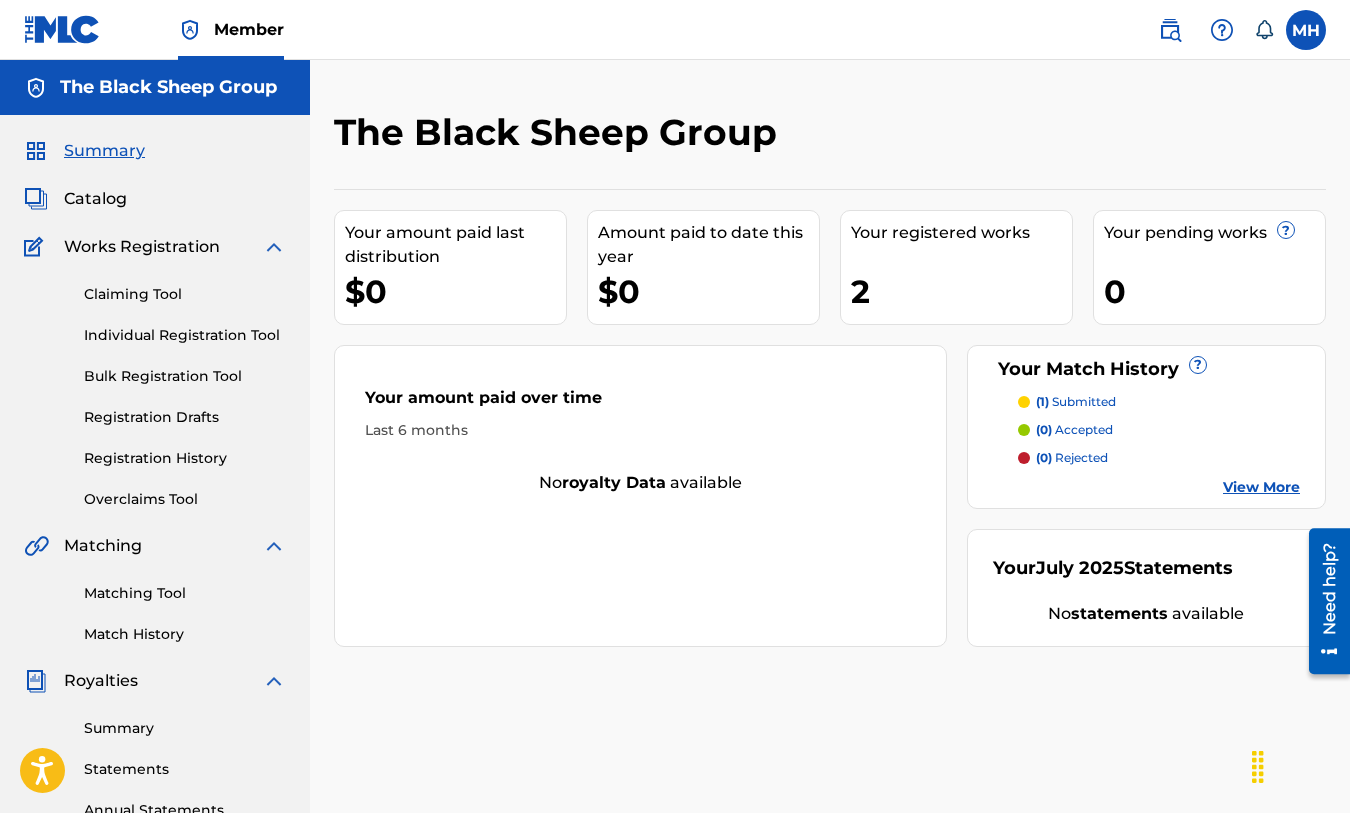 click at bounding box center [190, 30] 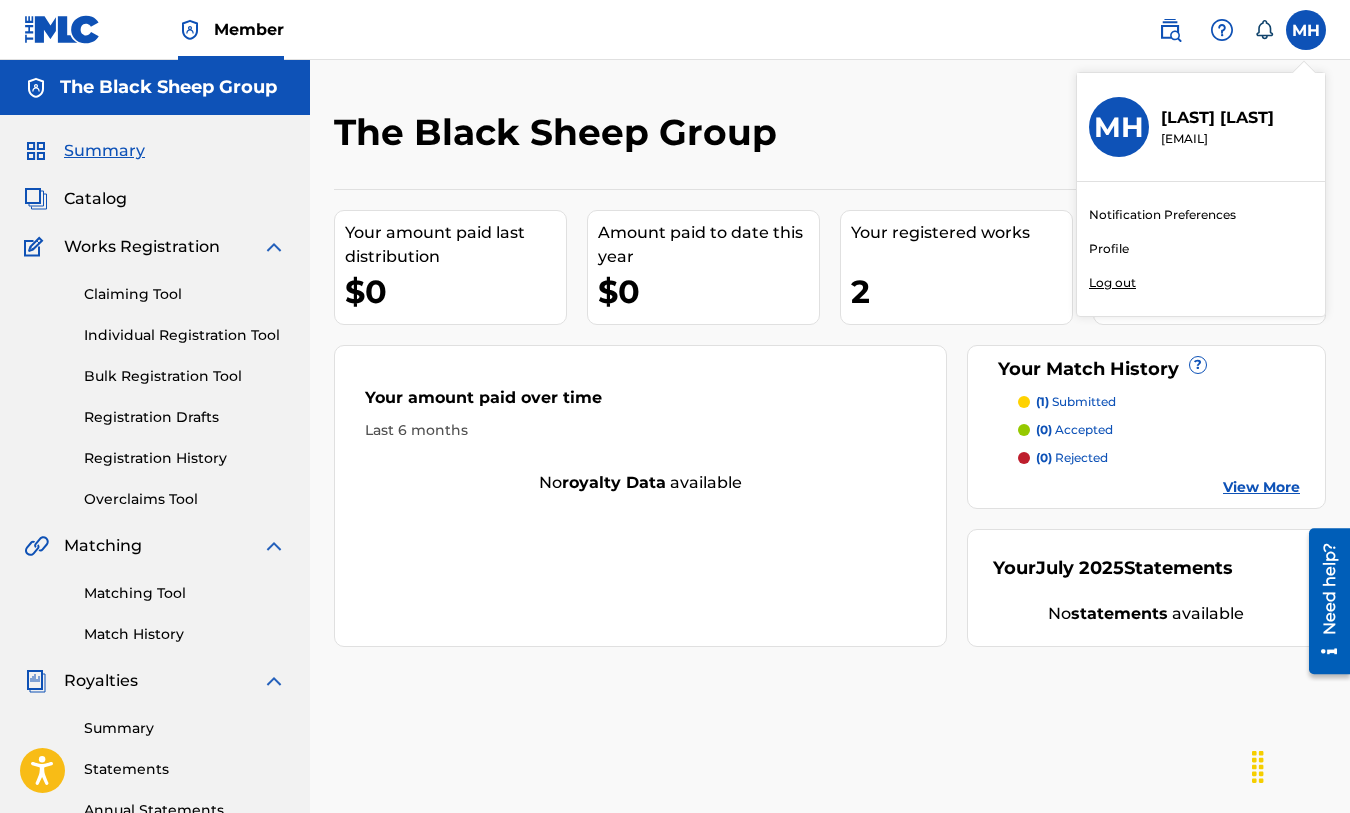 click on "Profile" at bounding box center [1109, 249] 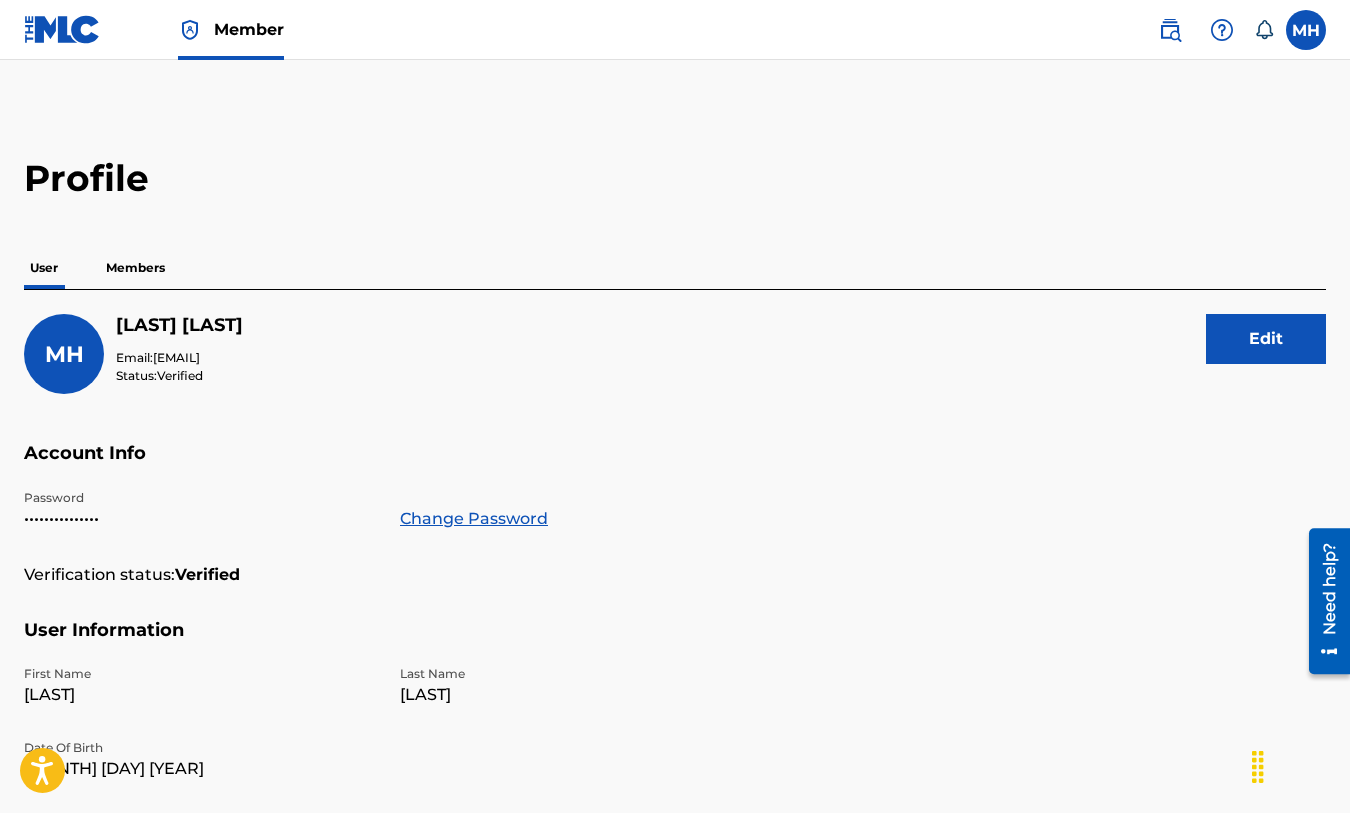 click on "Members" at bounding box center (135, 268) 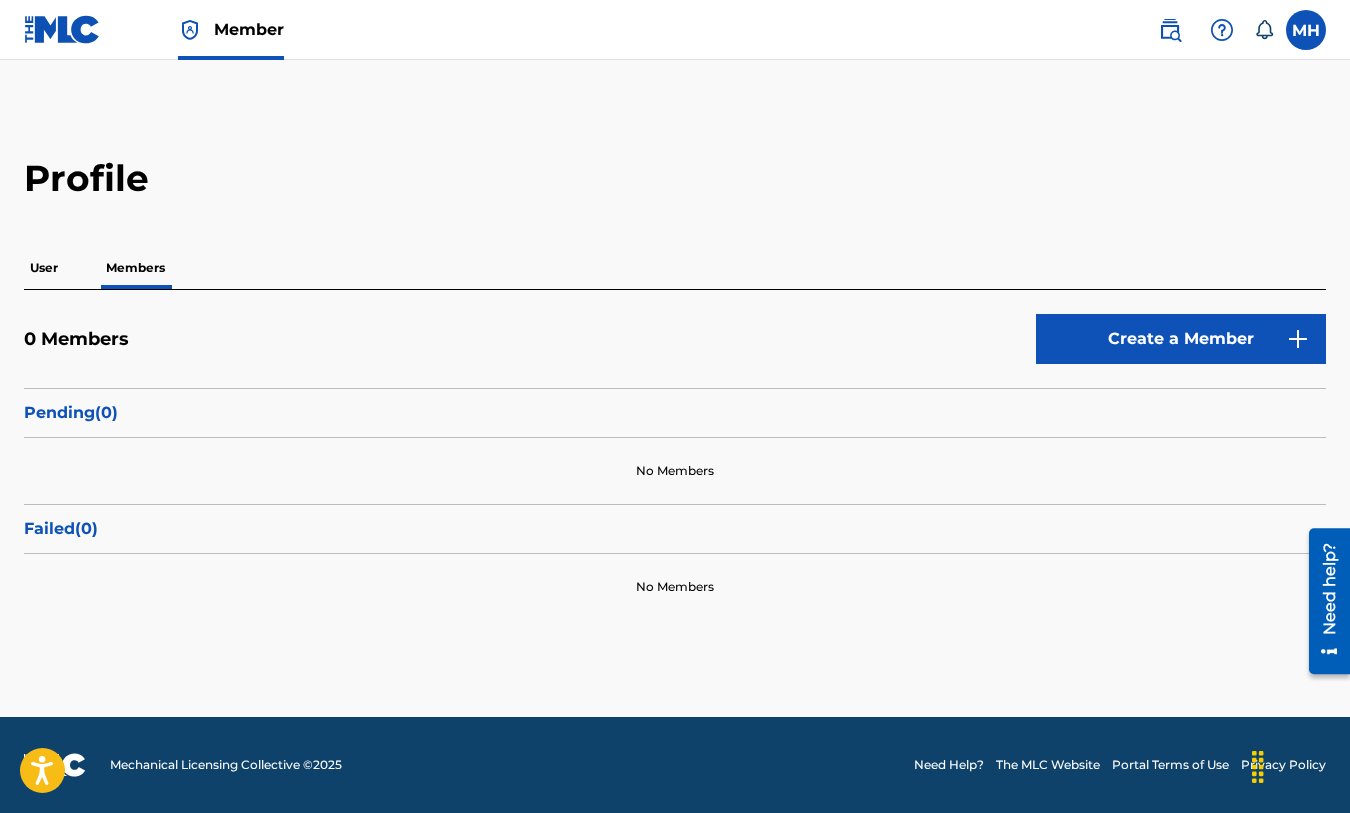 click on "User" at bounding box center (44, 268) 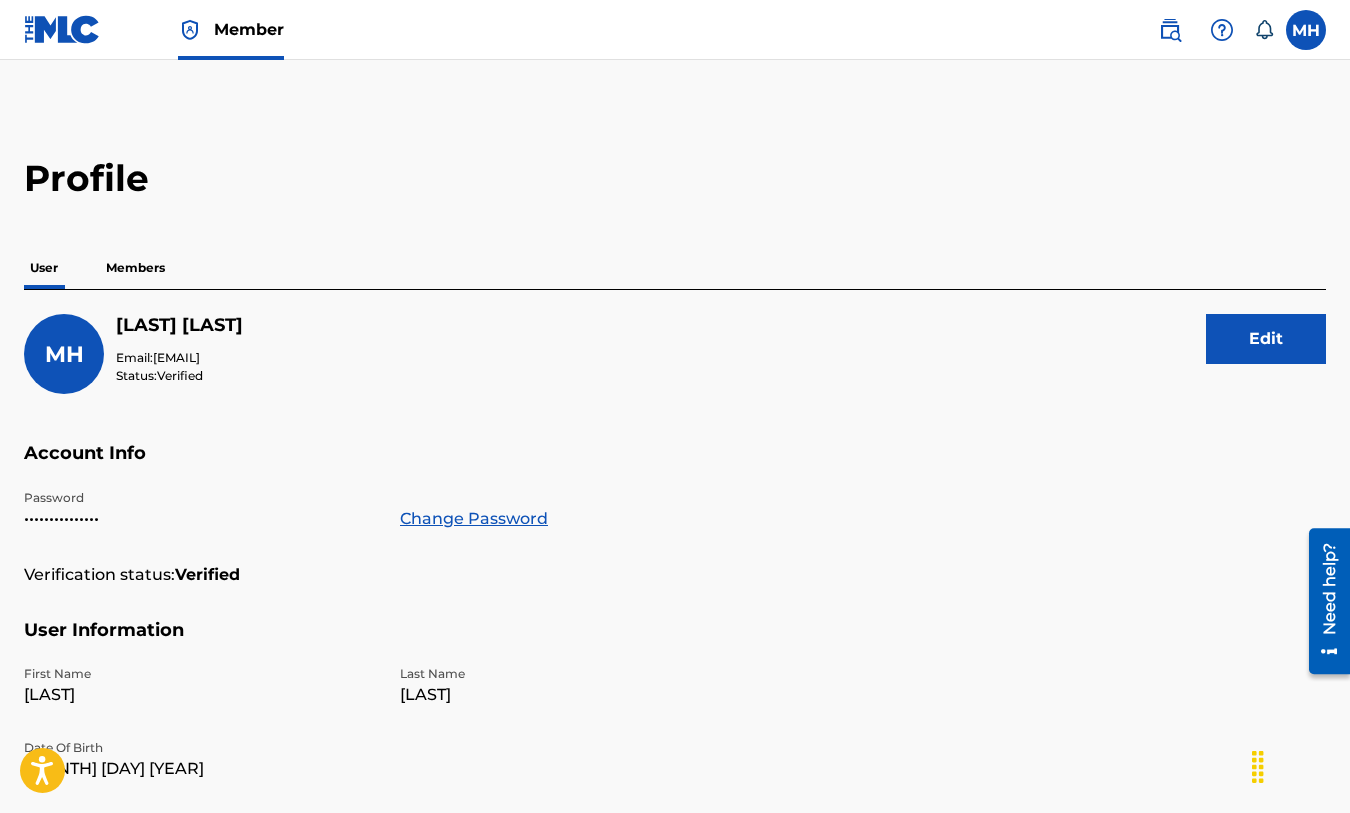 click at bounding box center [62, 29] 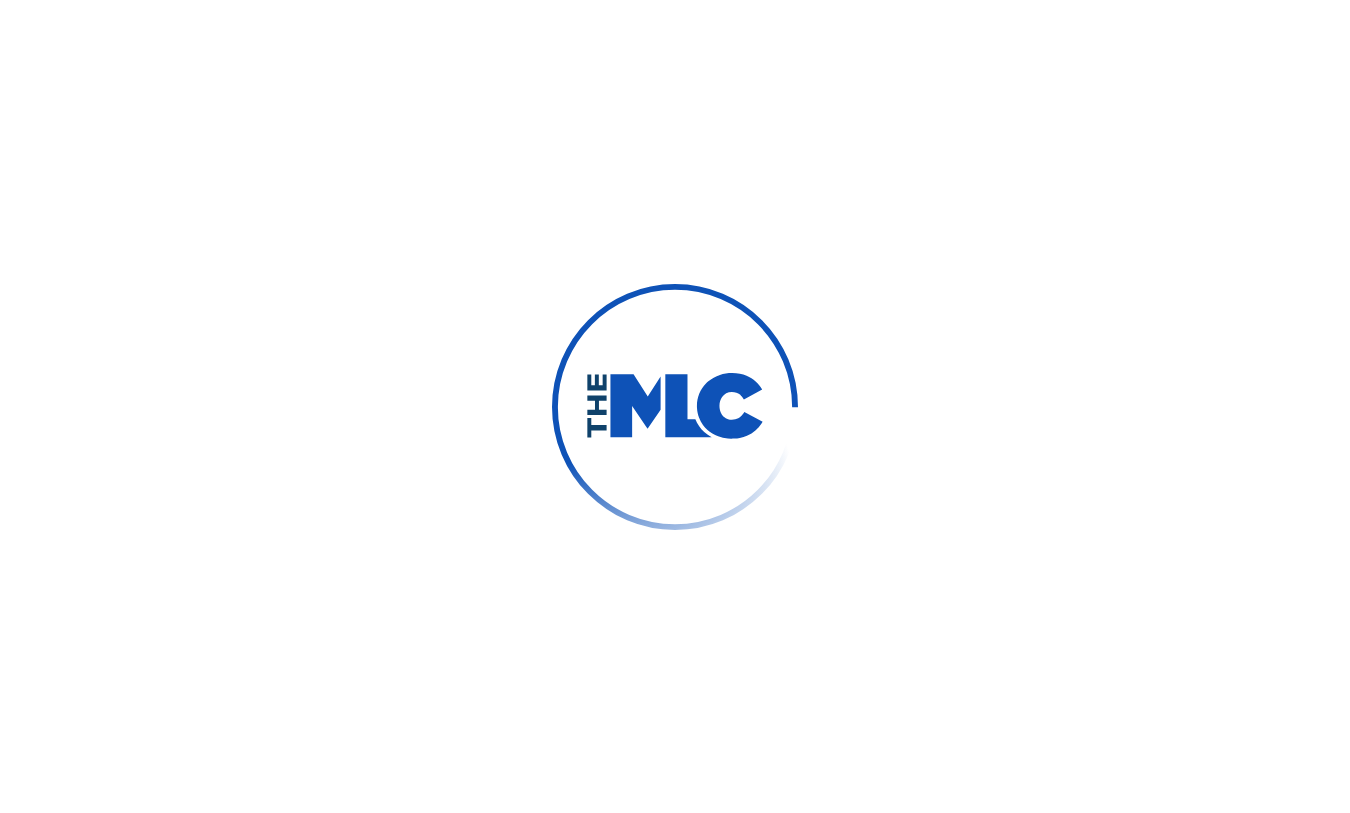 scroll, scrollTop: 0, scrollLeft: 0, axis: both 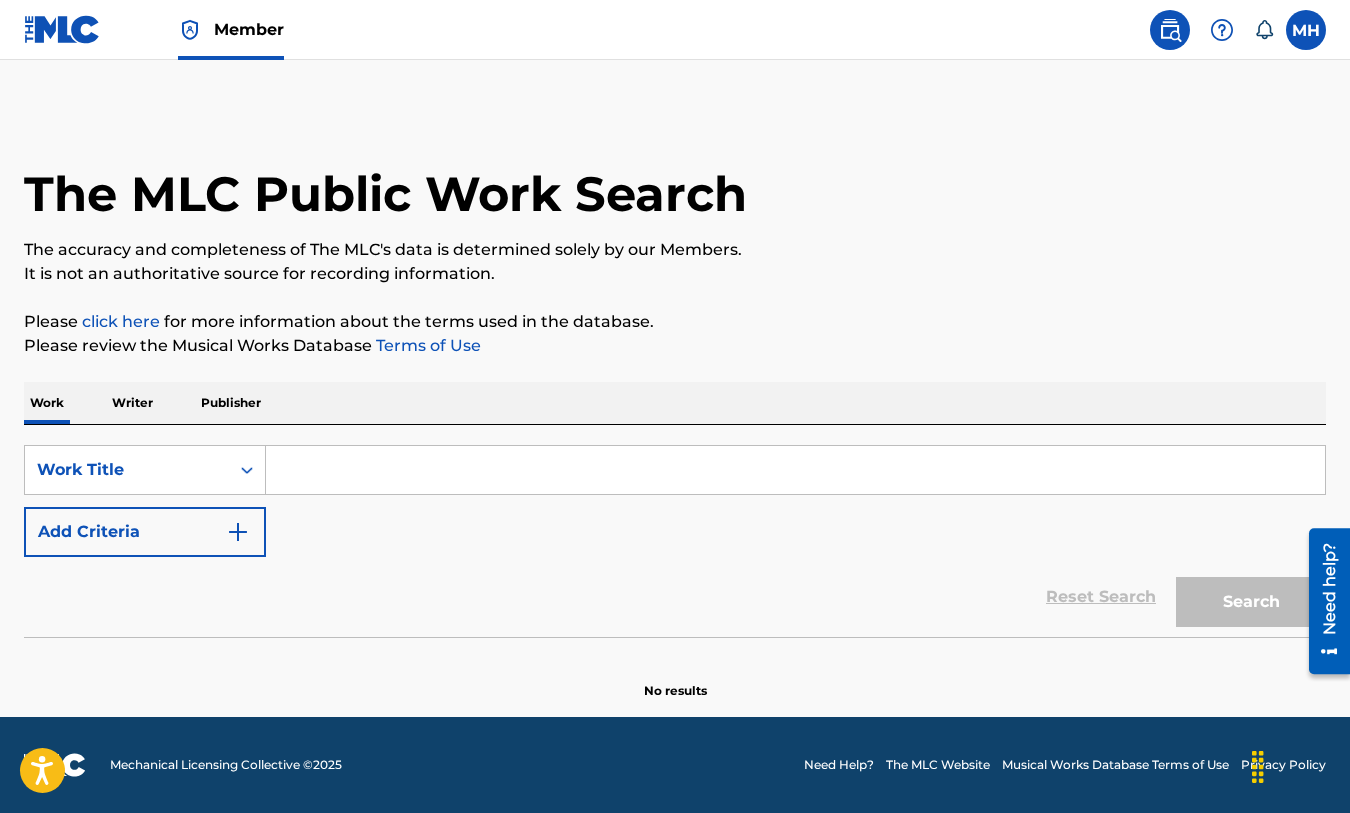 click on "Publisher" at bounding box center [231, 403] 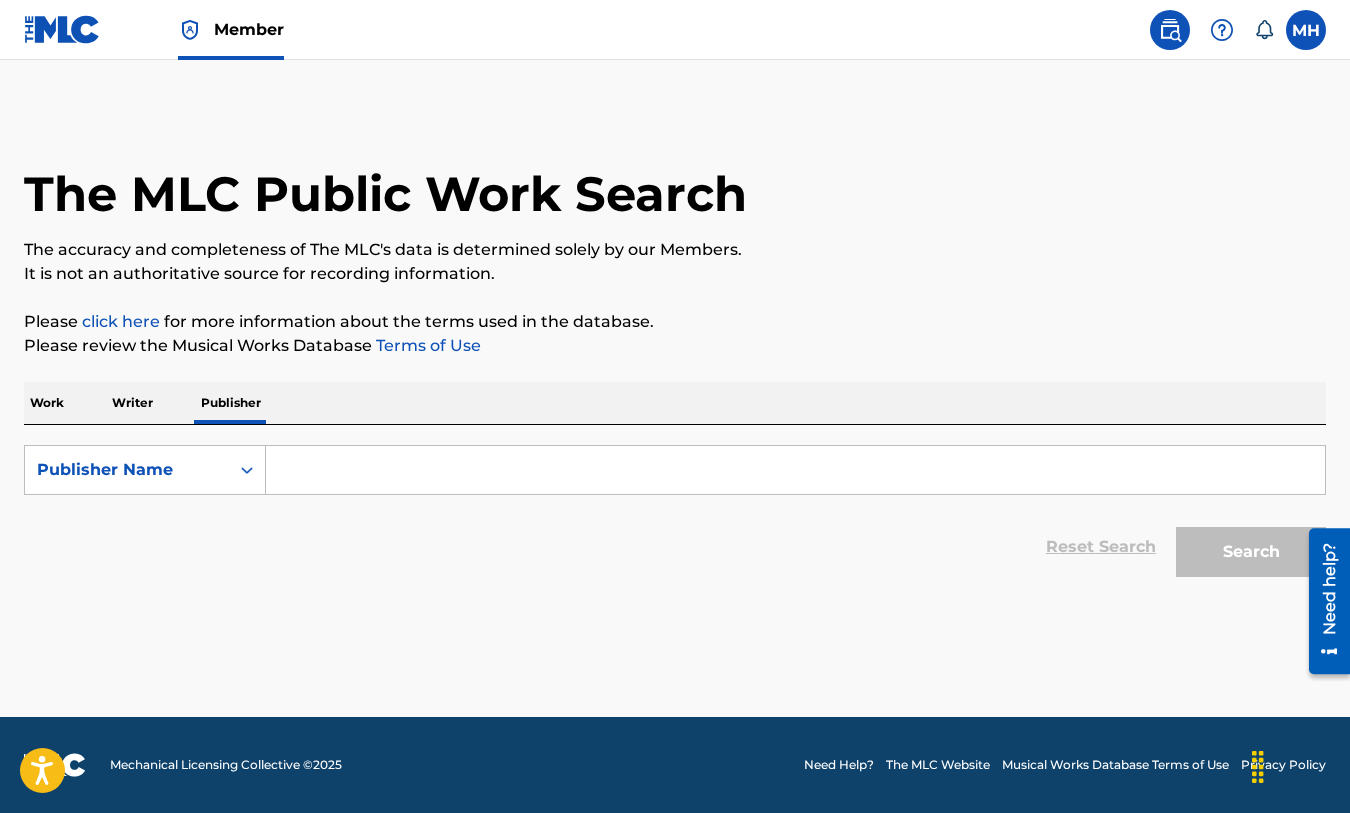 click at bounding box center [795, 470] 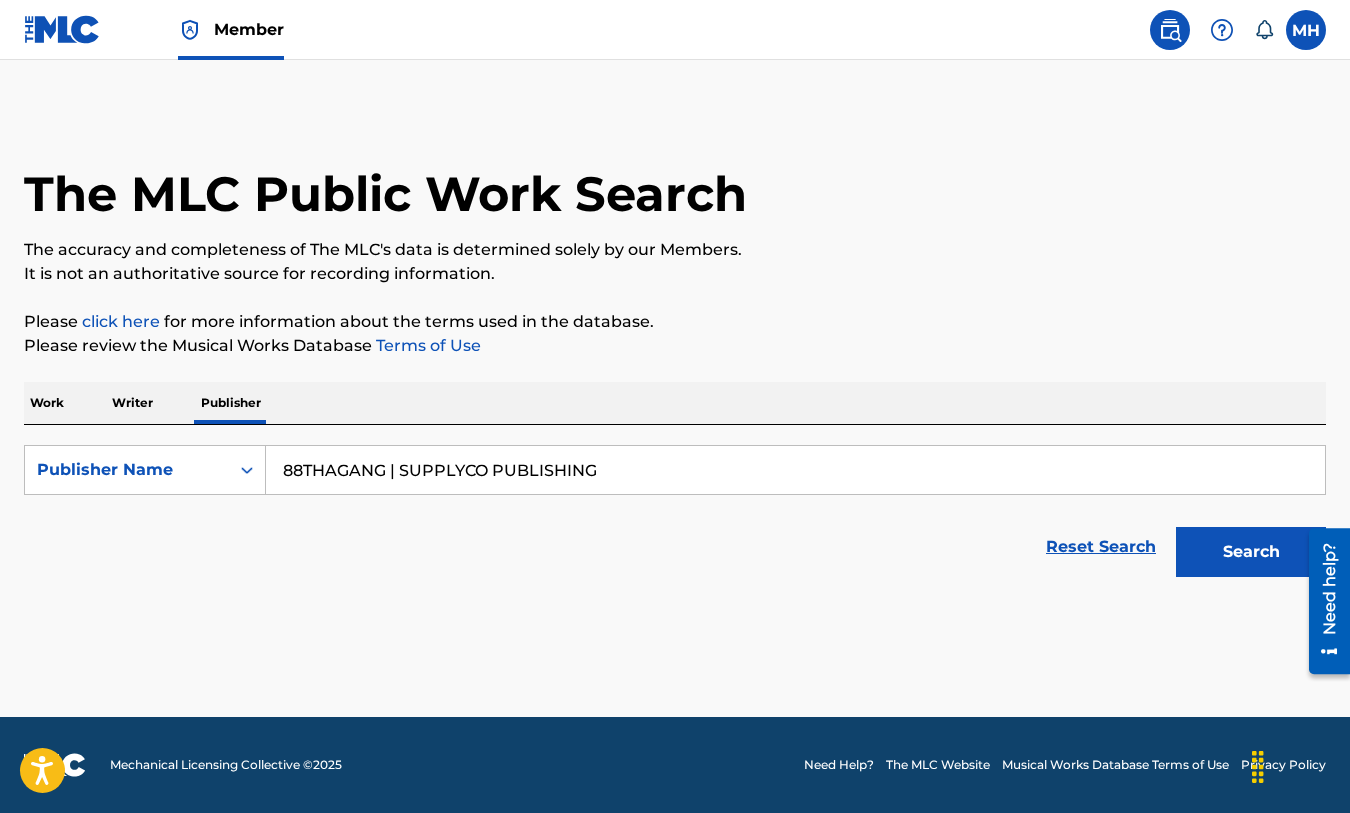 type on "88THAGANG | SUPPLYCO PUBLISHING" 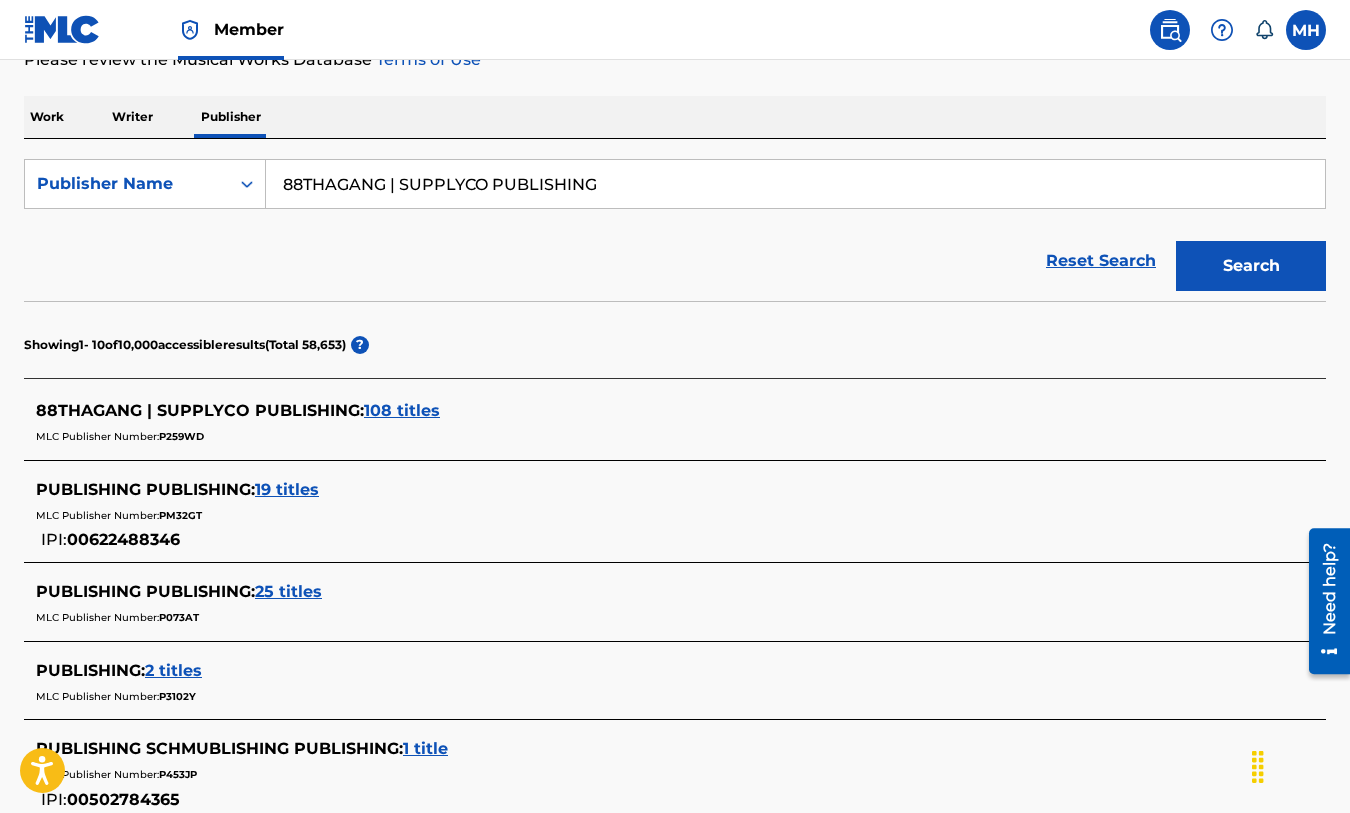 scroll, scrollTop: 346, scrollLeft: 0, axis: vertical 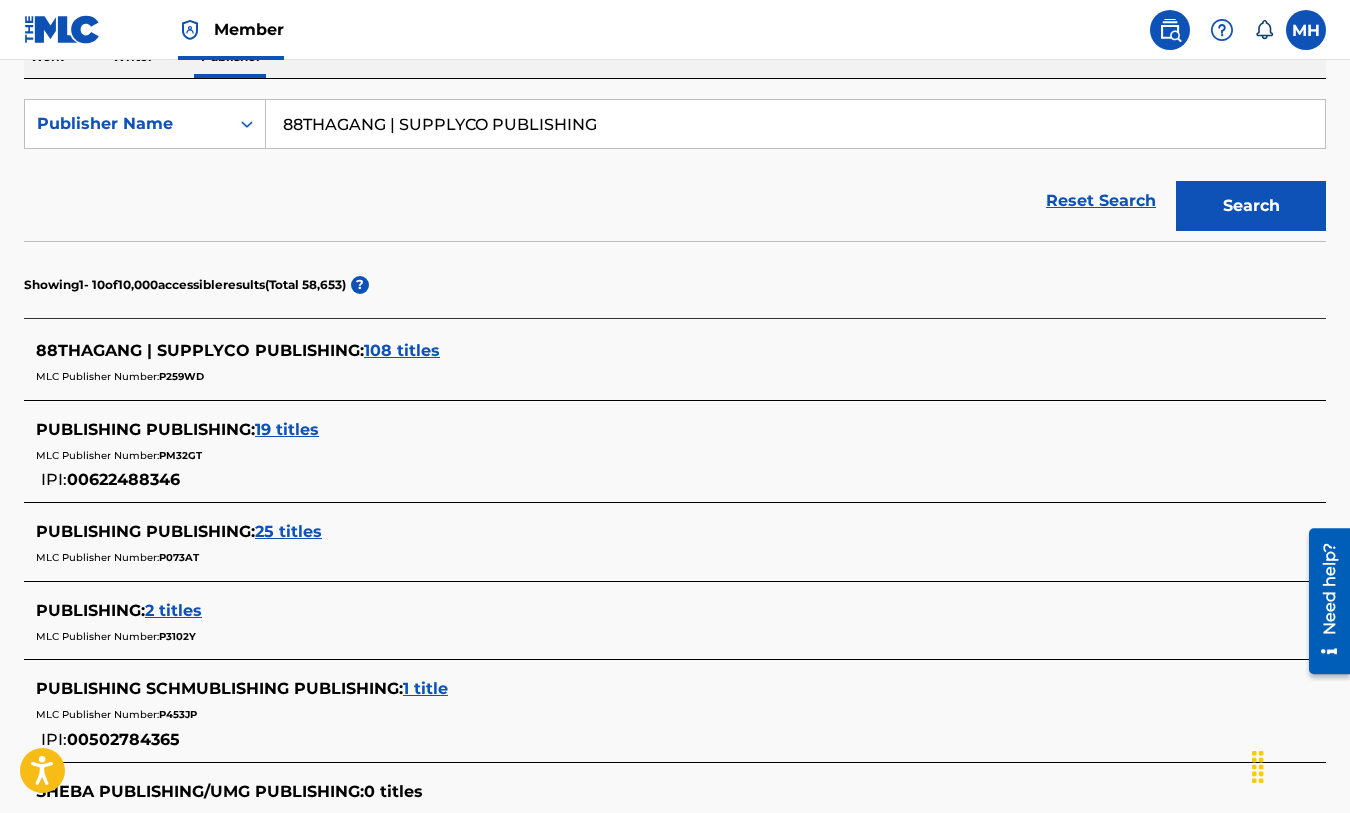 click on "108 titles" at bounding box center [402, 350] 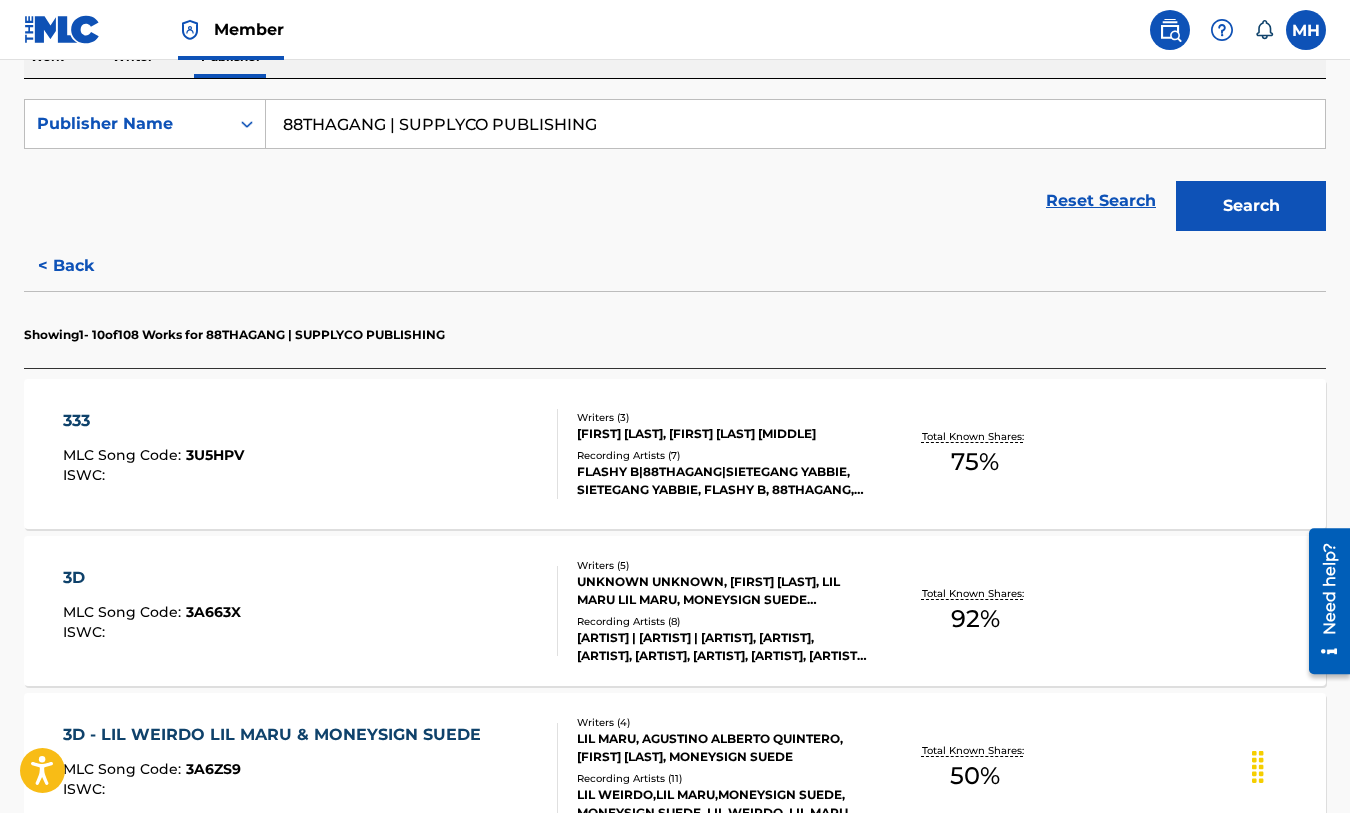 click on "MLC Song Code : [CODE] ISWC :" at bounding box center [310, 454] 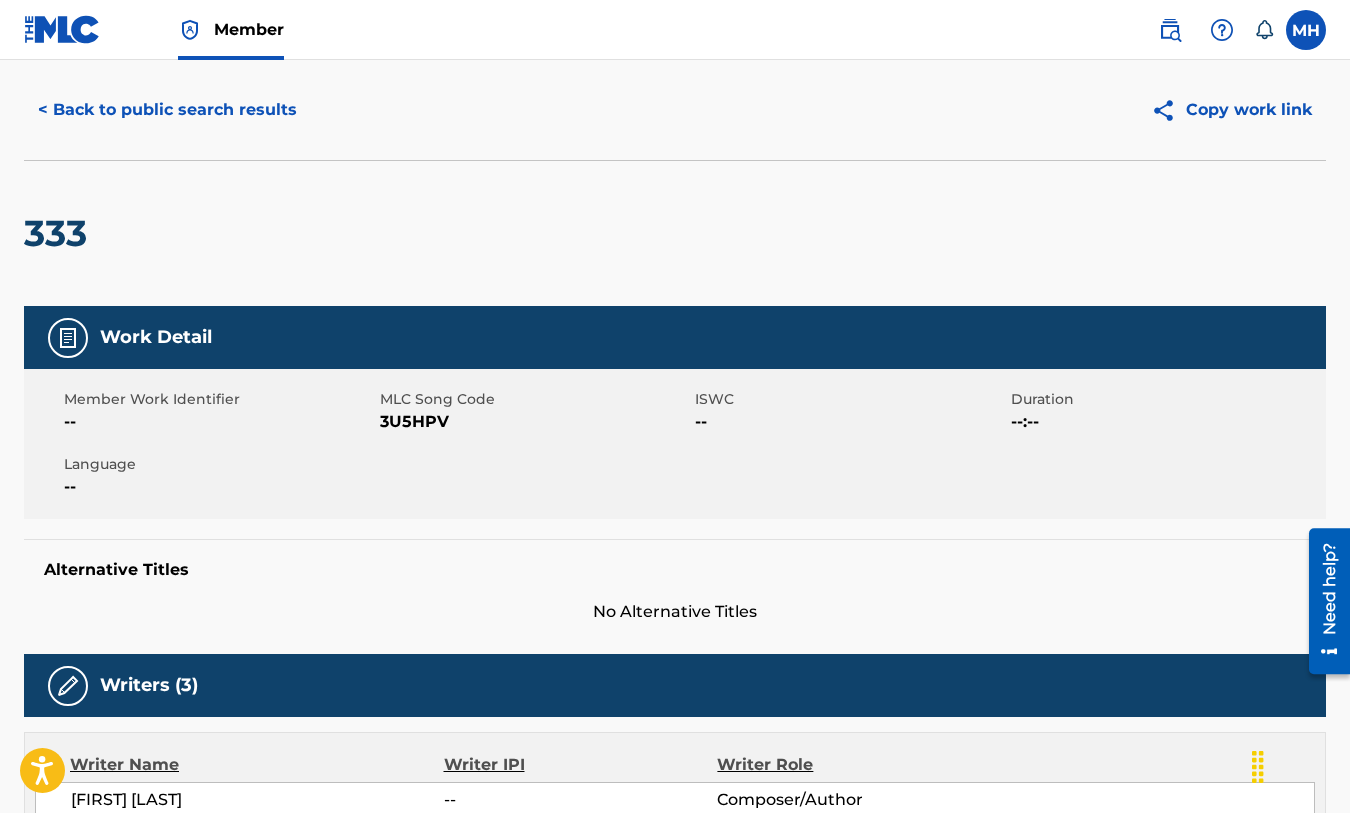 scroll, scrollTop: 0, scrollLeft: 0, axis: both 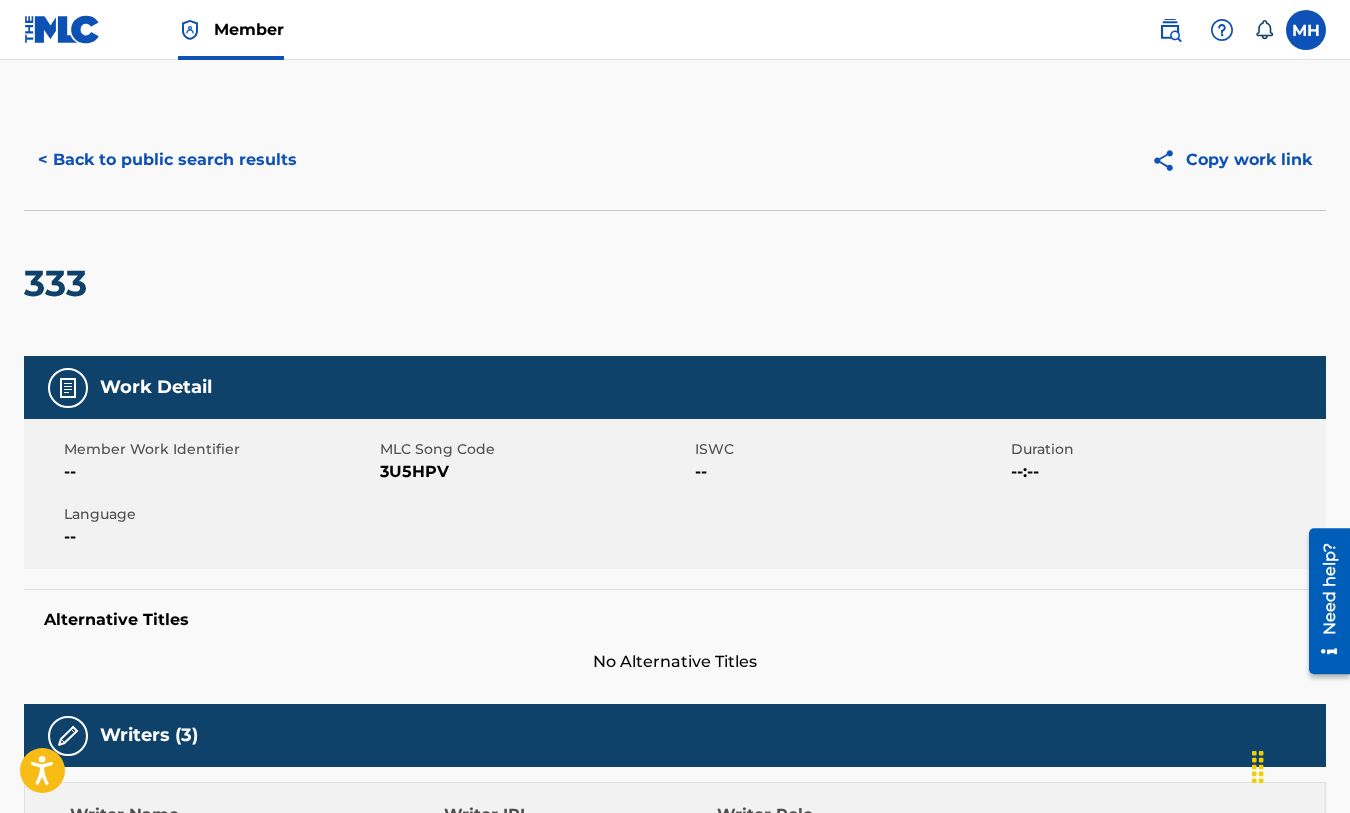 click on "< Back to public search results" at bounding box center [167, 160] 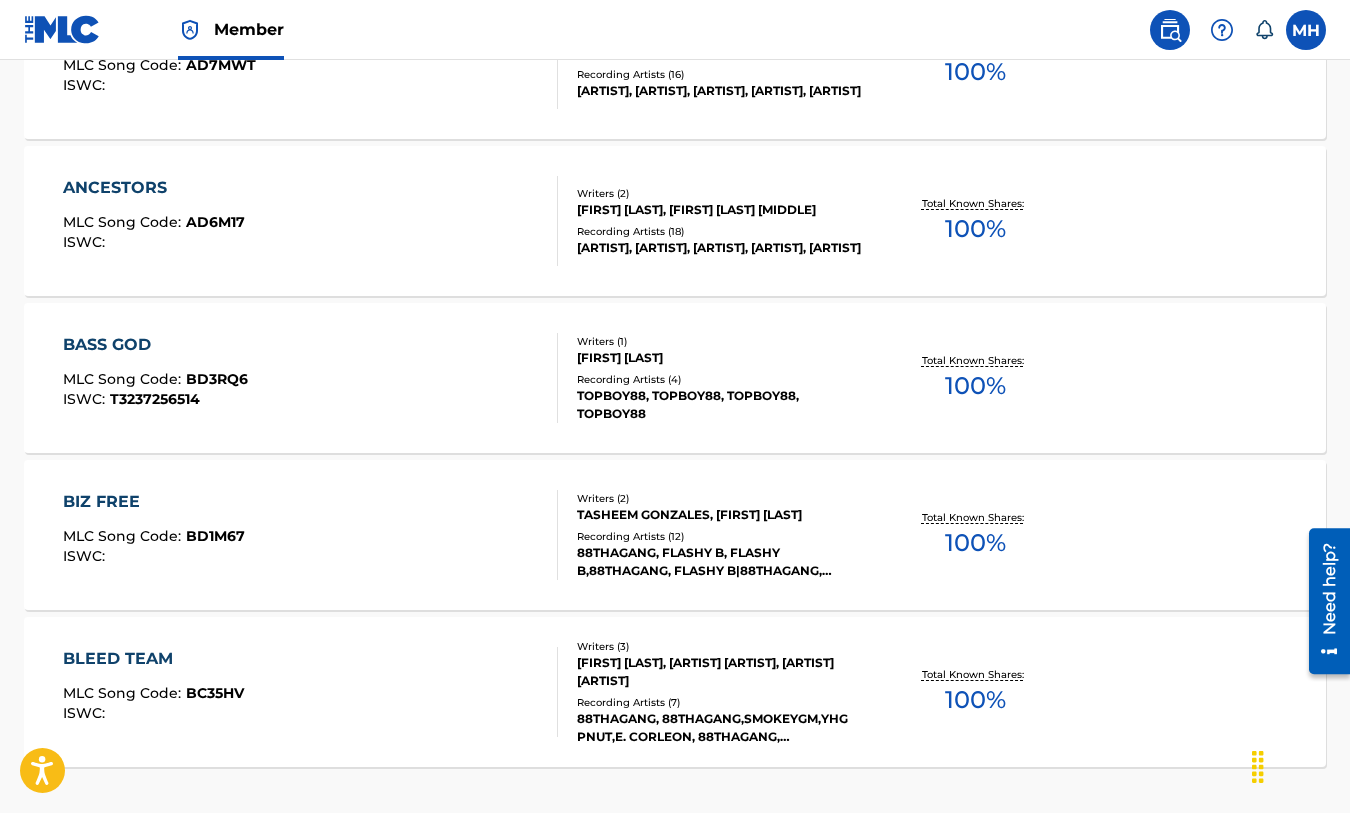 scroll, scrollTop: 1535, scrollLeft: 0, axis: vertical 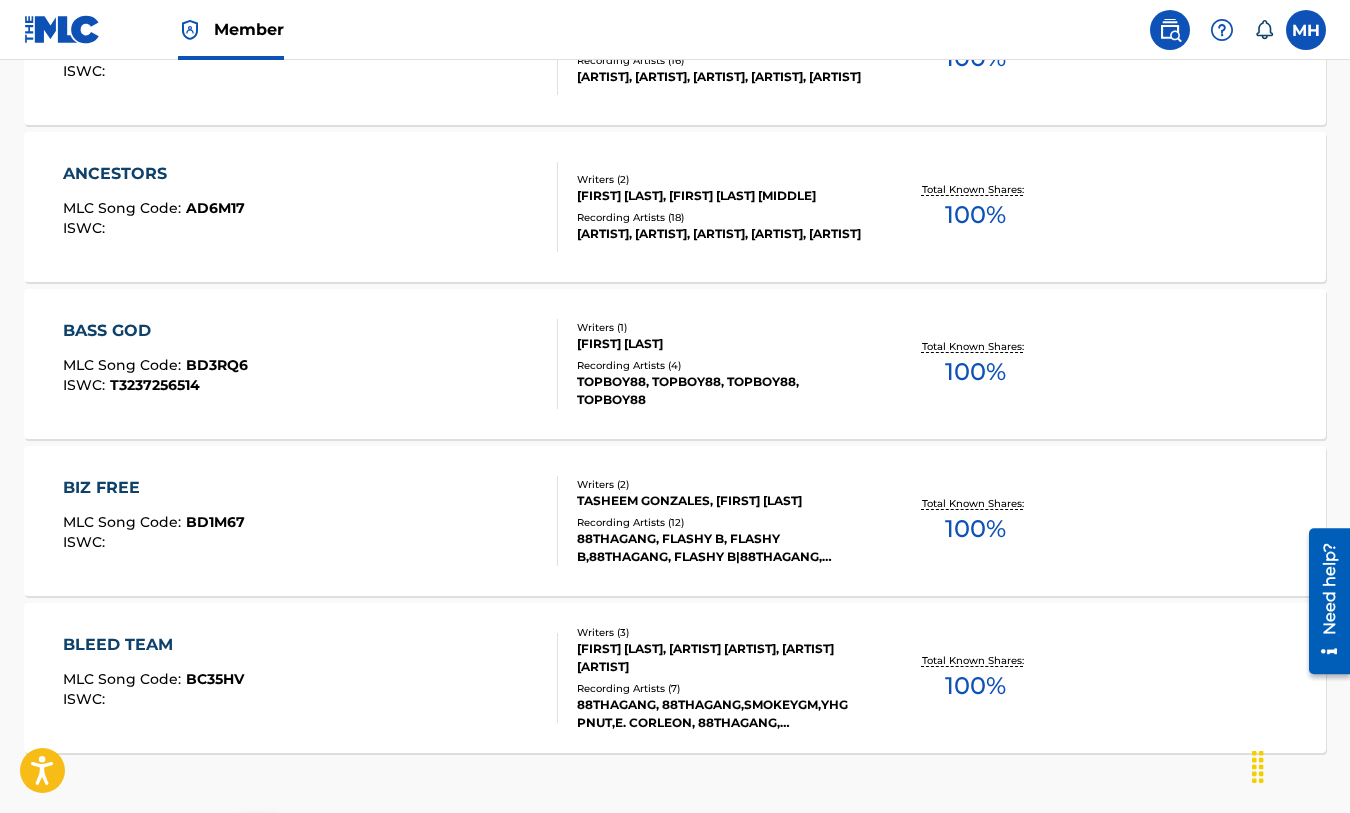 click on "BIZ FREE MLC Song Code : BD1M67 ISWC :" at bounding box center [310, 521] 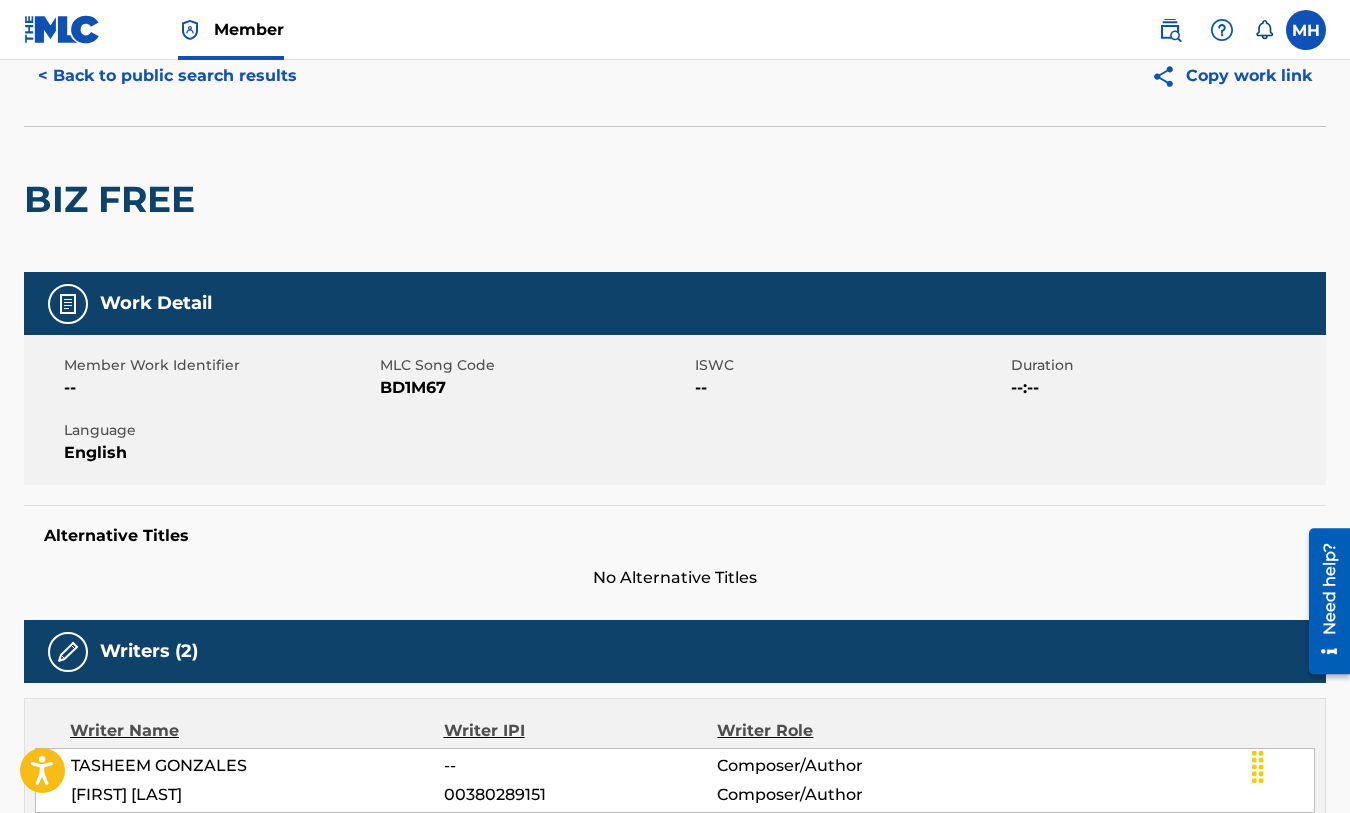 scroll, scrollTop: 0, scrollLeft: 0, axis: both 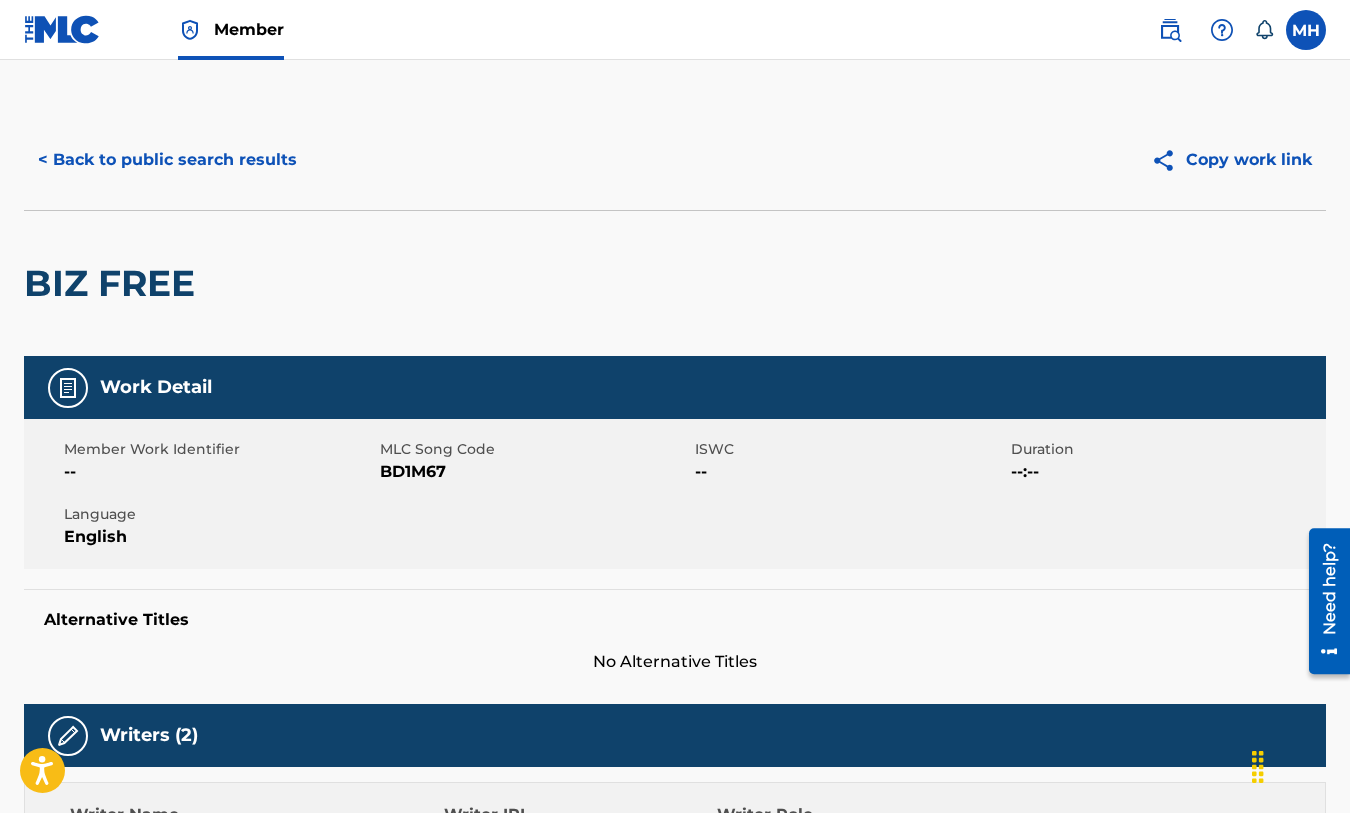 click on "< Back to public search results" at bounding box center [167, 160] 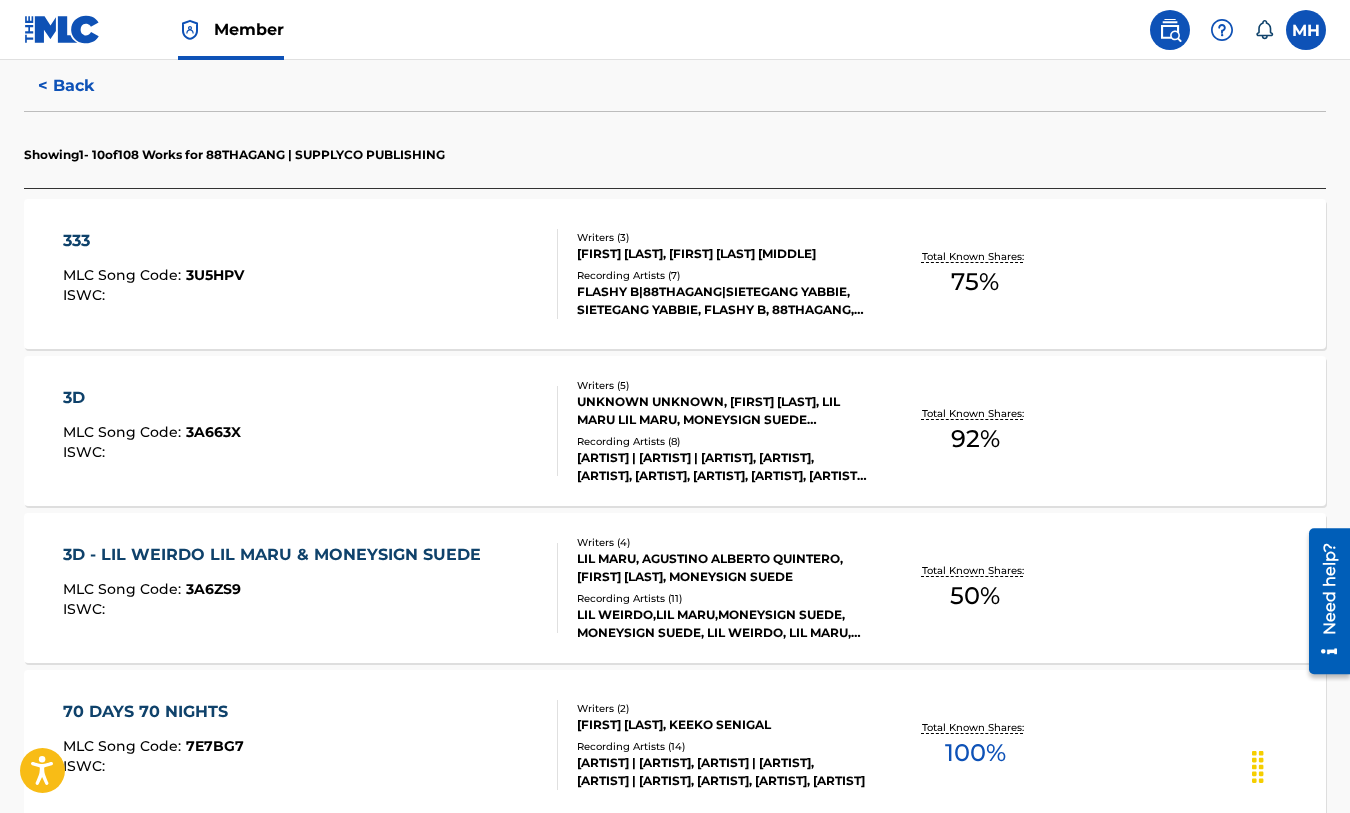 scroll, scrollTop: 503, scrollLeft: 0, axis: vertical 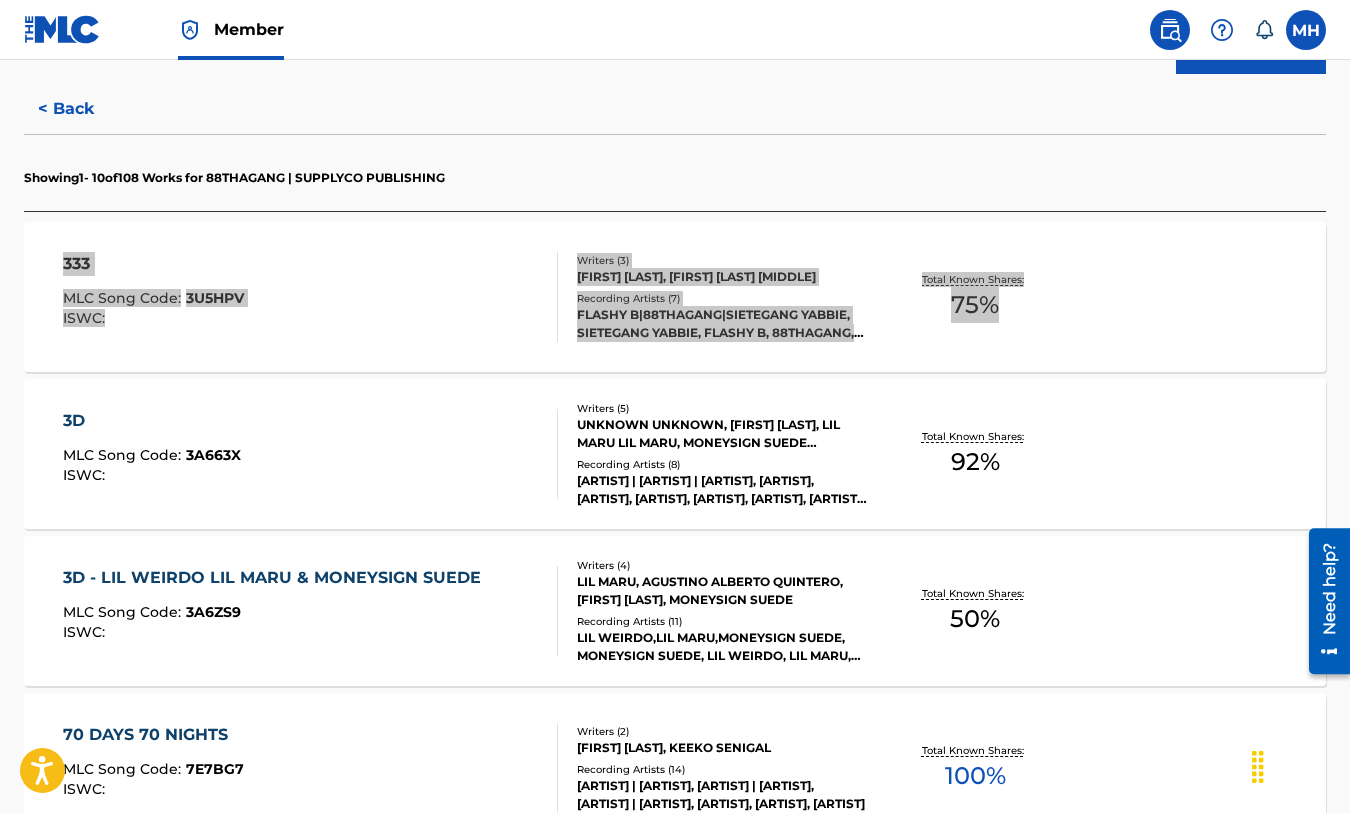 drag, startPoint x: 84, startPoint y: 259, endPoint x: 784, endPoint y: 1, distance: 746.03217 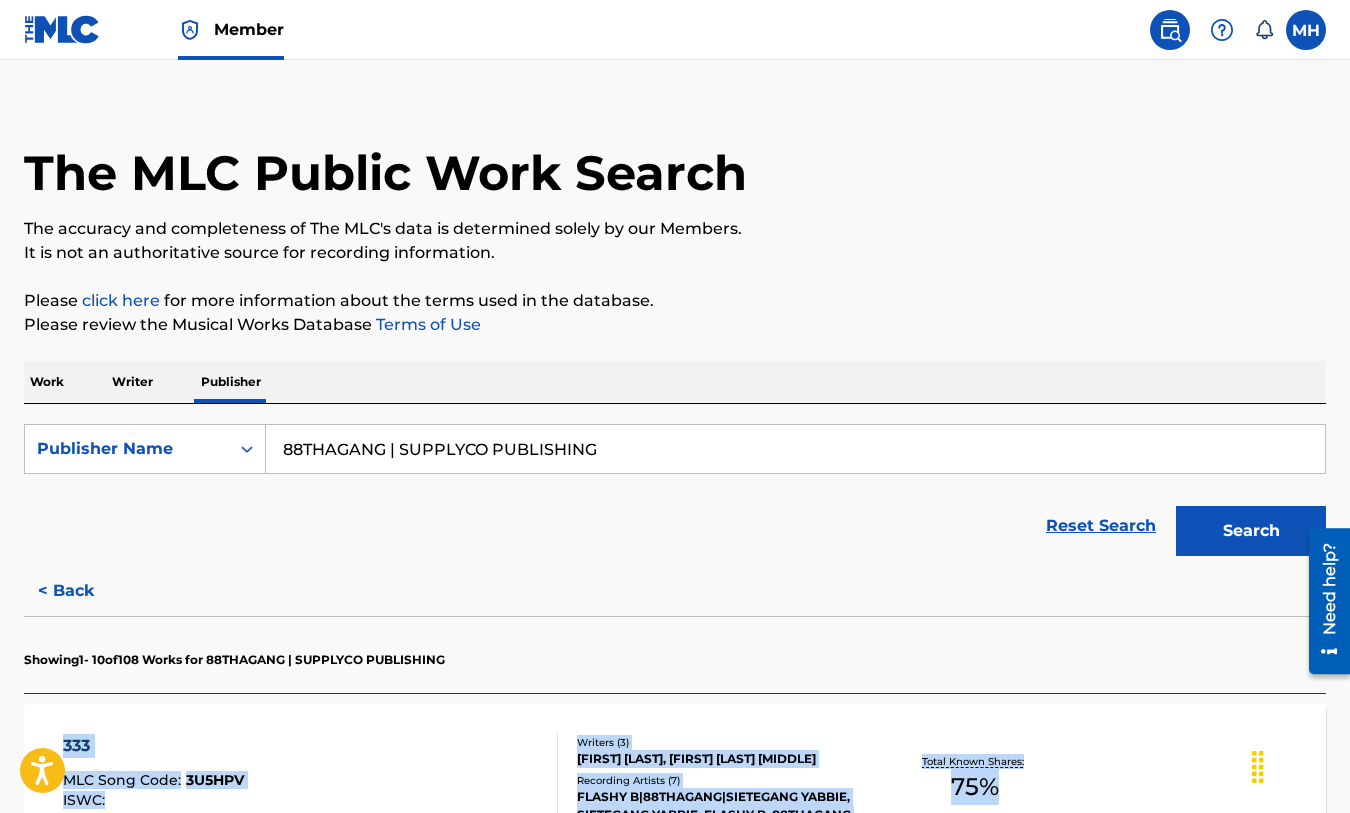 scroll, scrollTop: 0, scrollLeft: 0, axis: both 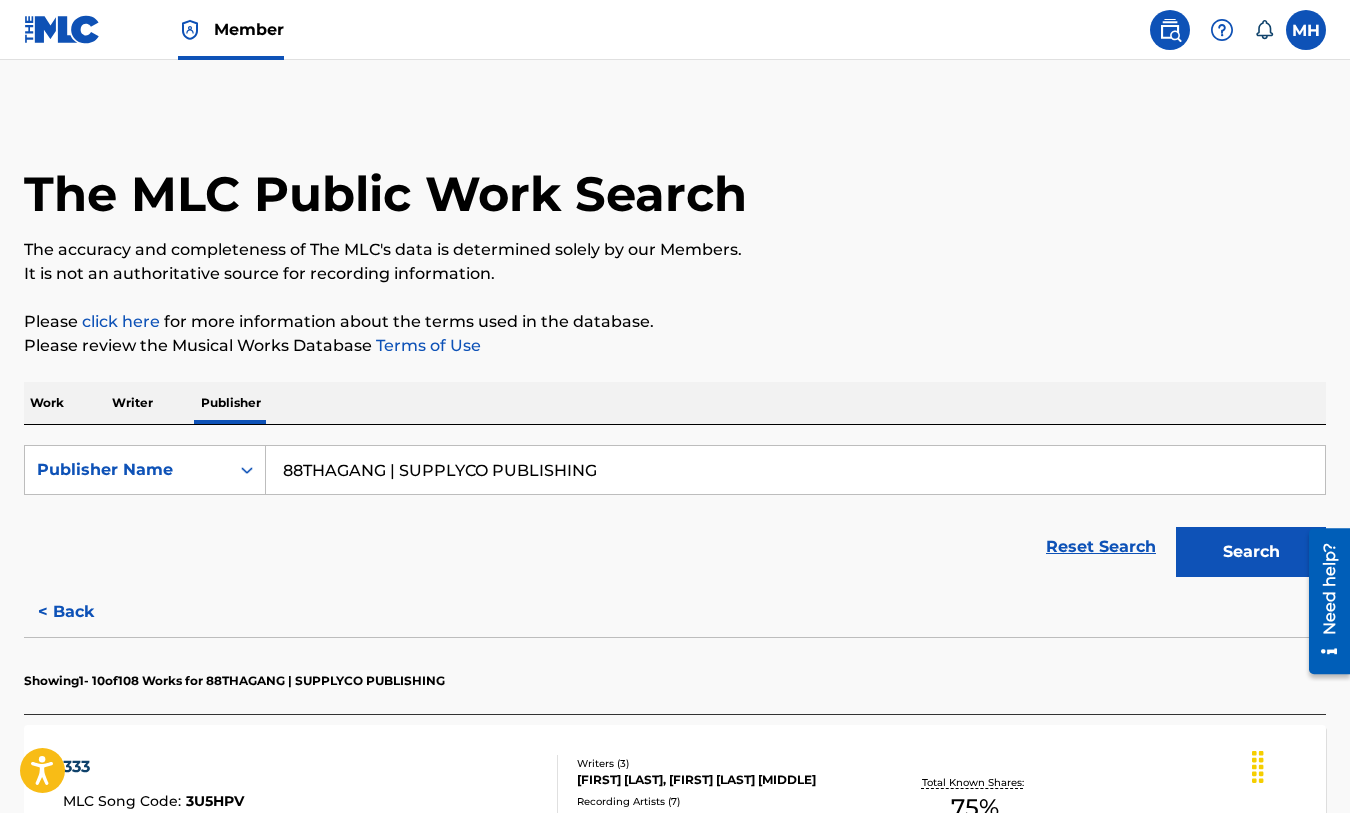 click on "Reset Search Search" at bounding box center (675, 547) 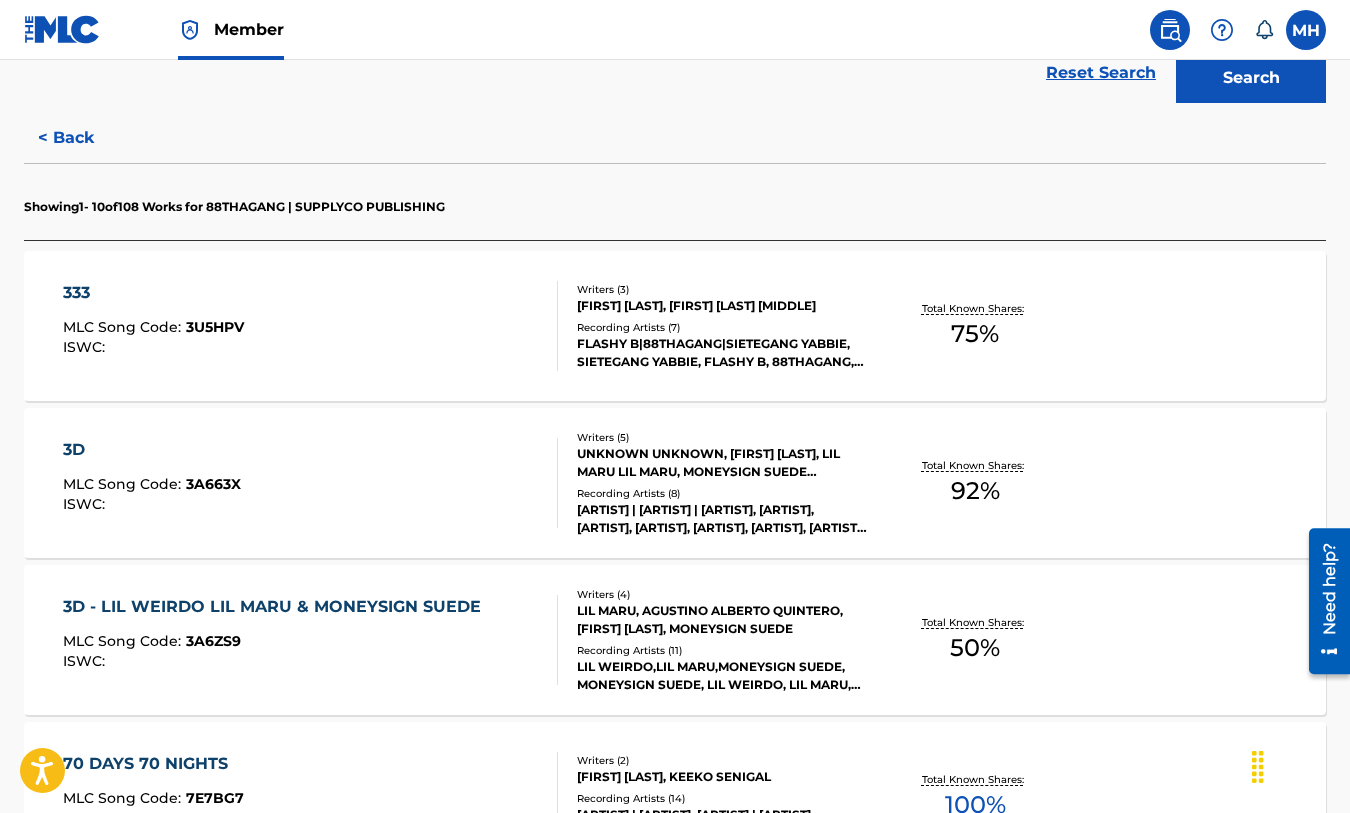 scroll, scrollTop: 1676, scrollLeft: 0, axis: vertical 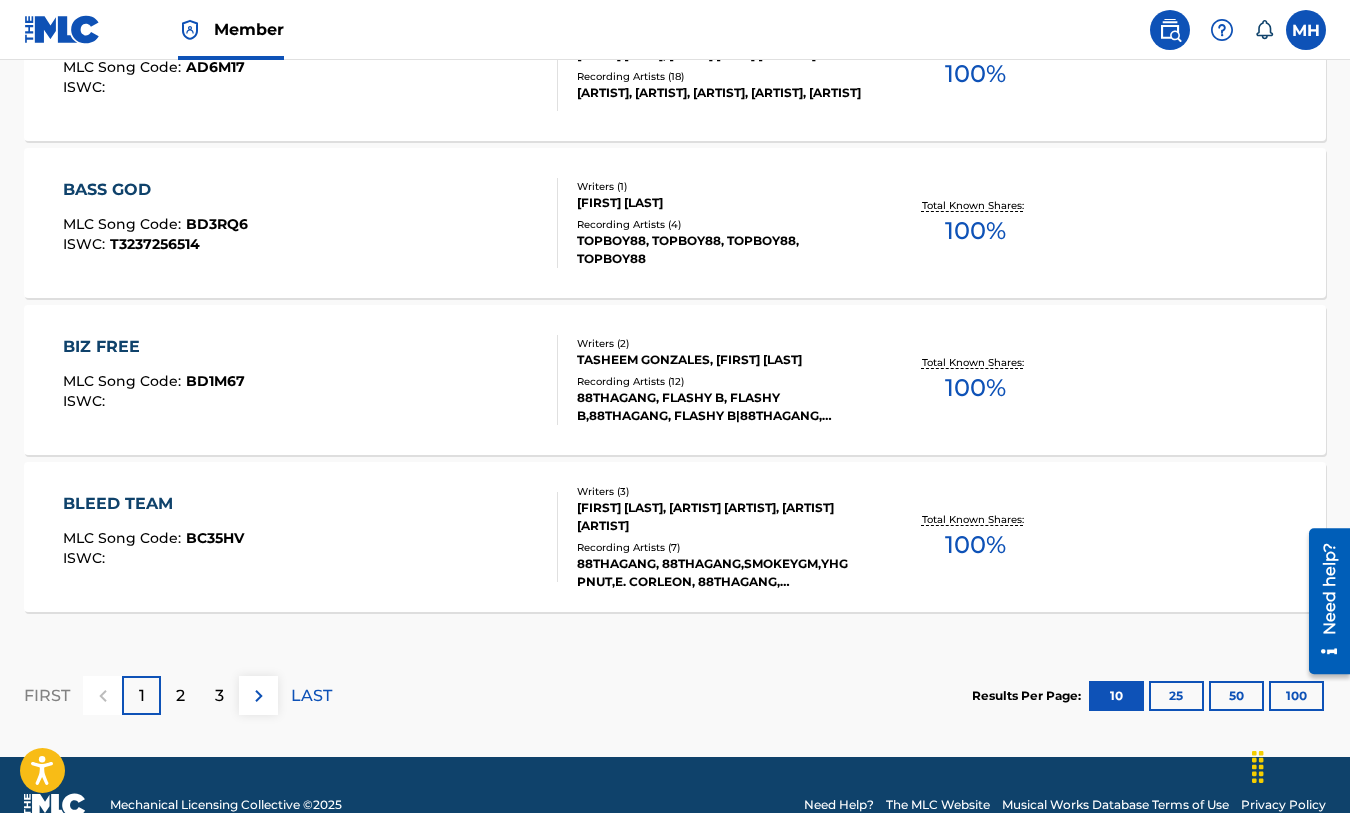 click on "MLC Song Code : [CODE] ISWC : Writers ( 1 ) [FIRST] [LAST] Recording Artists ( 4 ) [ARTIST], [ARTIST], [ARTIST], [ARTIST] Total Known Shares: 100 %" at bounding box center (675, 223) 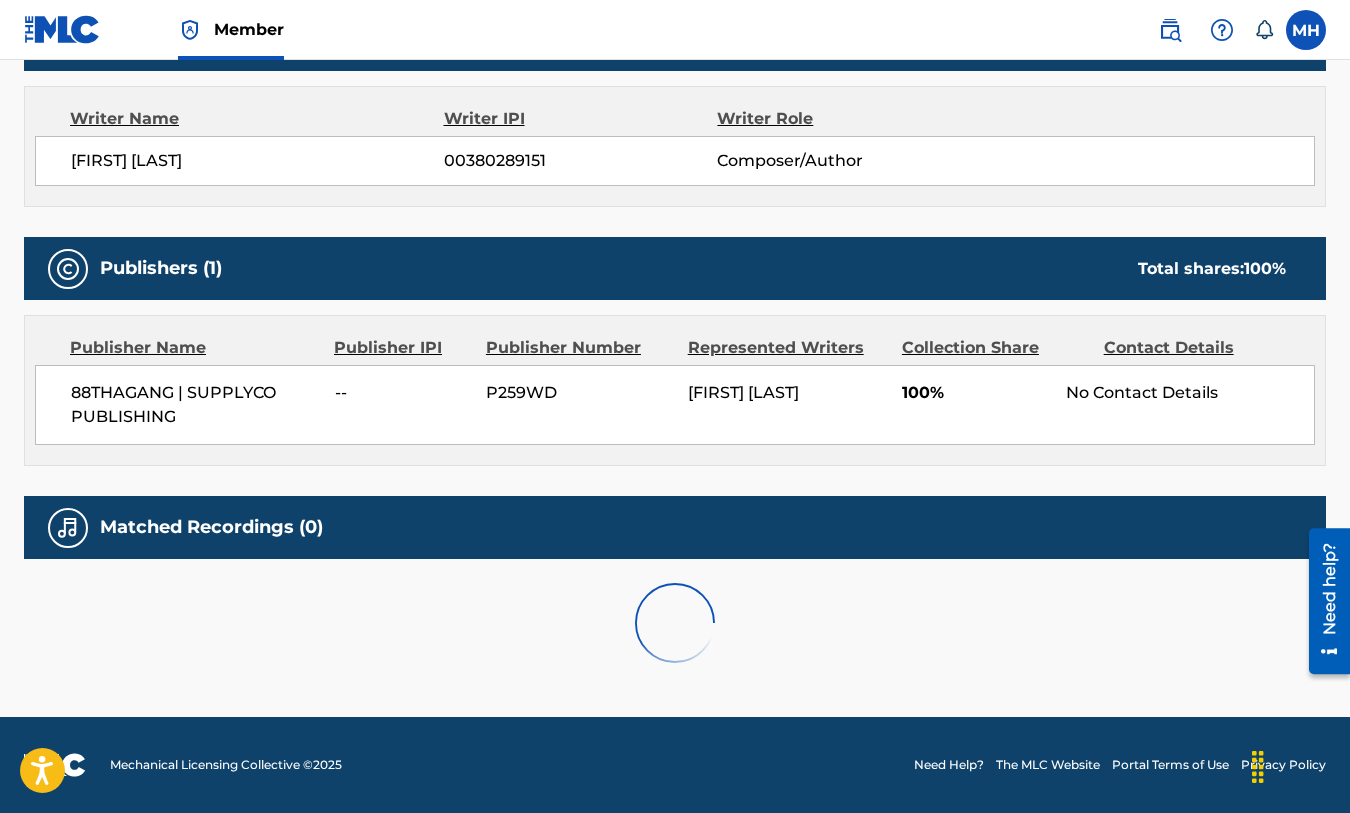 scroll, scrollTop: 0, scrollLeft: 0, axis: both 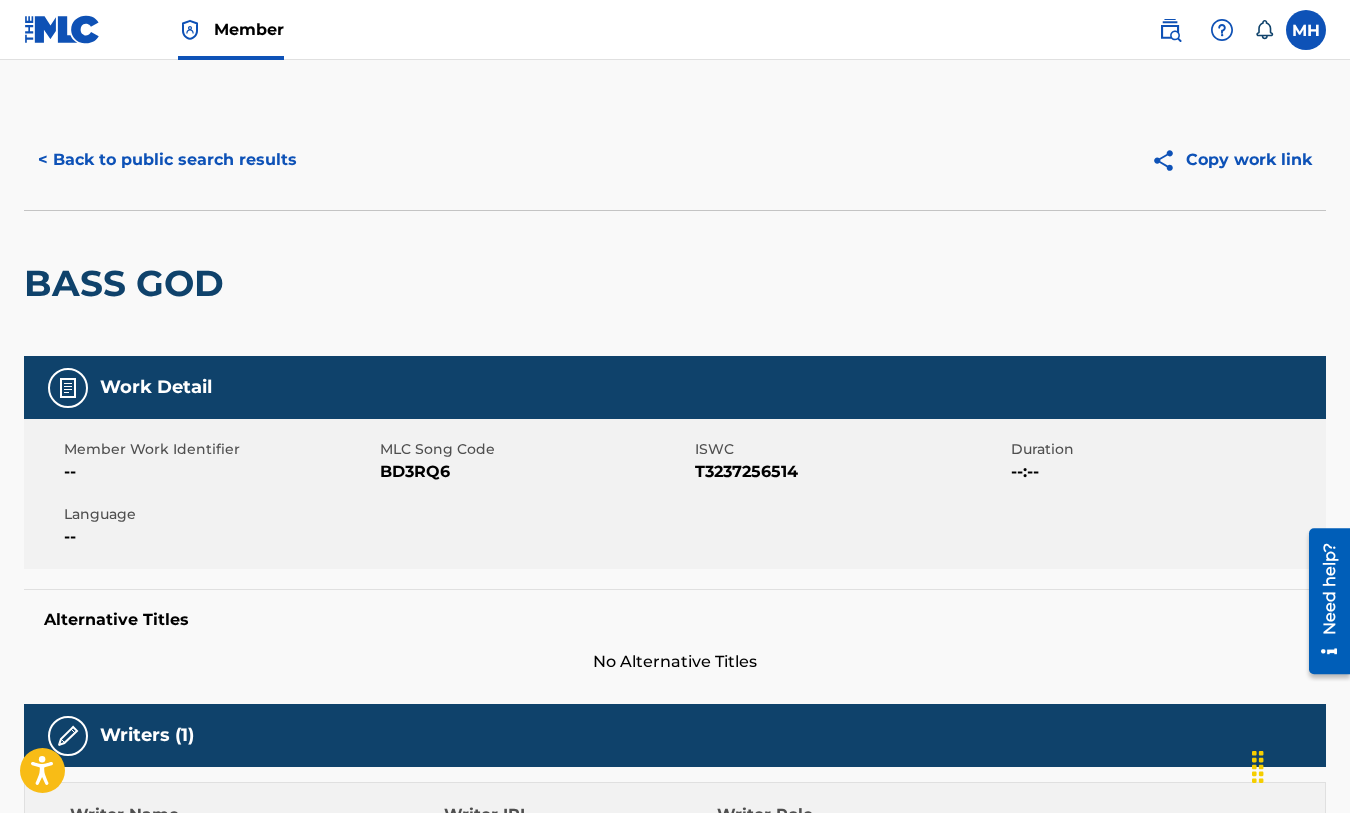 click on "< Back to public search results" at bounding box center (167, 160) 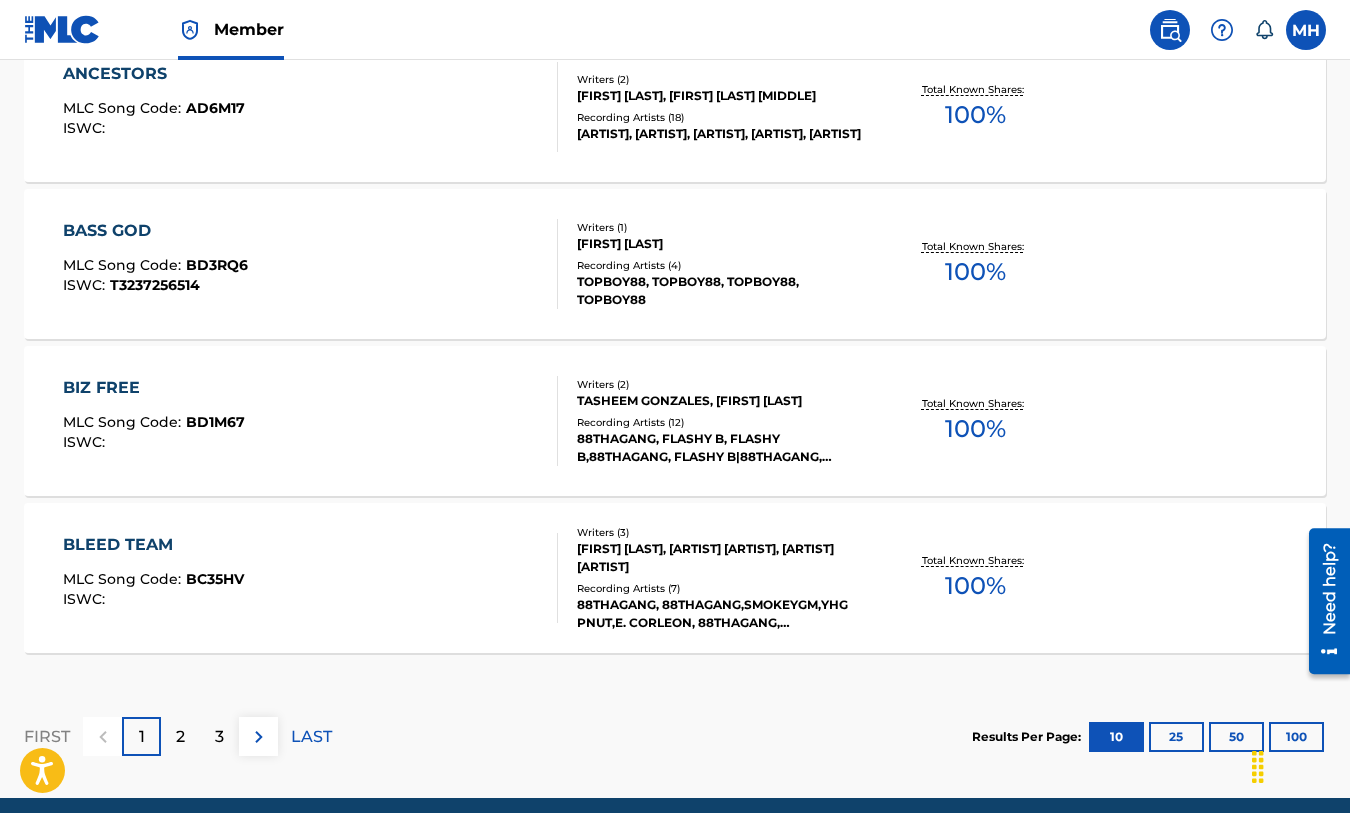 scroll, scrollTop: 1716, scrollLeft: 0, axis: vertical 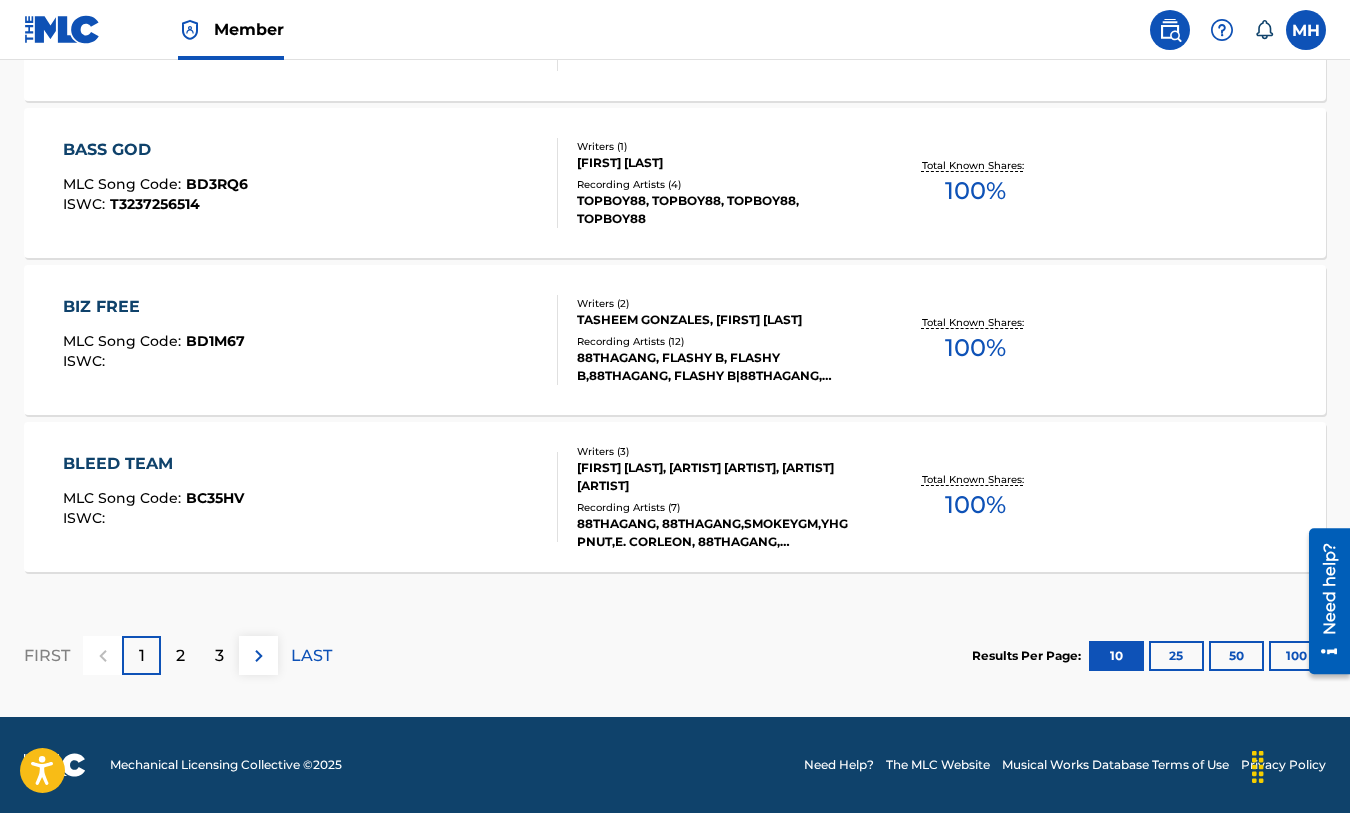 click on "2" at bounding box center [180, 655] 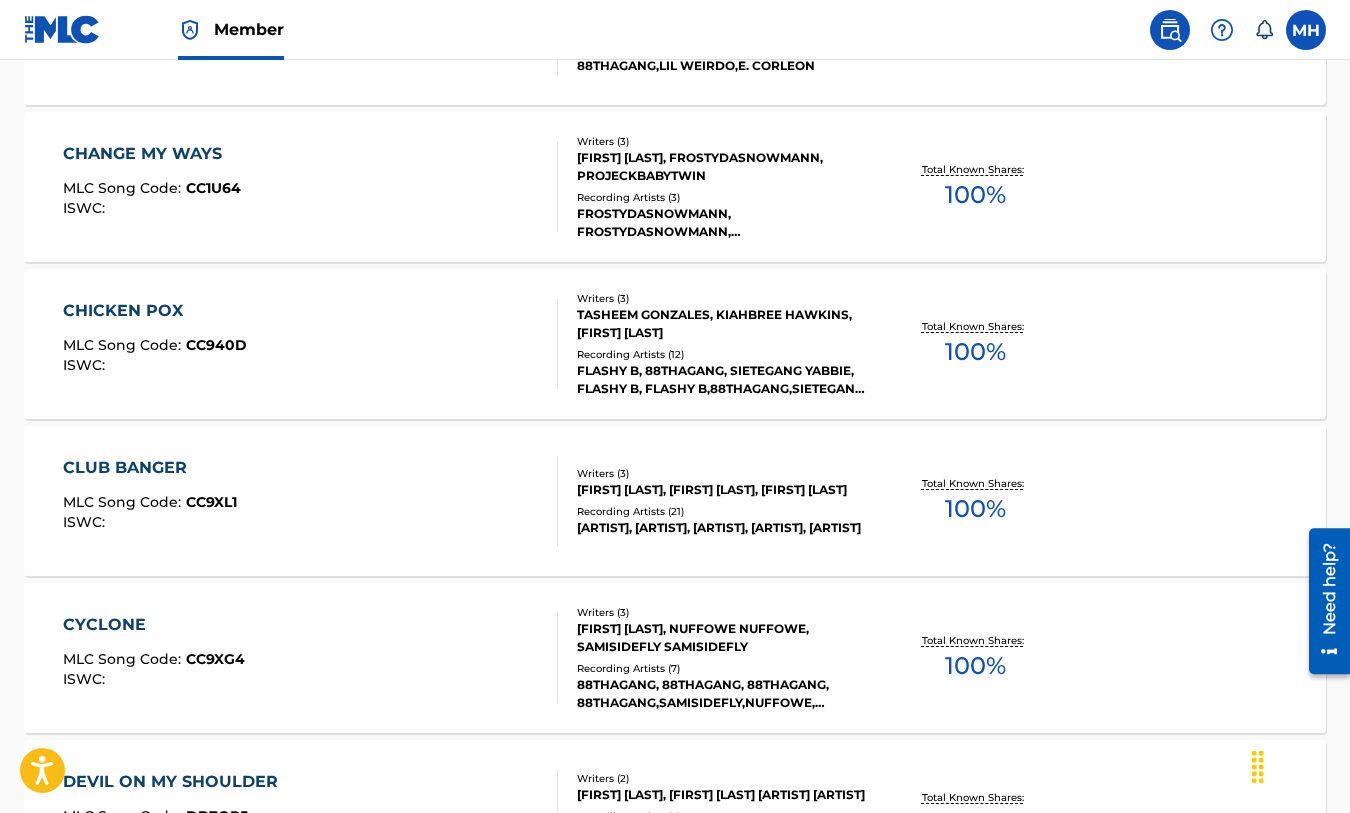 scroll, scrollTop: 1390, scrollLeft: 0, axis: vertical 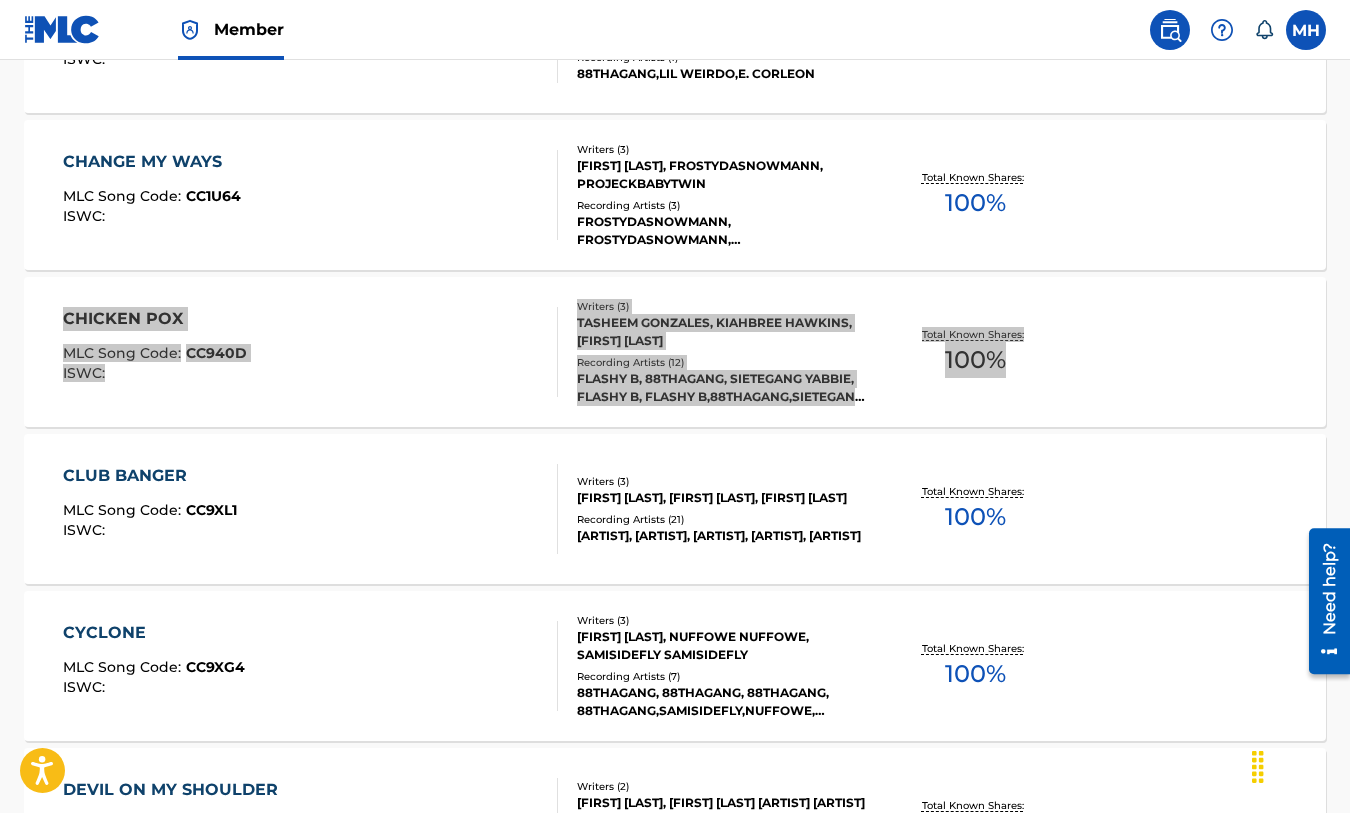 drag, startPoint x: 139, startPoint y: 315, endPoint x: 988, endPoint y: 2, distance: 904.85913 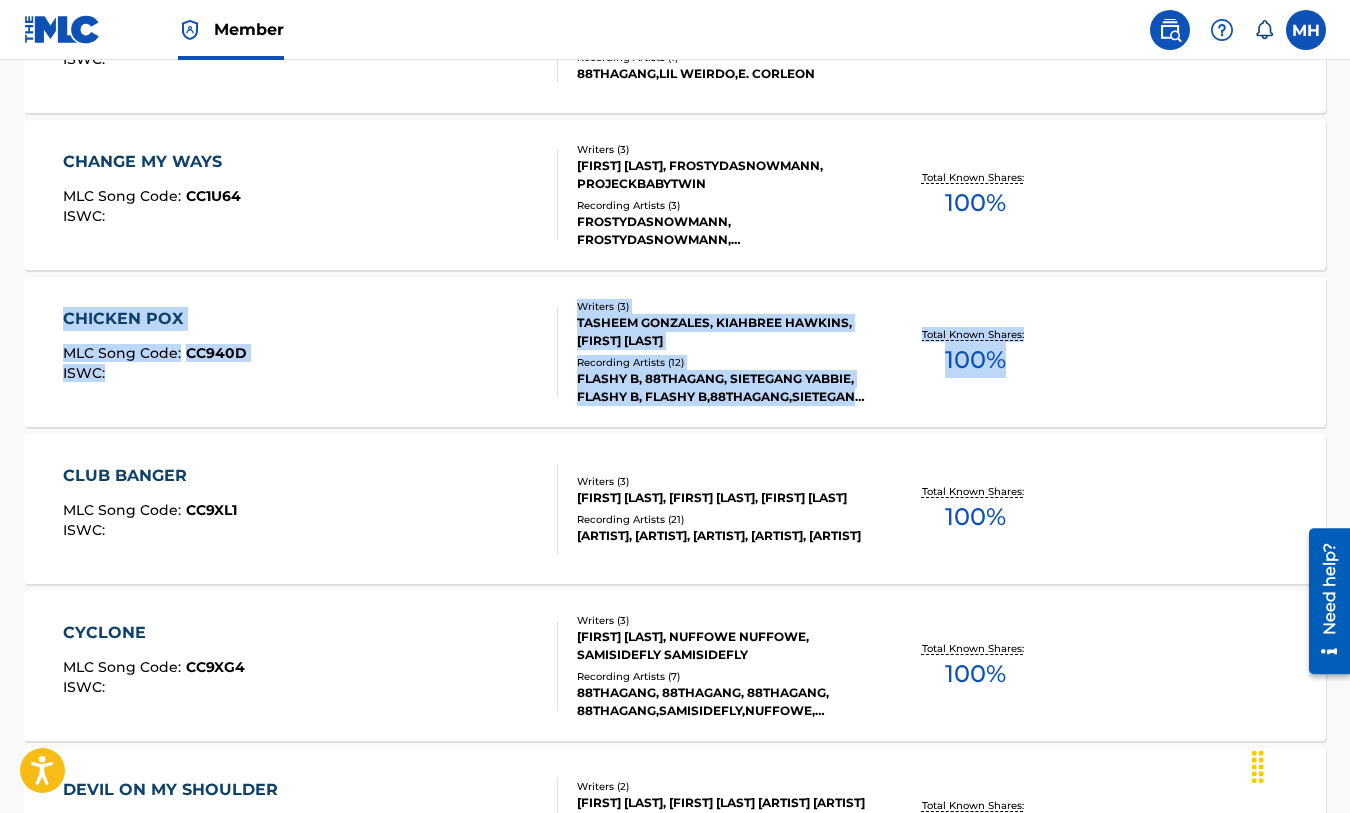 click on "The MLC Public Work Search The accuracy and completeness of The MLC's data is determined solely by our Members. It is not an authoritative source for recording information. Please   click here   for more information about the terms used in the database. Please review the Musical Works Database   Terms of Use Work Writer Publisher SearchWithCriteria5f790335-54bd-4131-b02e-f47bc823240b Publisher Name 88THAGANG | SUPPLYCO PUBLISHING Reset Search Search < Back Showing  11  -   20  of  108   Works for 88THAGANG | SUPPLYCO PUBLISHING   BOOM BABY MLC Song Code : BD1M3B ISWC : Writers ( 2 ) [FIRST] [LAST], SAMISIDEFLY SAMISIDEFLY Recording Artists ( 17 ) SAMISIDEFLY, SAMISIDEFLY,88THAGANG, SAMISIDEFLY, SAMISIDEFLY, 88THAGANG Total Known Shares: 100 % BUFFED UP CARTI'S (FEAT. FLASHY B) MLC Song Code : BD3UCV ISWC : Writers ( 3 ) [FIRST] [LAST], TASHEEM GONZALES, KEEKO SENIGAL Recording Artists ( 5 ) Total Known Shares: 100 % CAVEMAN MLC Song Code : CD19VE ISWC : Writers ( 2 ) Recording Artists ( 24 ) 100 %" at bounding box center (675, -124) 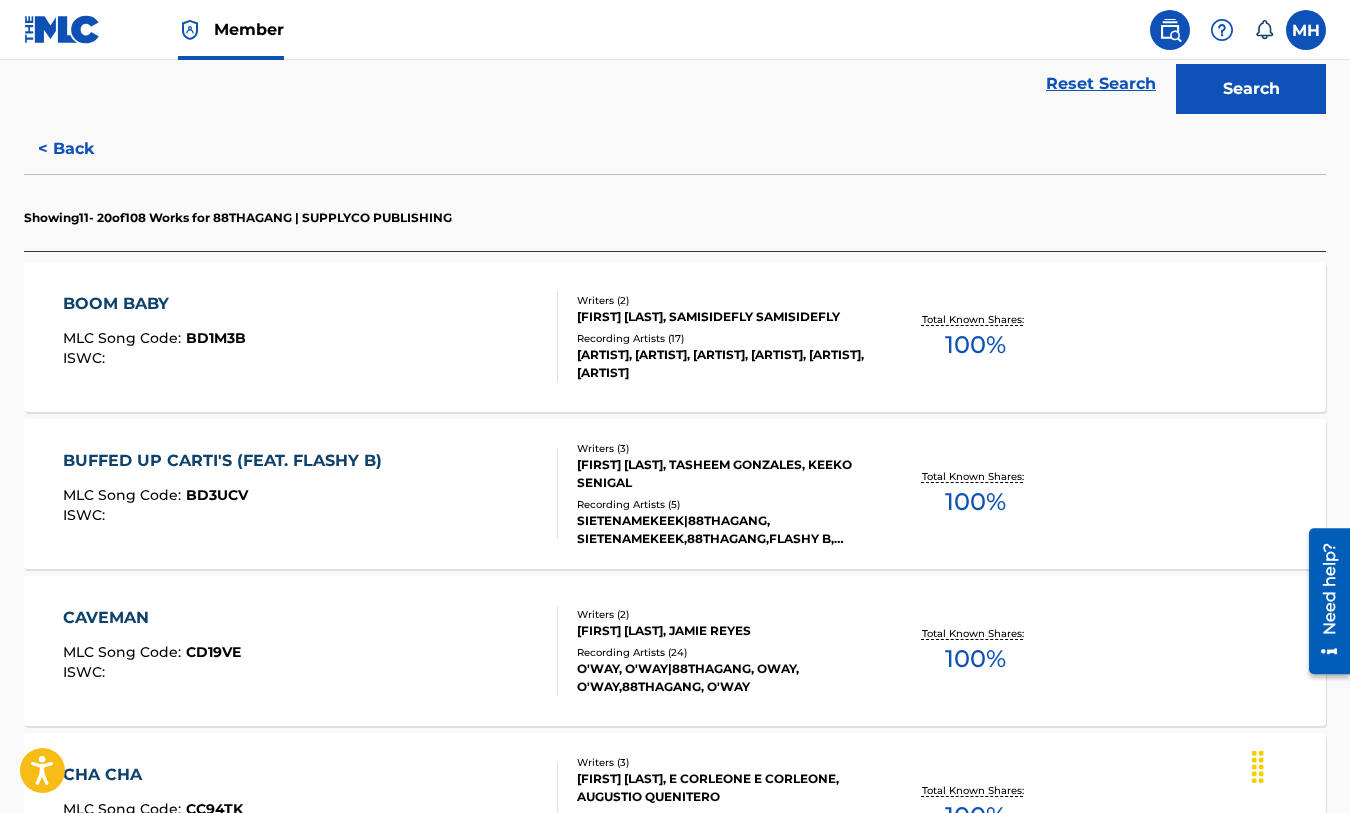 scroll, scrollTop: 459, scrollLeft: 0, axis: vertical 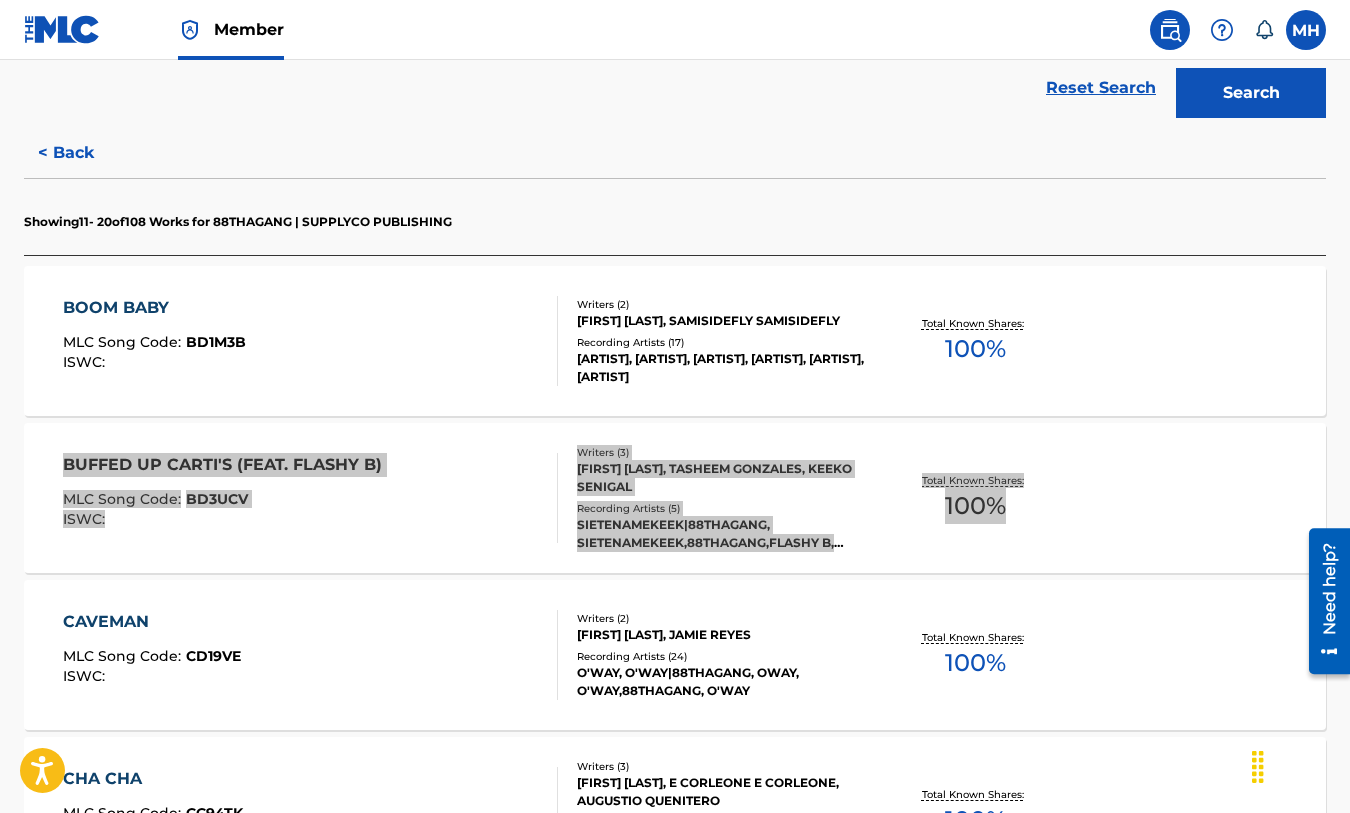 drag, startPoint x: 193, startPoint y: 462, endPoint x: 860, endPoint y: 4, distance: 809.1063 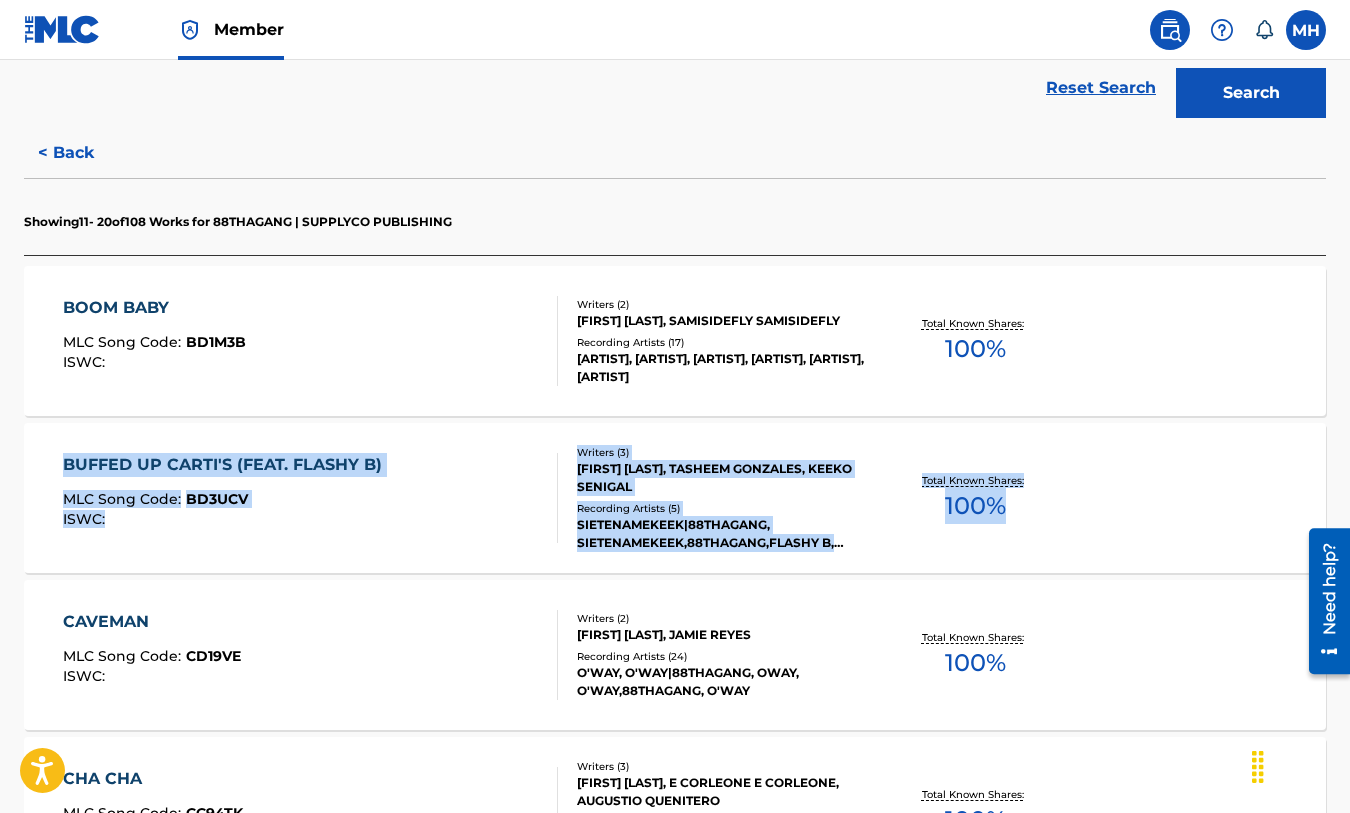 click on "The MLC Public Work Search The accuracy and completeness of The MLC's data is determined solely by our Members. It is not an authoritative source for recording information. Please   click here   for more information about the terms used in the database. Please review the Musical Works Database   Terms of Use Work Writer Publisher SearchWithCriteria5f790335-54bd-4131-b02e-f47bc823240b Publisher Name 88THAGANG | SUPPLYCO PUBLISHING Reset Search Search < Back Showing  11  -   20  of  108   Works for 88THAGANG | SUPPLYCO PUBLISHING   BOOM BABY MLC Song Code : BD1M3B ISWC : Writers ( 2 ) RYAN MARQUIS BATHER, SAMISIDEFLY SAMISIDEFLY Recording Artists ( 17 ) SAMISIDEFLY, SAMISIDEFLY,88THAGANG, SAMISIDEFLY, SAMISIDEFLY, 88THAGANG Total Known Shares: 100 % BUFFED UP CARTI'S (FEAT. FLASHY B) MLC Song Code : BD3UCV ISWC : Writers ( 3 ) RYAN MARQUIS BATHER, TASHEEM GONZALES, KEEKO SENIGAL Recording Artists ( 5 ) Total Known Shares: 100 % CAVEMAN MLC Song Code : CD19VE ISWC : Writers ( 2 ) Recording Artists ( 24 ) 100 %" at bounding box center (675, 807) 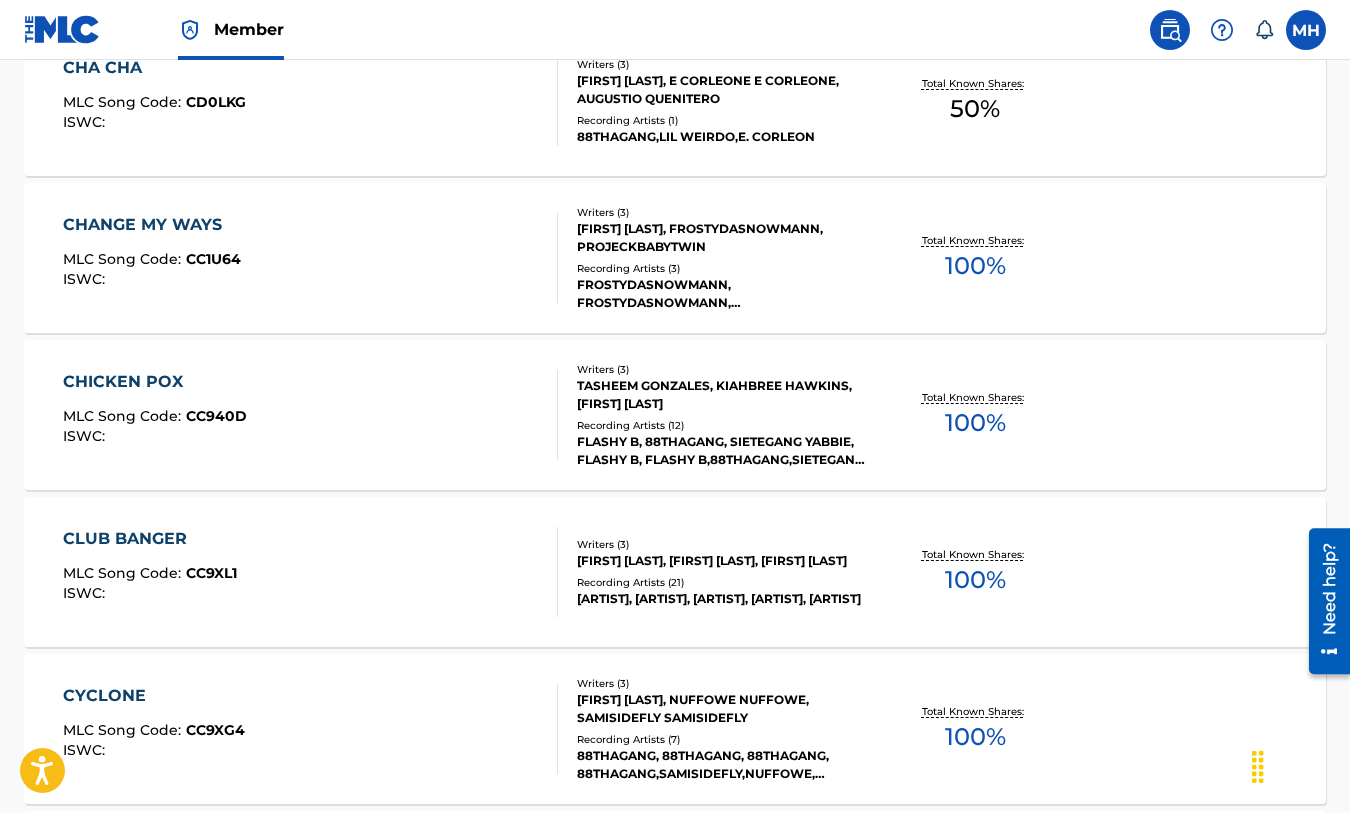 scroll, scrollTop: 1332, scrollLeft: 0, axis: vertical 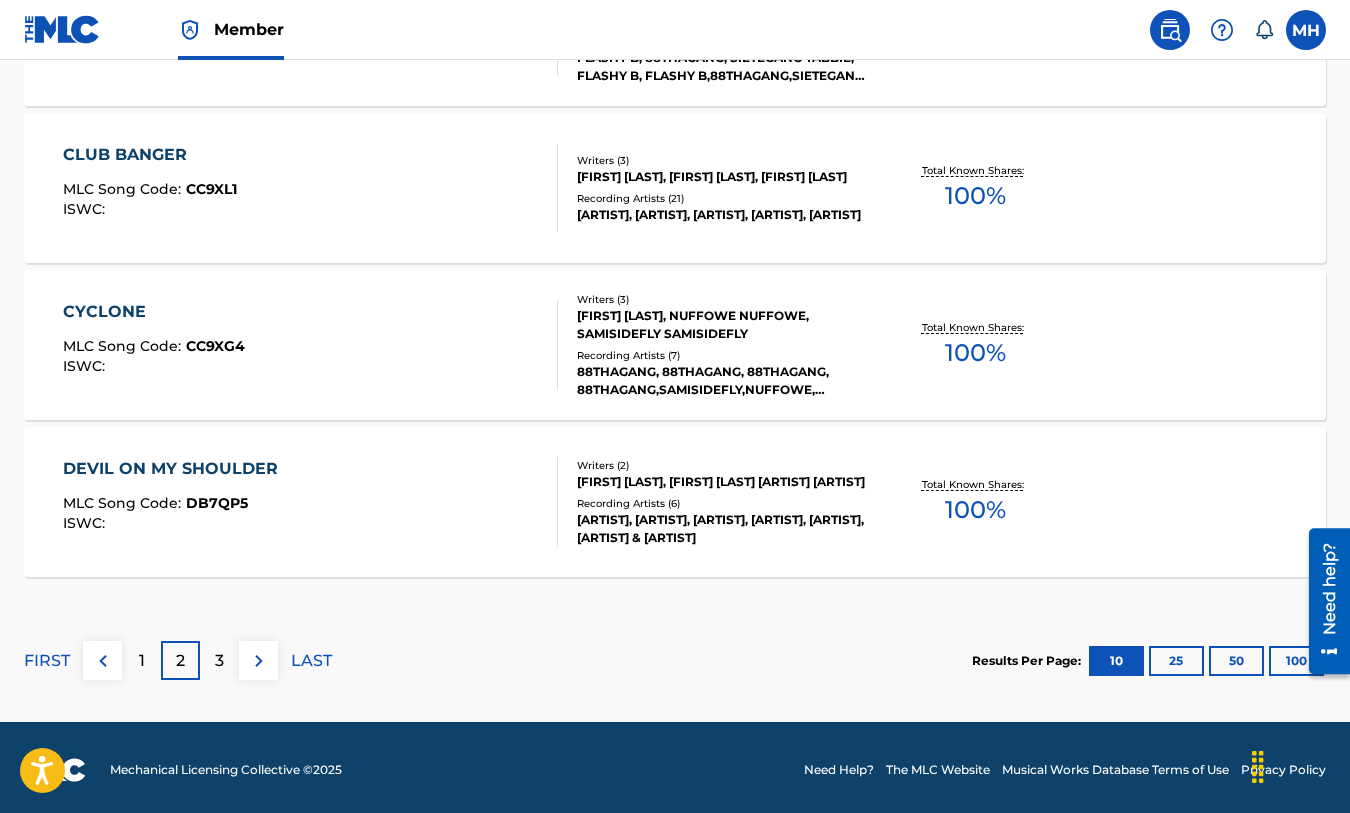 click on "3" at bounding box center (219, 660) 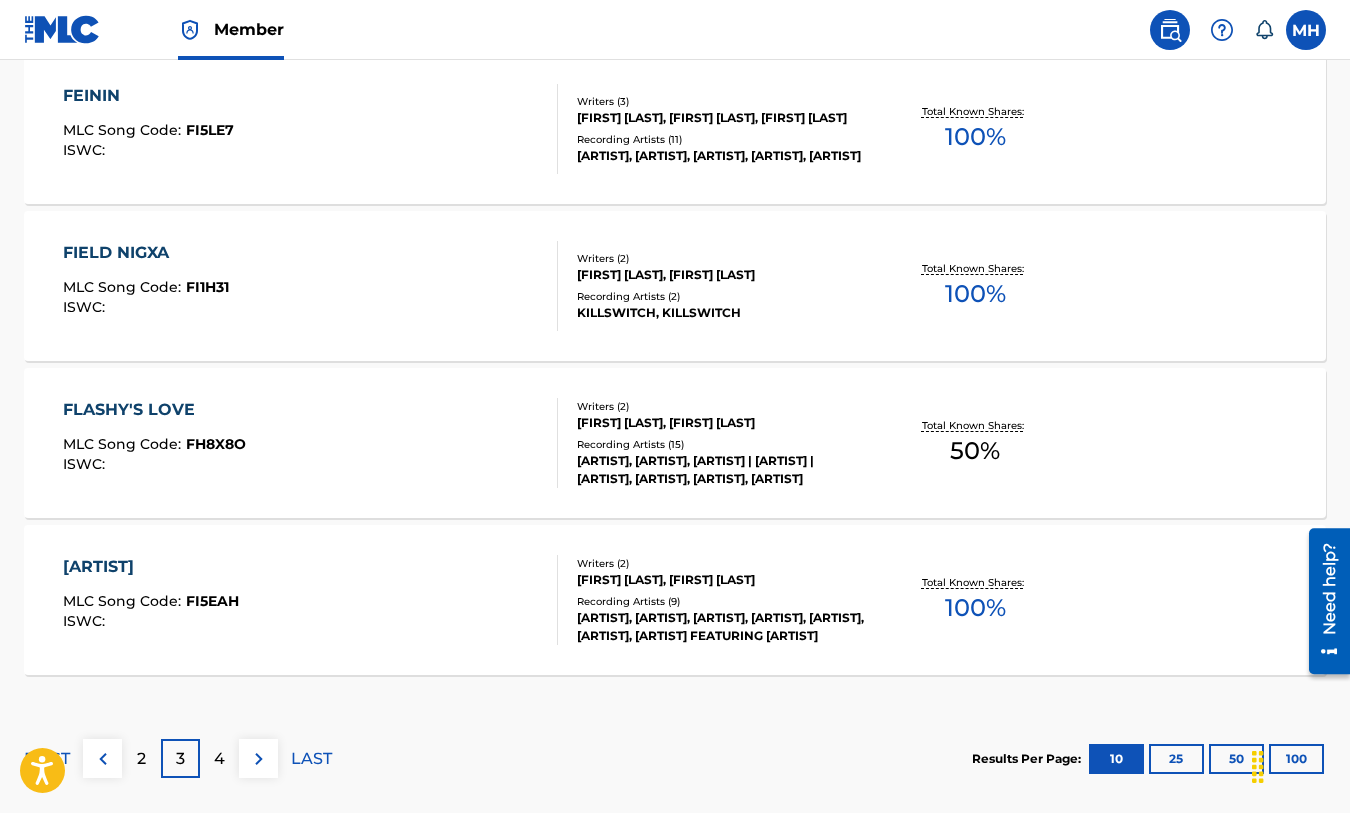 scroll, scrollTop: 1597, scrollLeft: 0, axis: vertical 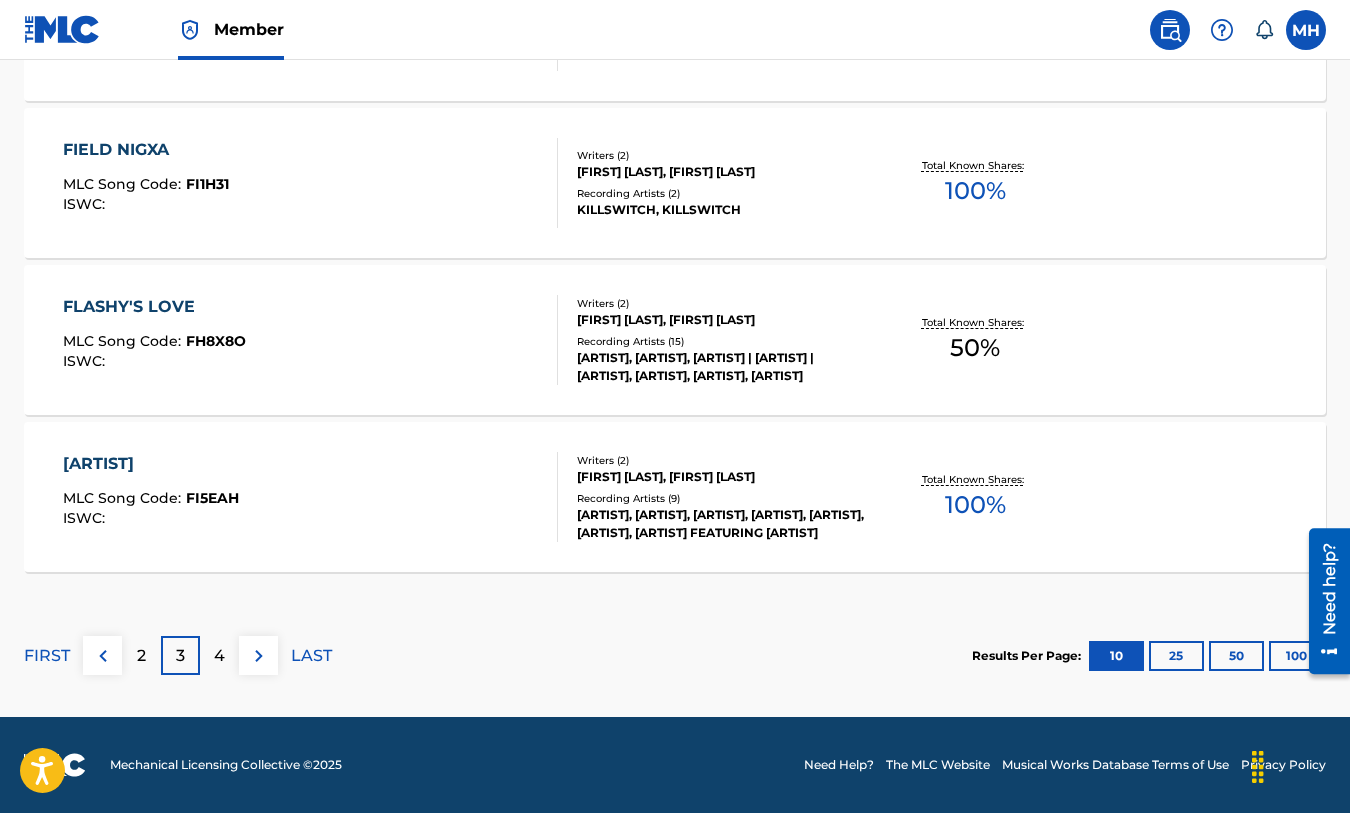 click on "3" at bounding box center [180, 656] 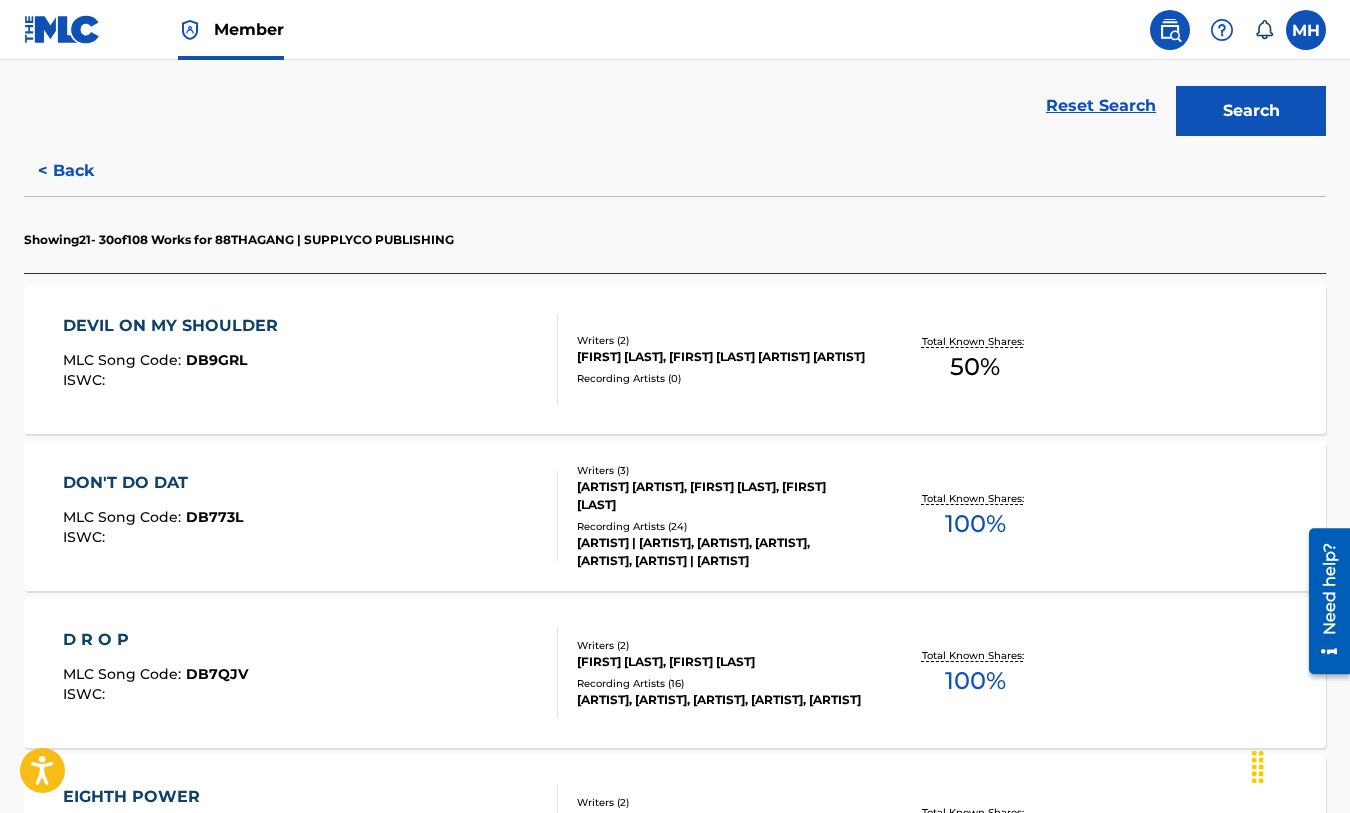 scroll, scrollTop: 0, scrollLeft: 0, axis: both 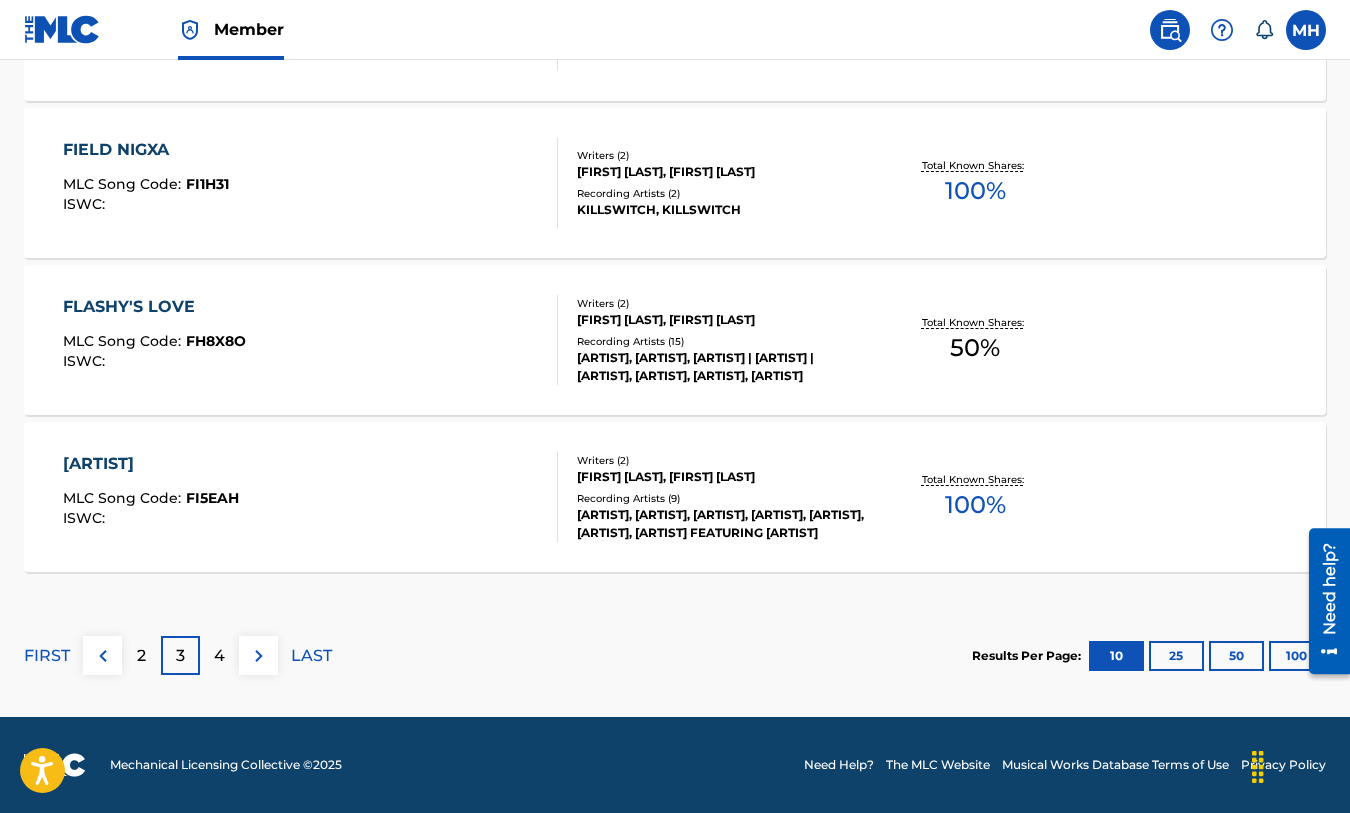 click on "4" at bounding box center (219, 656) 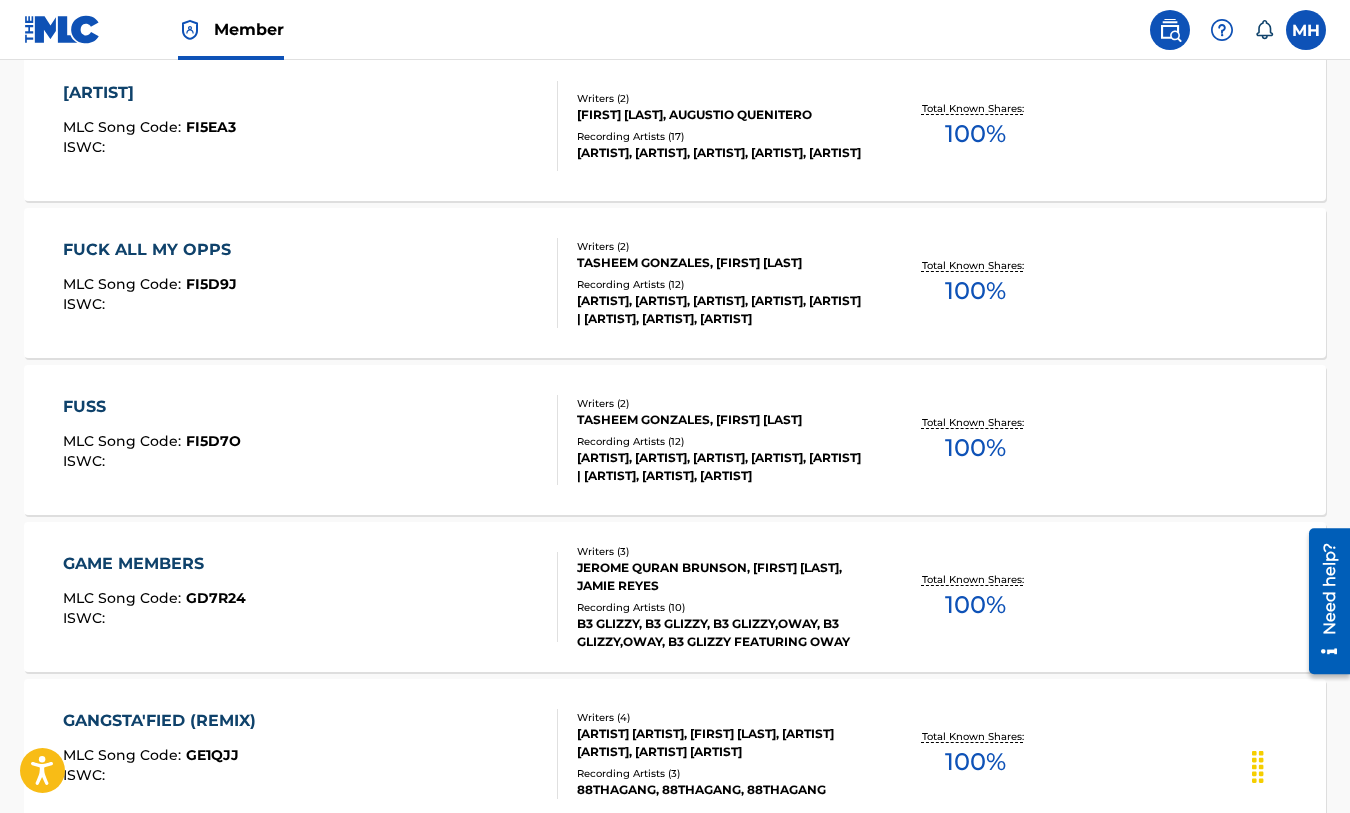 scroll, scrollTop: 826, scrollLeft: 0, axis: vertical 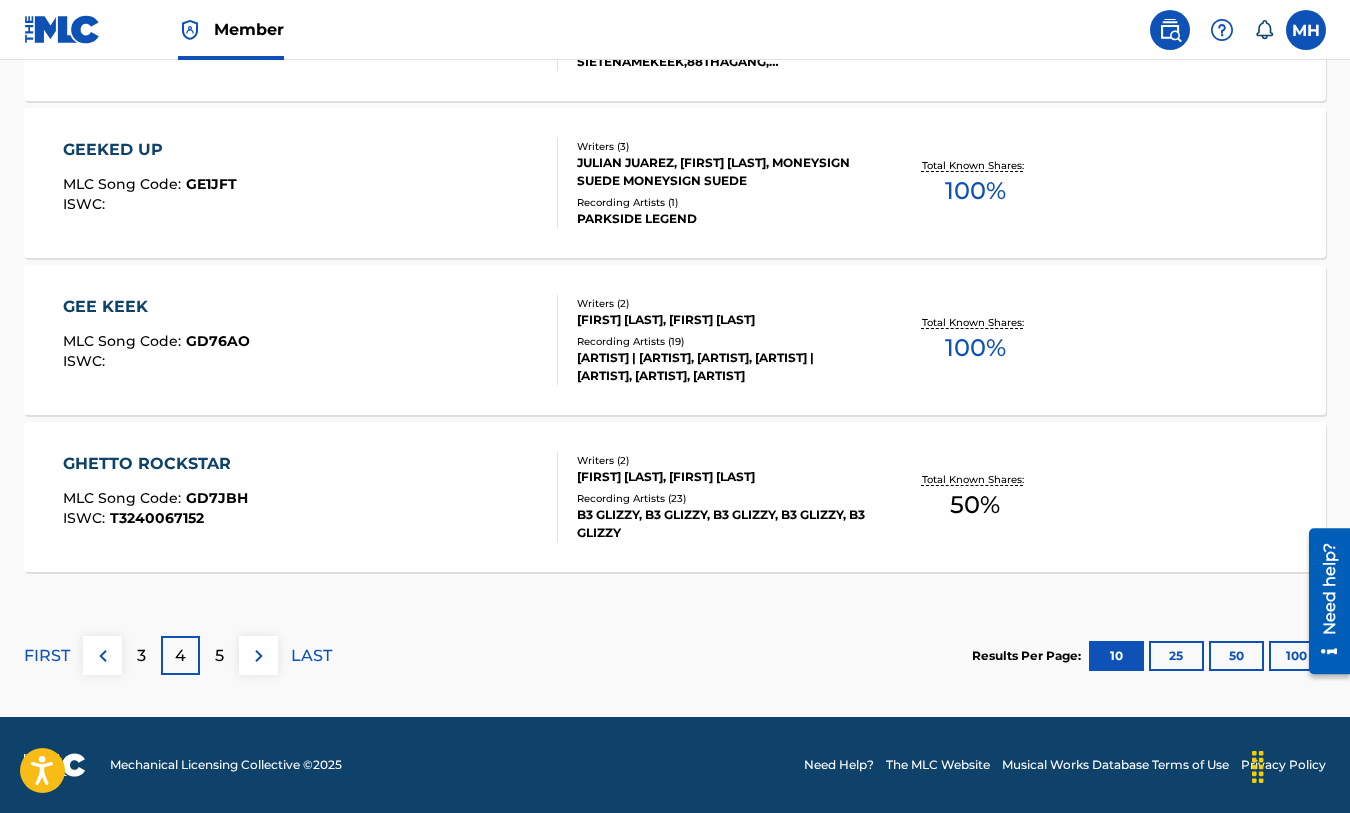 click on "5" at bounding box center [219, 656] 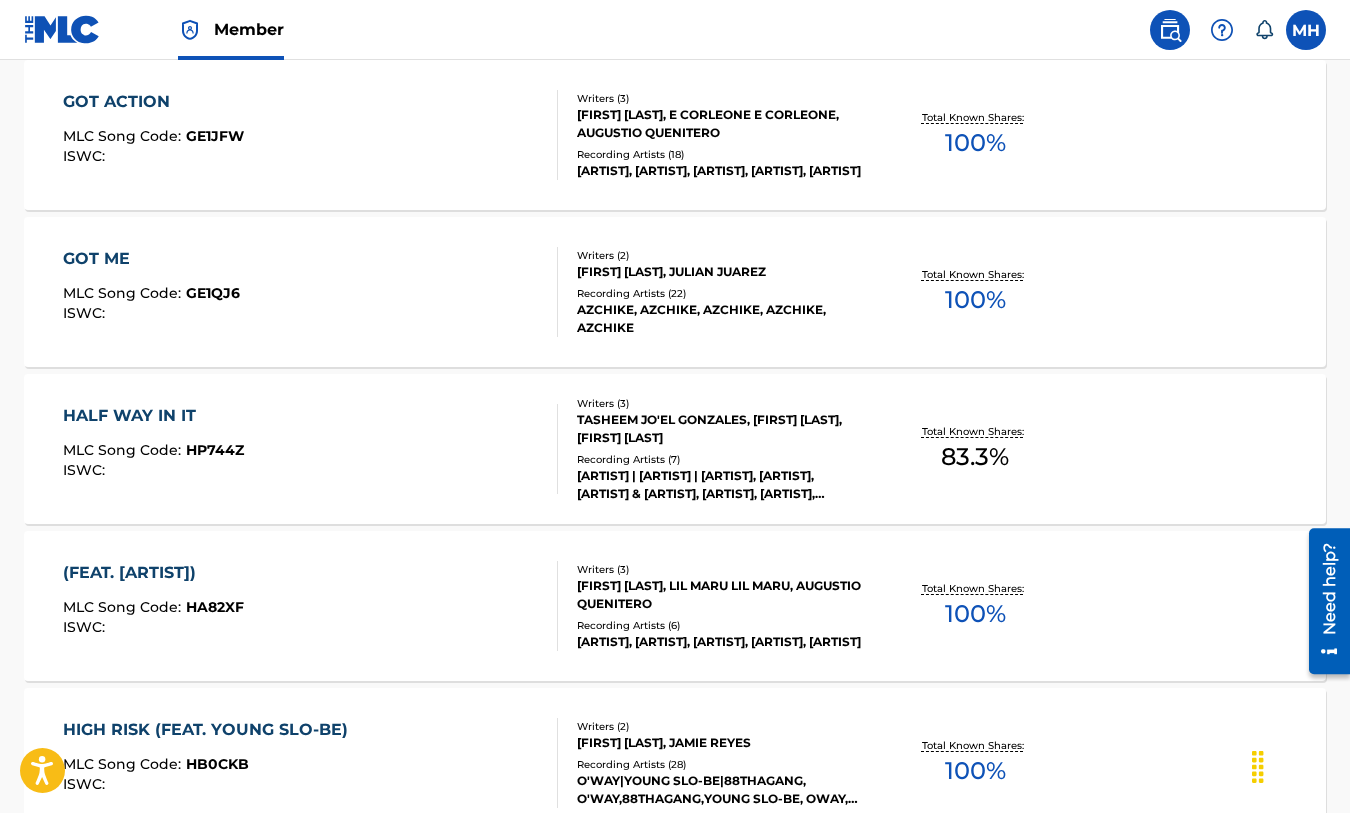 scroll, scrollTop: 969, scrollLeft: 0, axis: vertical 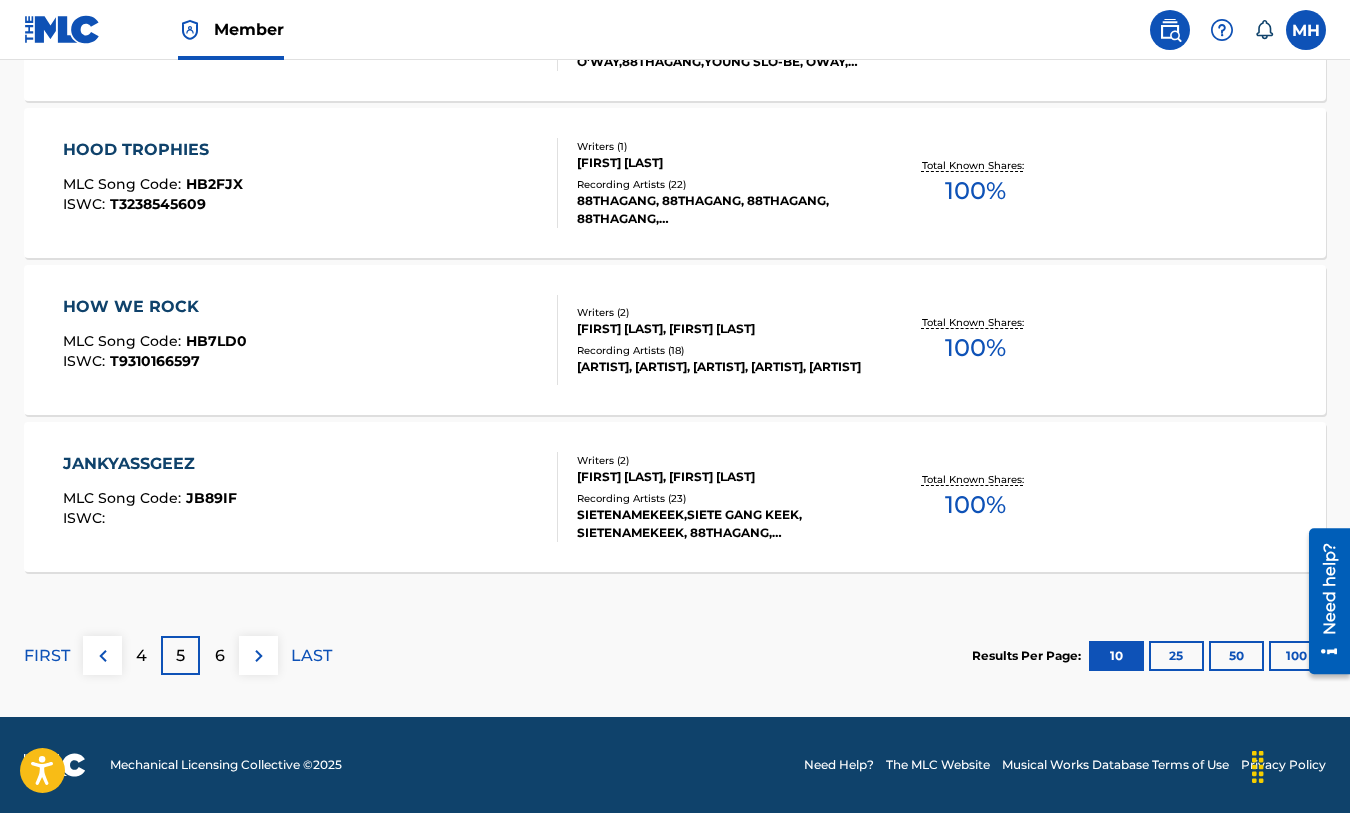 click on "6" at bounding box center (220, 656) 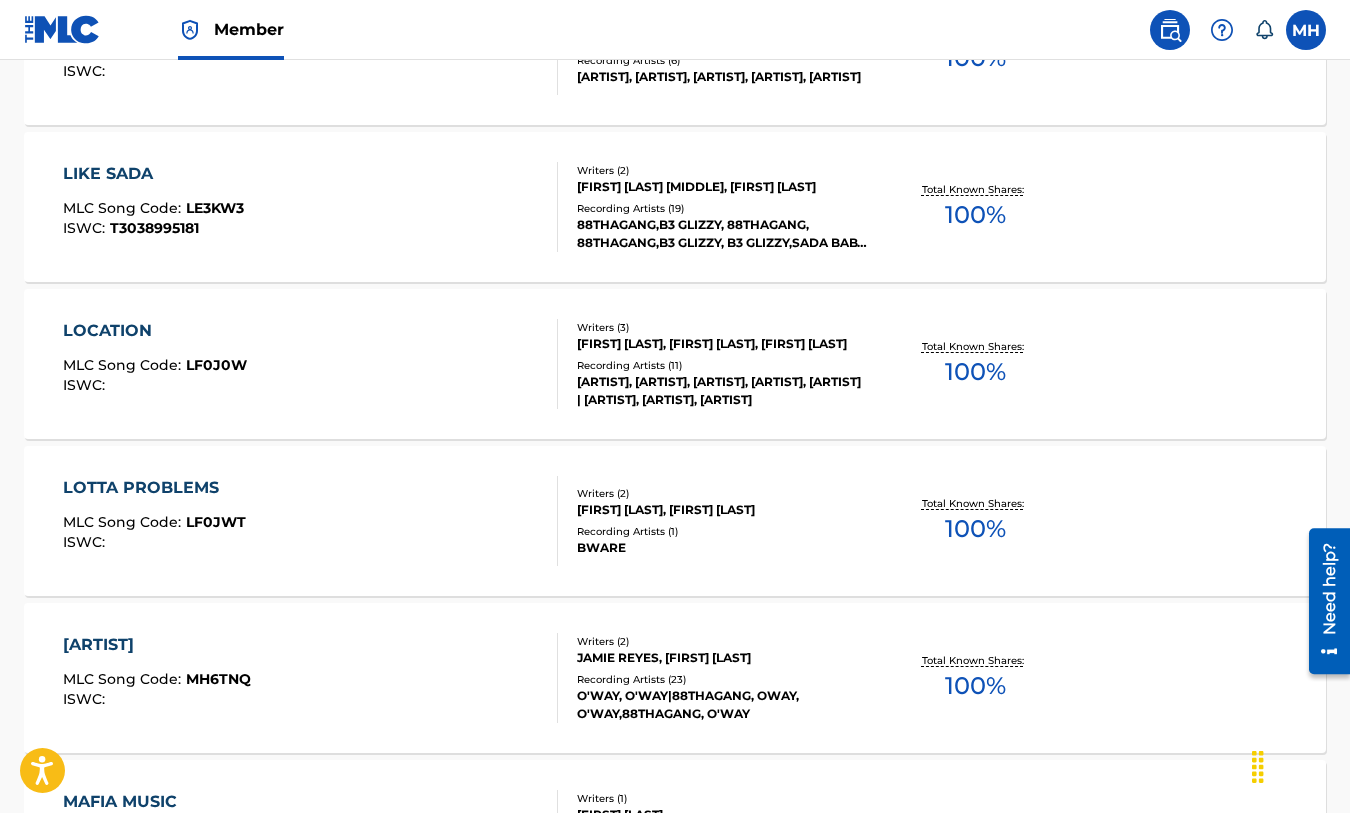 scroll, scrollTop: 1053, scrollLeft: 0, axis: vertical 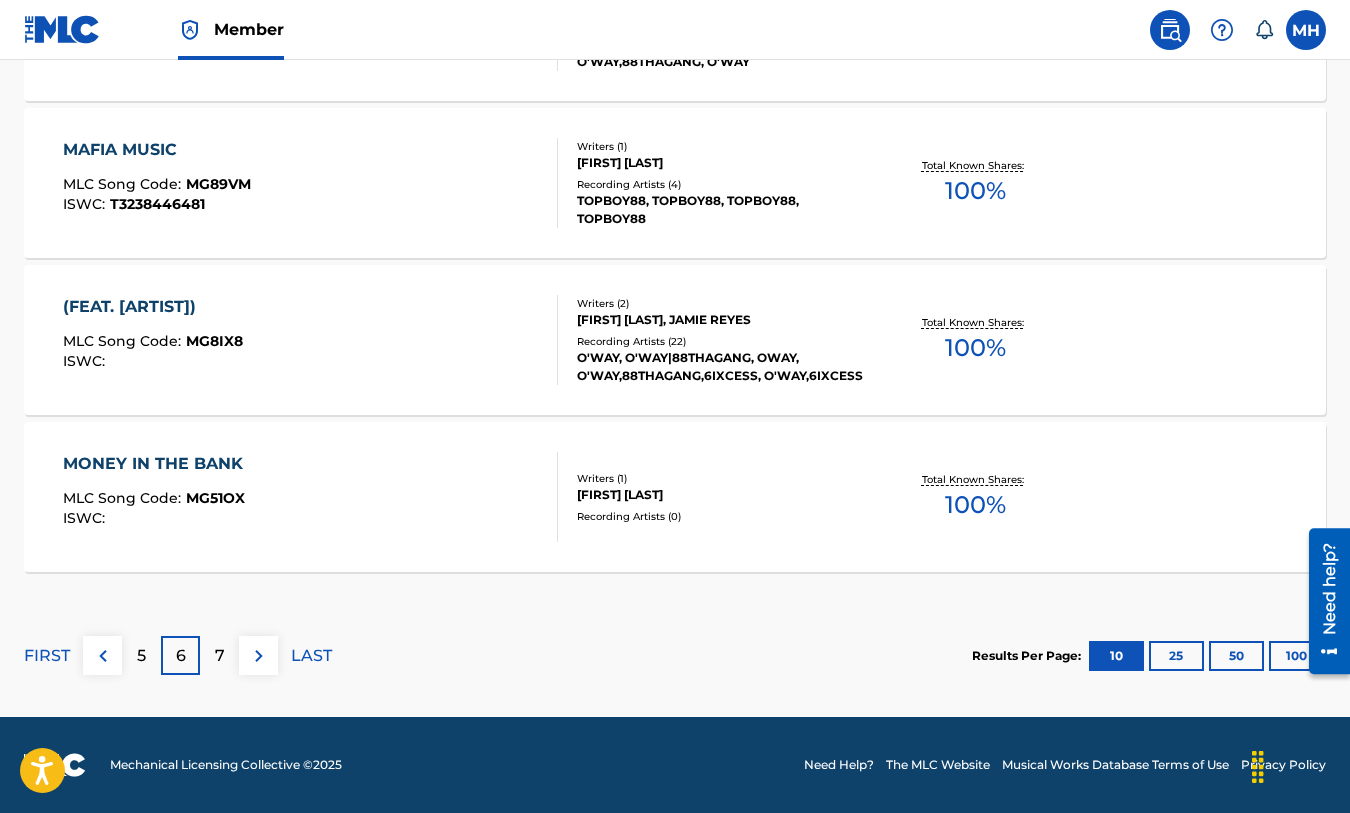 click on "7" at bounding box center (219, 655) 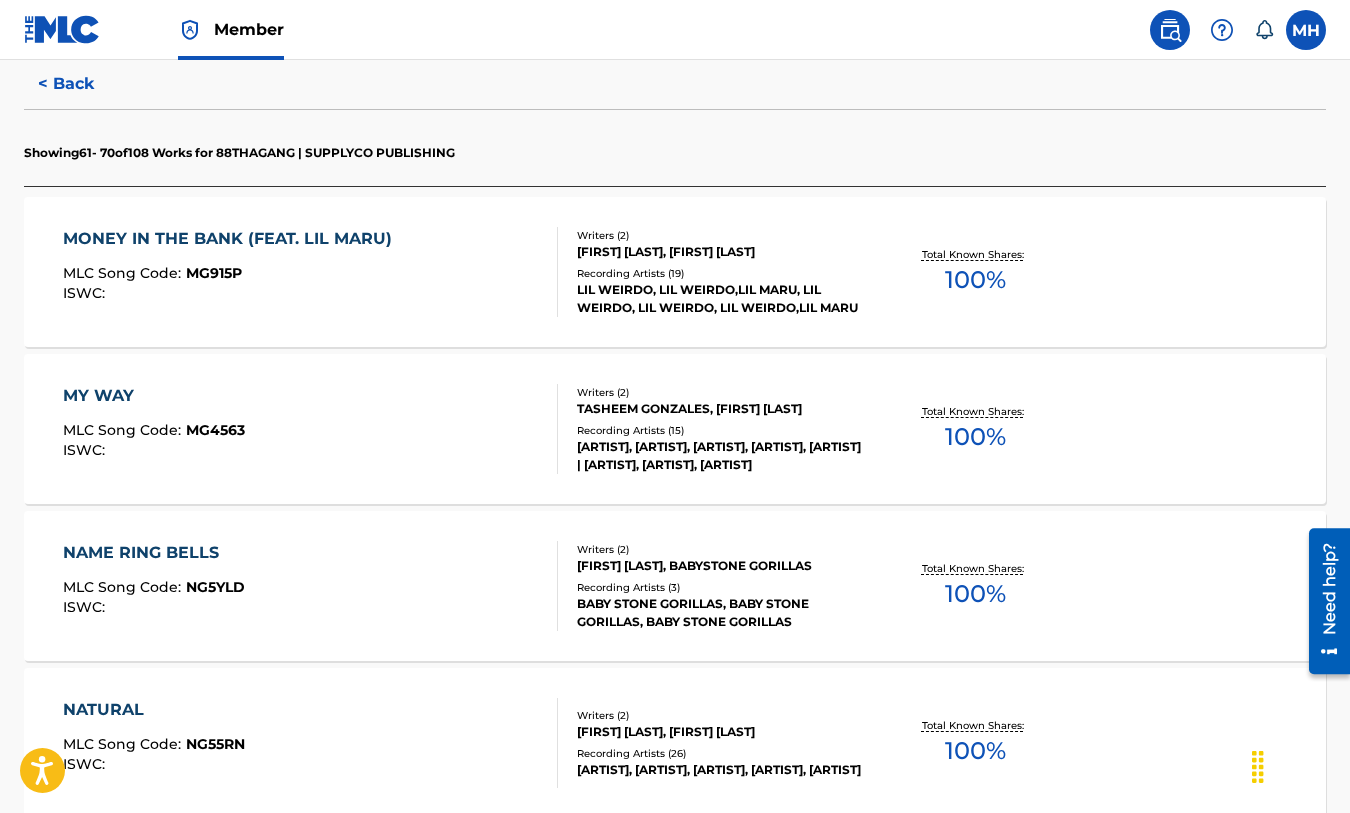 scroll, scrollTop: 519, scrollLeft: 0, axis: vertical 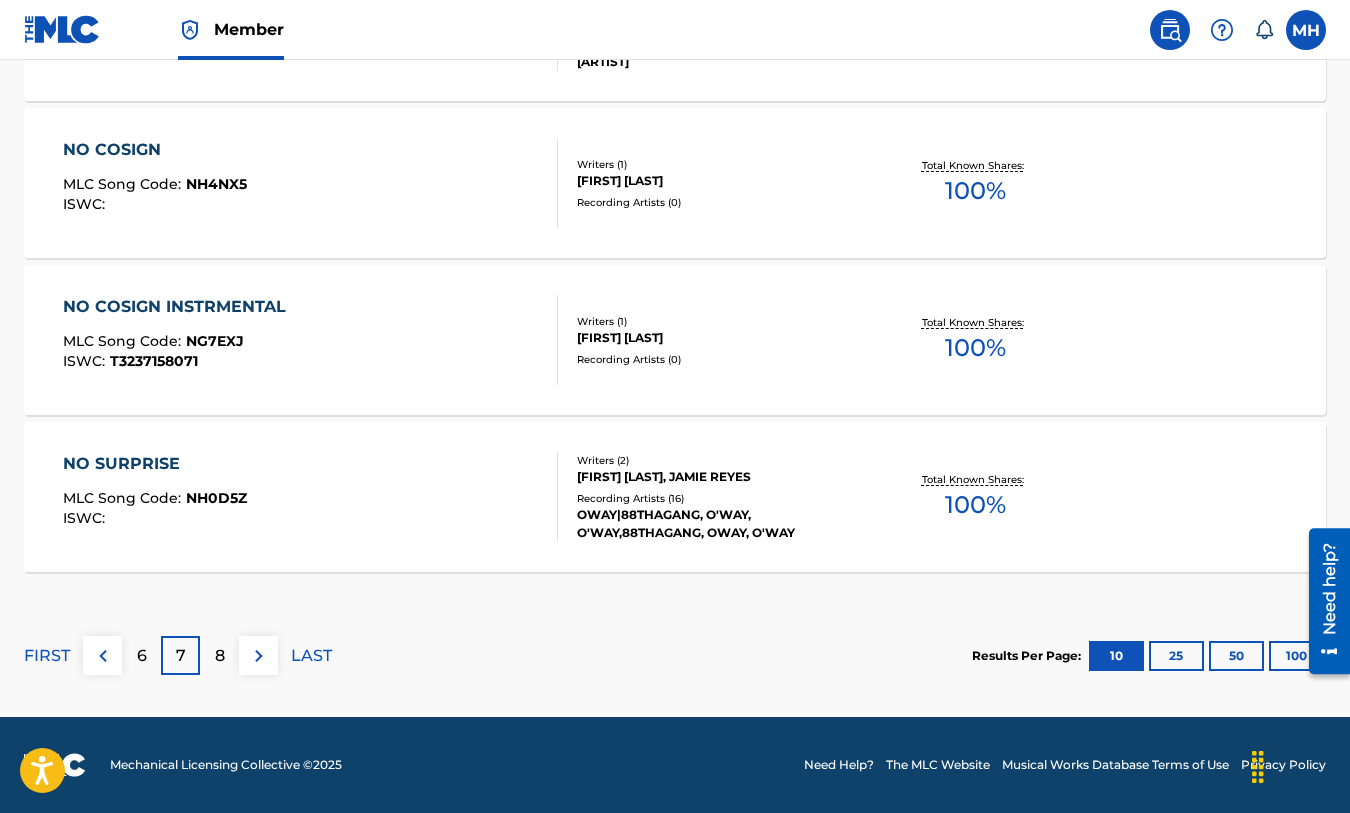 click on "8" at bounding box center [220, 656] 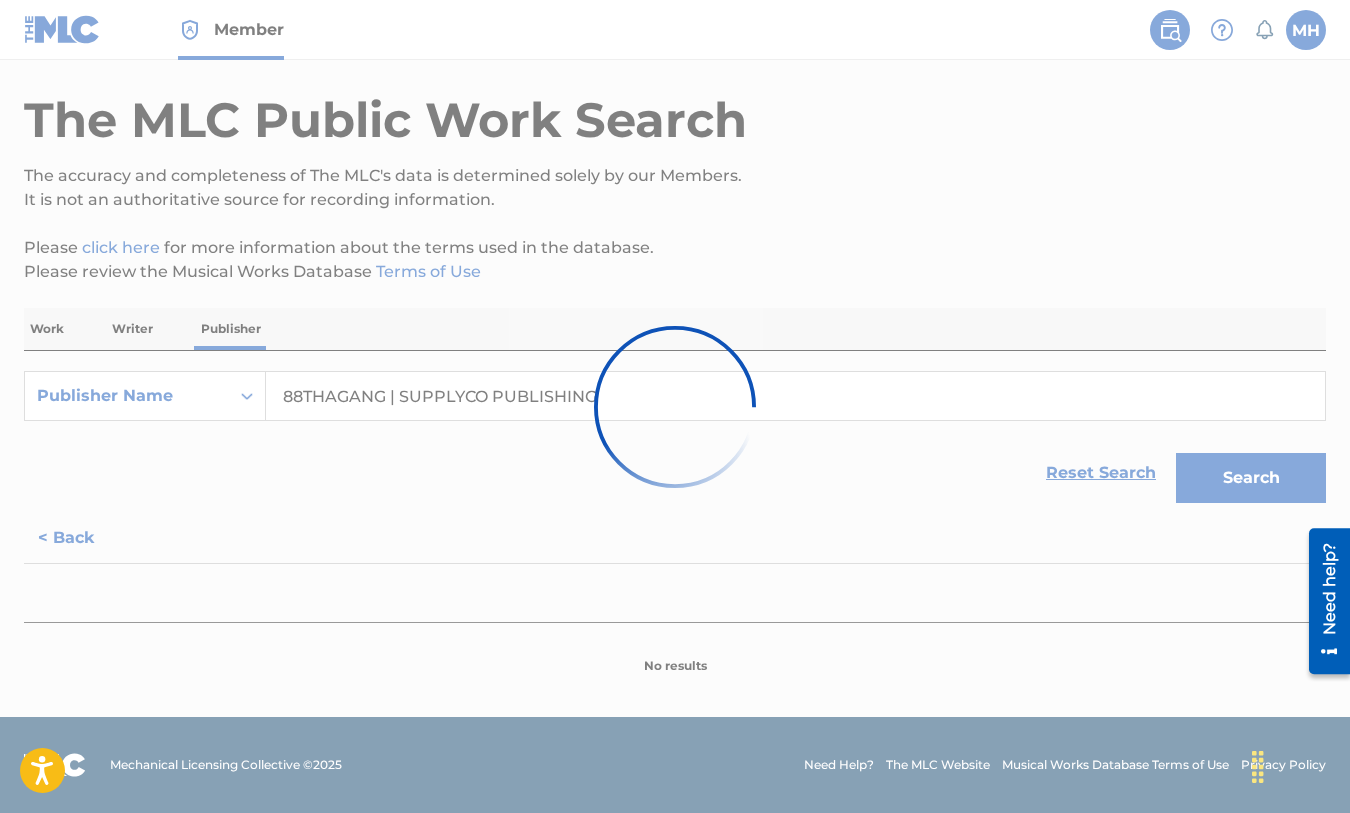 scroll, scrollTop: 1716, scrollLeft: 0, axis: vertical 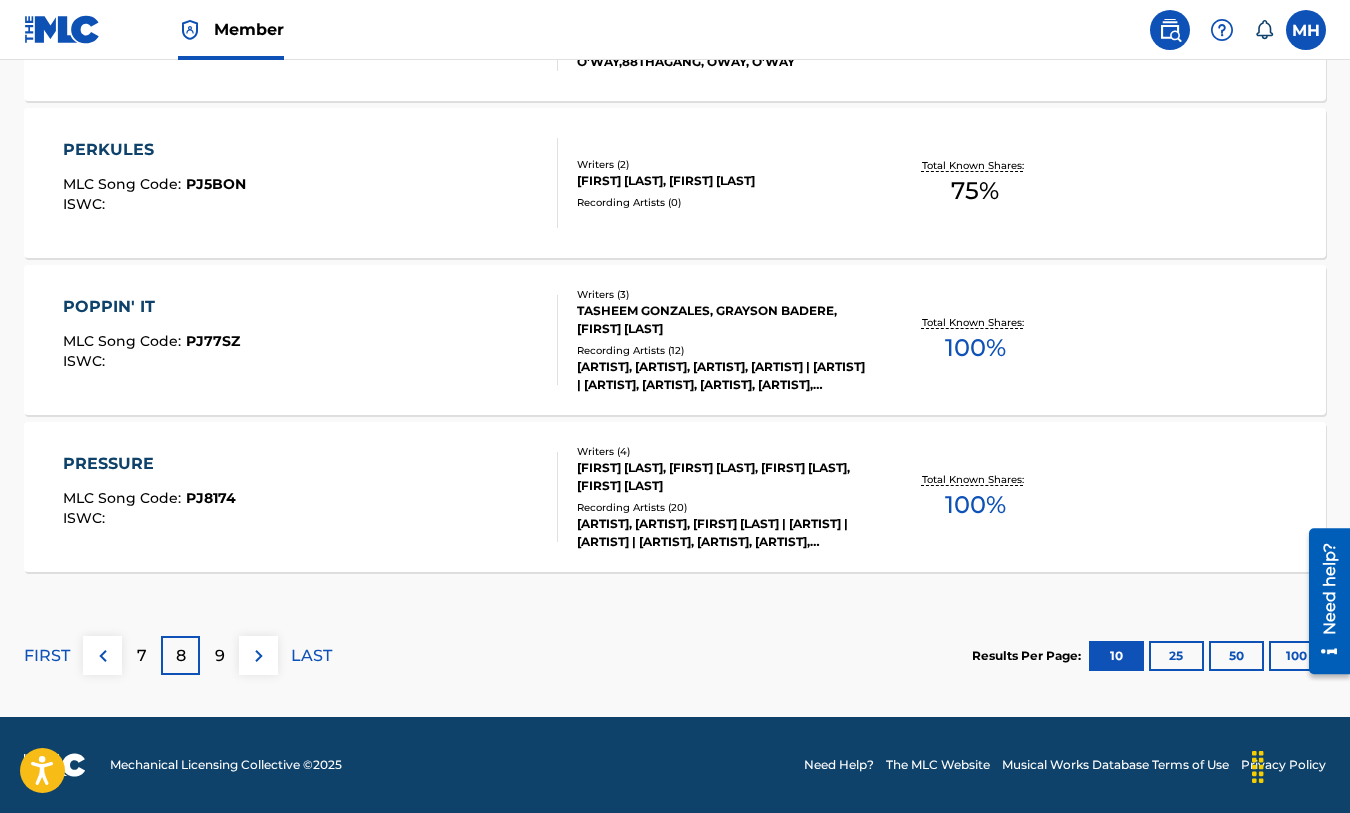 click on "8" at bounding box center (181, 656) 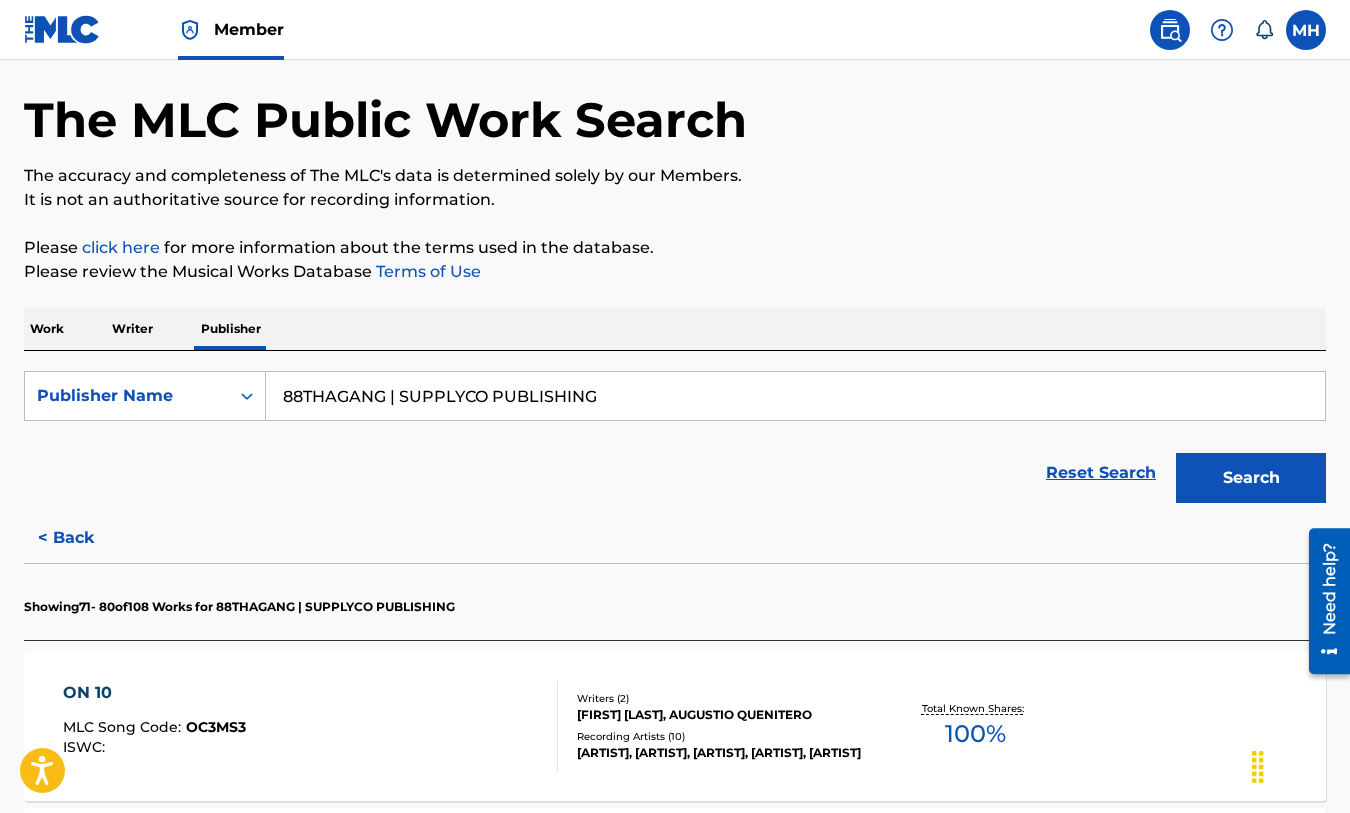 scroll, scrollTop: 1716, scrollLeft: 0, axis: vertical 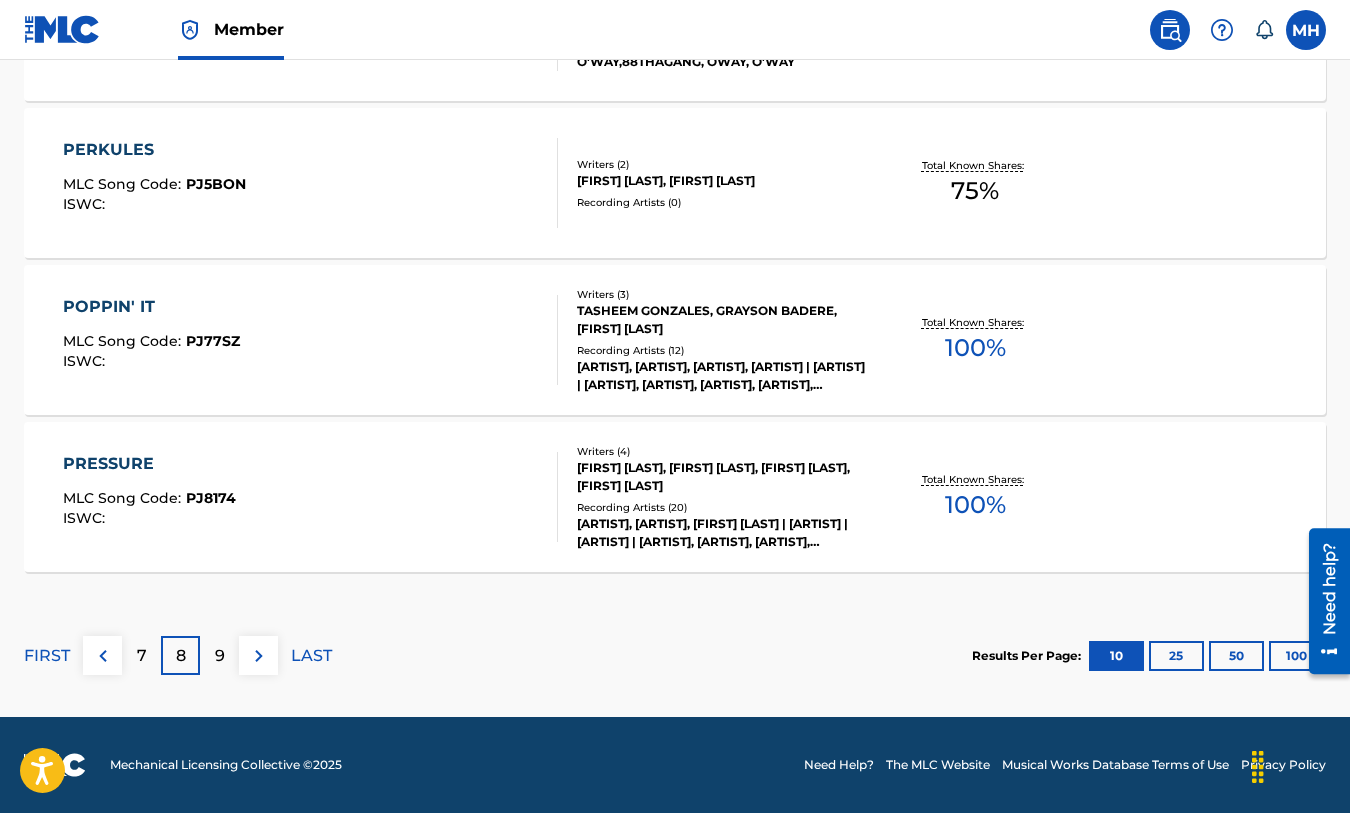 click on "9" at bounding box center [220, 656] 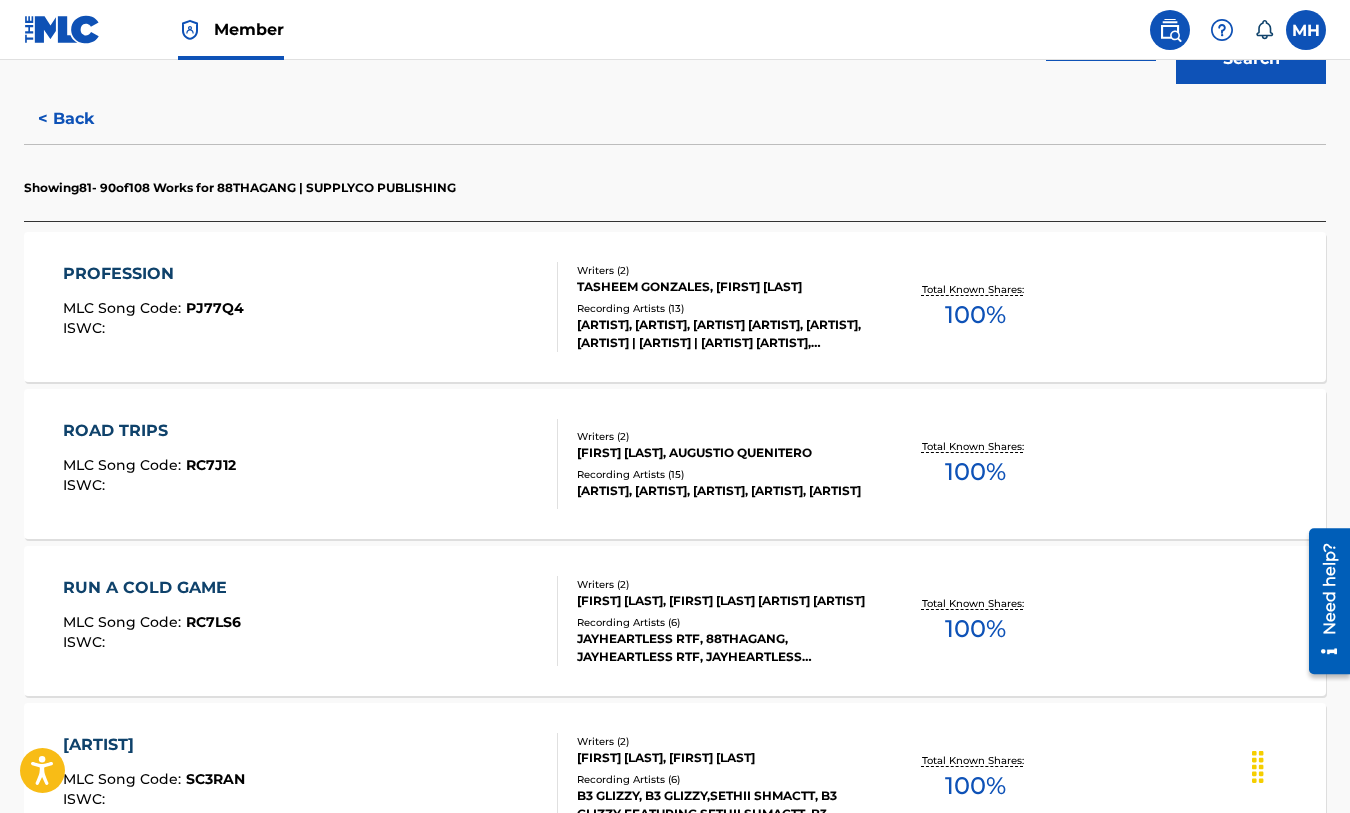 scroll, scrollTop: 488, scrollLeft: 0, axis: vertical 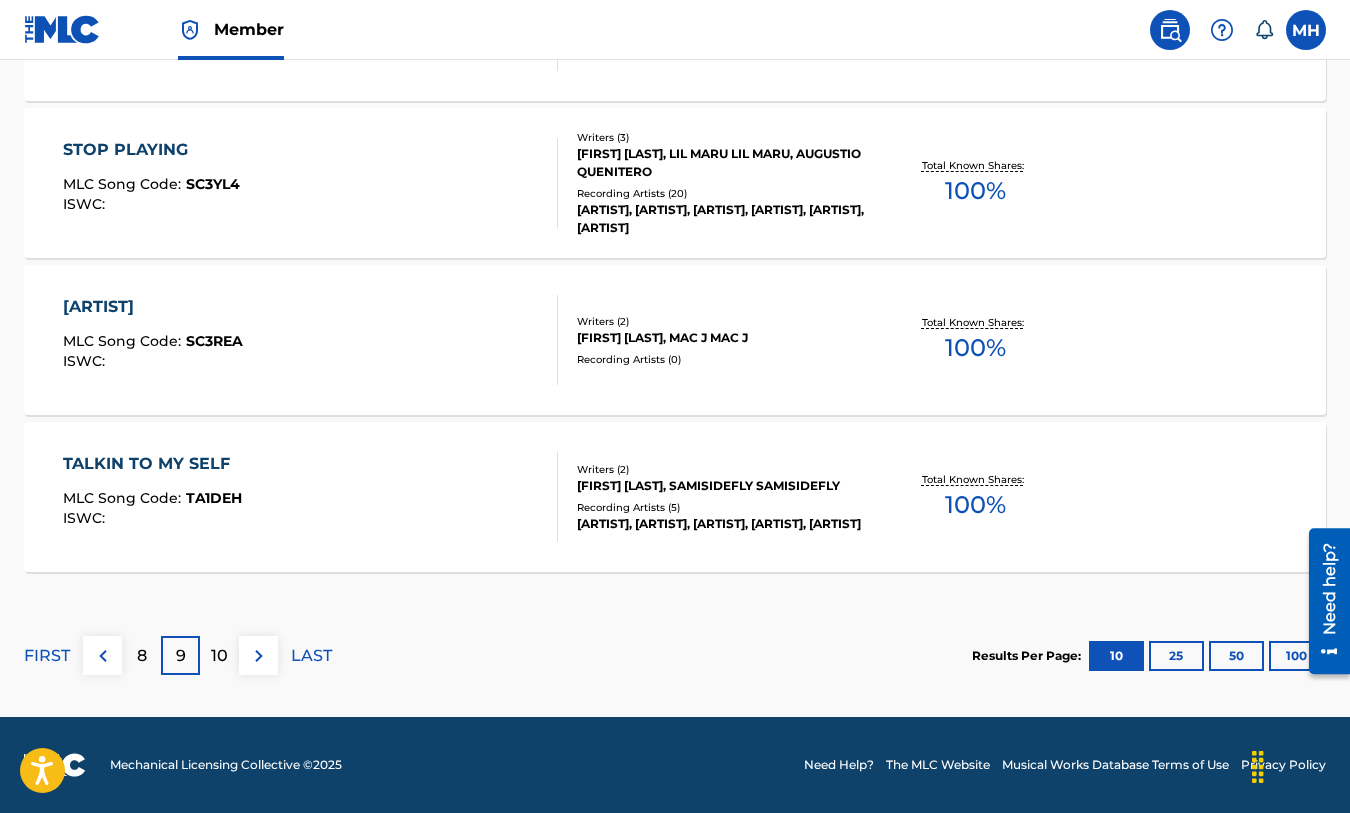 click on "10" at bounding box center [219, 656] 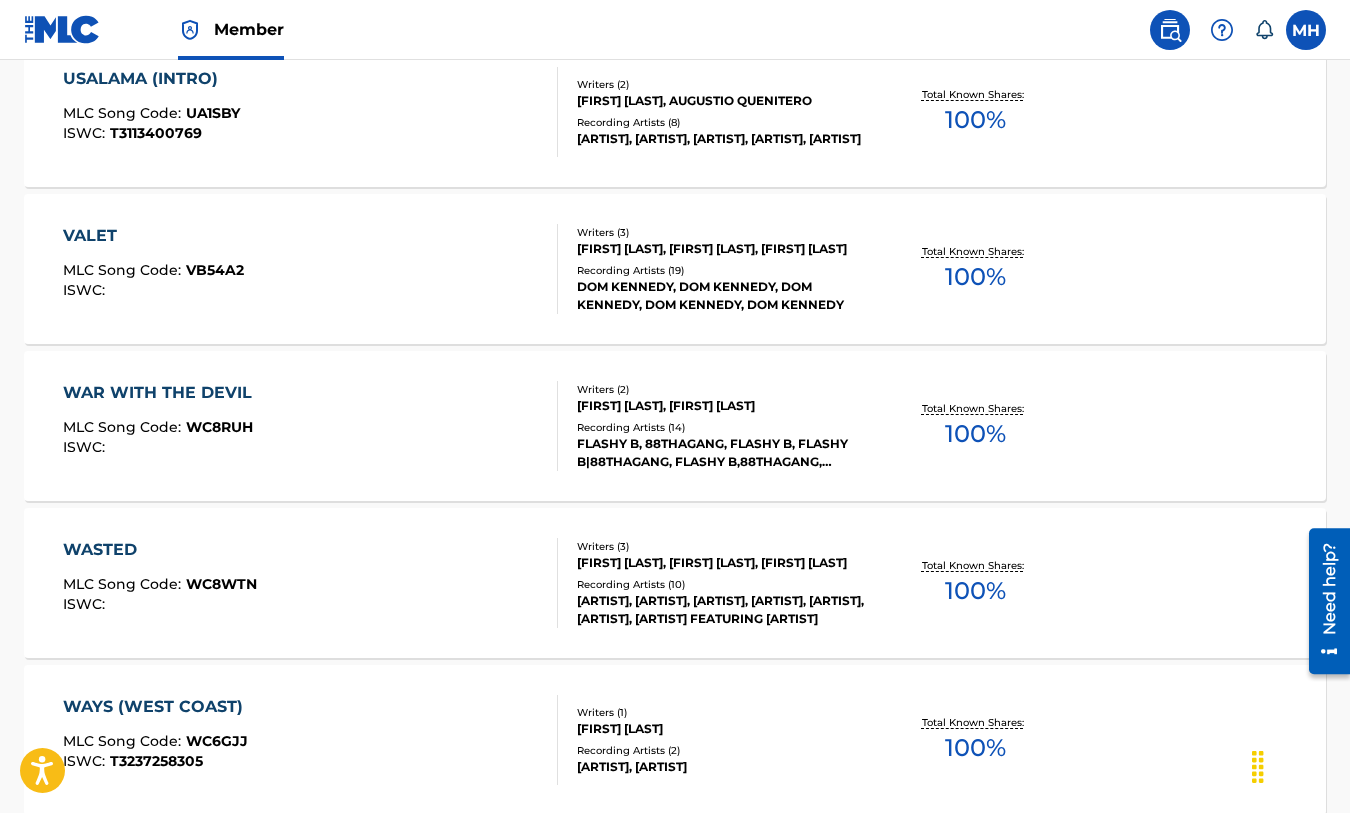 scroll, scrollTop: 1458, scrollLeft: 0, axis: vertical 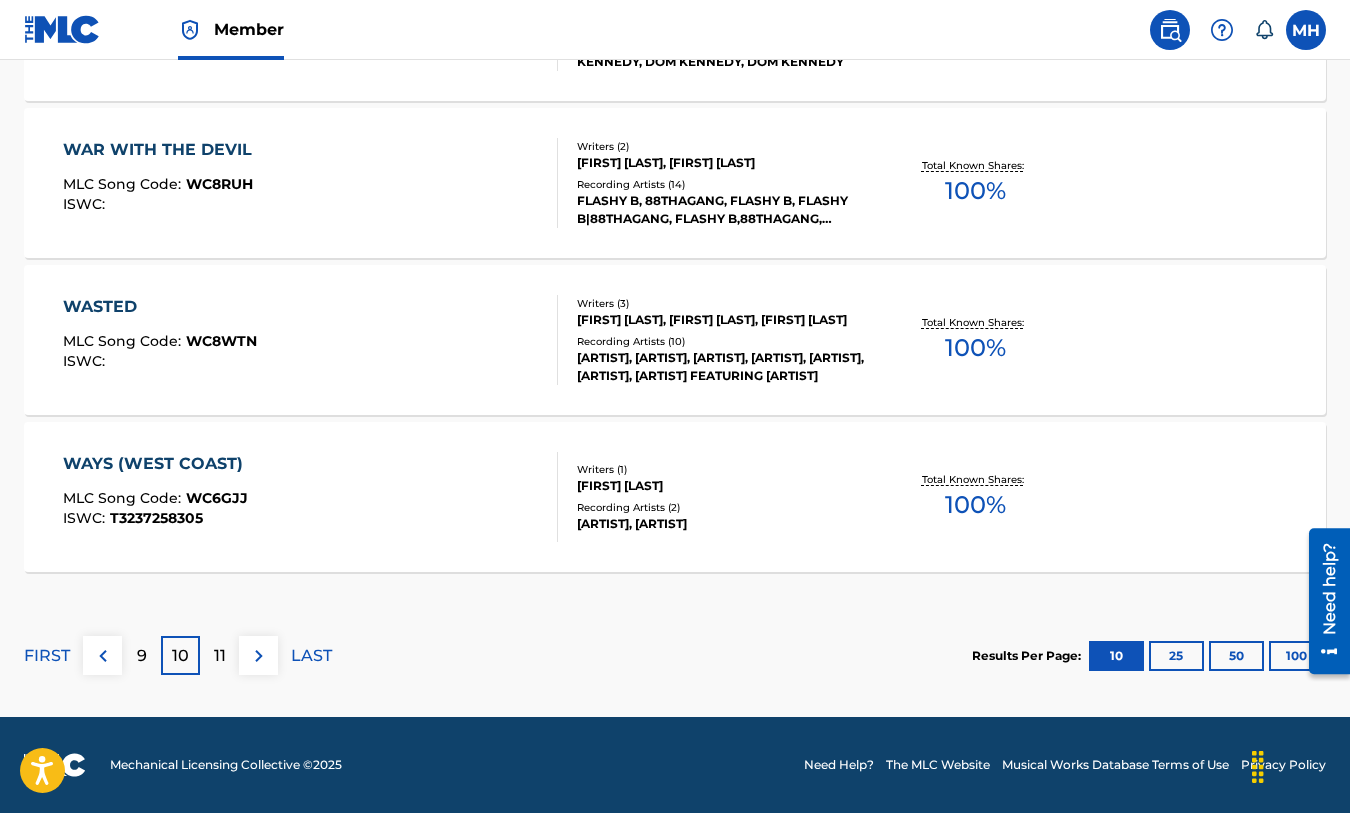 click on "11" at bounding box center [220, 656] 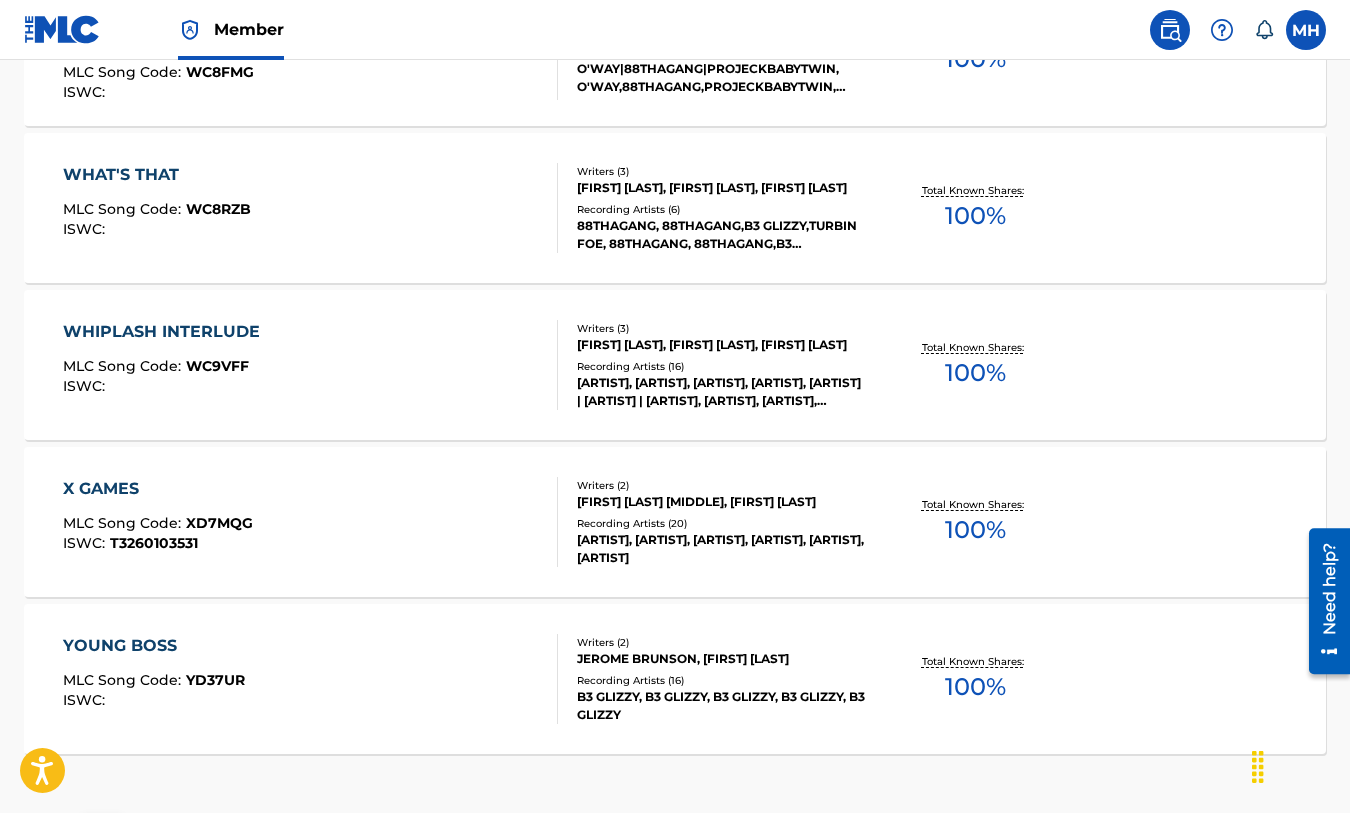 scroll, scrollTop: 1214, scrollLeft: 0, axis: vertical 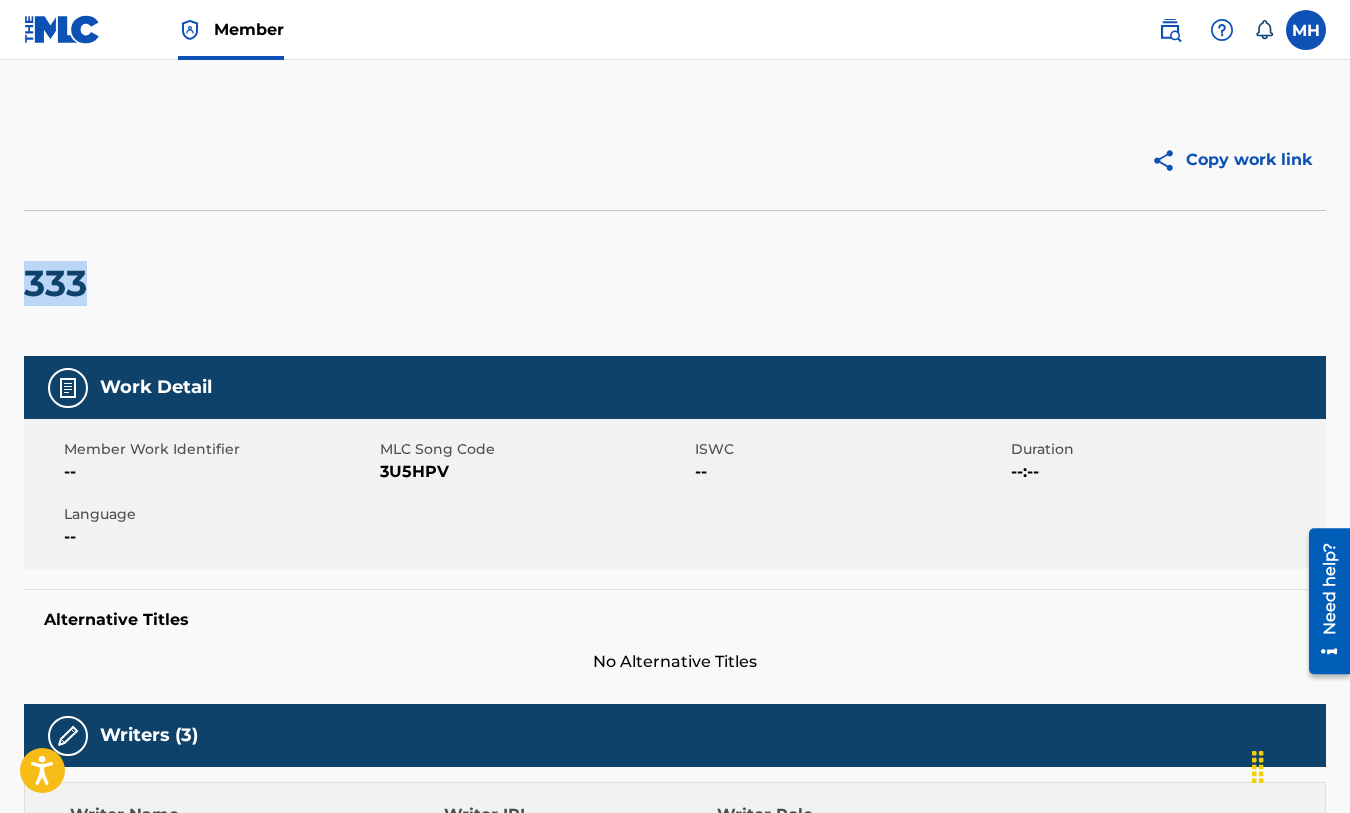 drag, startPoint x: 96, startPoint y: 282, endPoint x: 25, endPoint y: 282, distance: 71 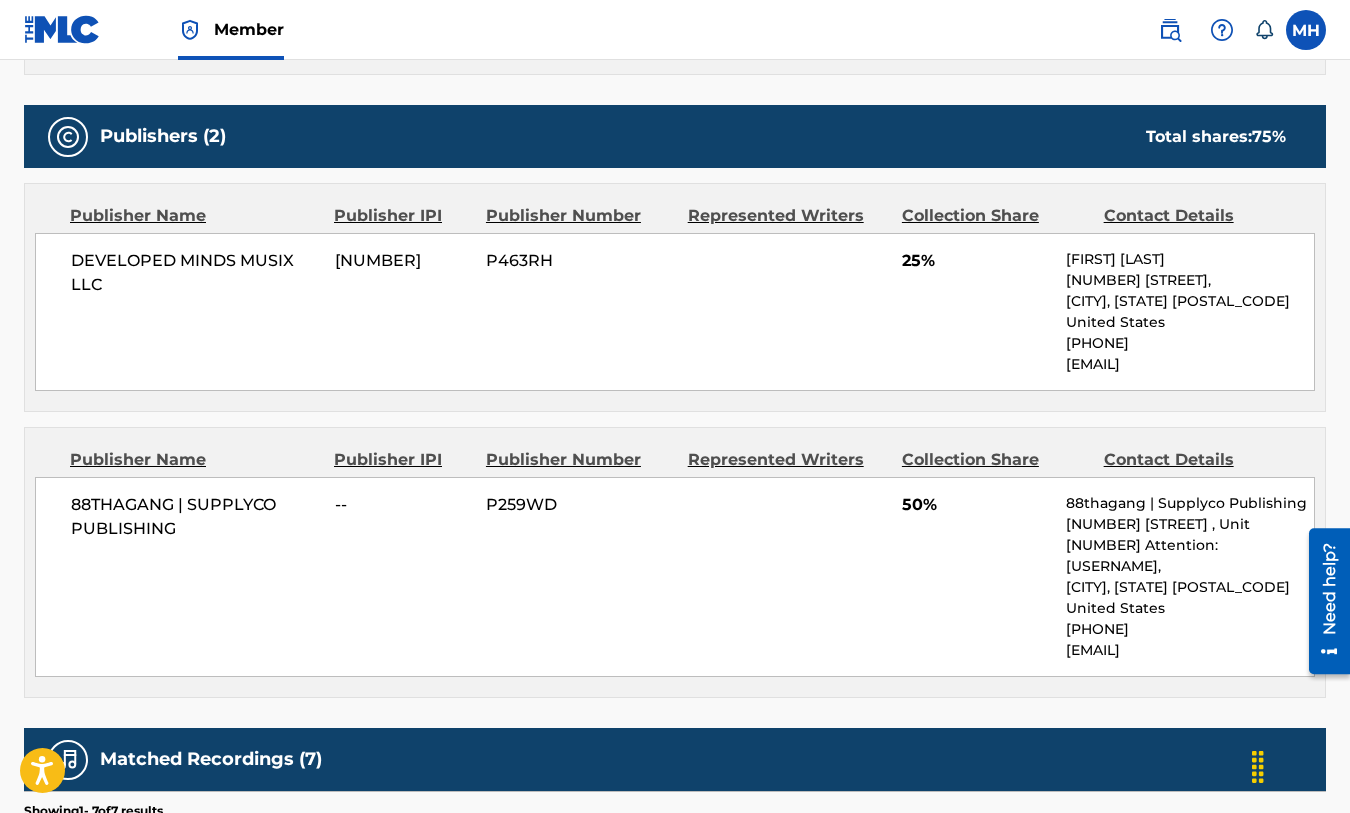 scroll, scrollTop: 874, scrollLeft: 0, axis: vertical 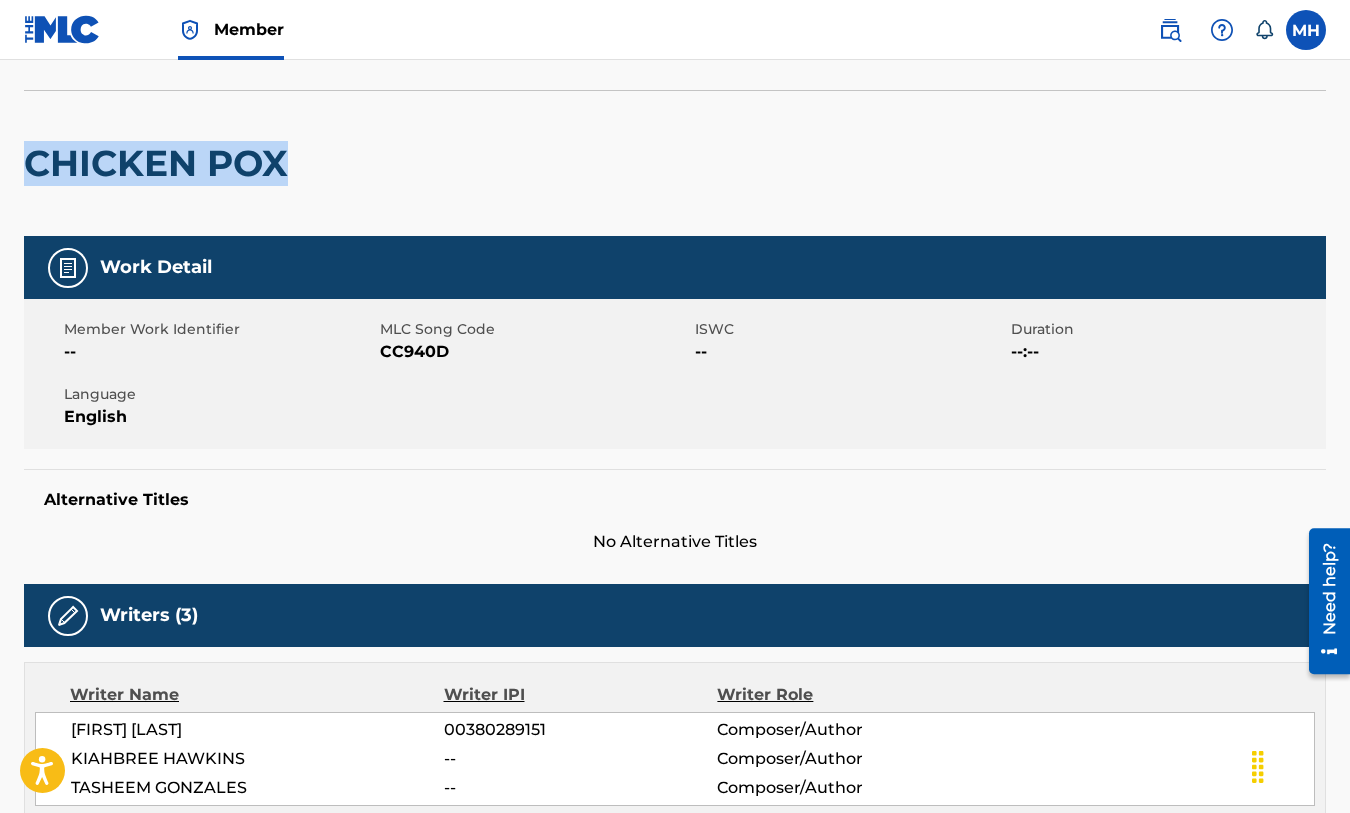 drag, startPoint x: 294, startPoint y: 160, endPoint x: -30, endPoint y: 160, distance: 324 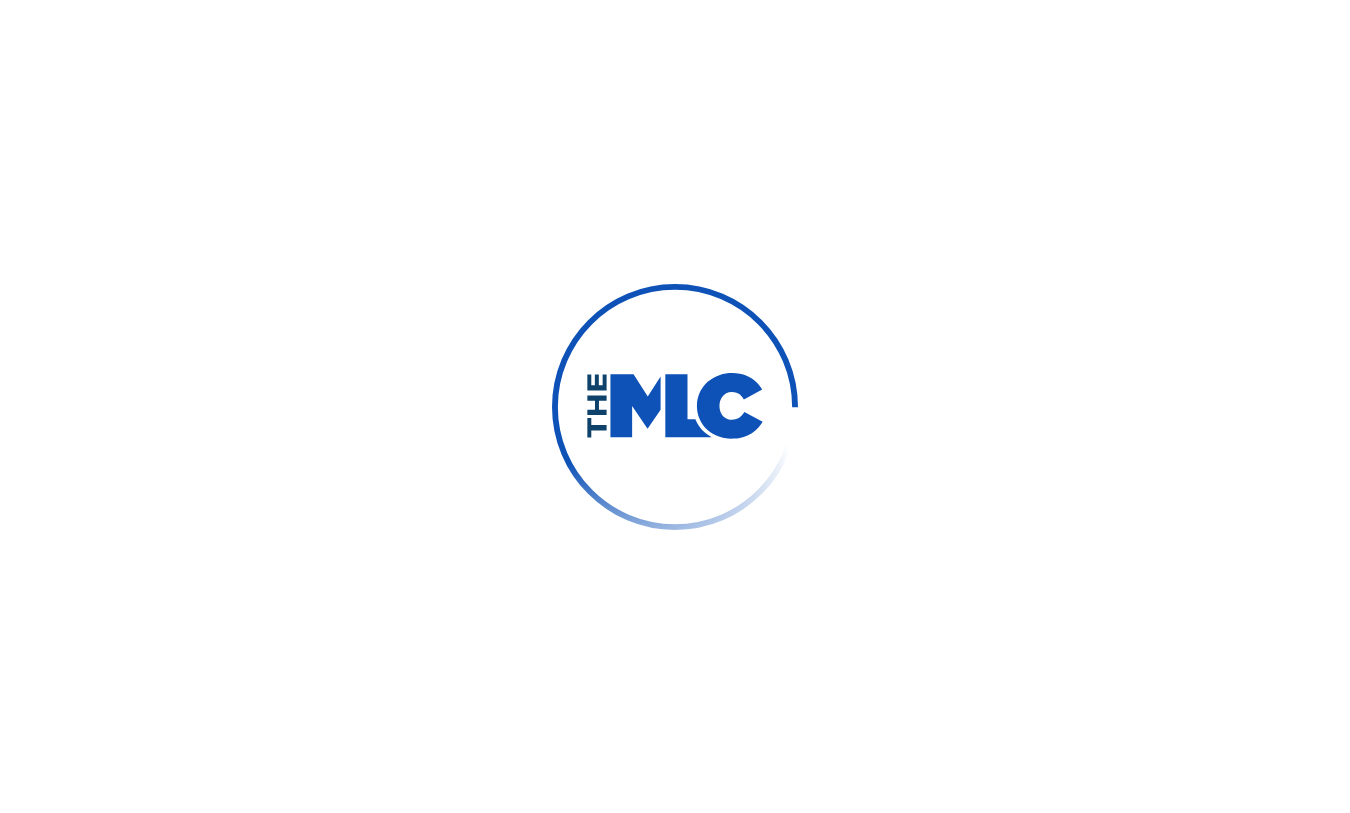 scroll, scrollTop: 0, scrollLeft: 0, axis: both 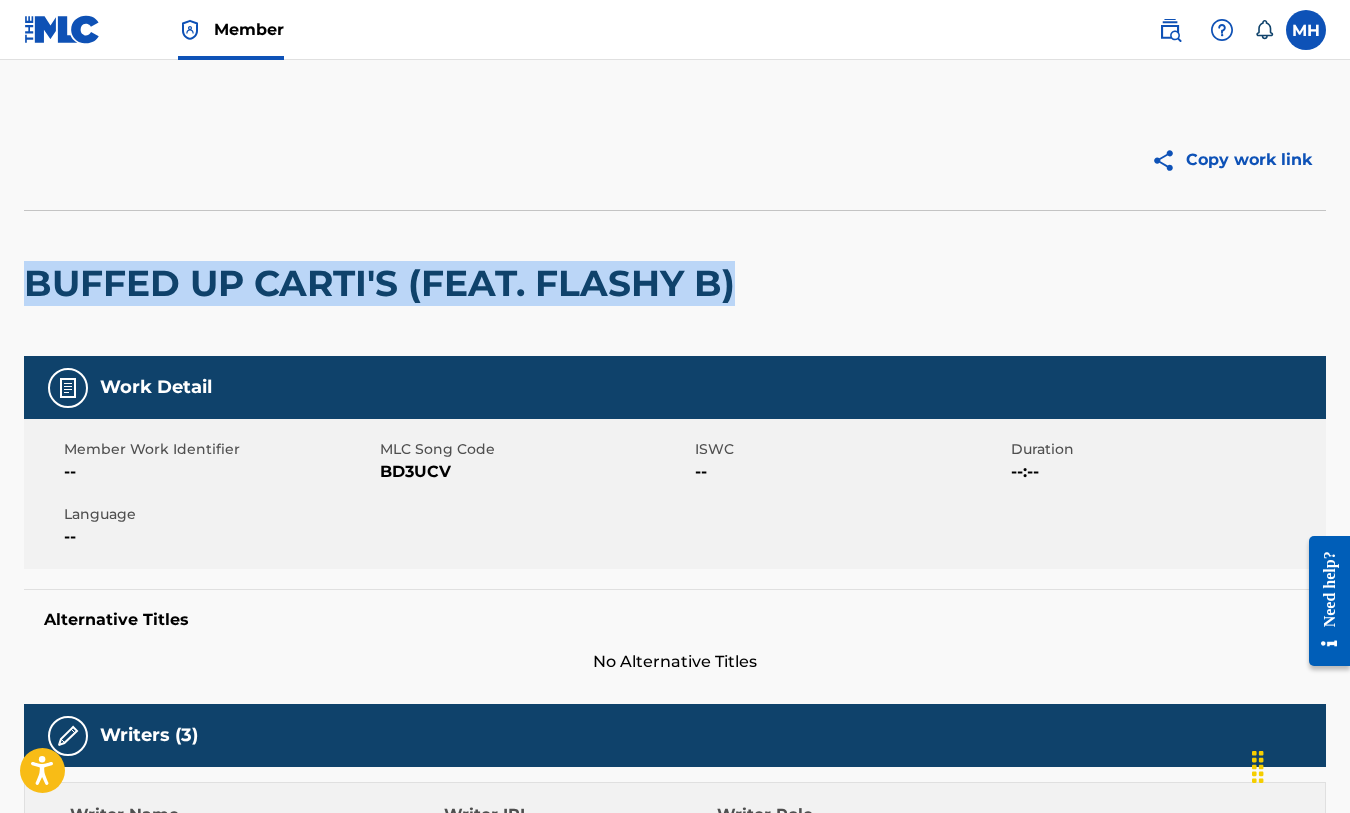 drag, startPoint x: 754, startPoint y: 295, endPoint x: 26, endPoint y: 279, distance: 728.1758 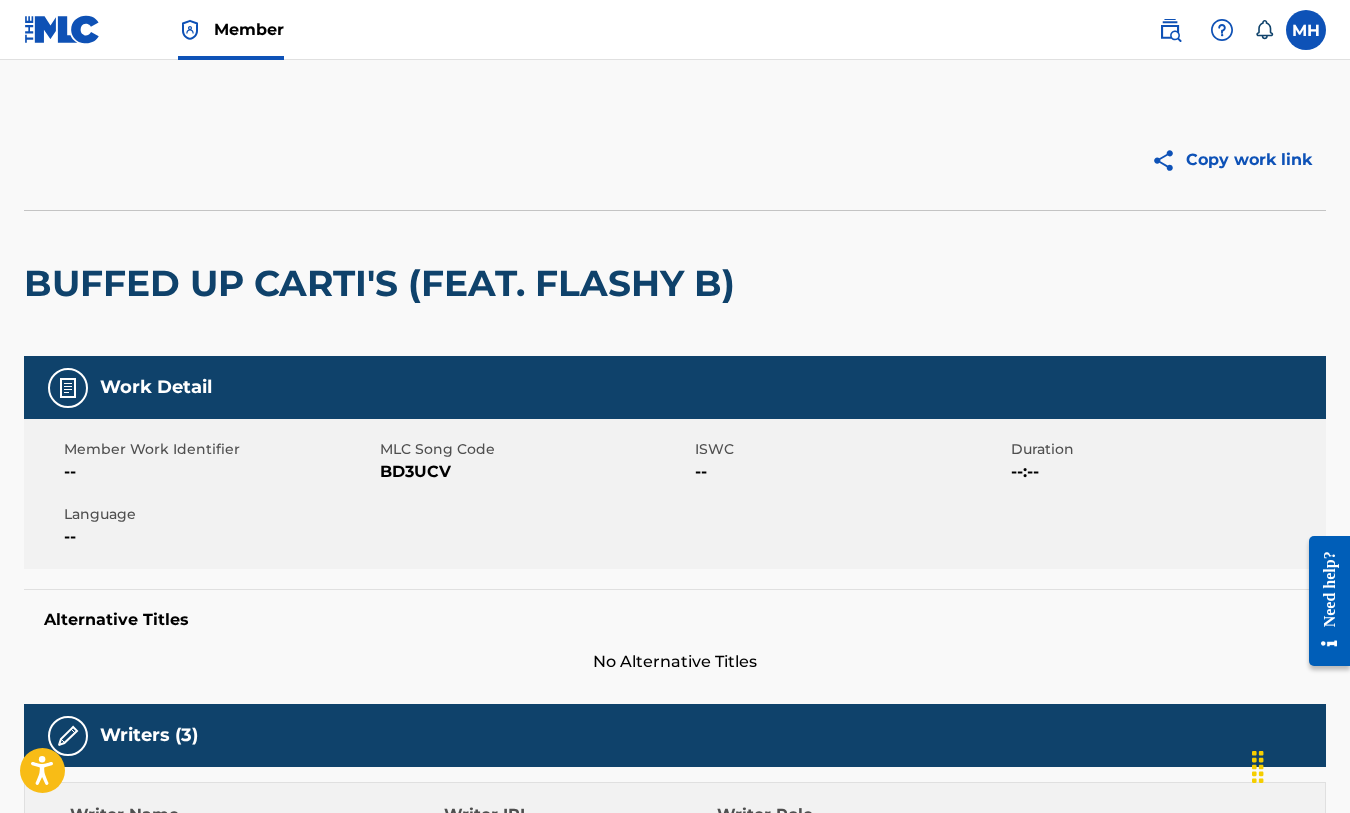 click on "Copy work link" at bounding box center (675, 160) 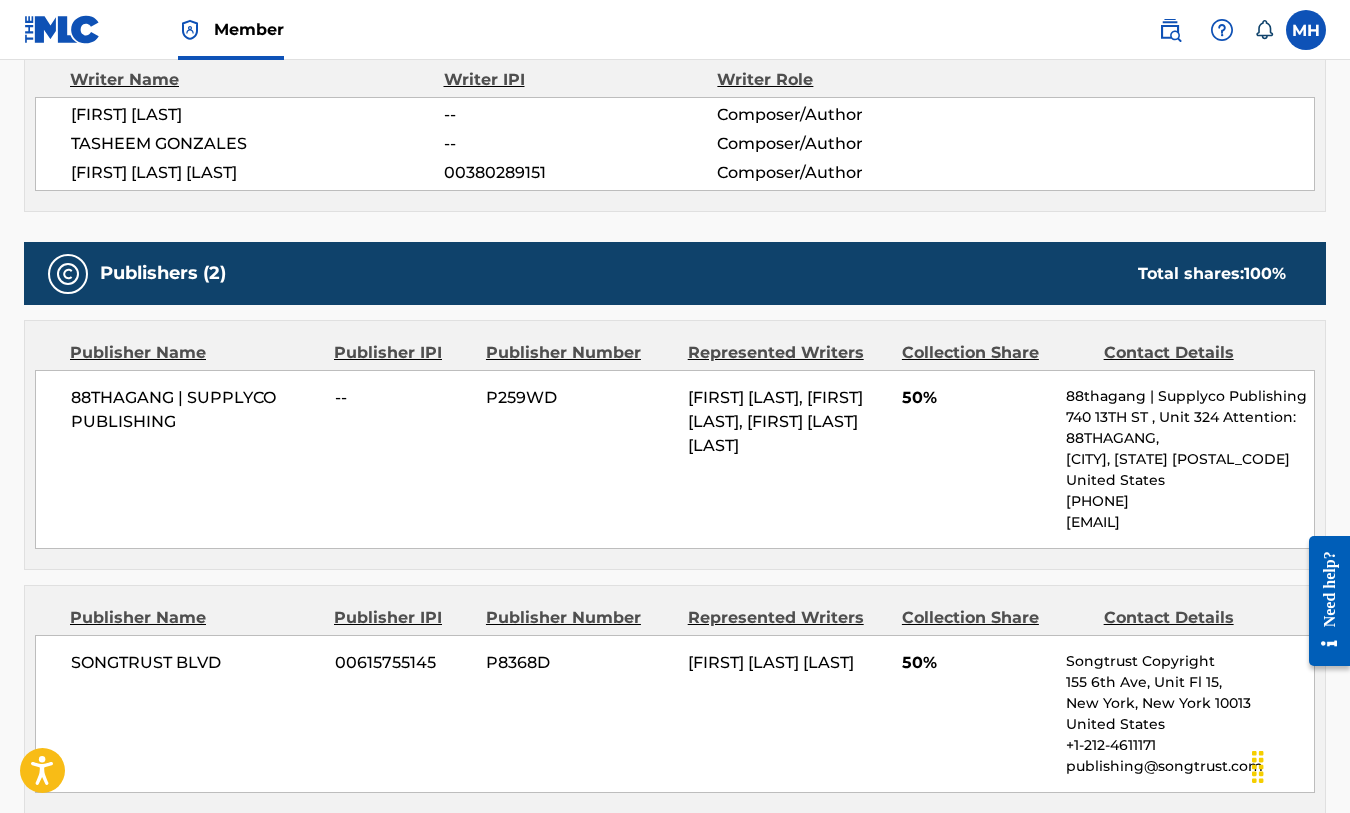 scroll, scrollTop: 769, scrollLeft: 0, axis: vertical 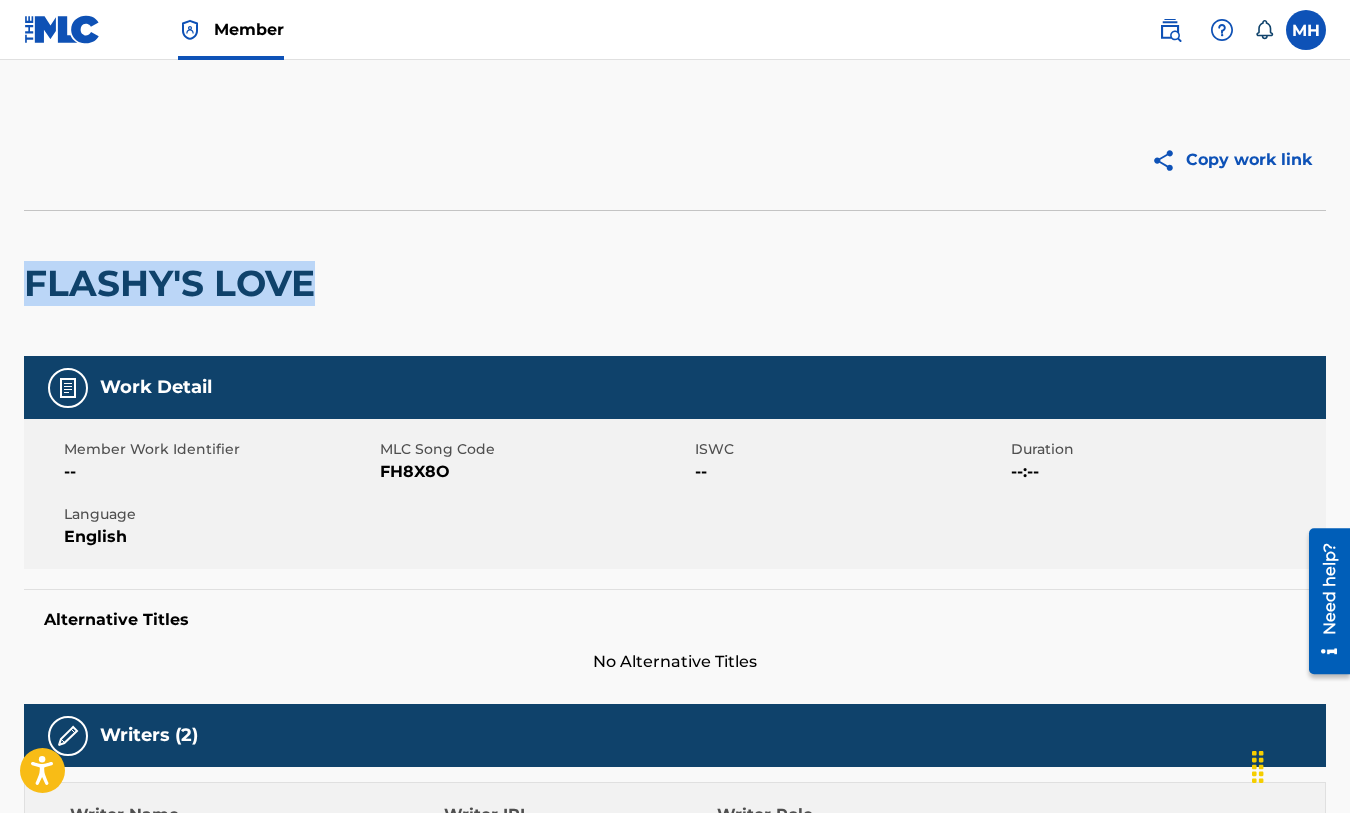 drag, startPoint x: 318, startPoint y: 282, endPoint x: 23, endPoint y: 265, distance: 295.4894 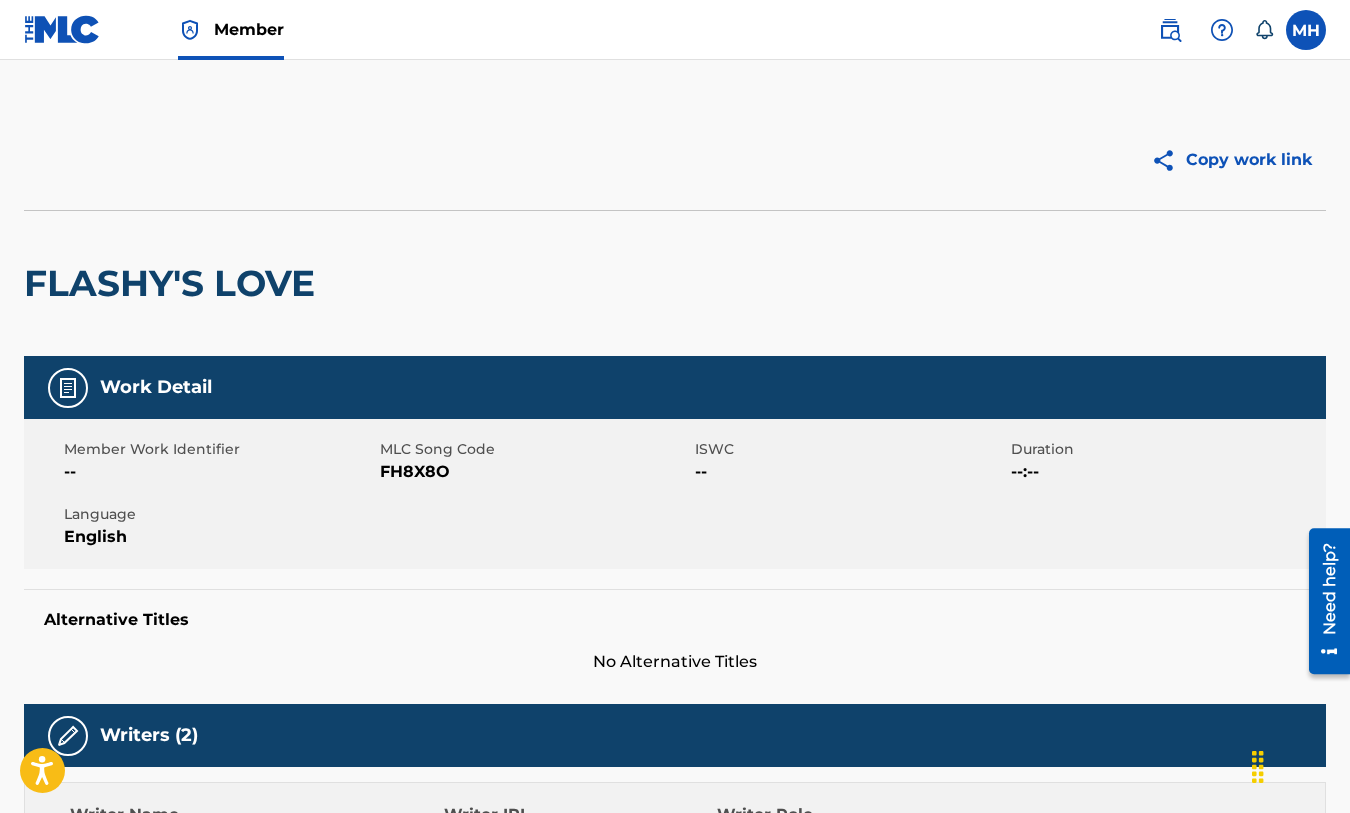 click on "FLASHY'S LOVE" at bounding box center [675, 283] 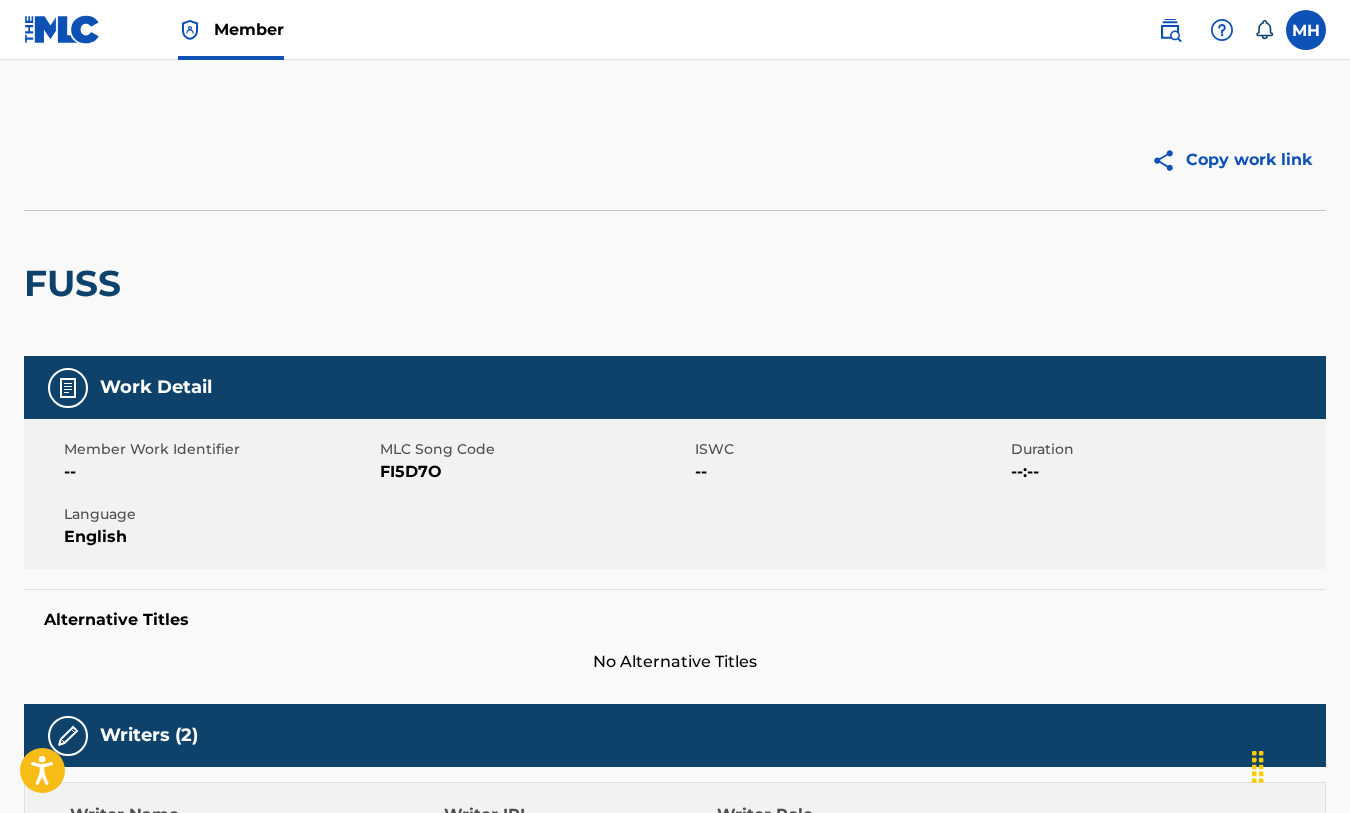 scroll, scrollTop: 0, scrollLeft: 0, axis: both 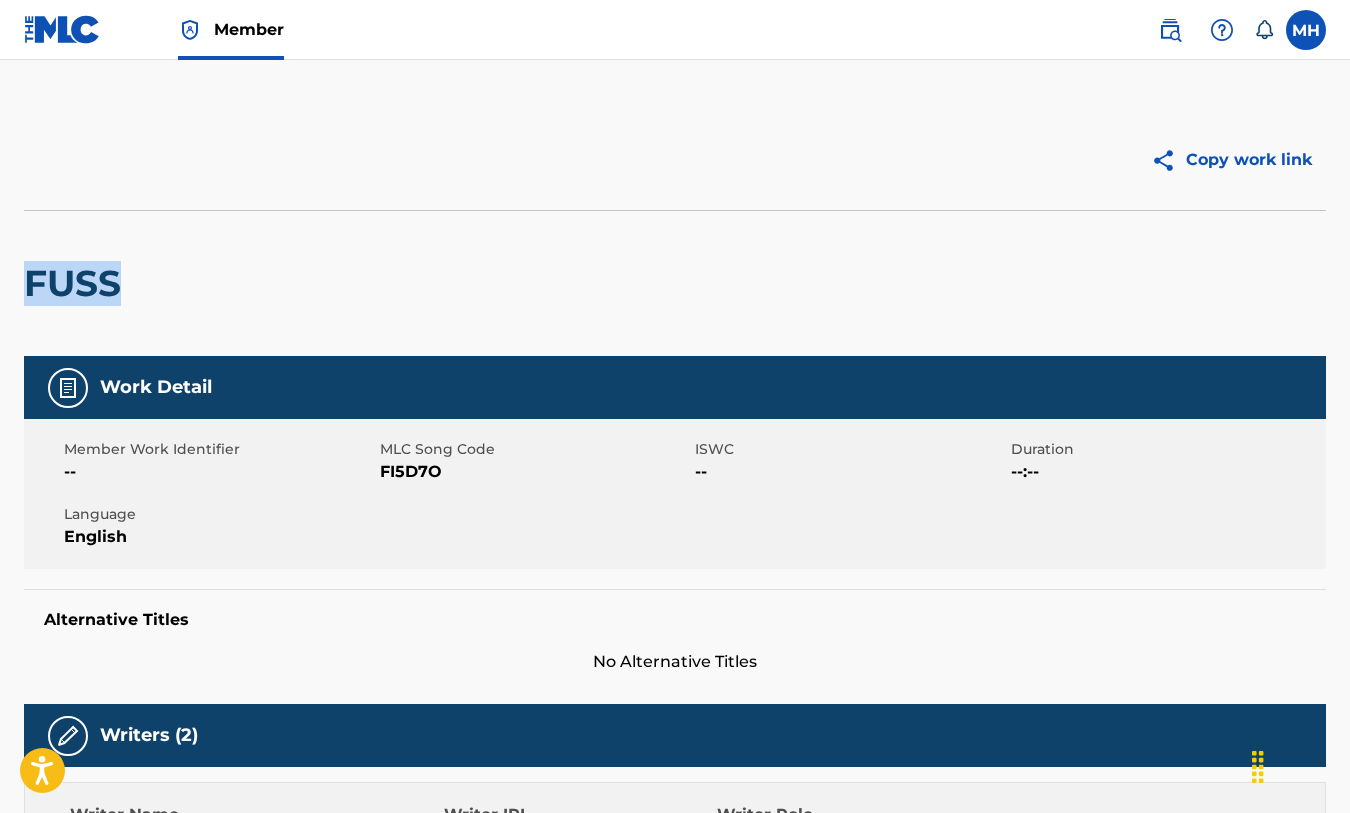 drag, startPoint x: 117, startPoint y: 289, endPoint x: 20, endPoint y: 286, distance: 97.04638 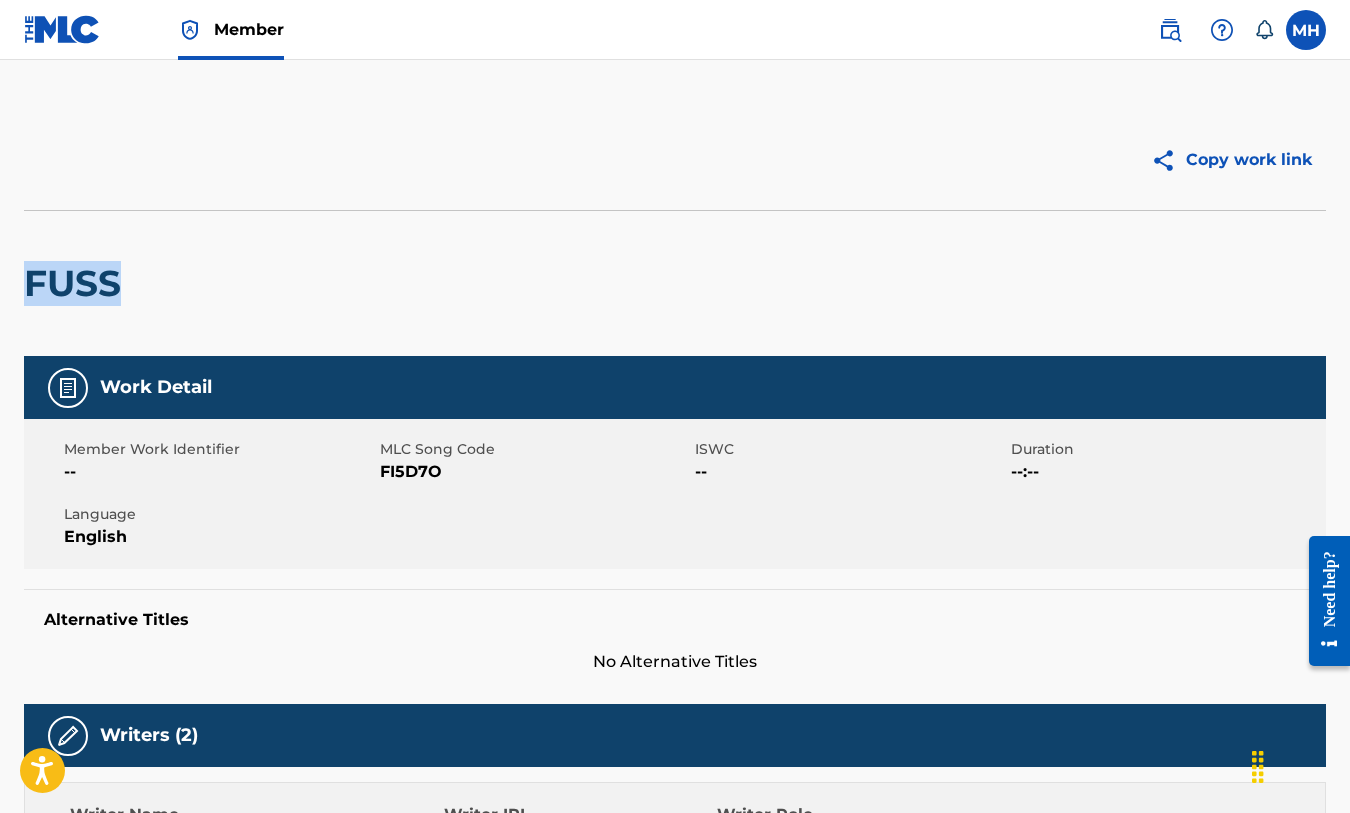 copy on "FUSS" 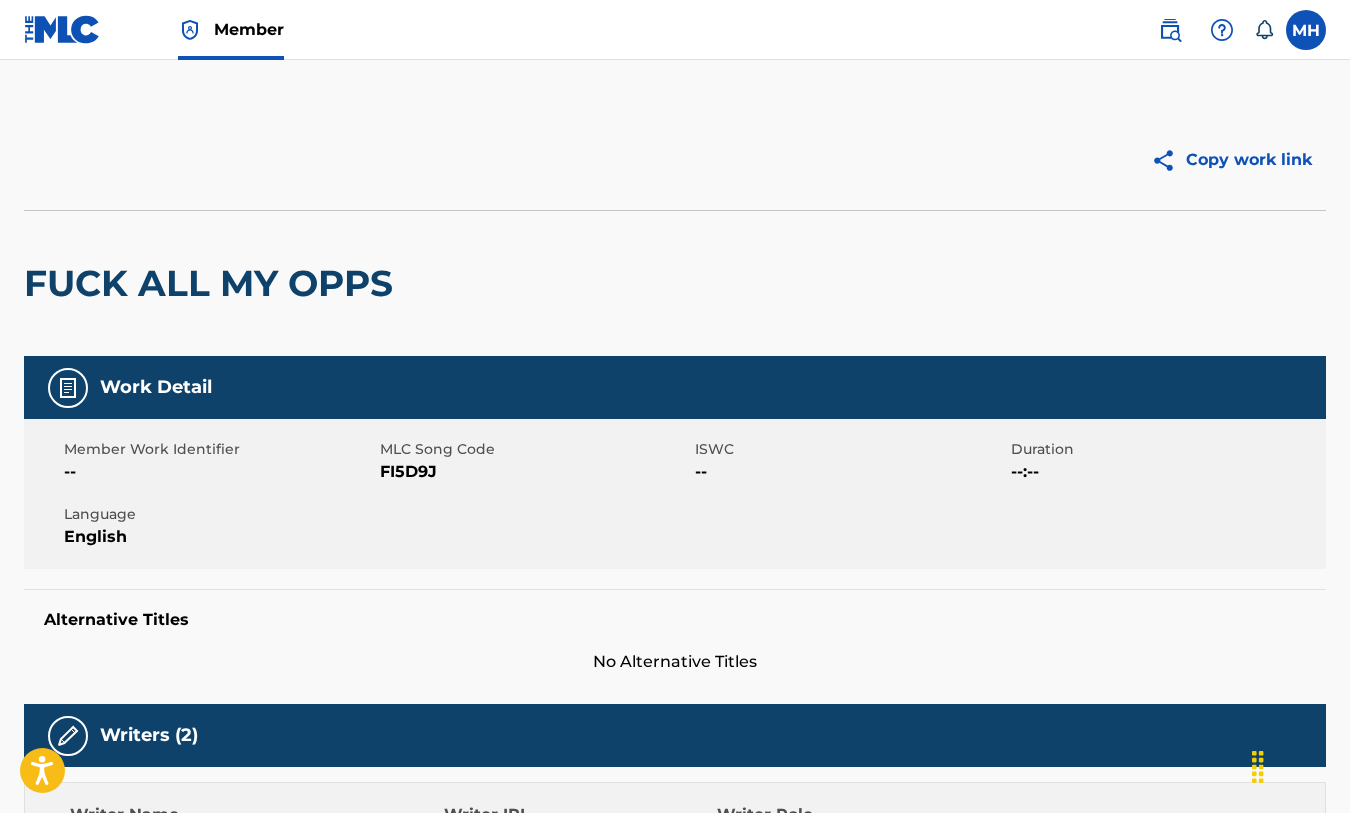 scroll, scrollTop: 0, scrollLeft: 0, axis: both 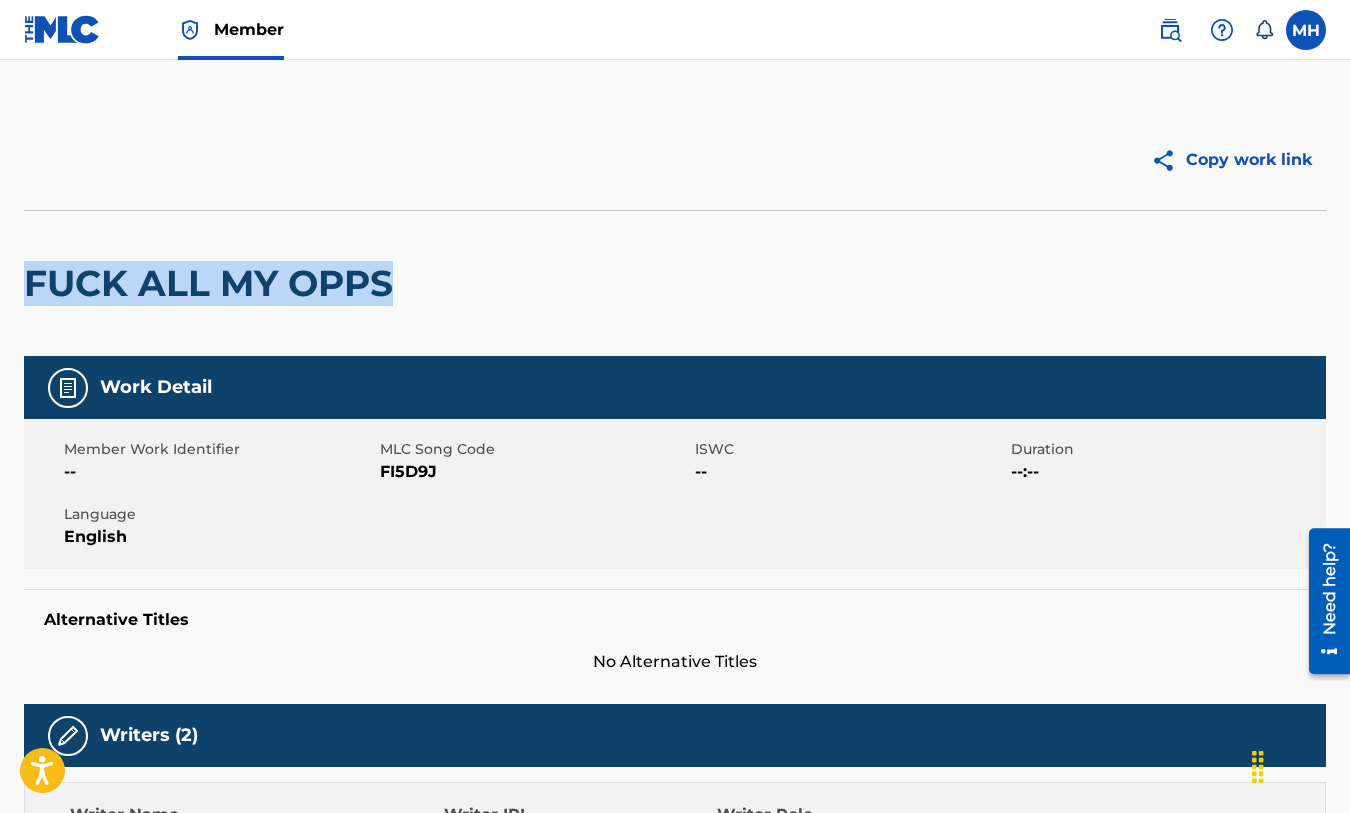 drag, startPoint x: 390, startPoint y: 288, endPoint x: 23, endPoint y: 278, distance: 367.1362 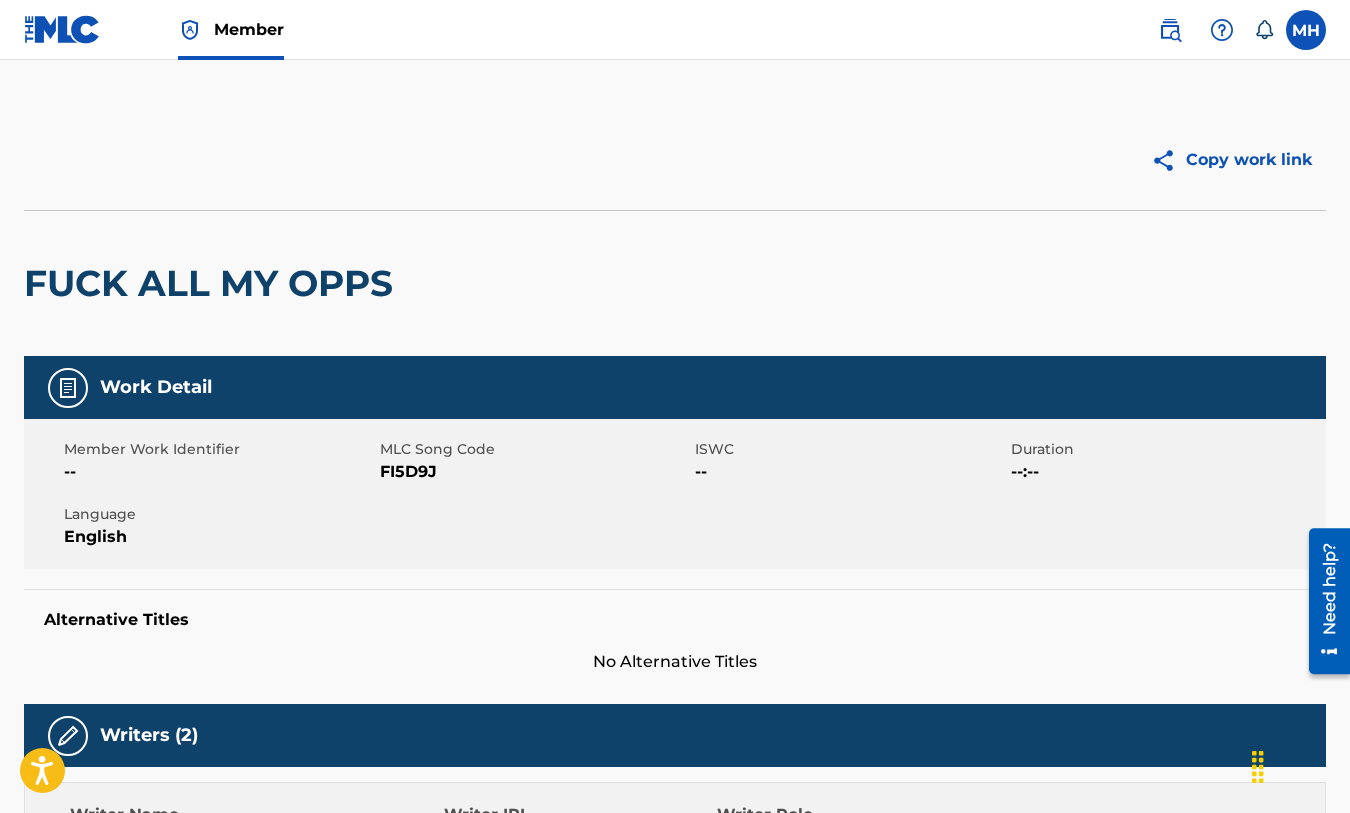 click on "FUCK ALL MY OPPS" at bounding box center [675, 283] 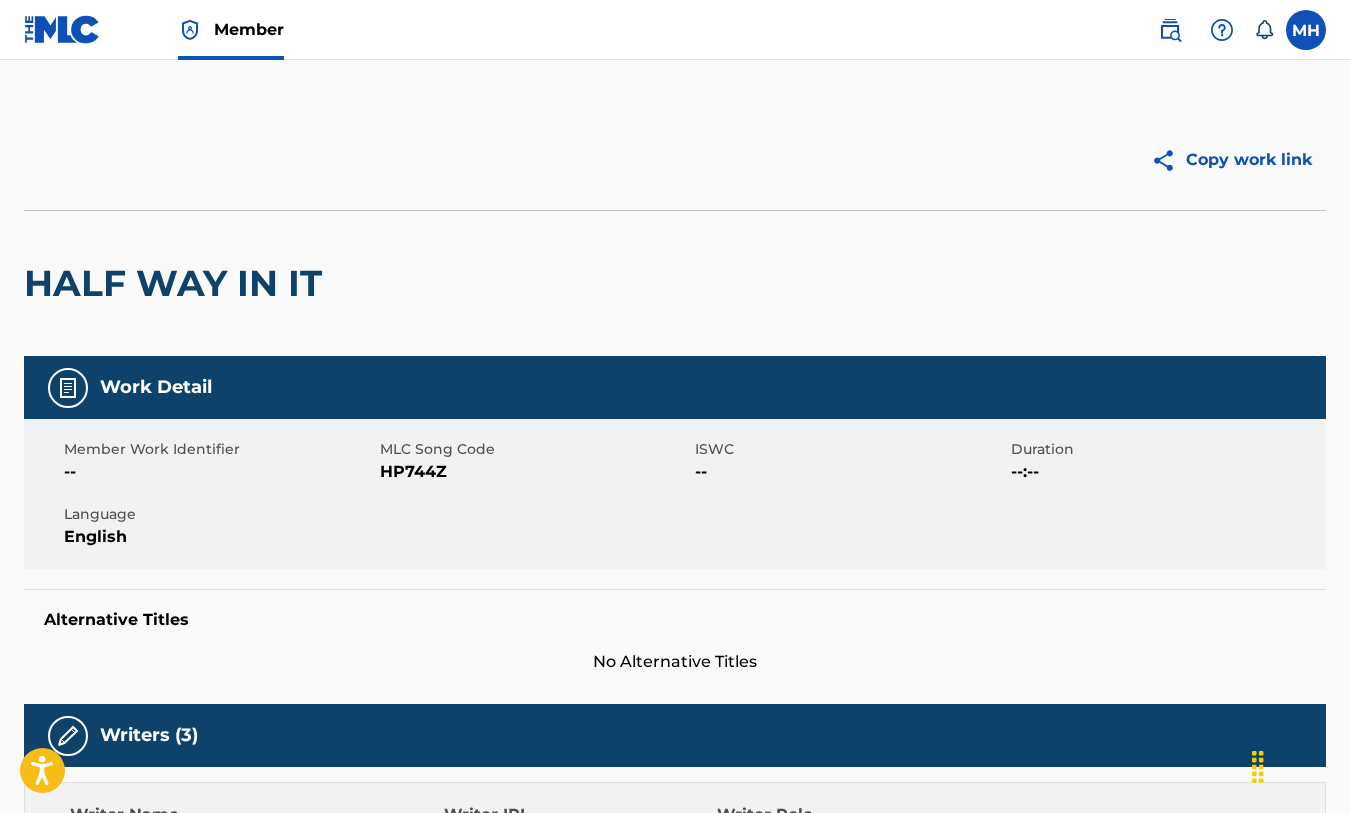 scroll, scrollTop: 0, scrollLeft: 0, axis: both 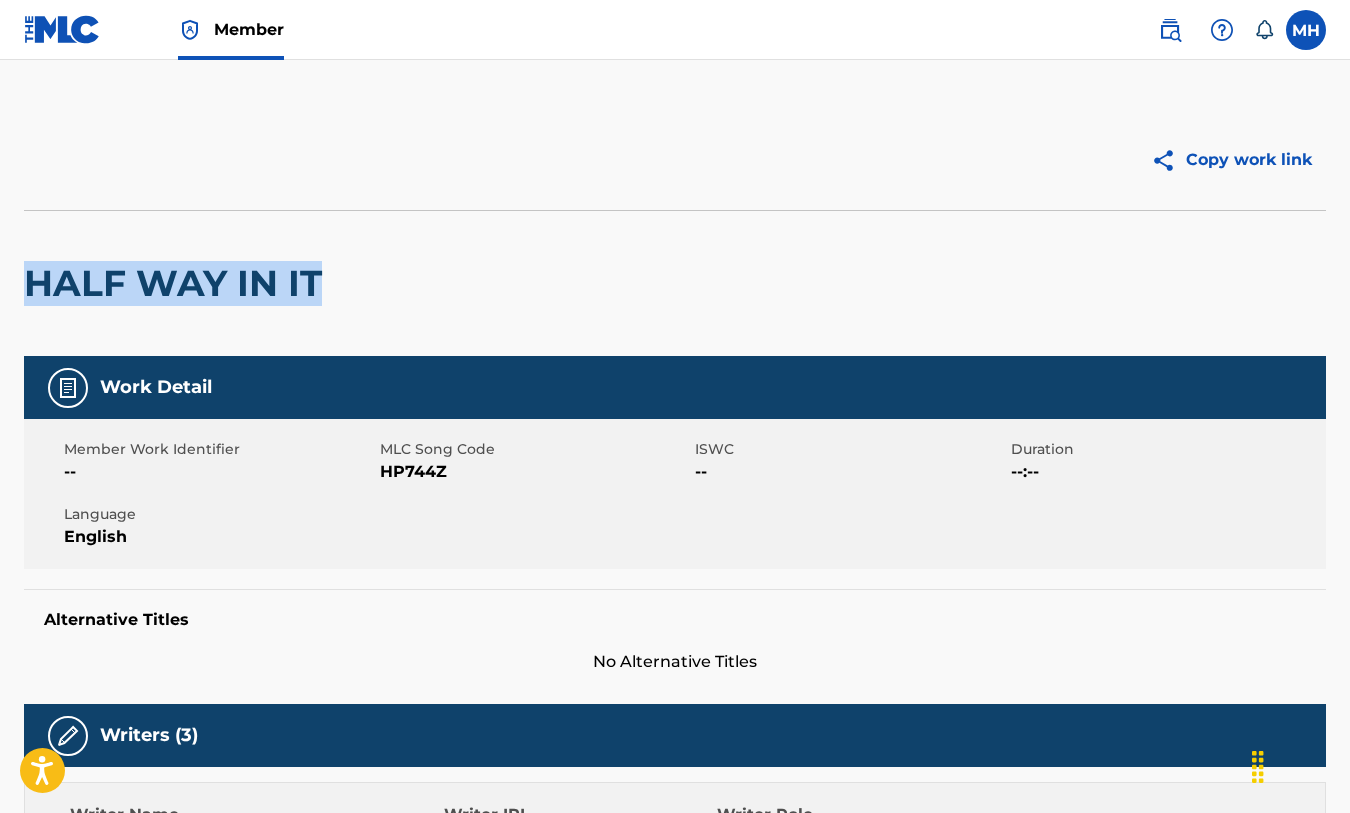 drag, startPoint x: 328, startPoint y: 283, endPoint x: -10, endPoint y: 281, distance: 338.00592 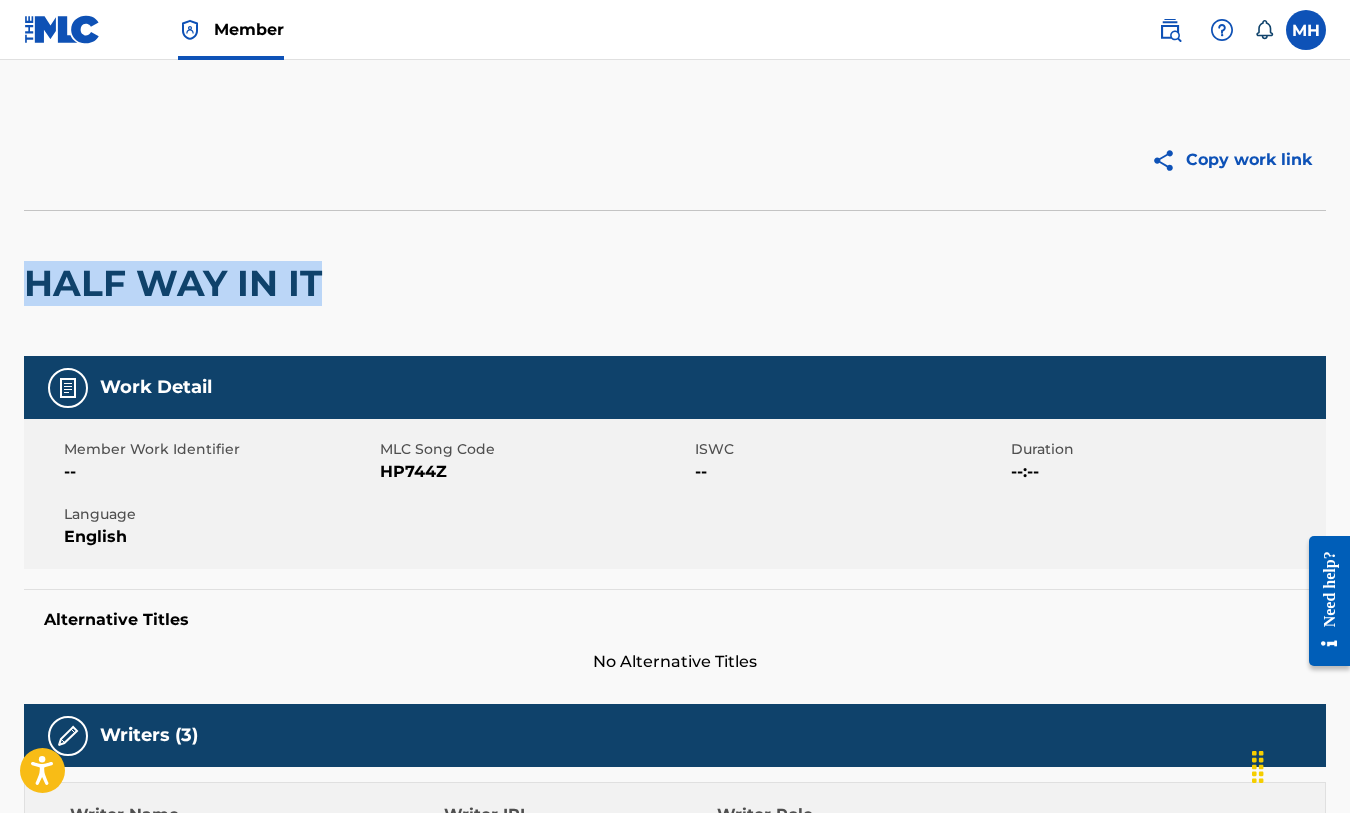 copy on "HALF WAY IN IT" 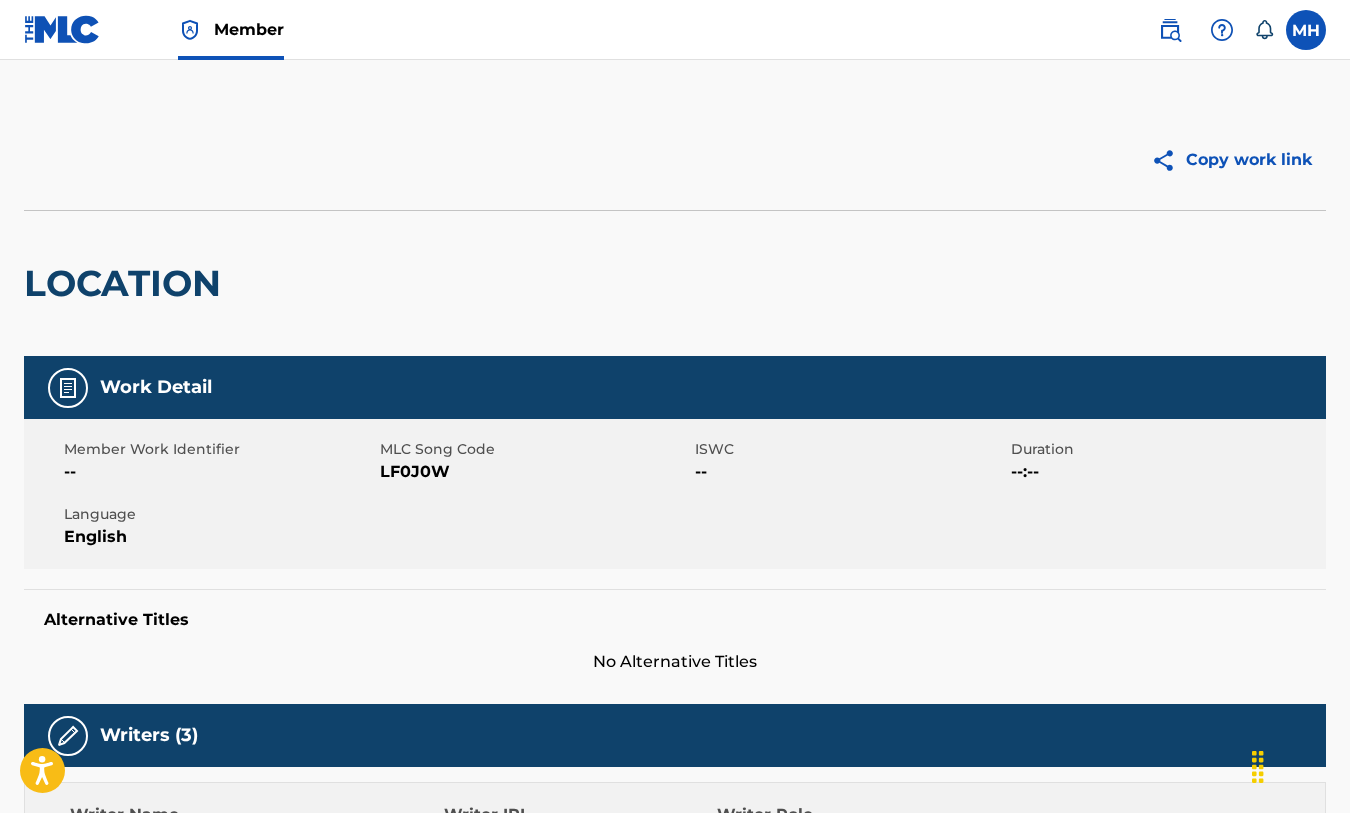 scroll, scrollTop: 0, scrollLeft: 0, axis: both 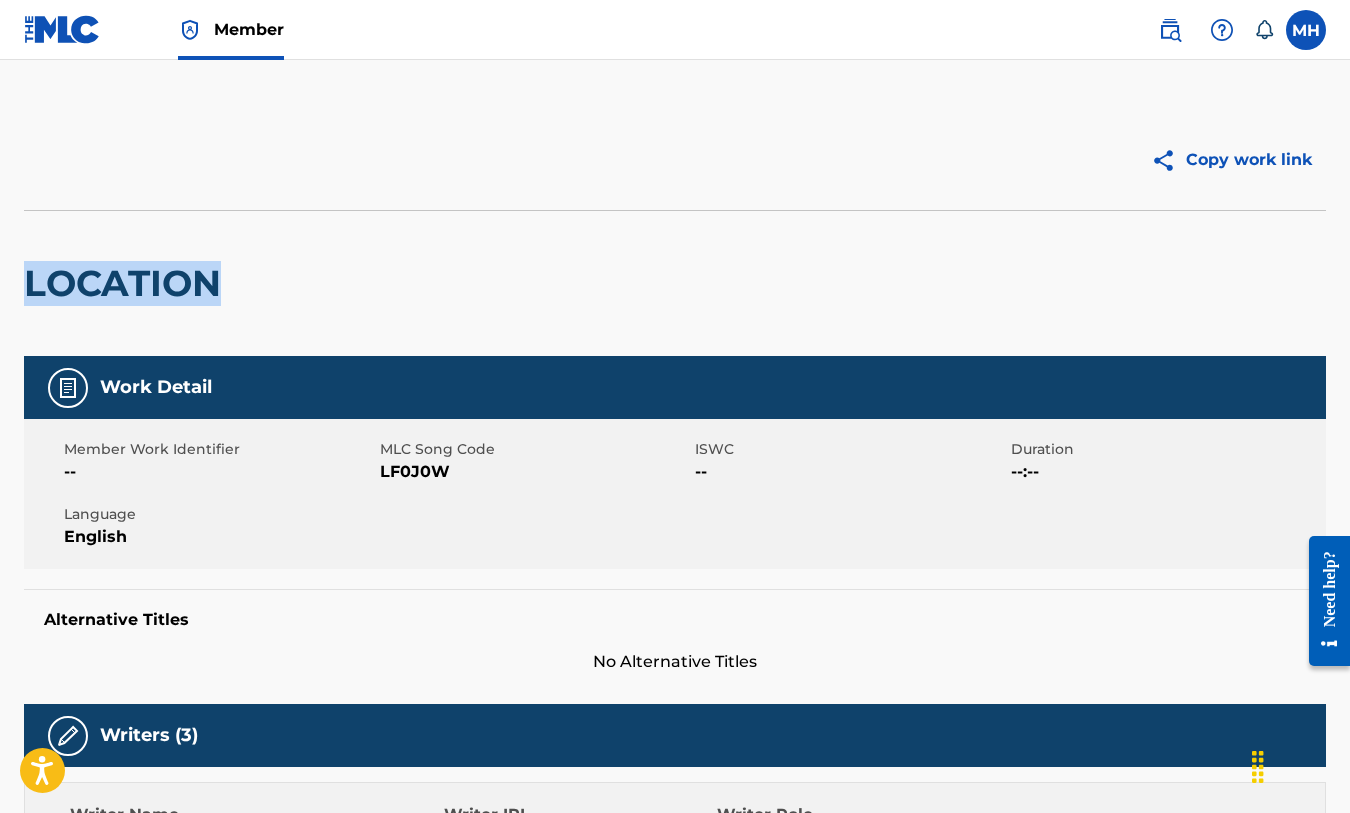 drag, startPoint x: 241, startPoint y: 280, endPoint x: 20, endPoint y: 270, distance: 221.22614 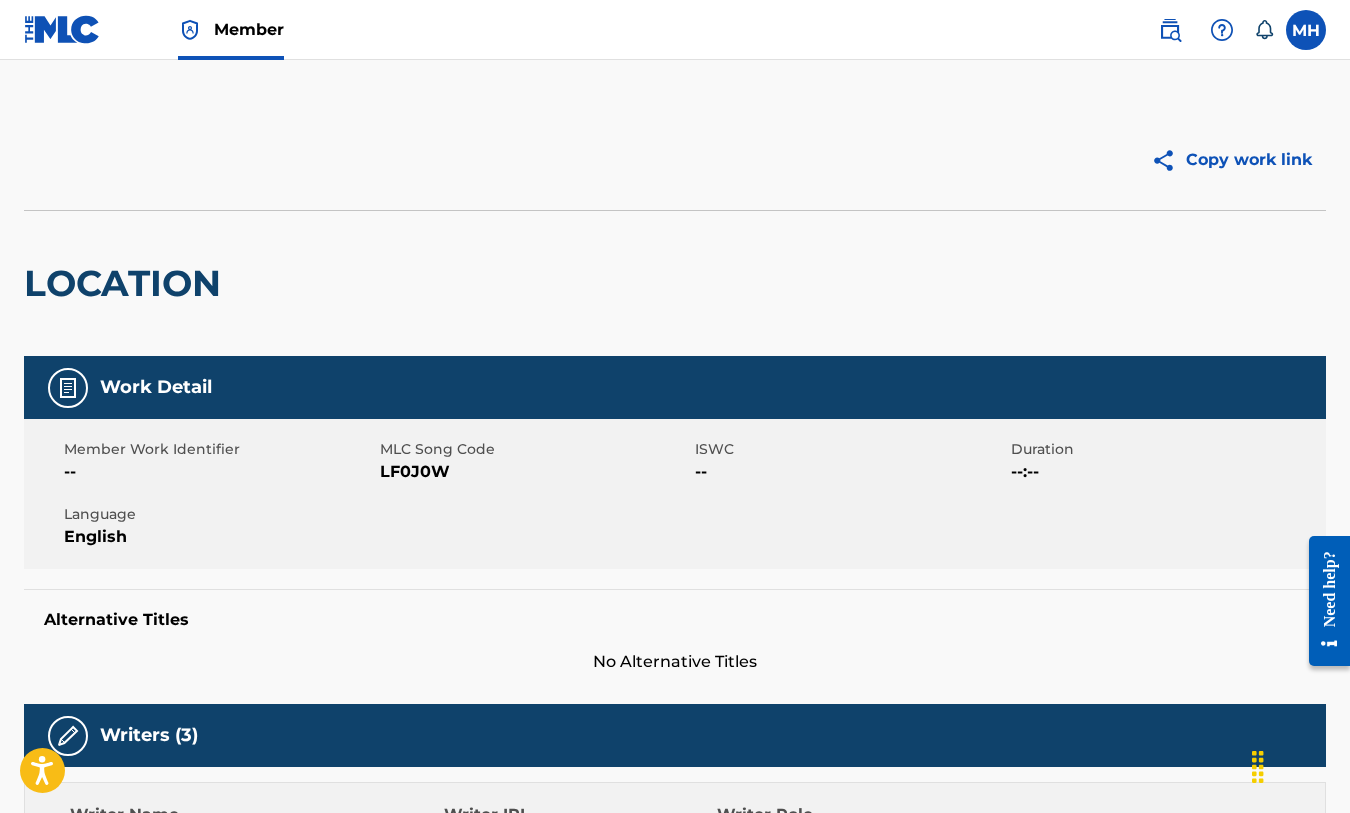 click on "LOCATION" at bounding box center [675, 283] 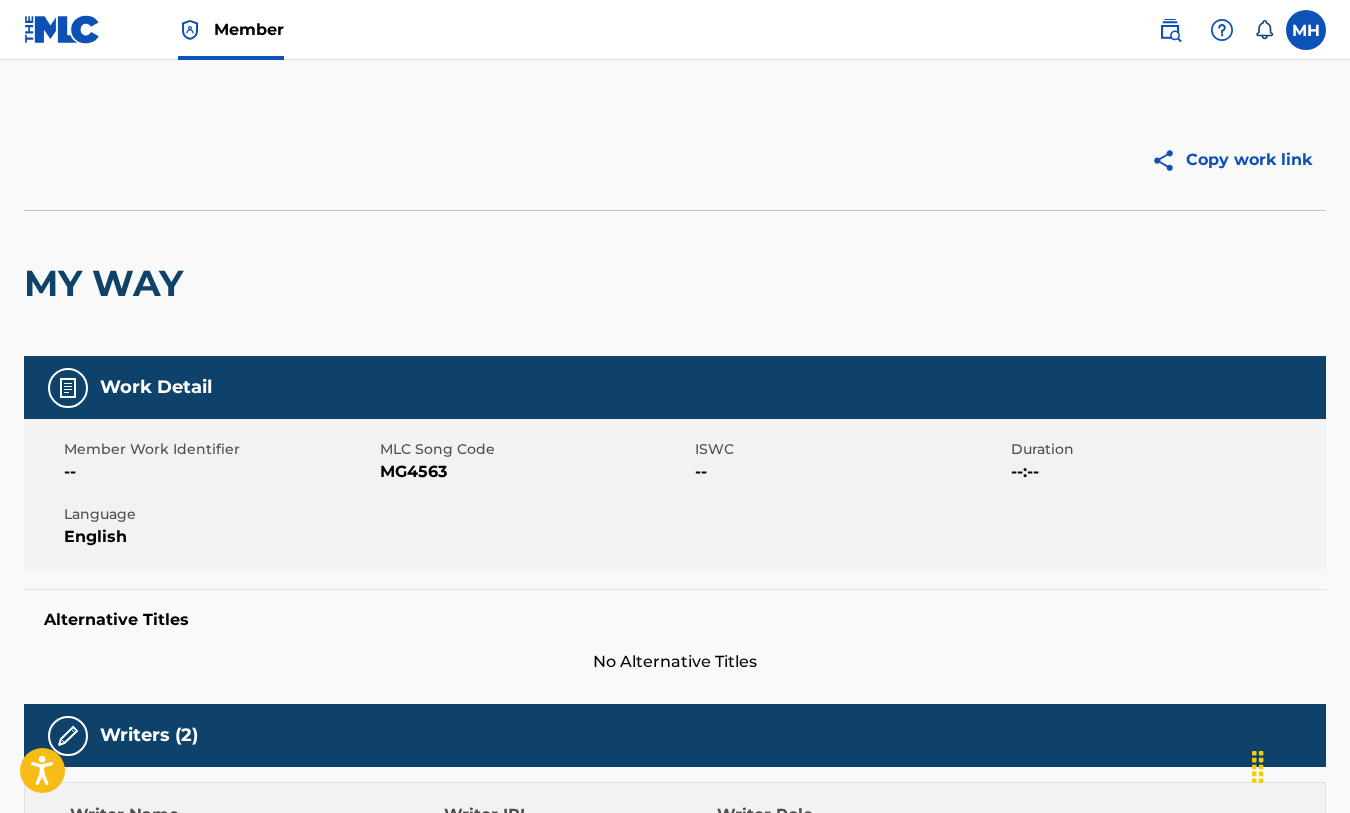 scroll, scrollTop: 0, scrollLeft: 0, axis: both 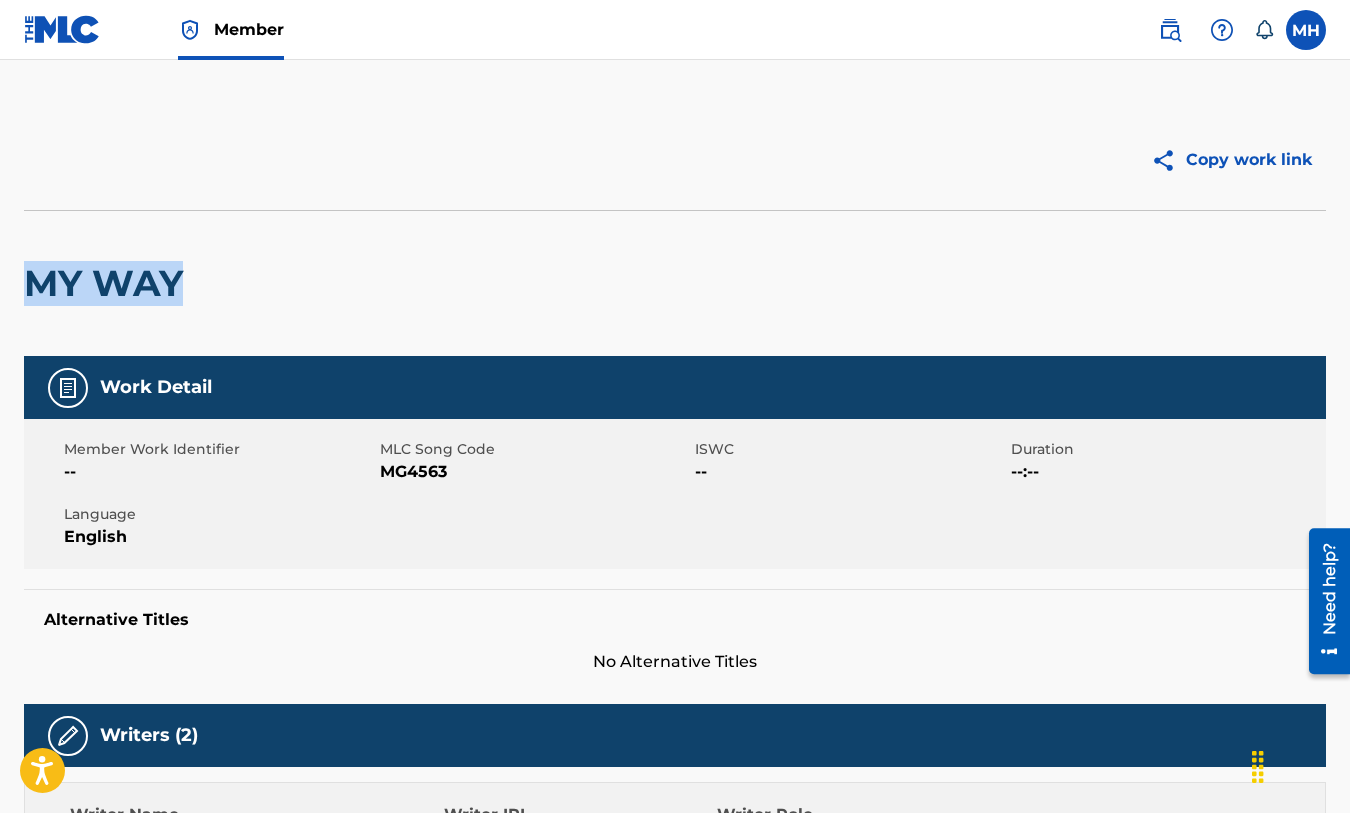 drag, startPoint x: 215, startPoint y: 293, endPoint x: 27, endPoint y: 286, distance: 188.13028 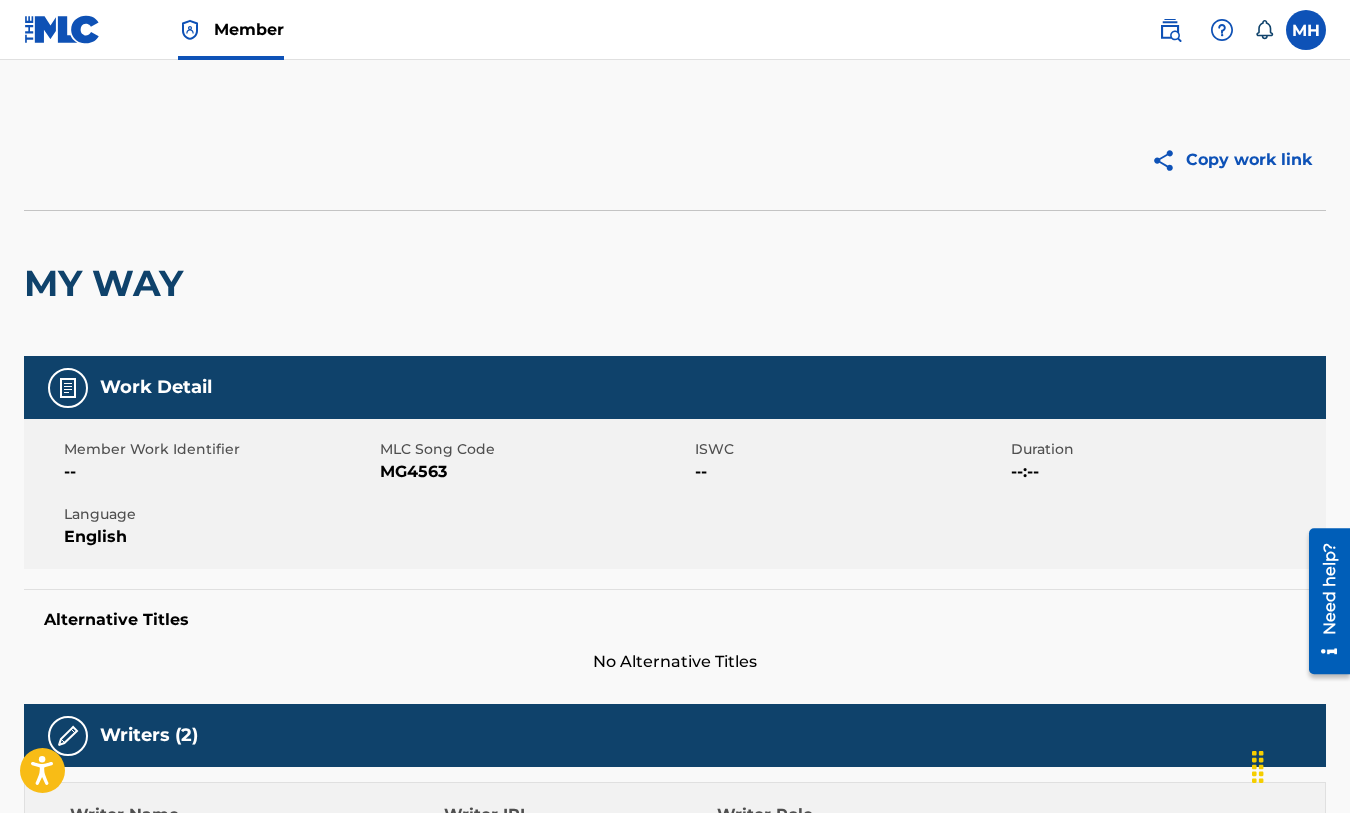 click on "MY WAY" at bounding box center (675, 283) 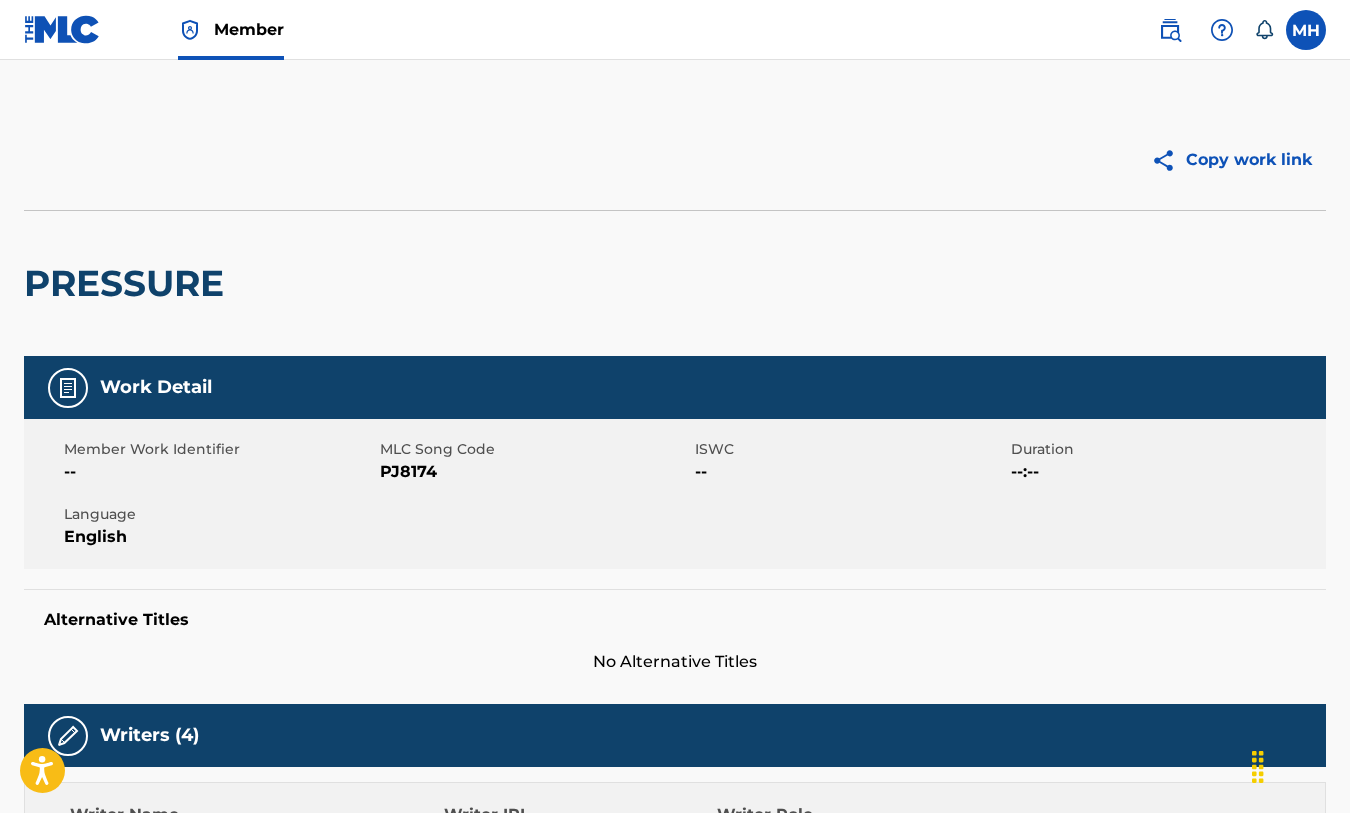 scroll, scrollTop: 0, scrollLeft: 0, axis: both 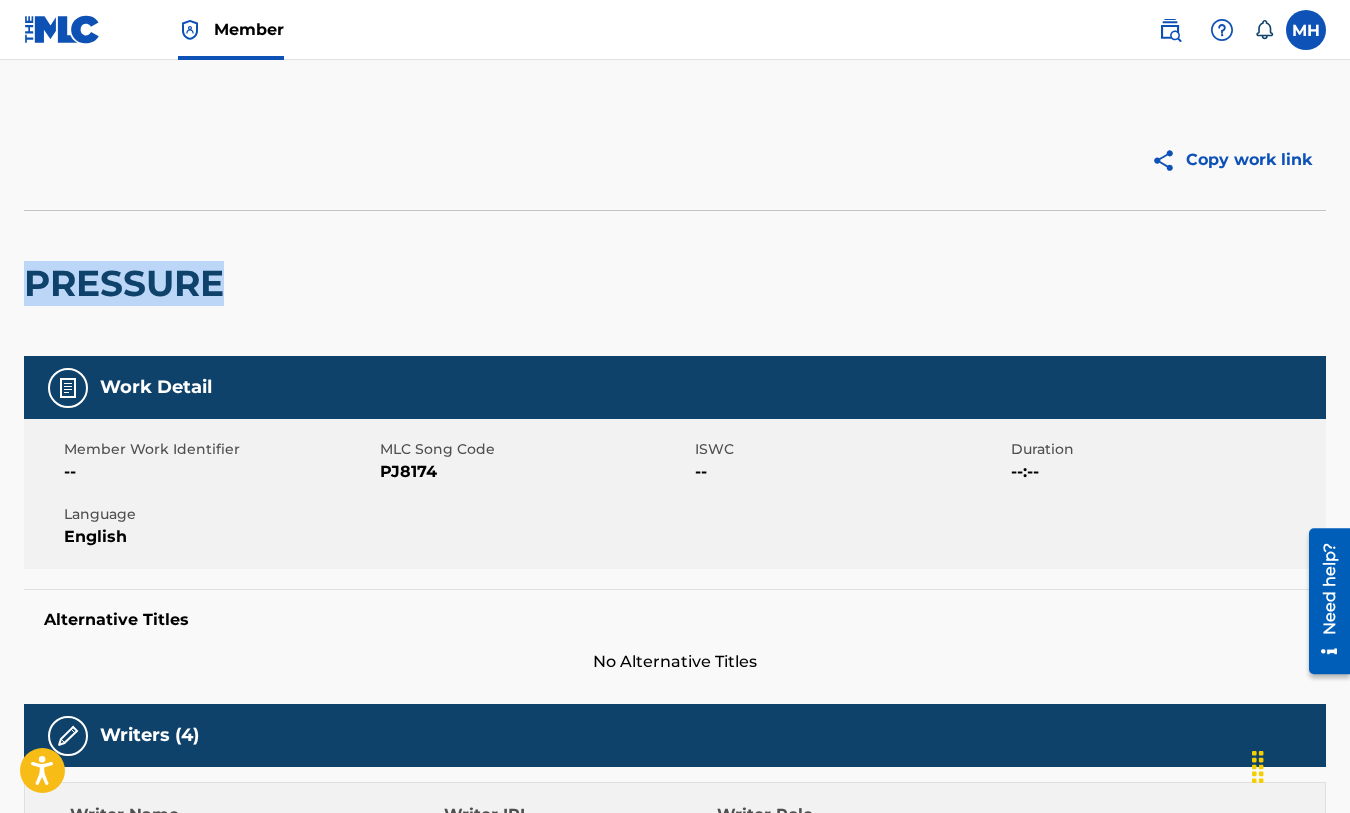drag, startPoint x: 253, startPoint y: 283, endPoint x: 6, endPoint y: 283, distance: 247 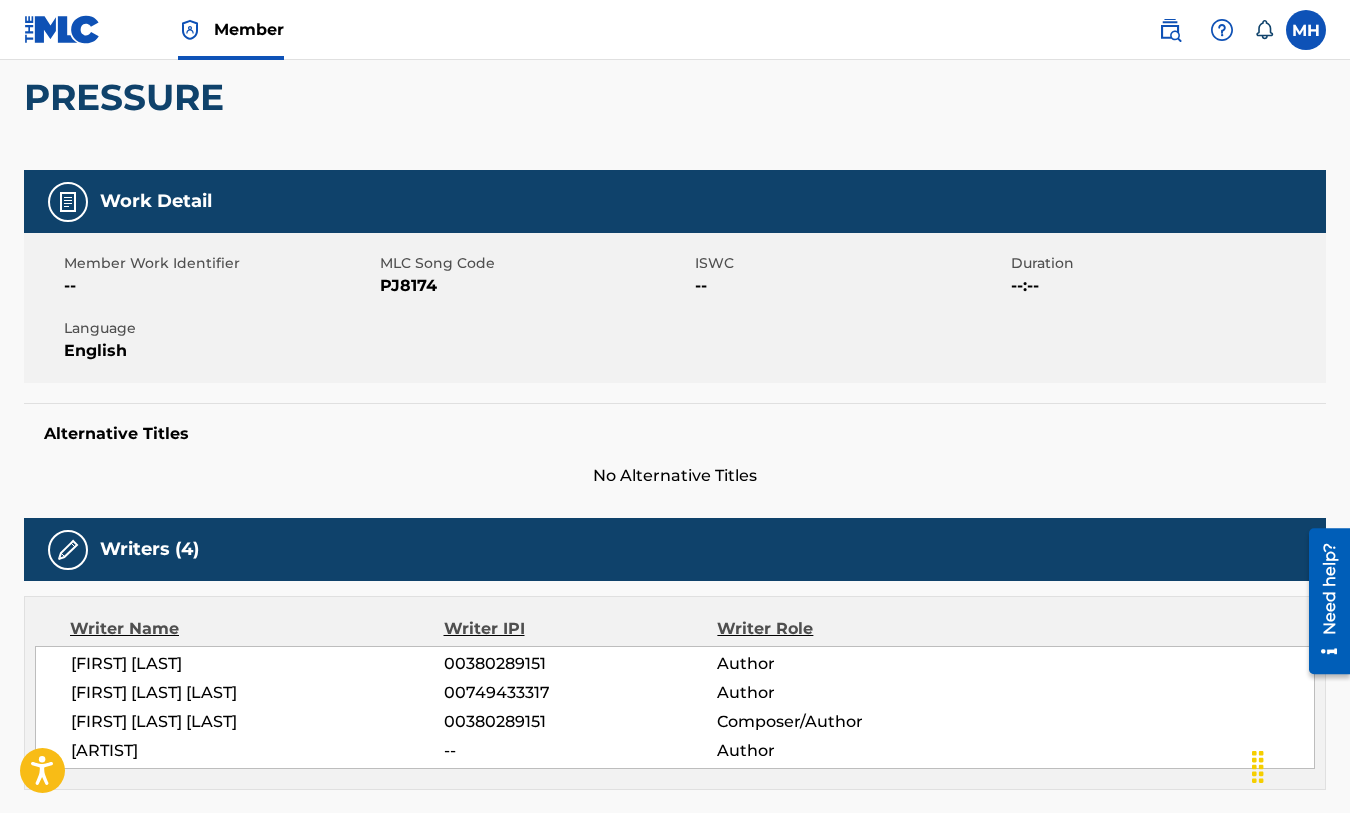 scroll, scrollTop: 204, scrollLeft: 0, axis: vertical 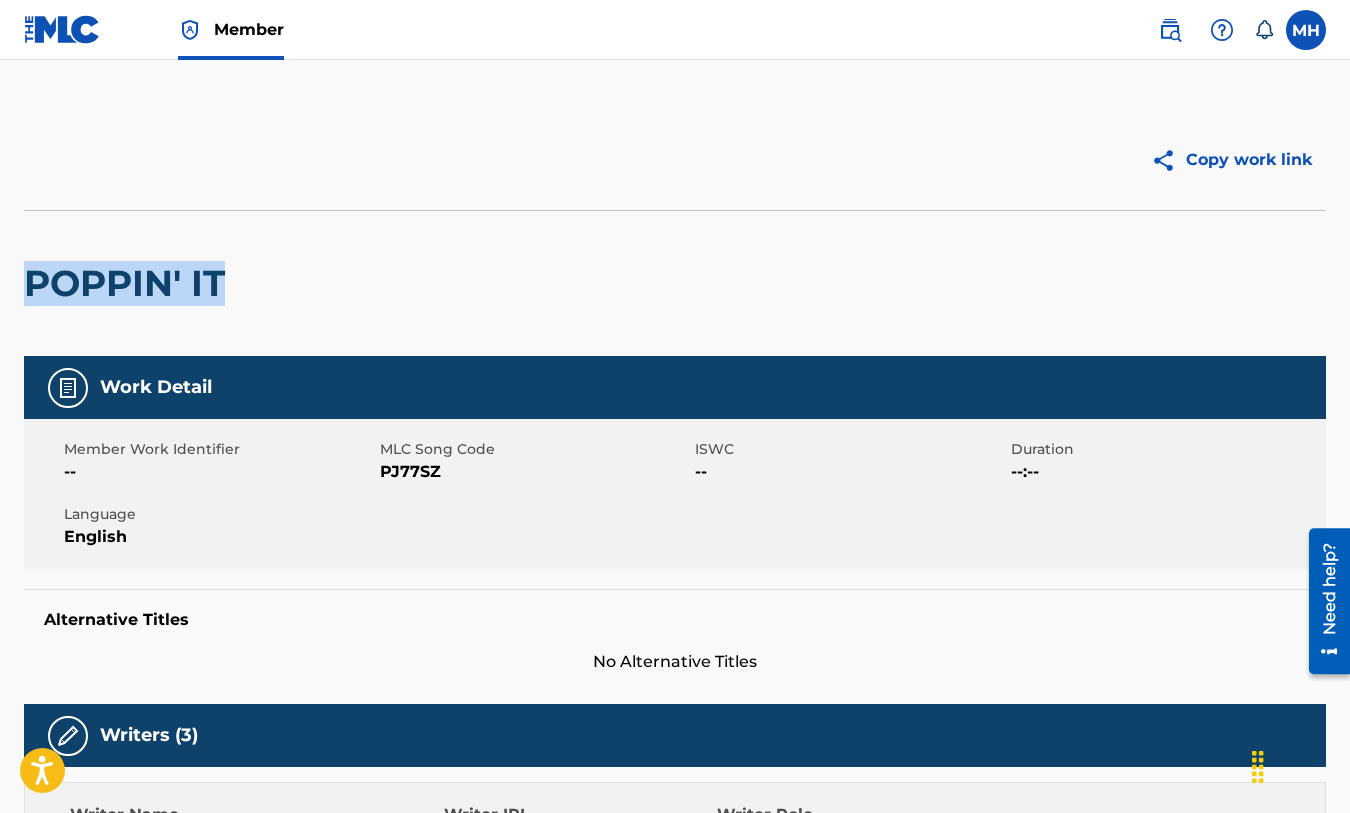 drag, startPoint x: 227, startPoint y: 279, endPoint x: 18, endPoint y: 276, distance: 209.02153 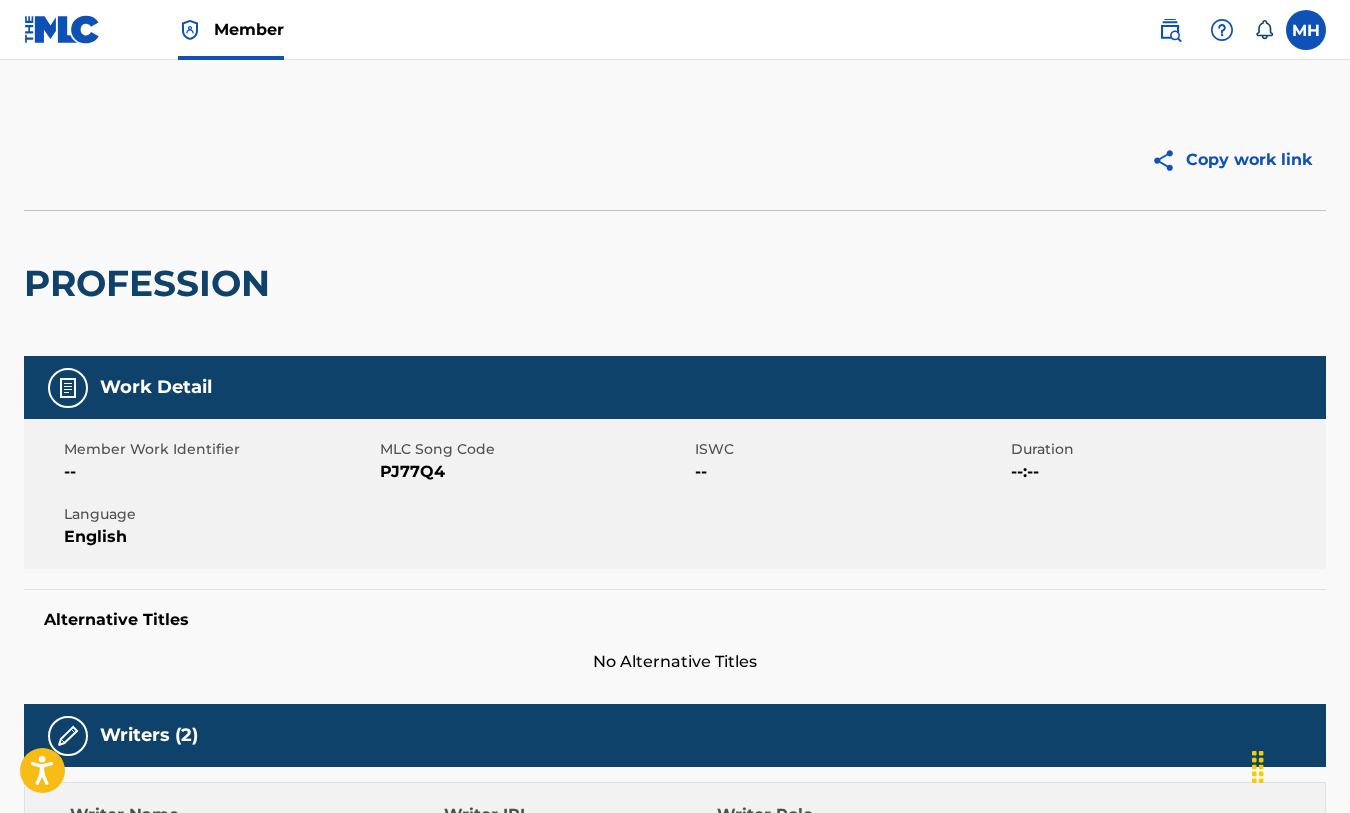 scroll, scrollTop: 0, scrollLeft: 0, axis: both 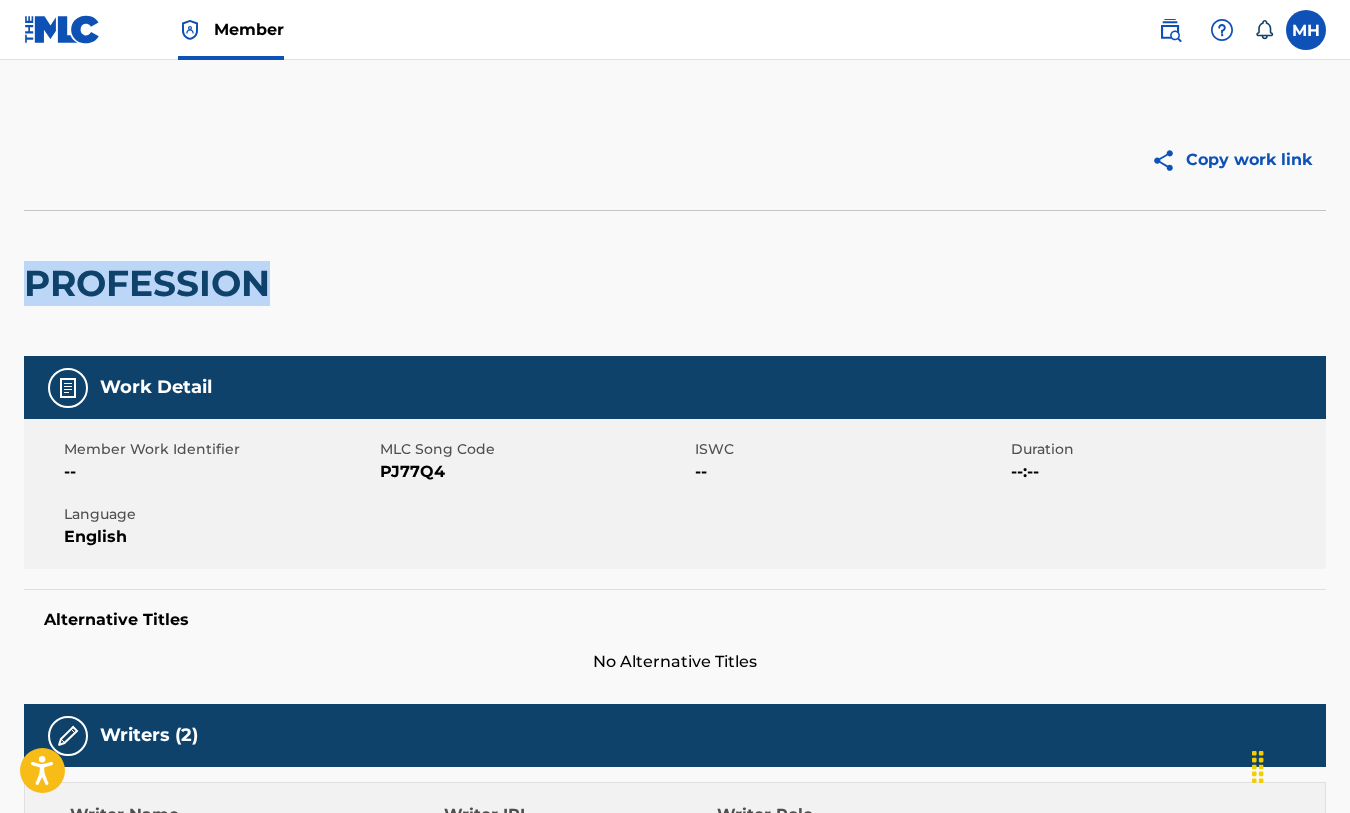 drag, startPoint x: 287, startPoint y: 290, endPoint x: 22, endPoint y: 287, distance: 265.01697 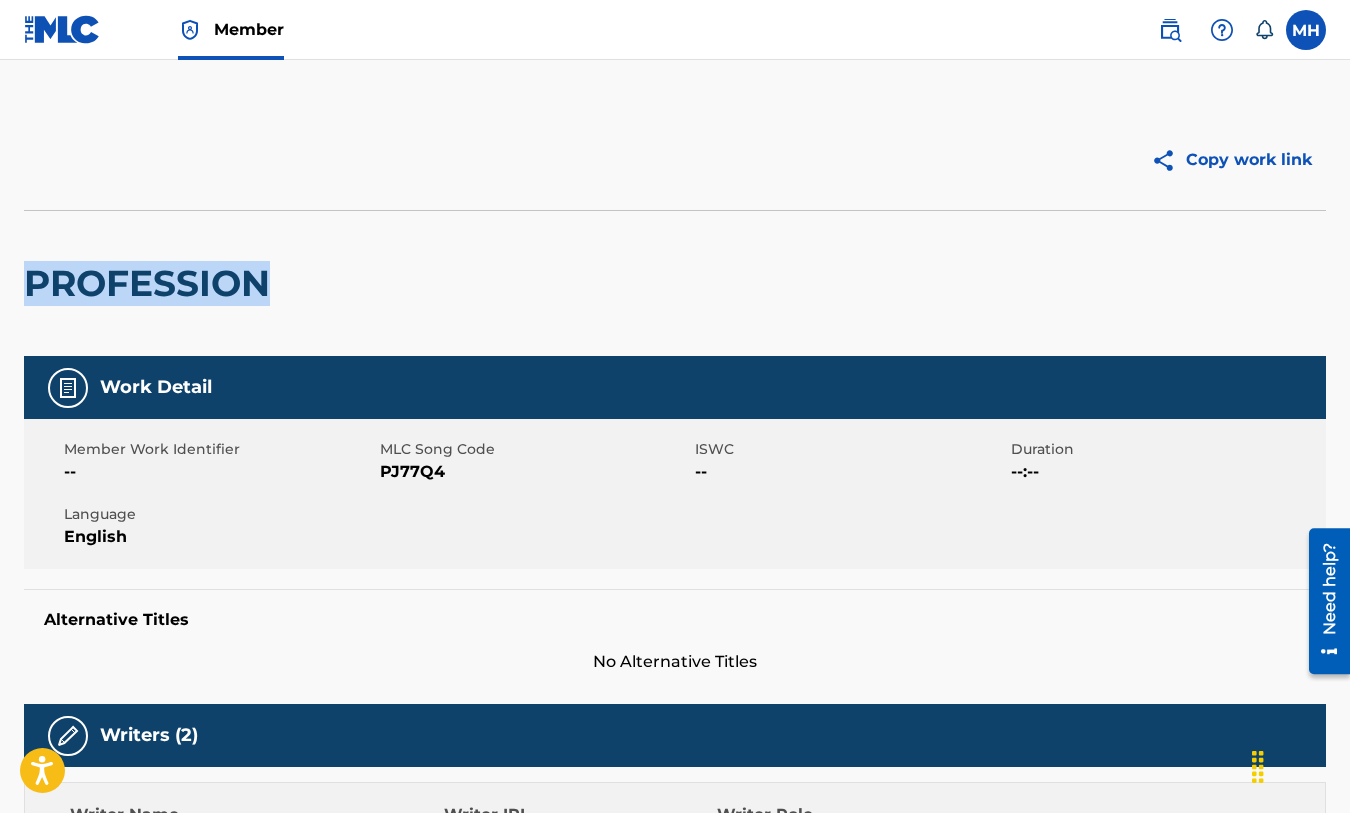 copy on "PROFESSION" 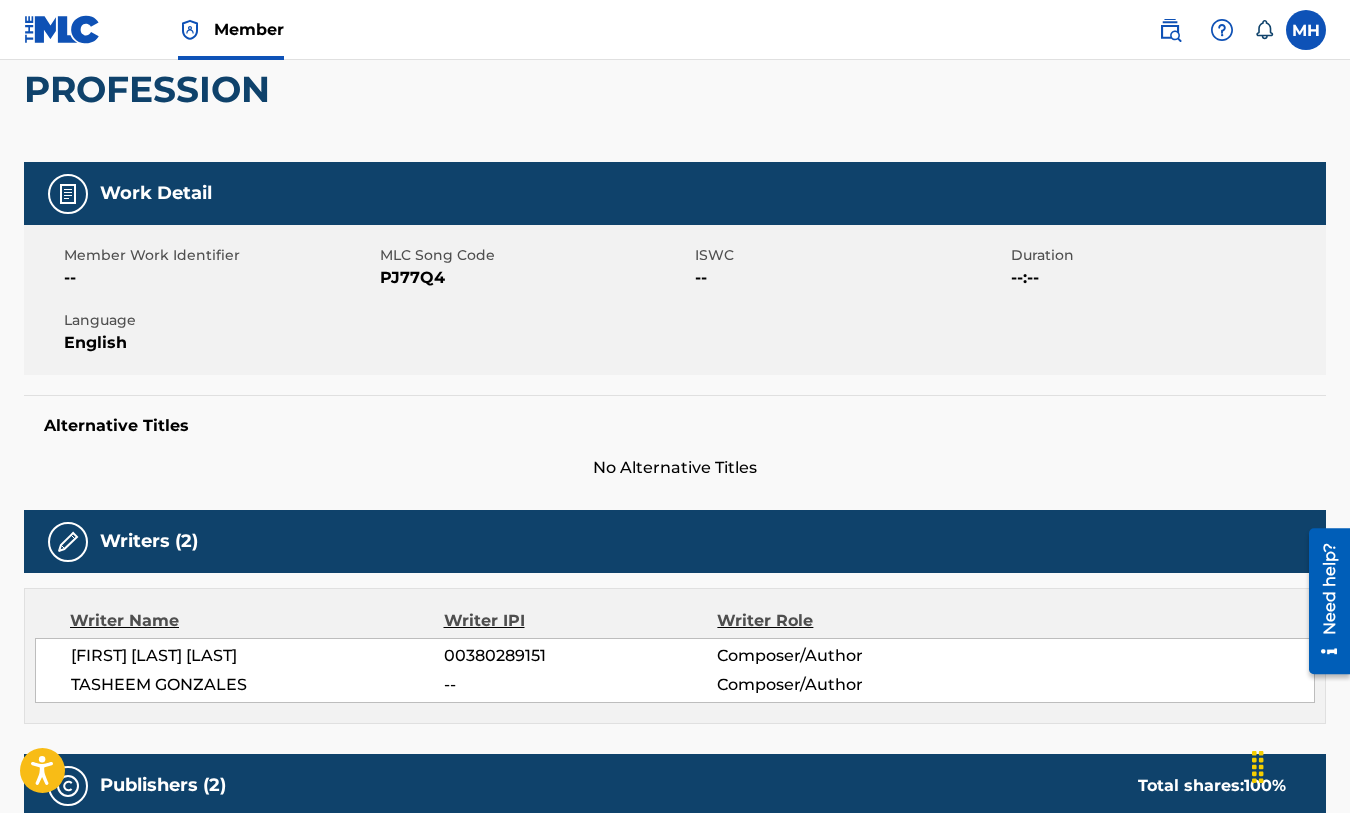 scroll, scrollTop: 301, scrollLeft: 0, axis: vertical 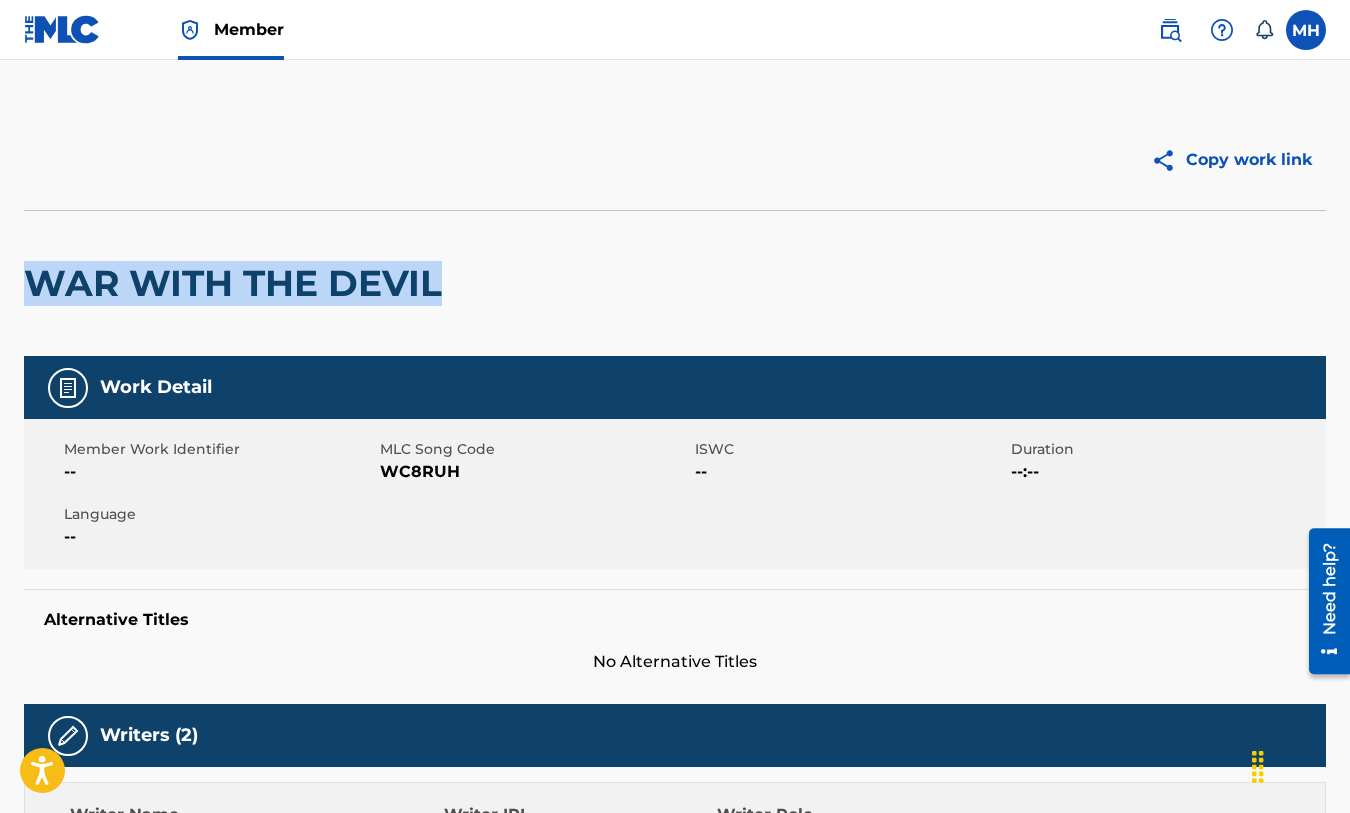 drag, startPoint x: 451, startPoint y: 289, endPoint x: 32, endPoint y: 281, distance: 419.07635 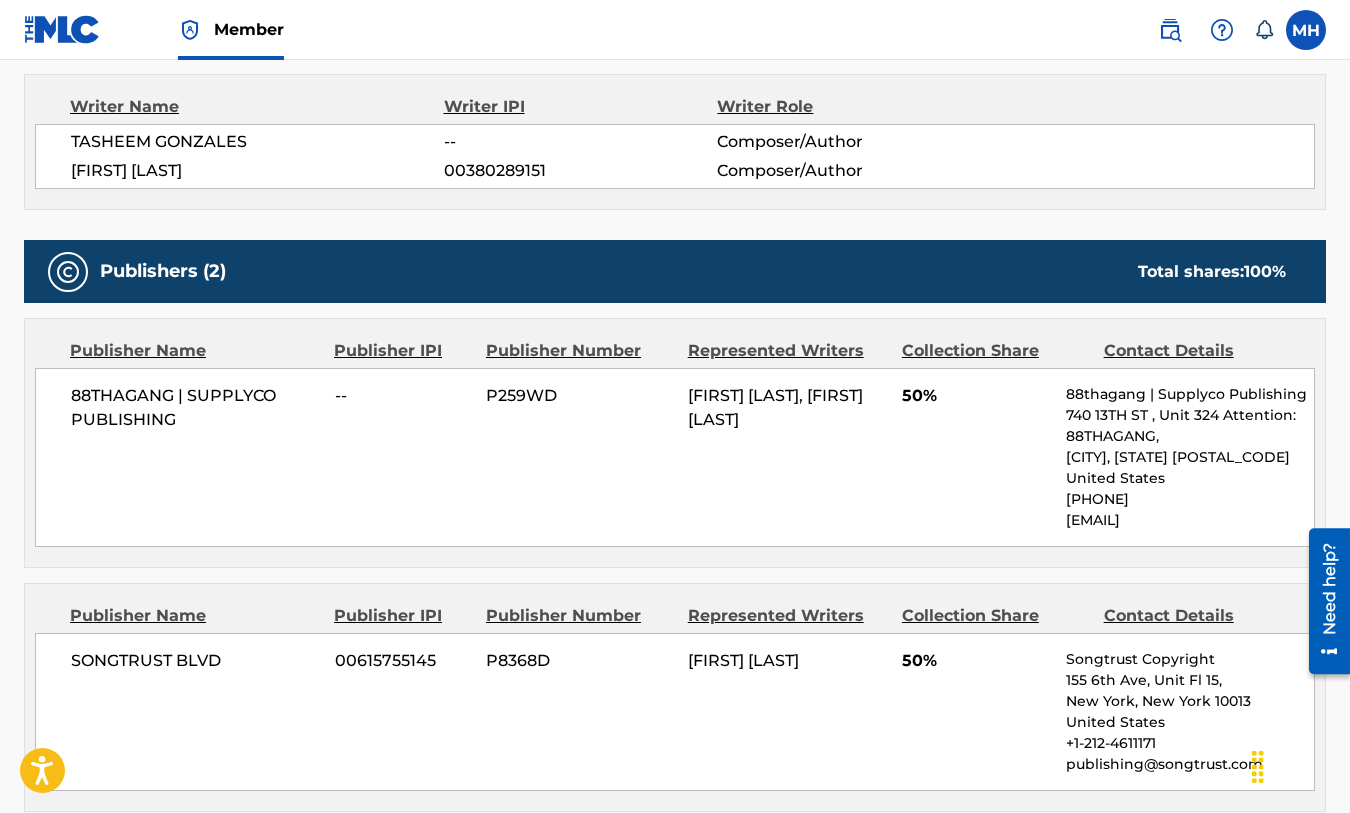 scroll, scrollTop: 709, scrollLeft: 0, axis: vertical 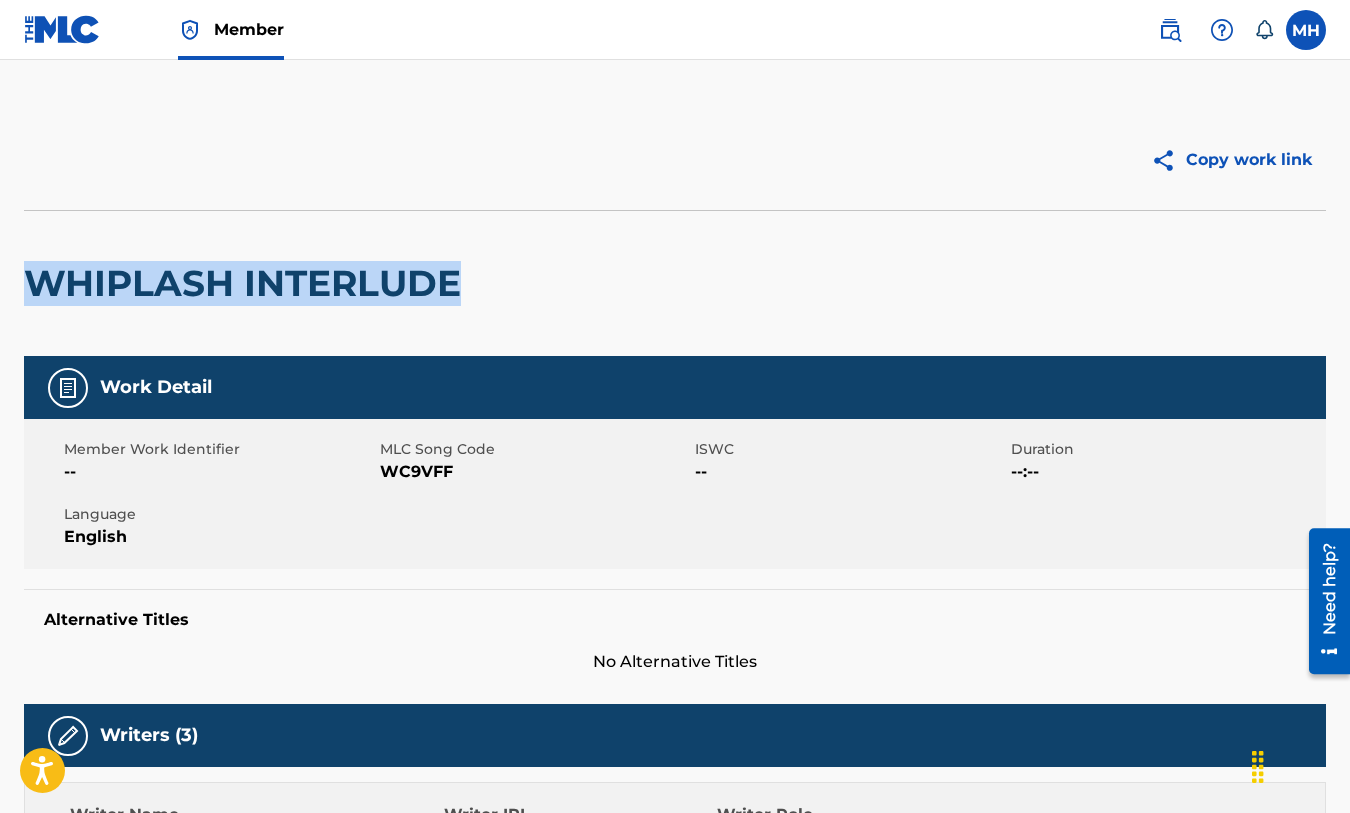 drag, startPoint x: 460, startPoint y: 277, endPoint x: 37, endPoint y: 259, distance: 423.3828 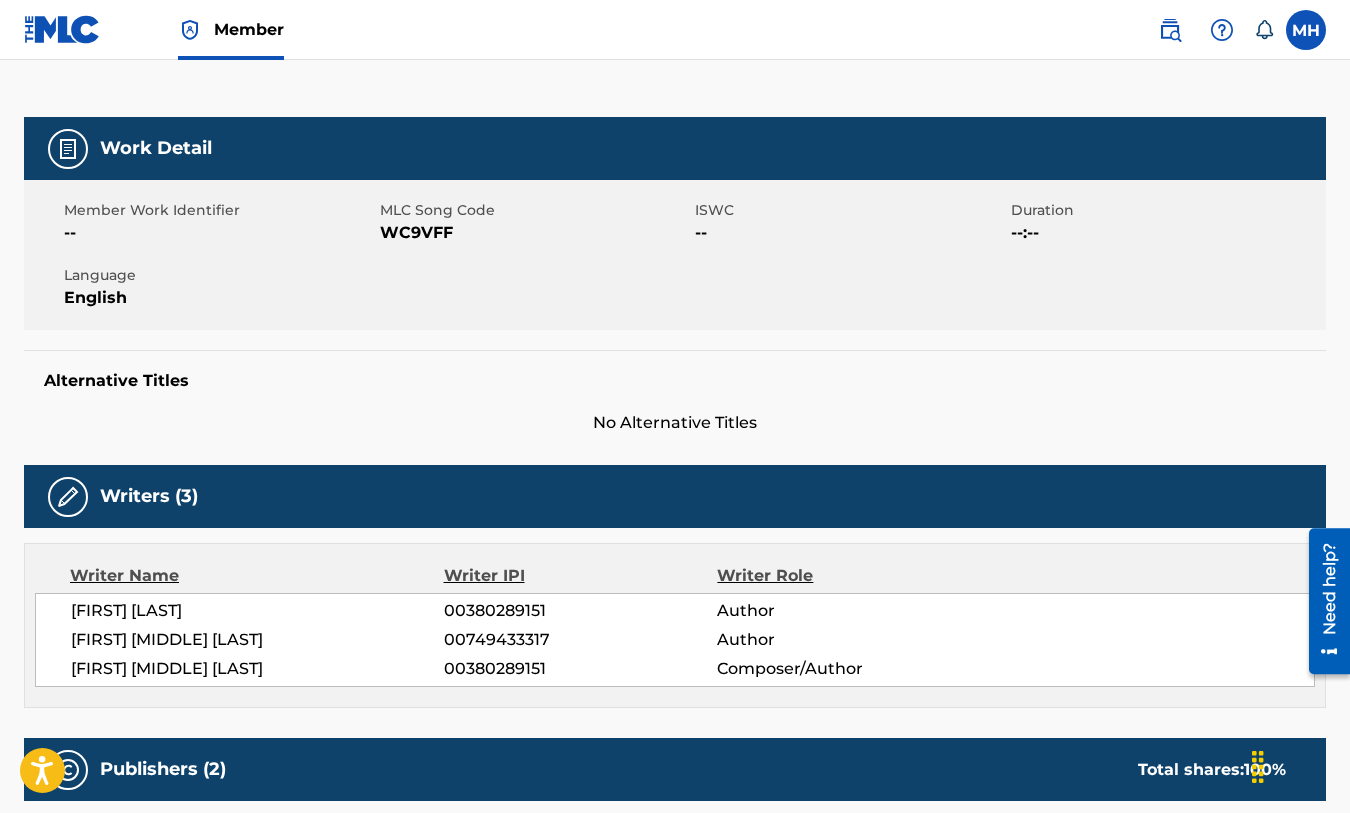 scroll, scrollTop: 0, scrollLeft: 0, axis: both 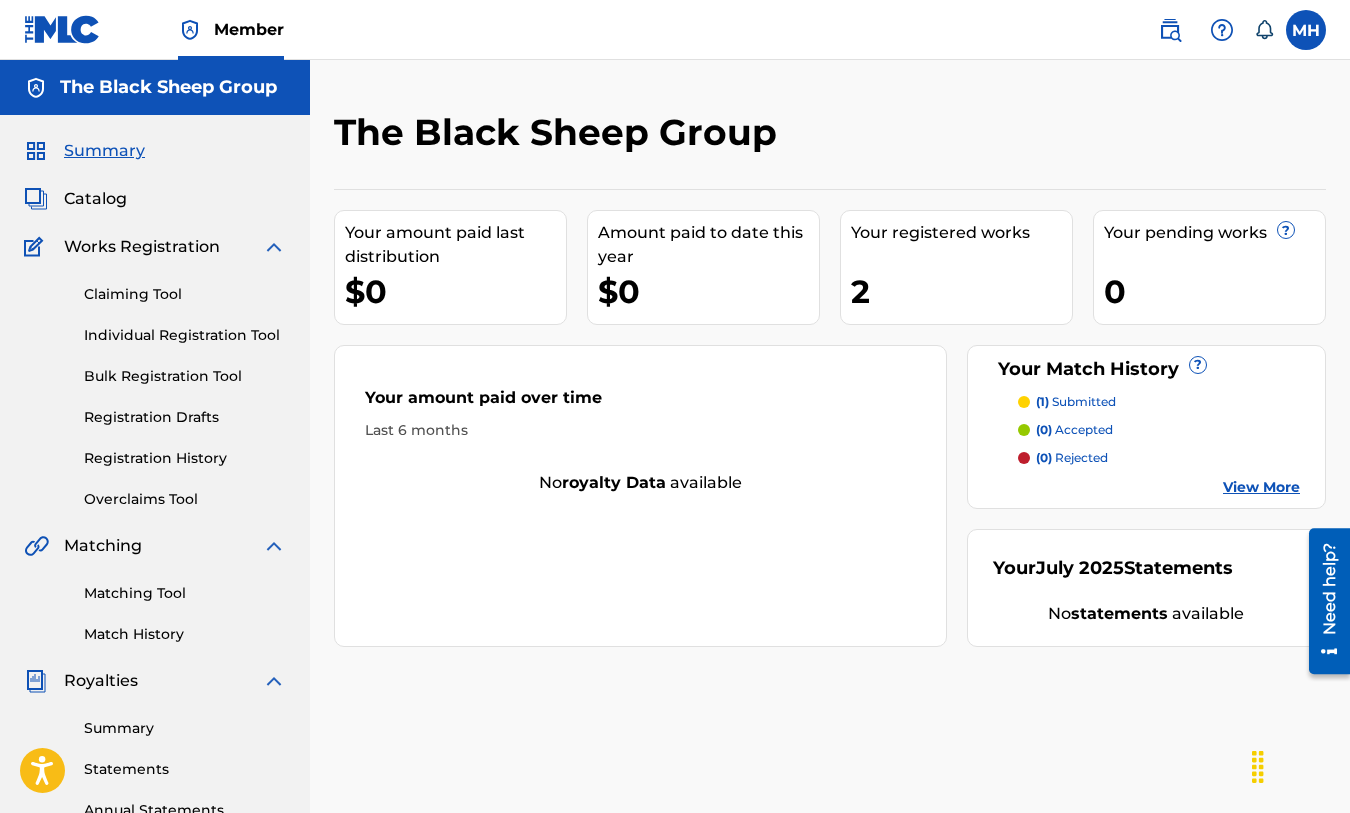 click on "Catalog" at bounding box center (95, 199) 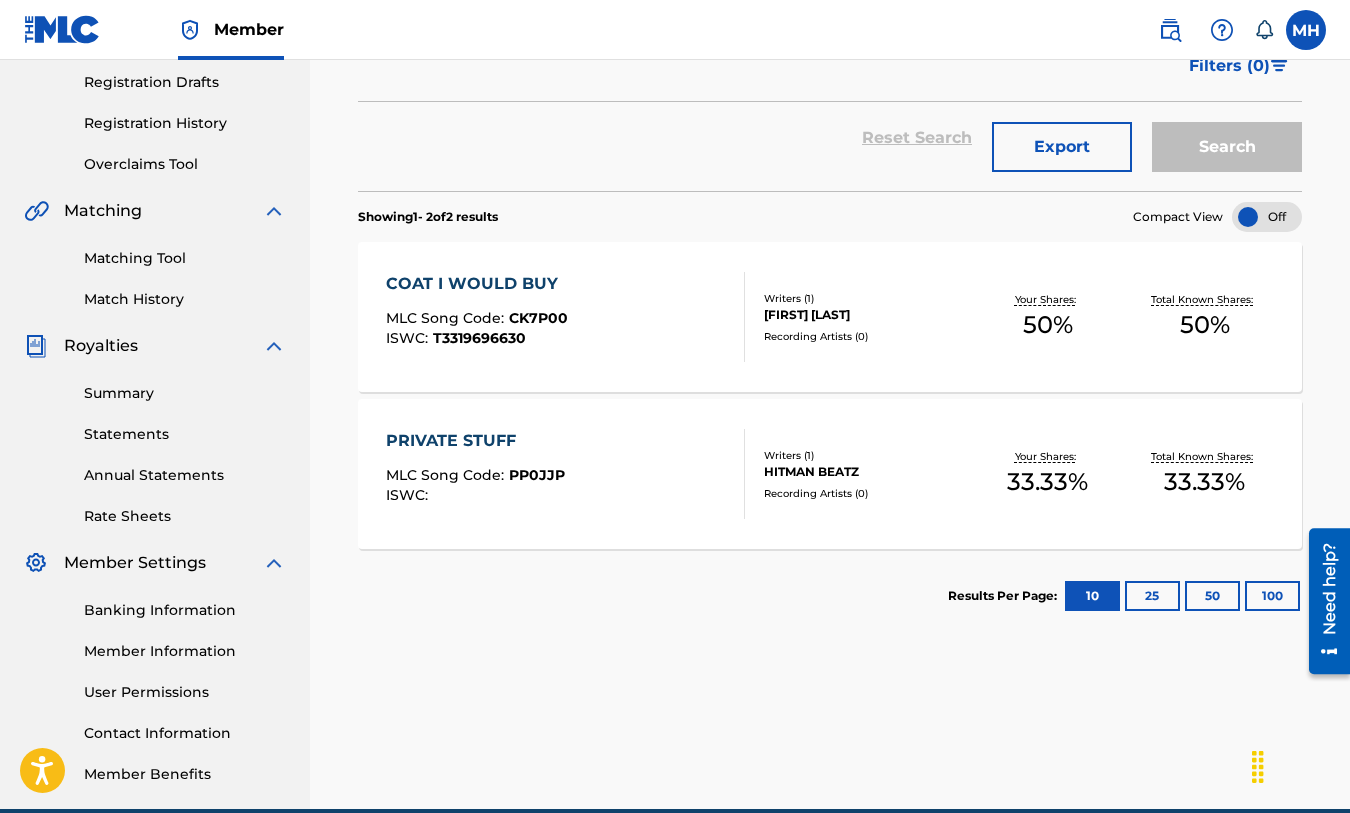 scroll, scrollTop: 385, scrollLeft: 0, axis: vertical 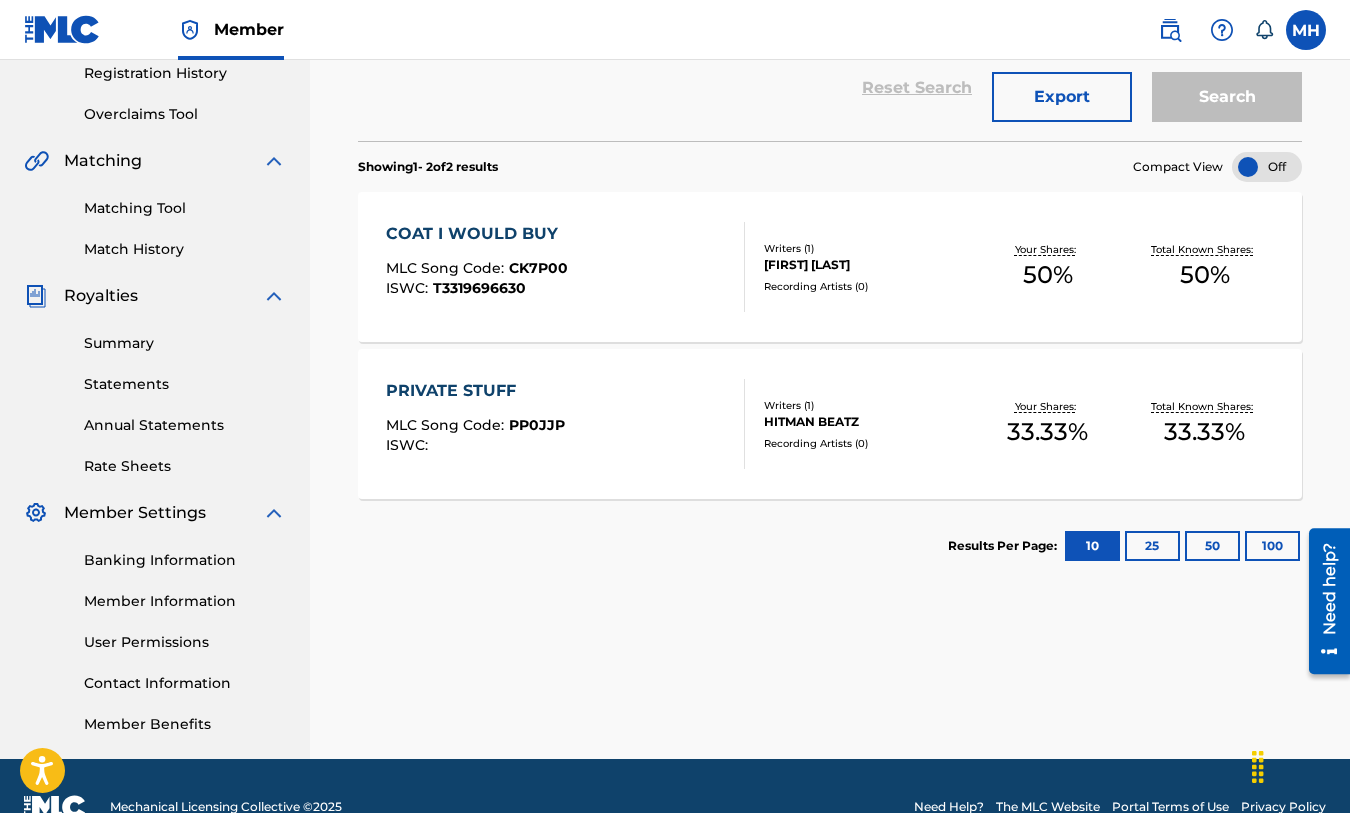 click on "PRIVATE STUFF" at bounding box center (475, 391) 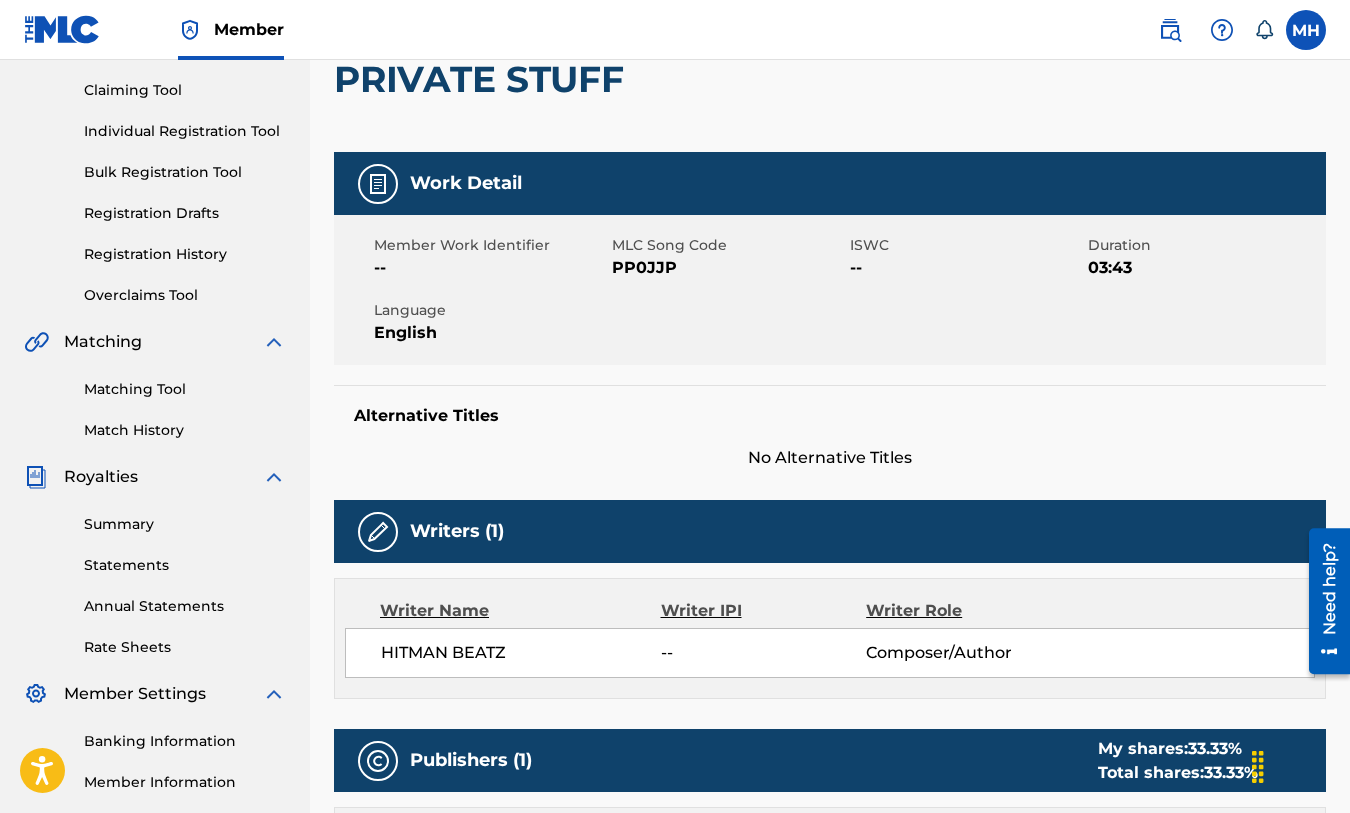 scroll, scrollTop: 0, scrollLeft: 0, axis: both 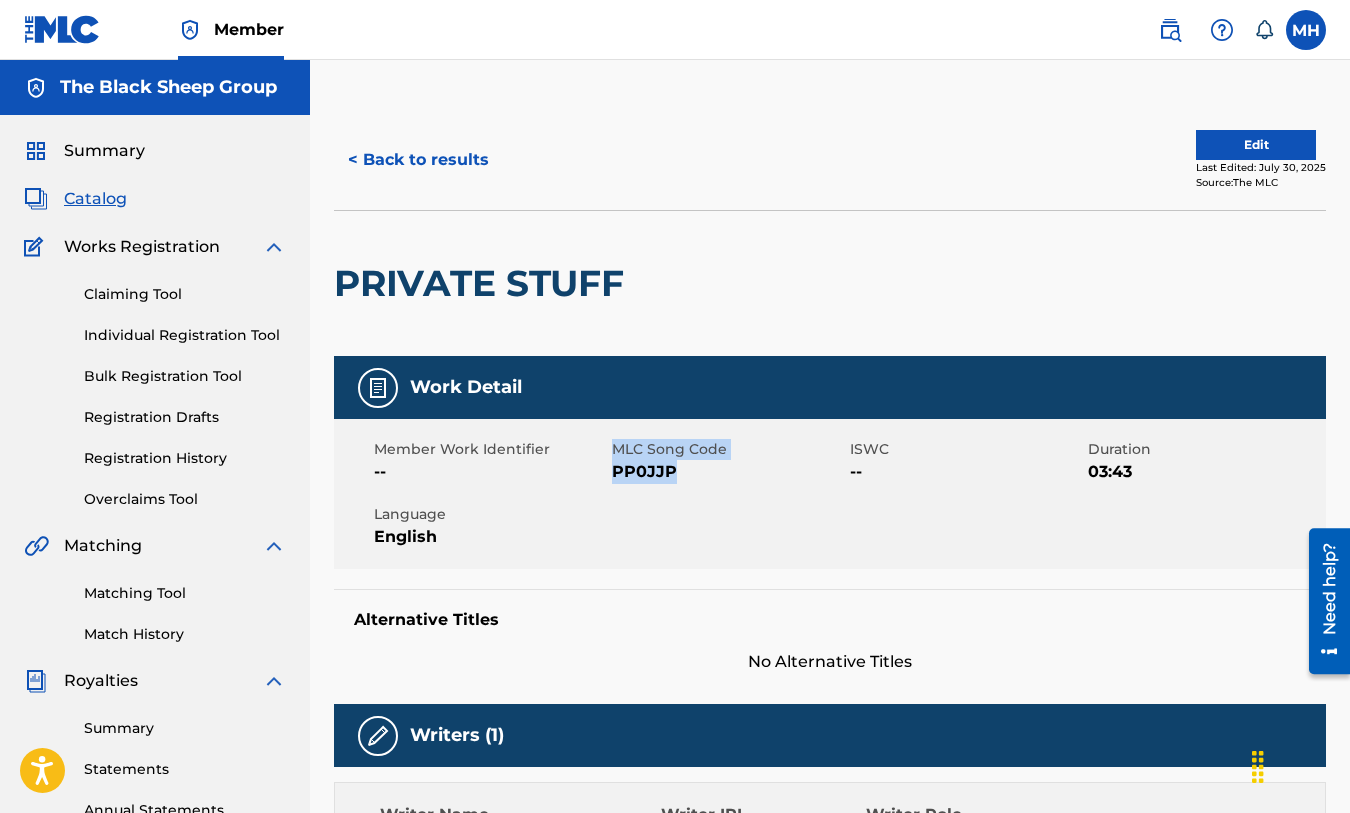 drag, startPoint x: 610, startPoint y: 471, endPoint x: 703, endPoint y: 468, distance: 93.04838 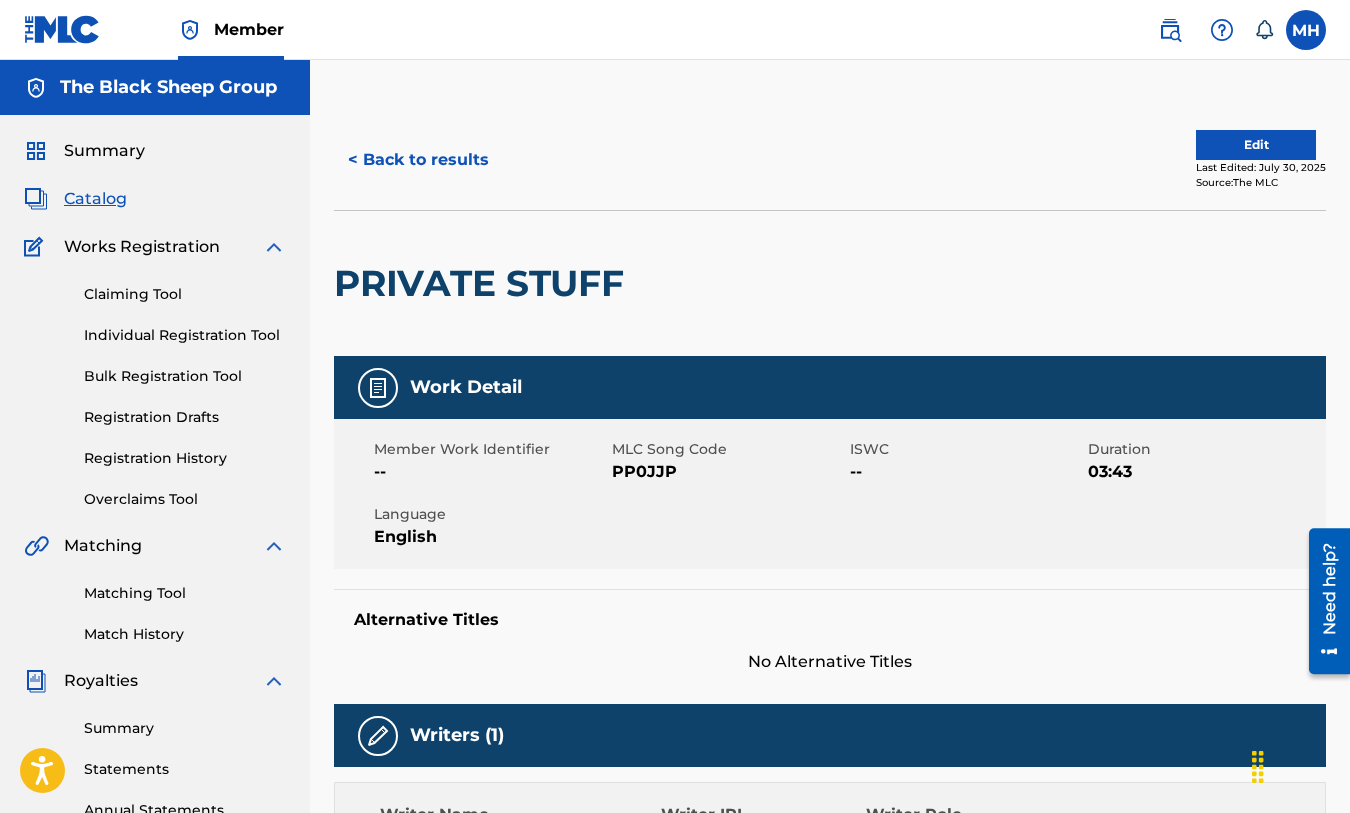 click on "PP0JJP" at bounding box center (728, 472) 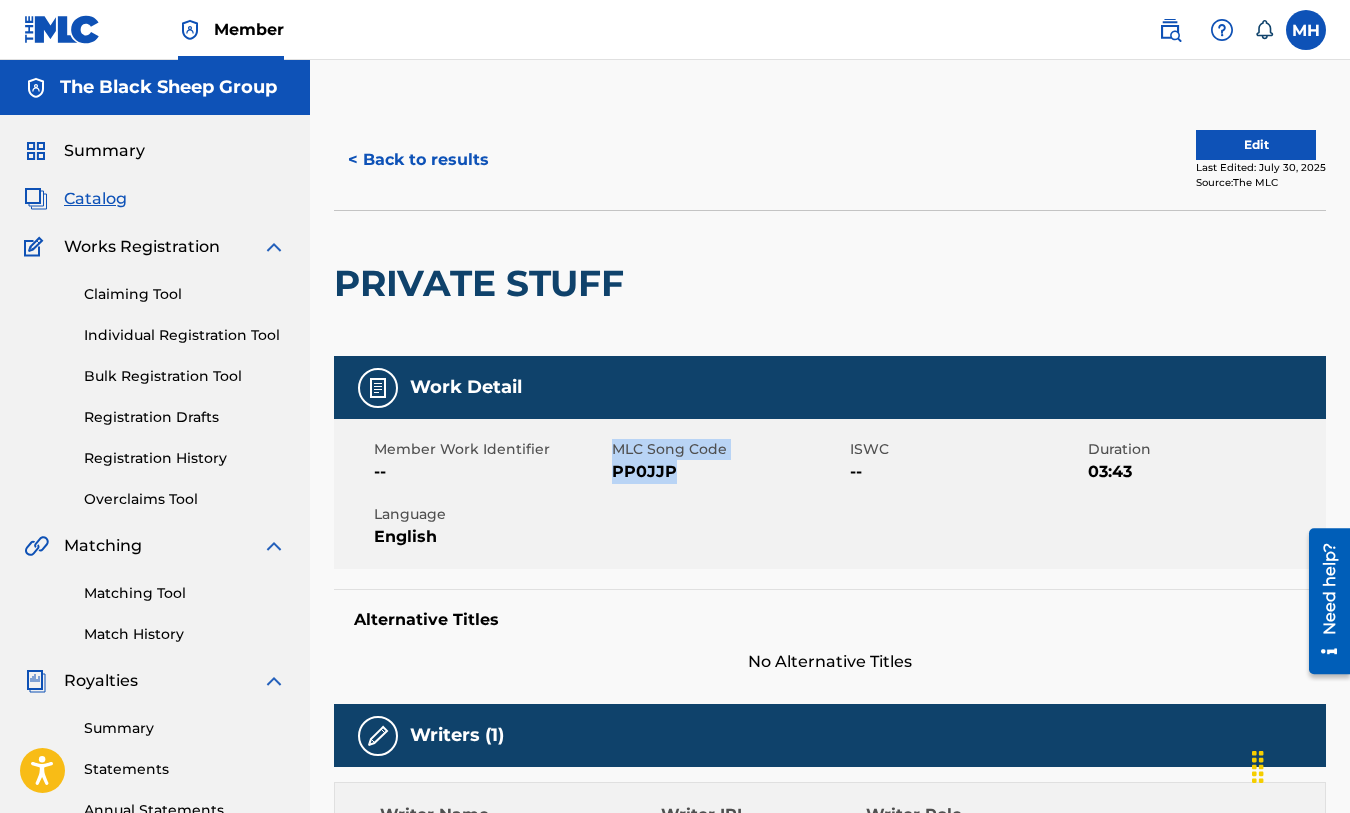 drag, startPoint x: 679, startPoint y: 471, endPoint x: 604, endPoint y: 470, distance: 75.00667 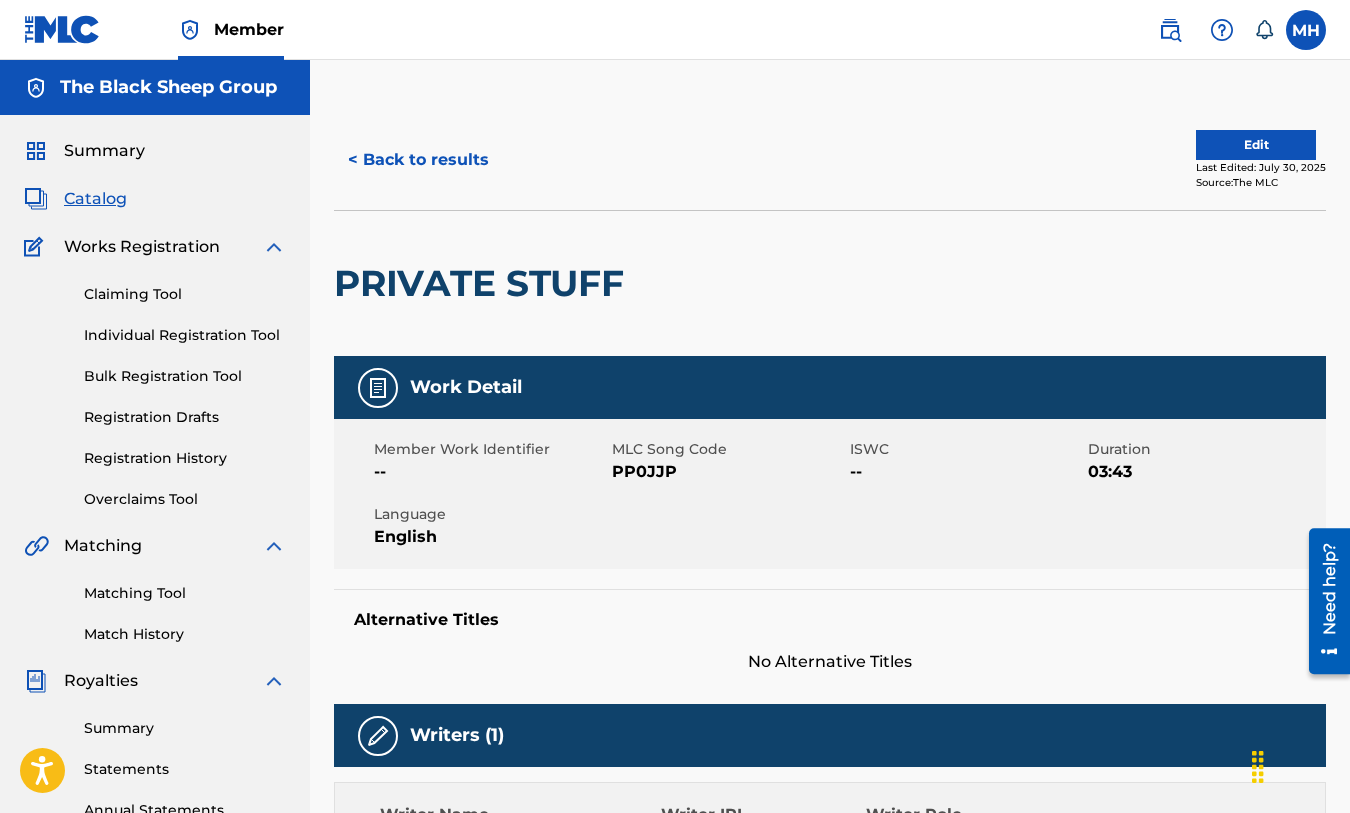 click on "PP0JJP" at bounding box center [728, 472] 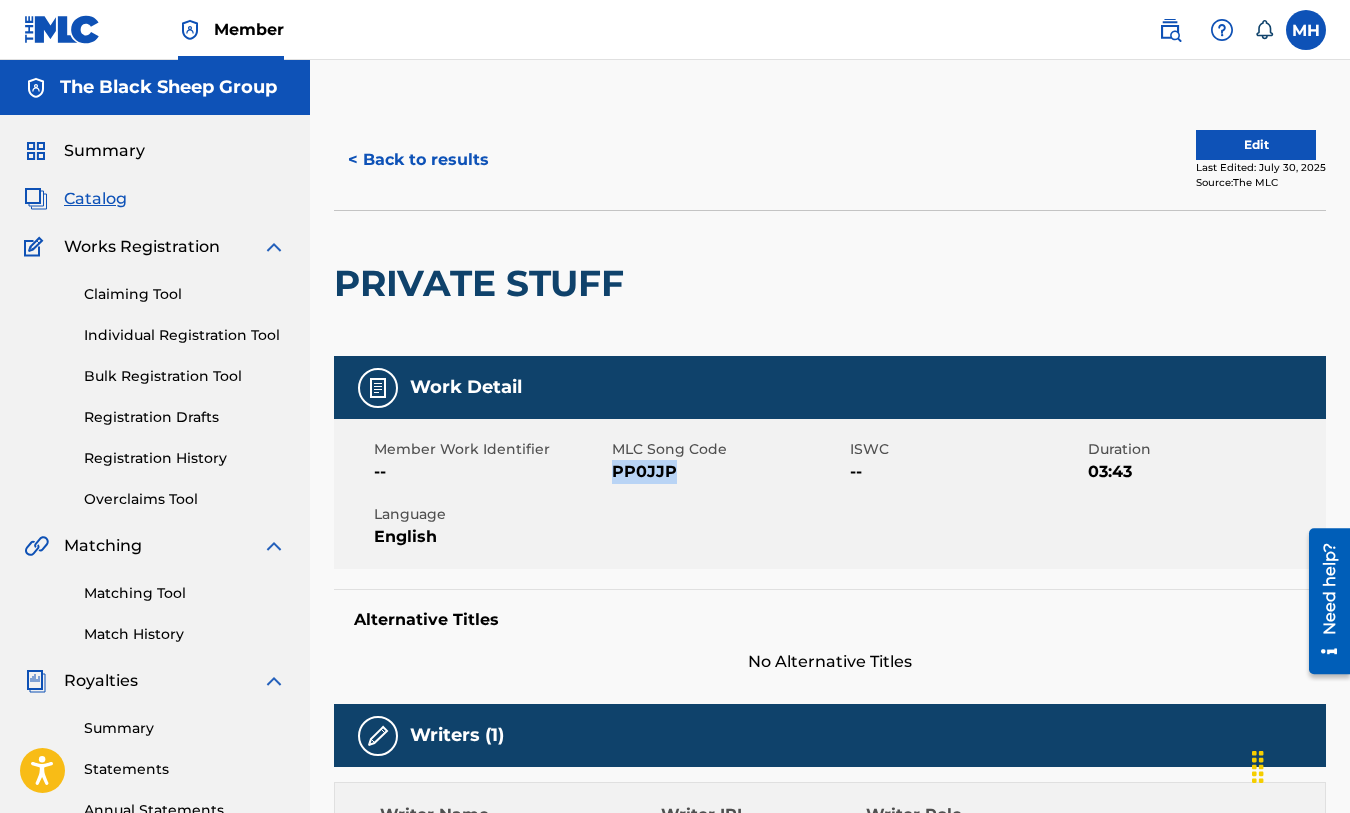 drag, startPoint x: 680, startPoint y: 473, endPoint x: 613, endPoint y: 473, distance: 67 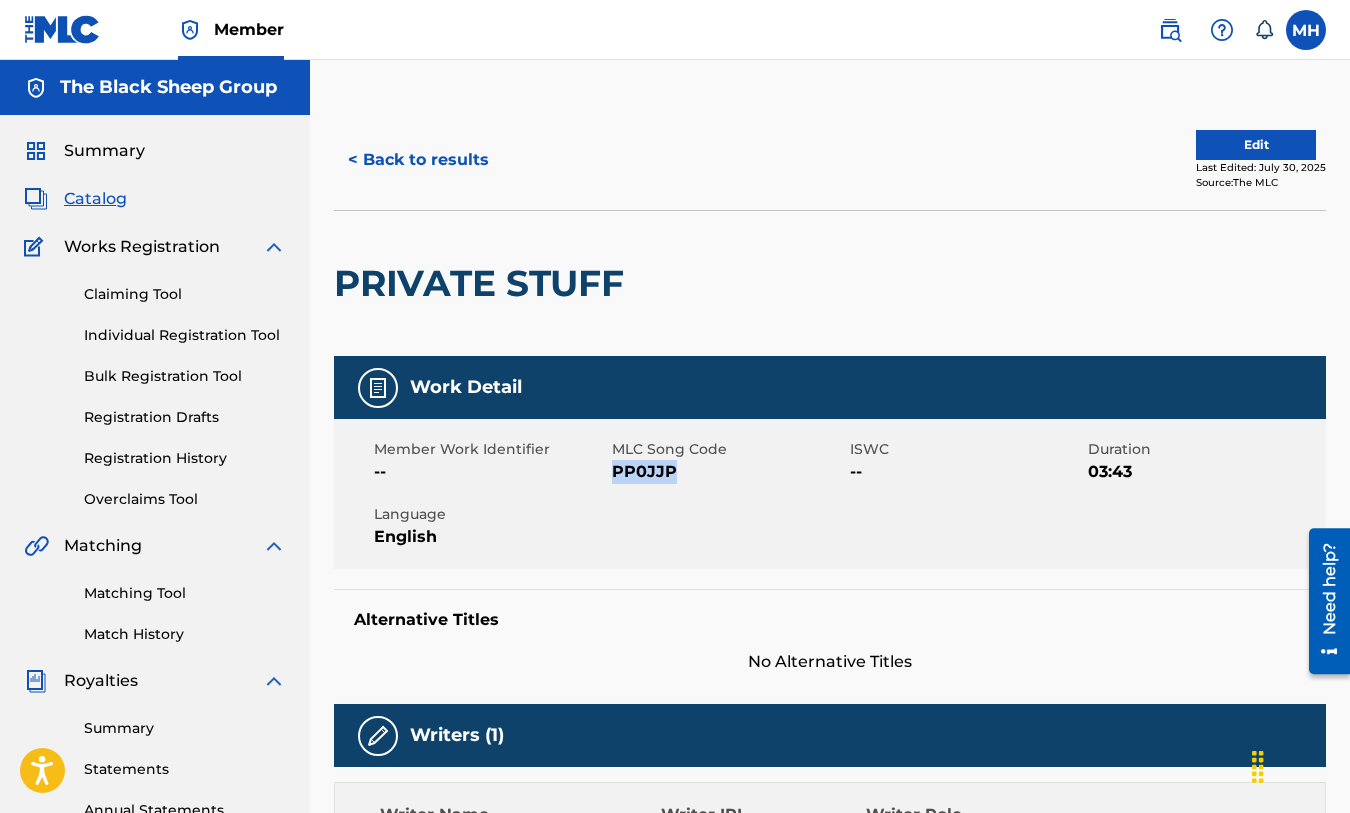 click on "Edit" at bounding box center [1256, 145] 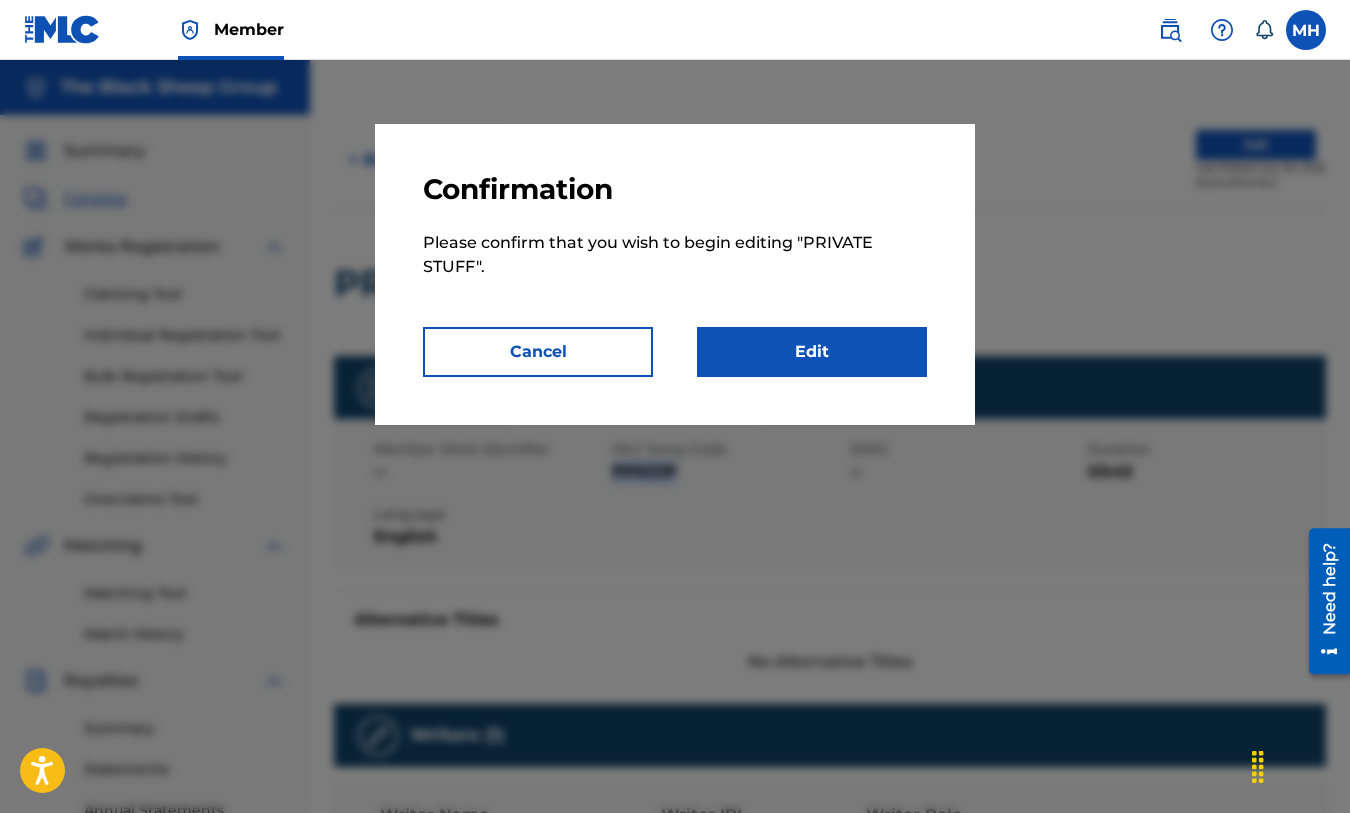 click on "Edit" at bounding box center [812, 352] 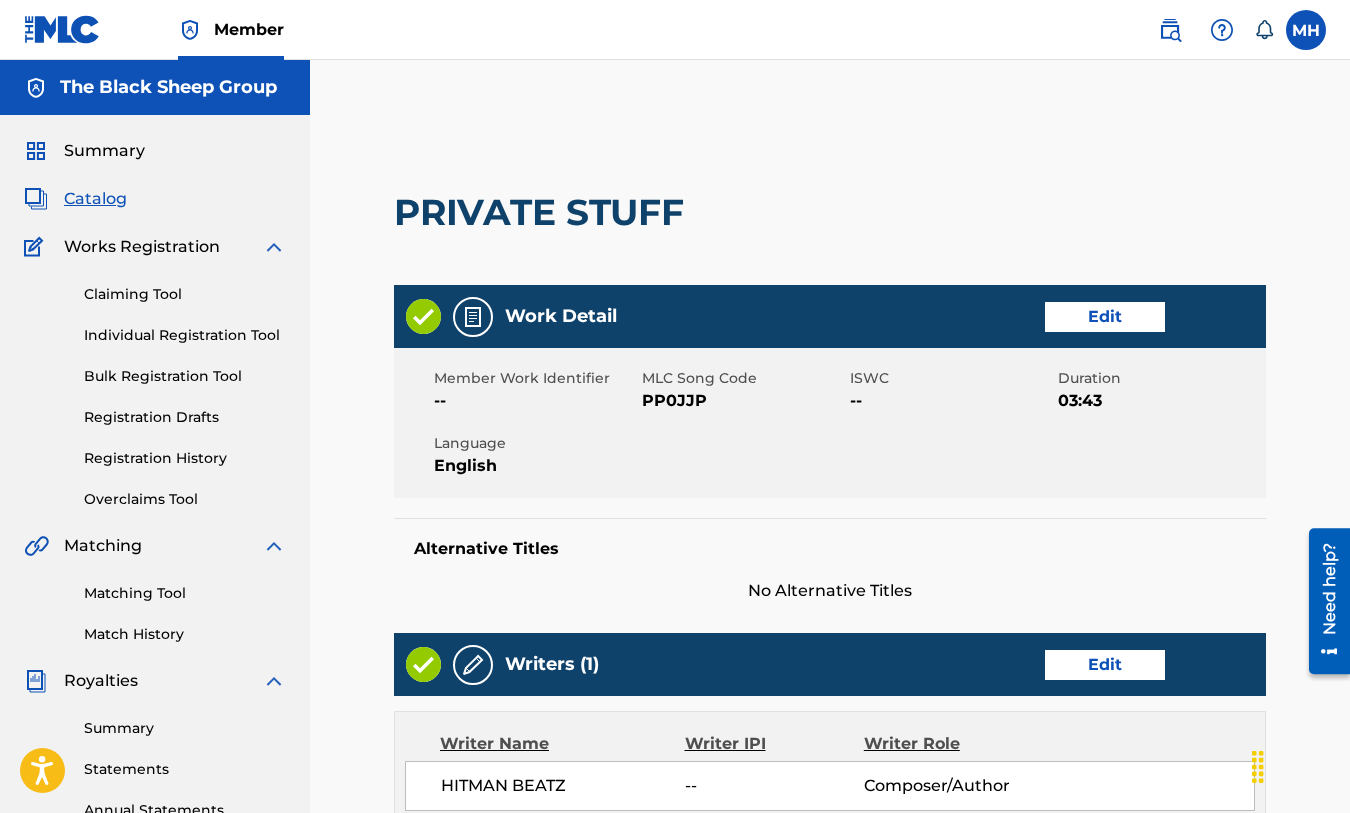 click on "Edit" at bounding box center (1105, 317) 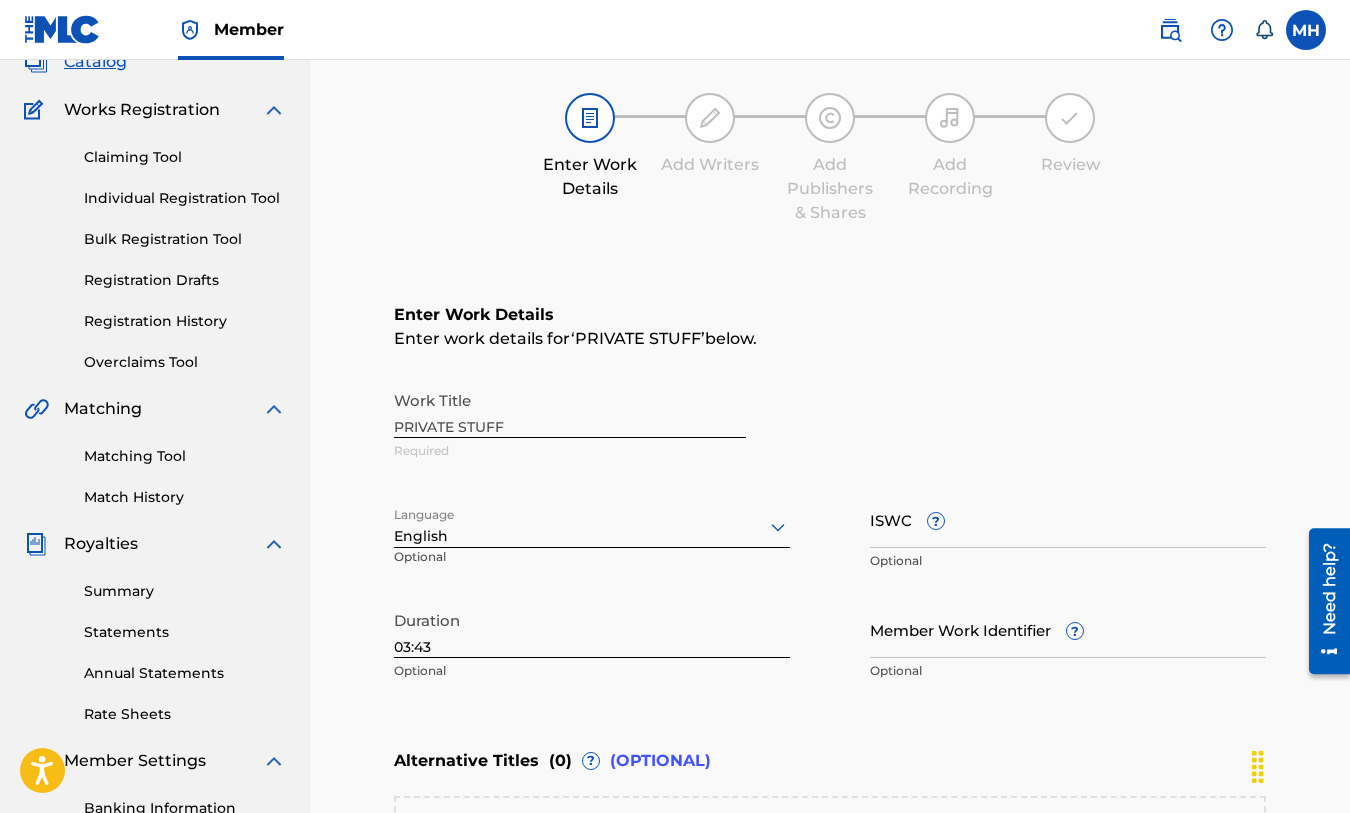 scroll, scrollTop: 146, scrollLeft: 0, axis: vertical 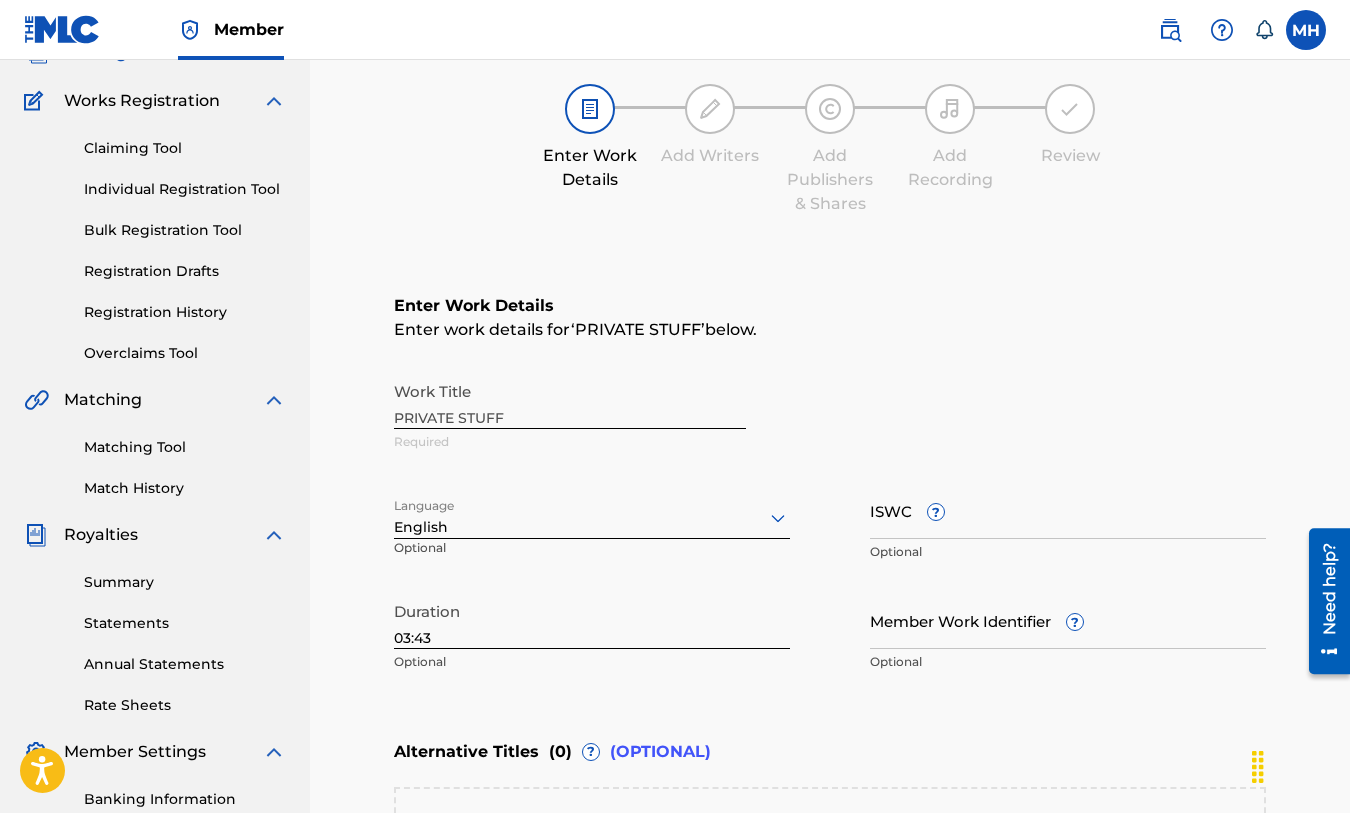 click on "Work Title PRIVATE STUFF Required" at bounding box center (830, 417) 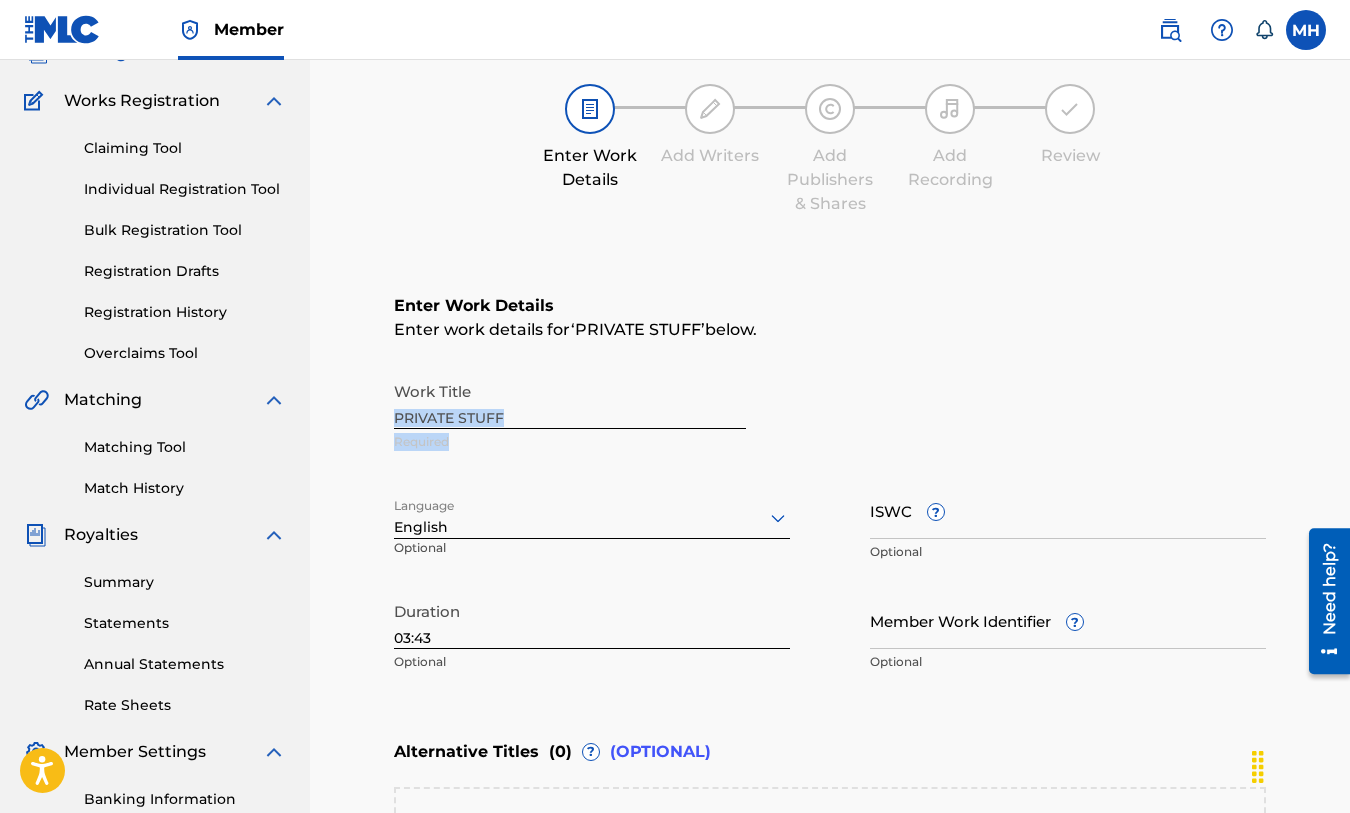 click on "Work Title PRIVATE STUFF Required" at bounding box center (830, 417) 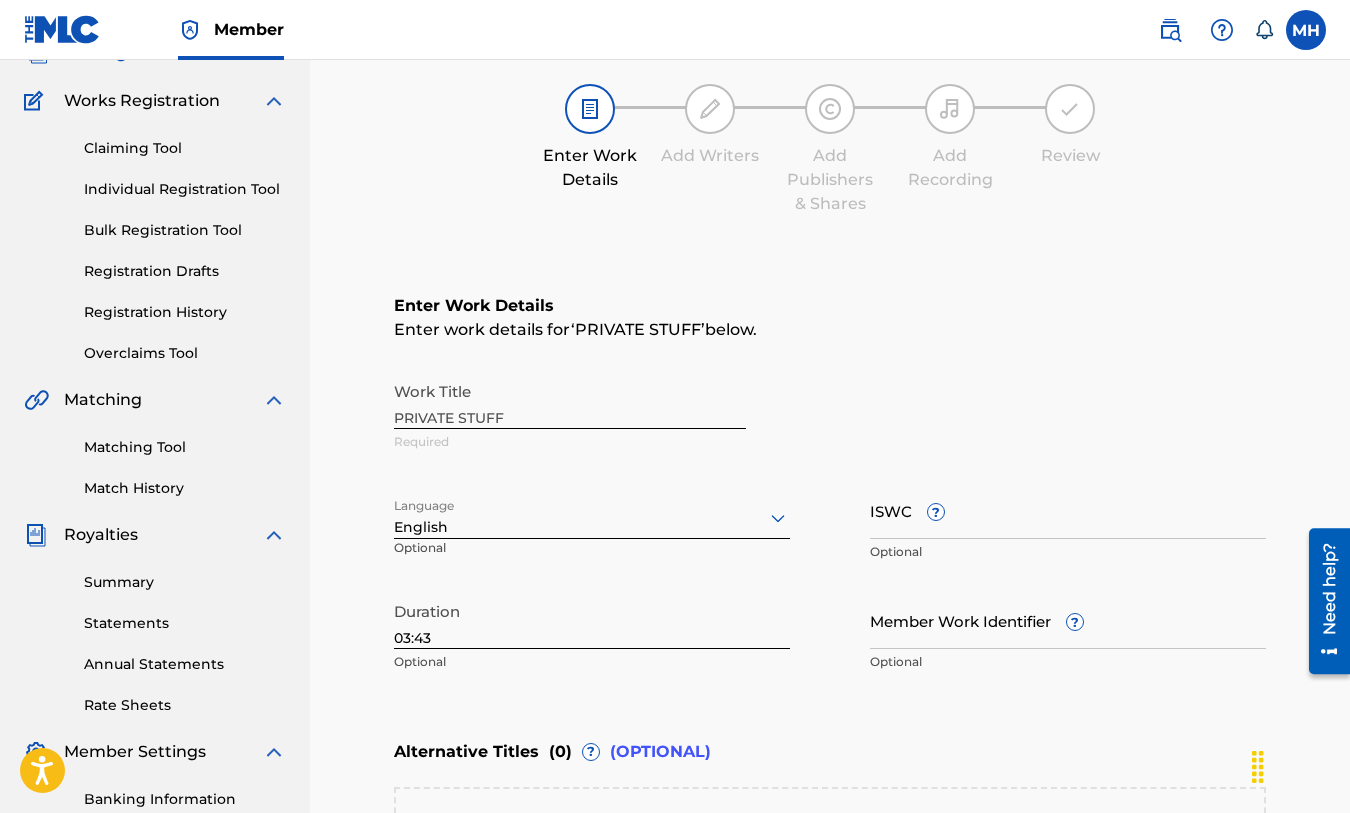click on "Language English Optional" at bounding box center [592, 527] 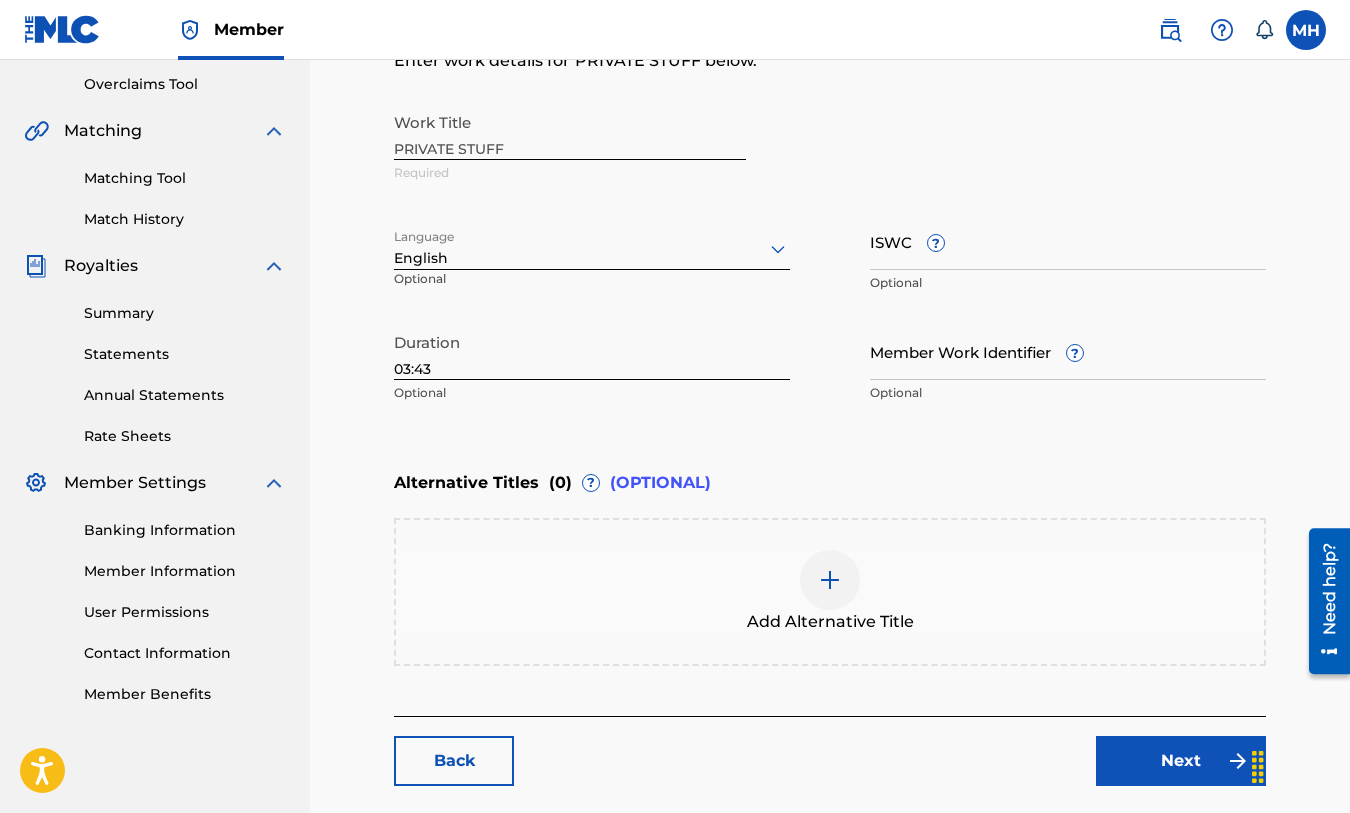 scroll, scrollTop: 513, scrollLeft: 0, axis: vertical 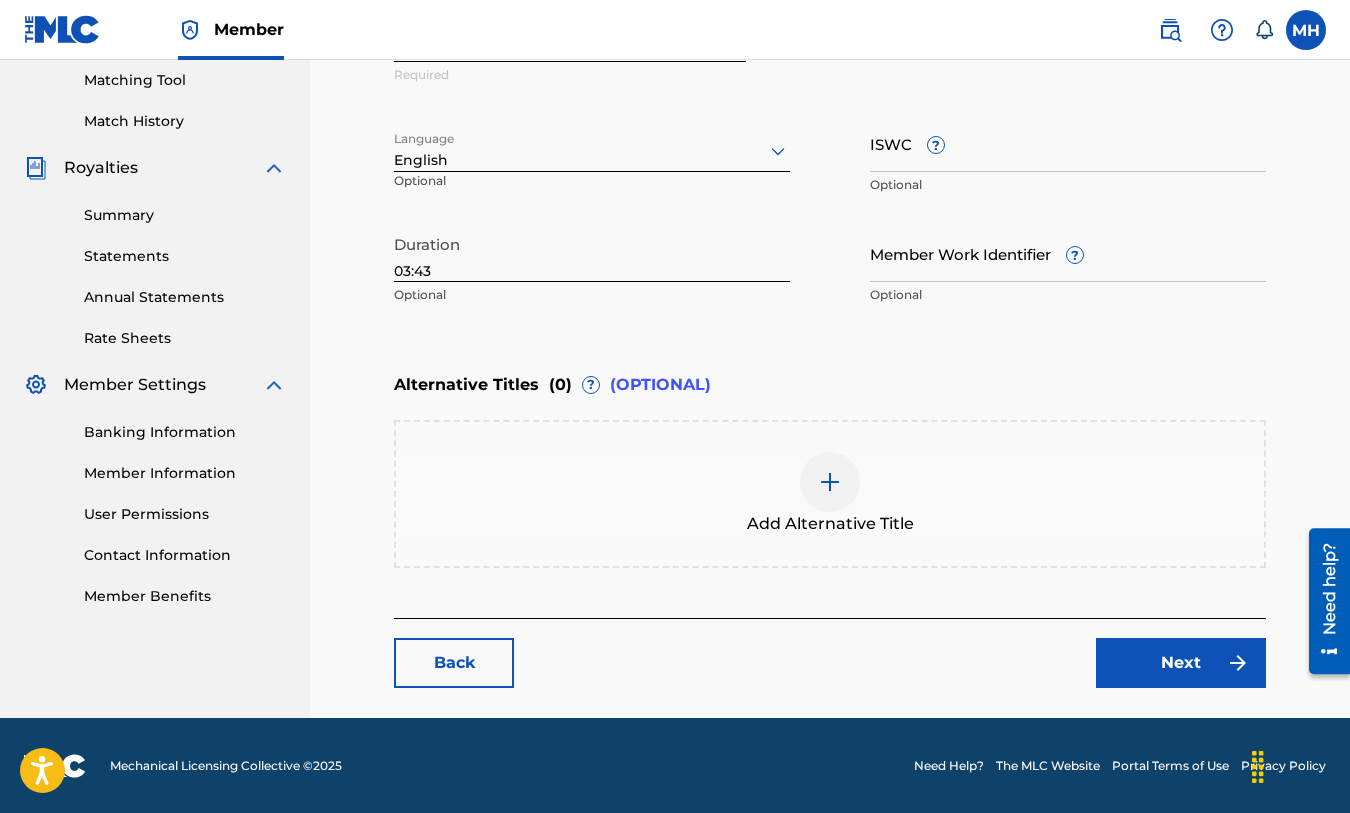 click at bounding box center [830, 482] 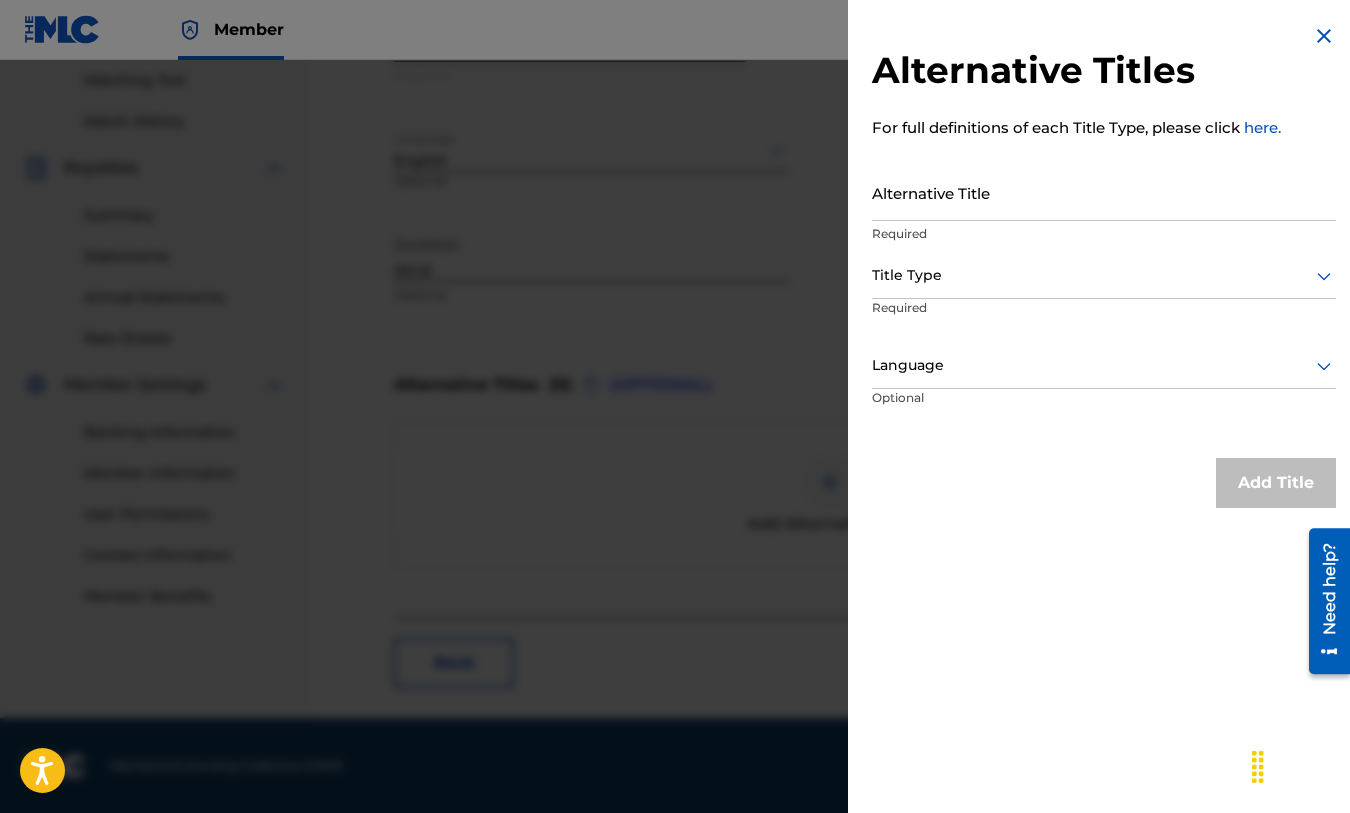 click on "Alternative Title" at bounding box center [1104, 192] 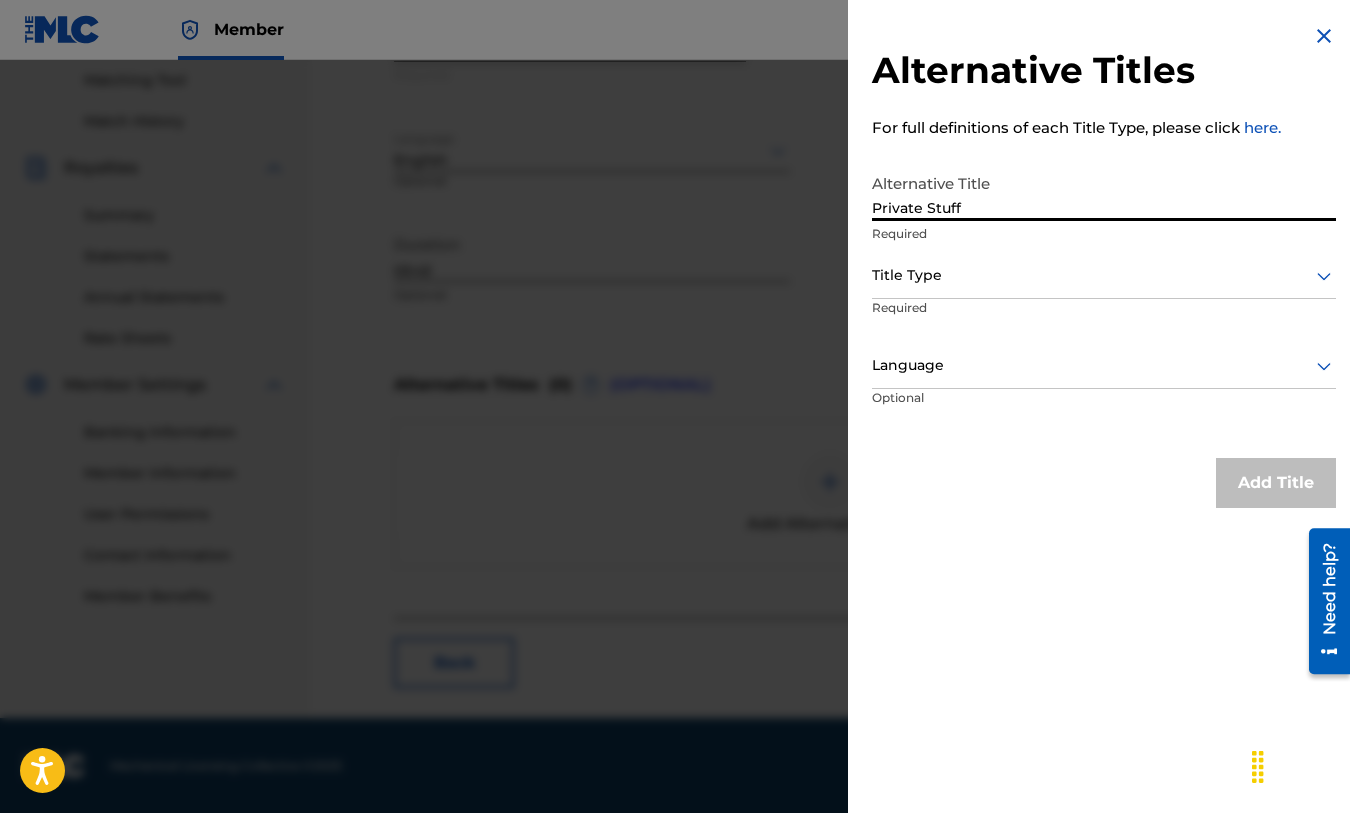 click at bounding box center [1104, 275] 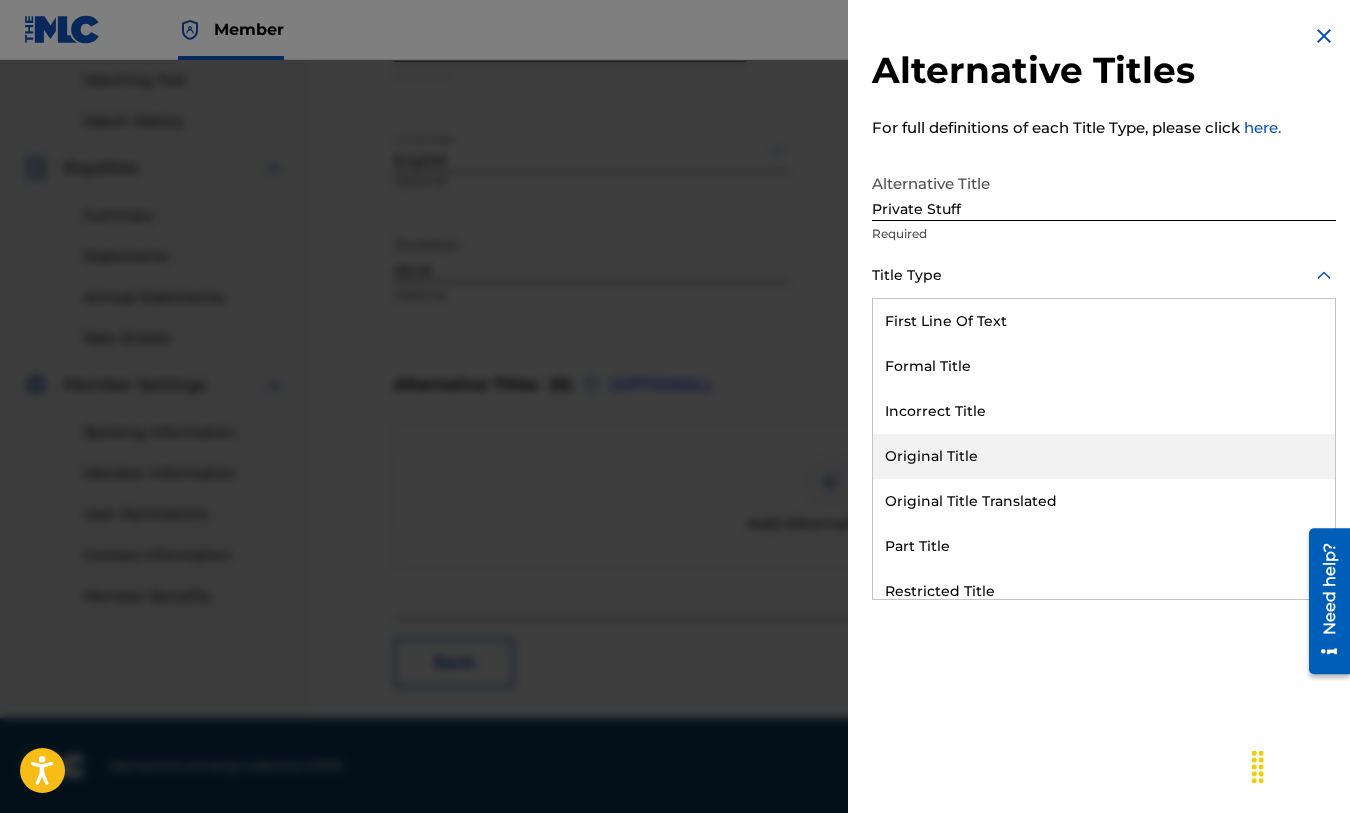 click on "Original Title" at bounding box center (1104, 456) 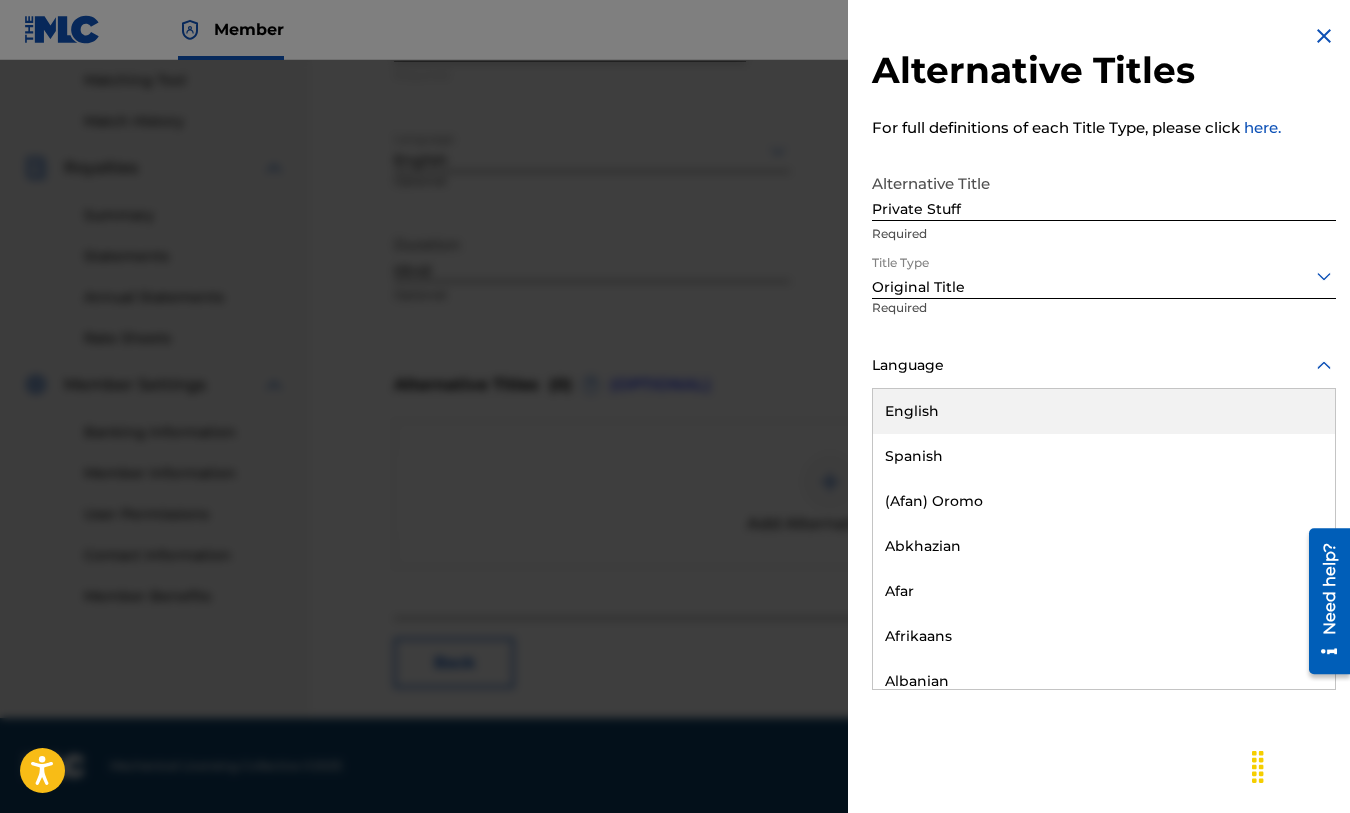 click at bounding box center [1104, 365] 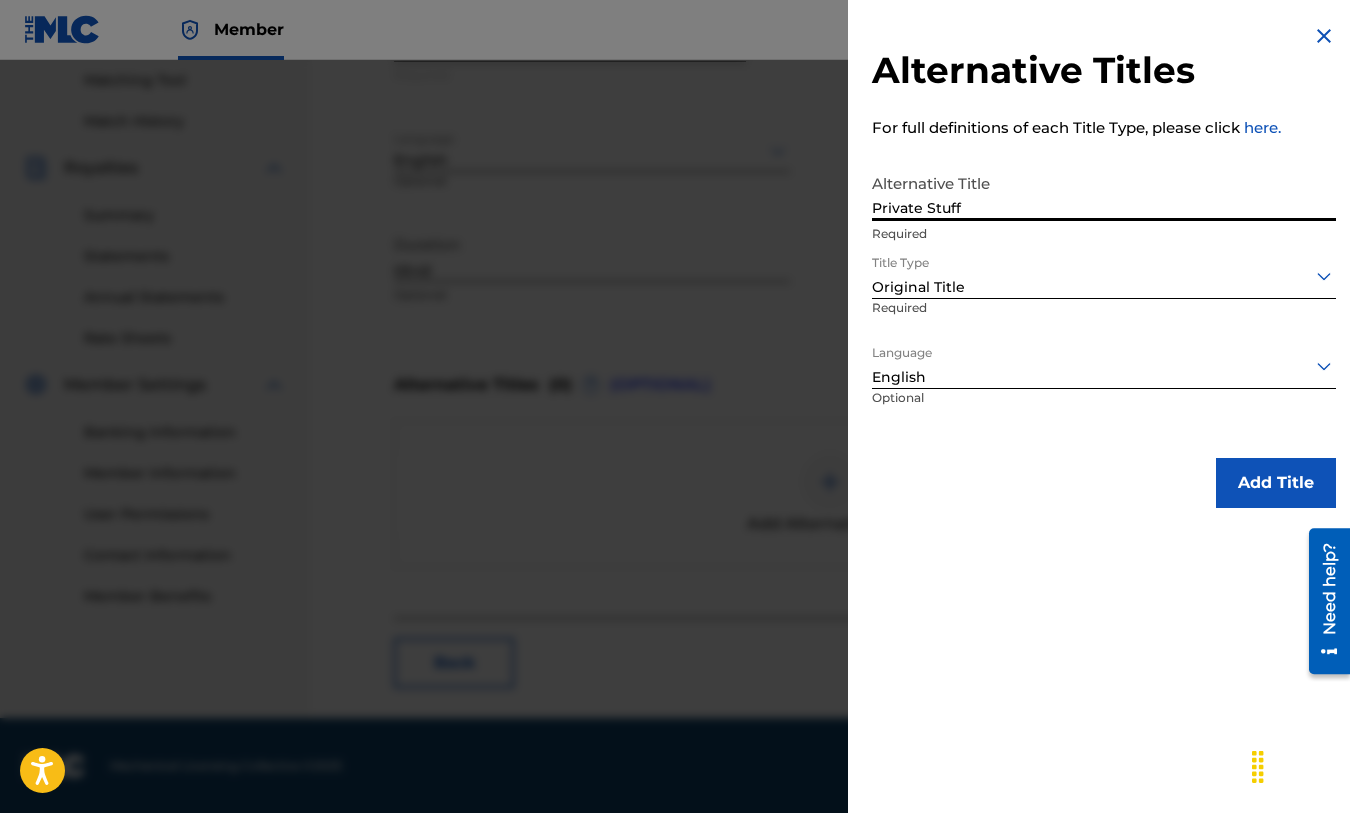 click on "Private Stuff" at bounding box center [1104, 192] 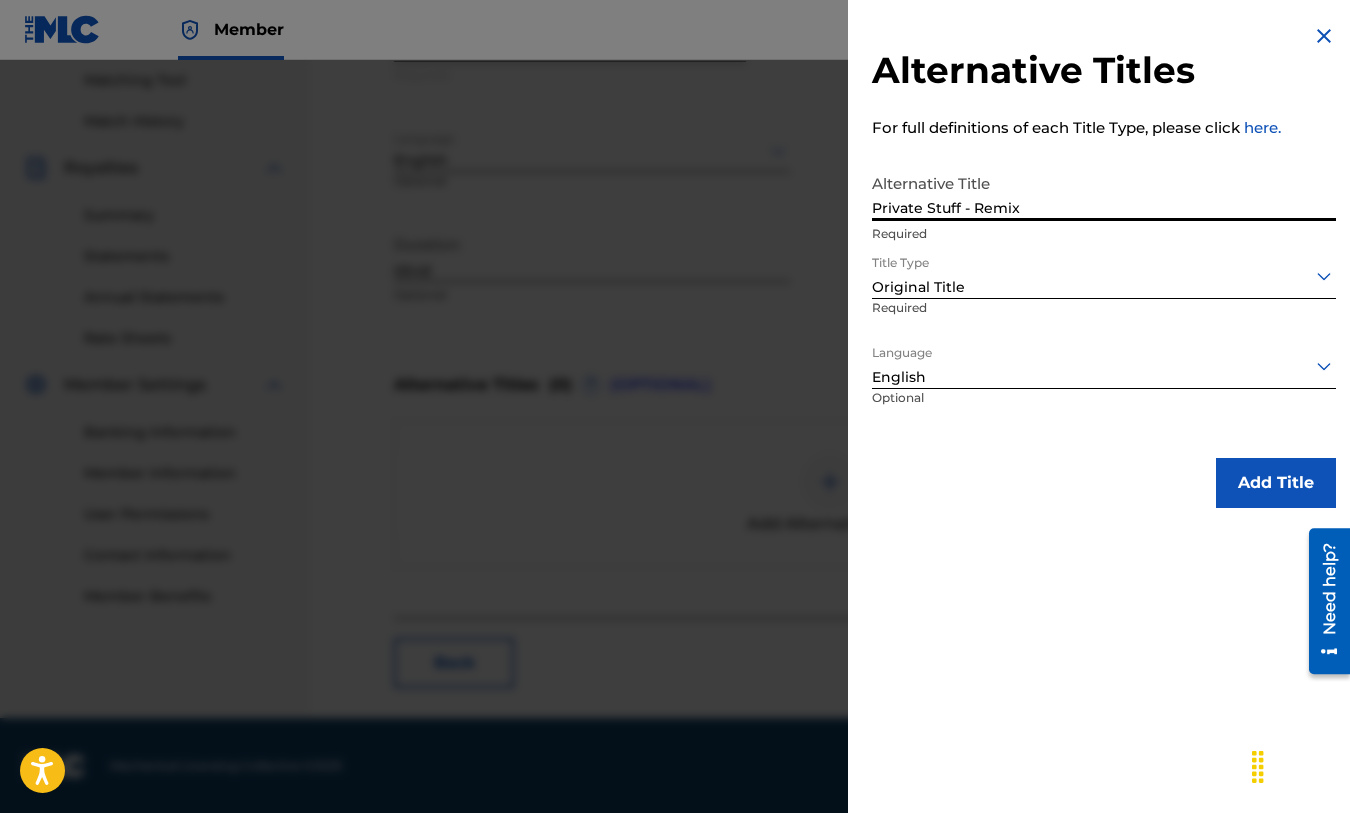 type on "Private Stuff - Remix" 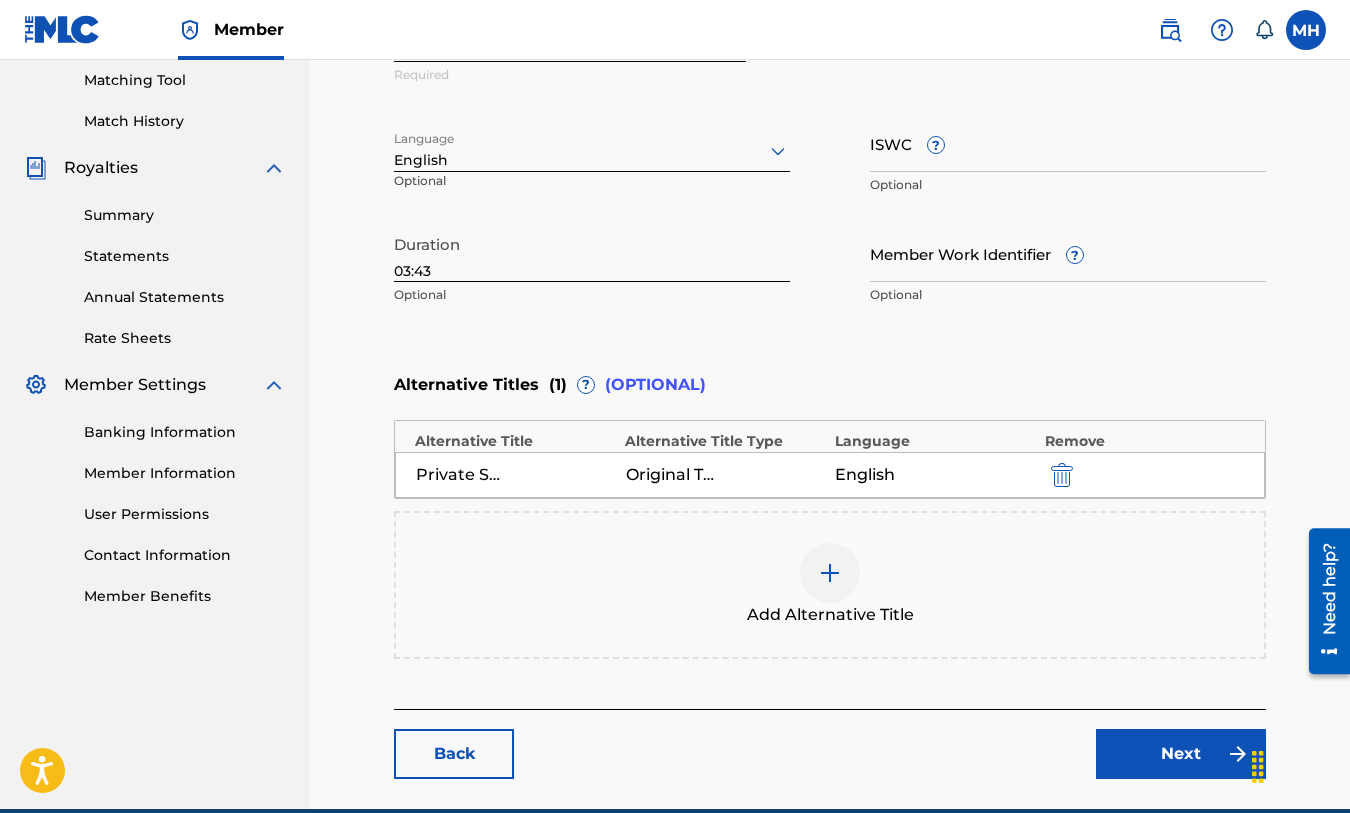 click at bounding box center [830, 573] 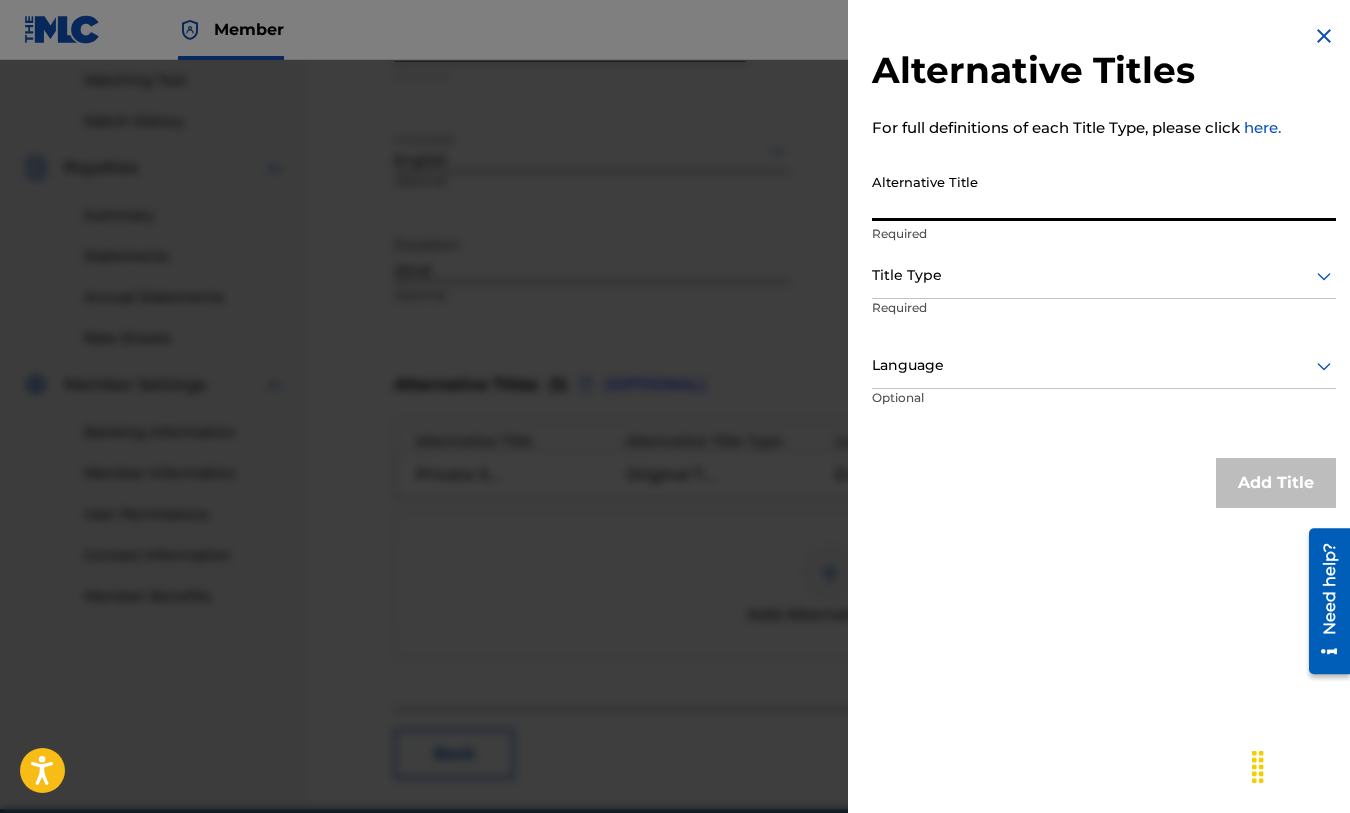 click on "Alternative Title" at bounding box center (1104, 192) 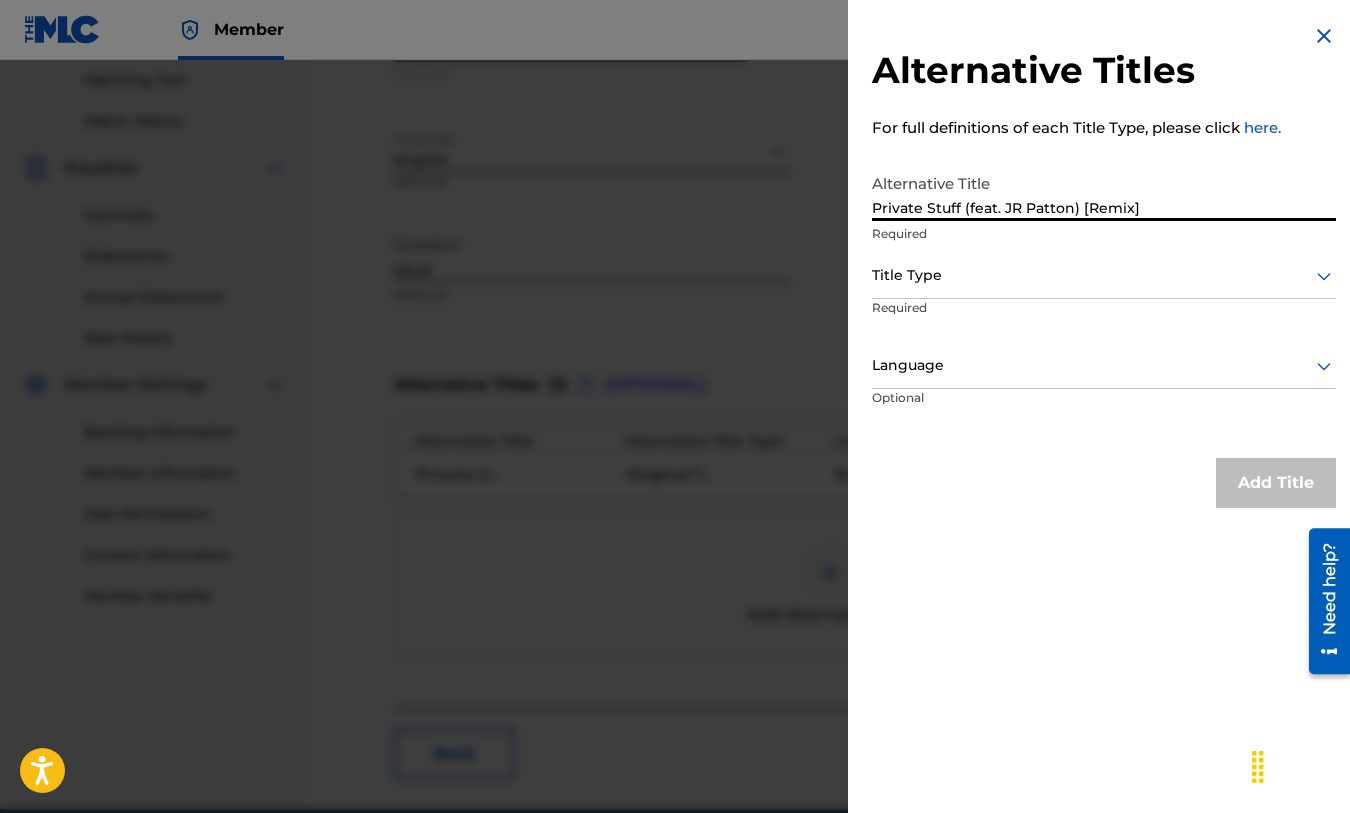 type on "Private Stuff (feat. JR Patton) [Remix]" 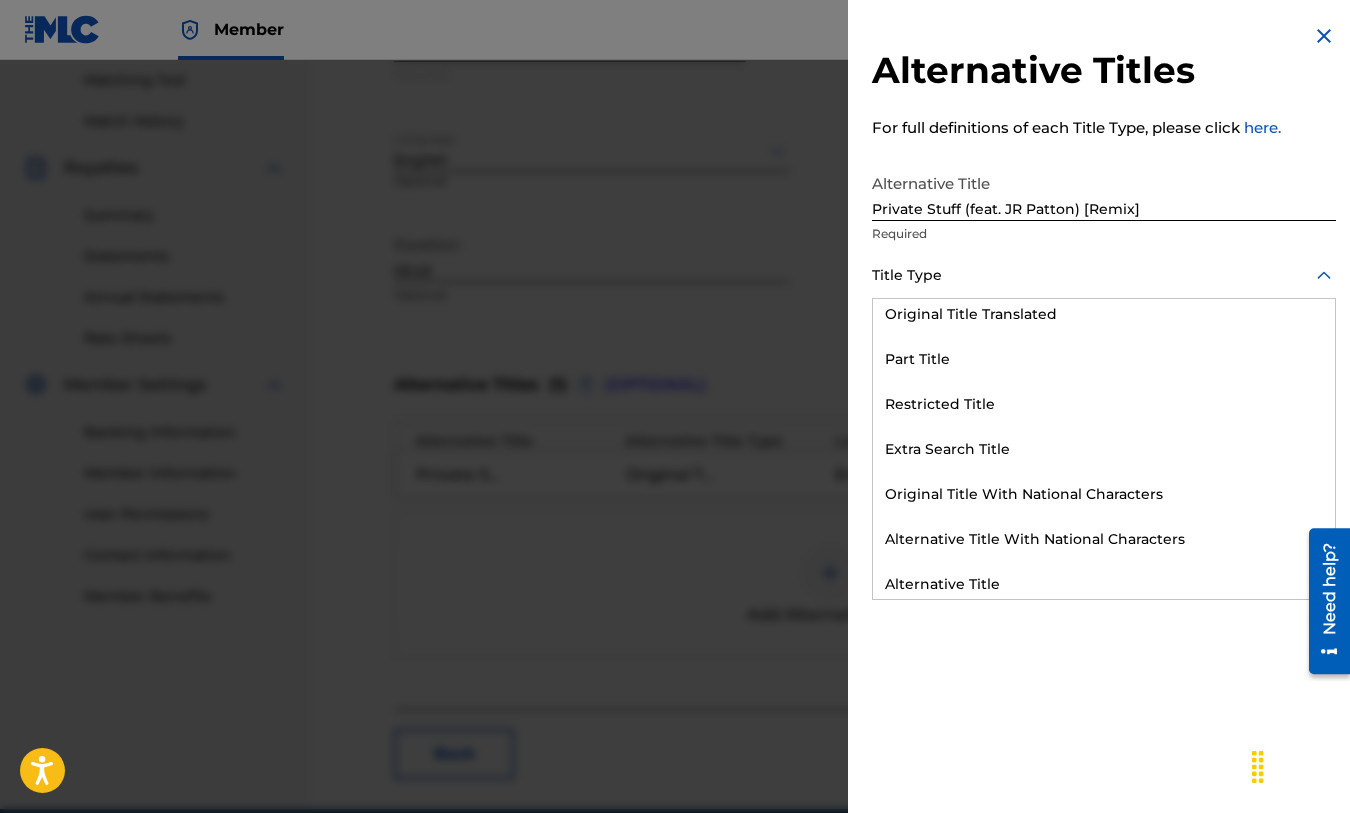 scroll, scrollTop: 195, scrollLeft: 0, axis: vertical 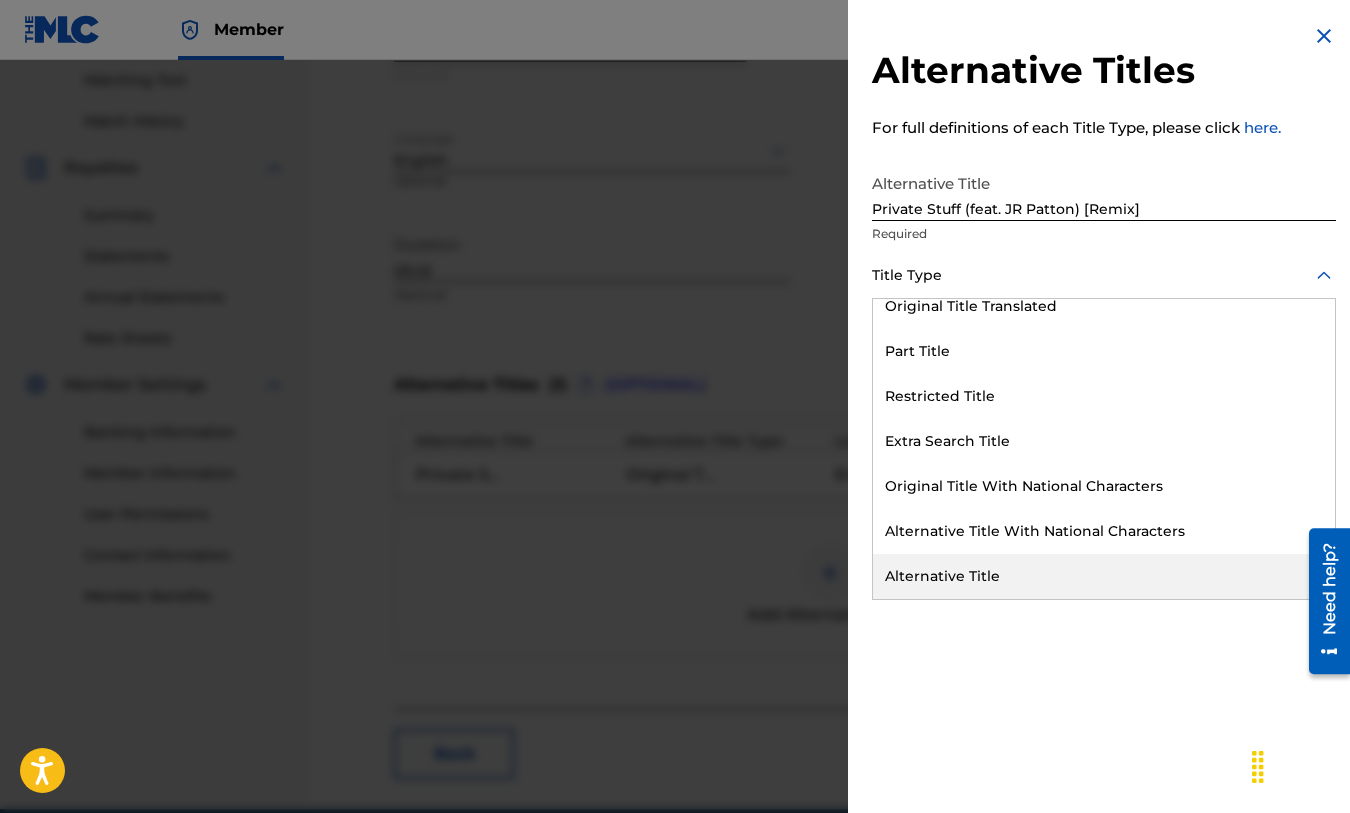 click on "Alternative Title" at bounding box center (1104, 576) 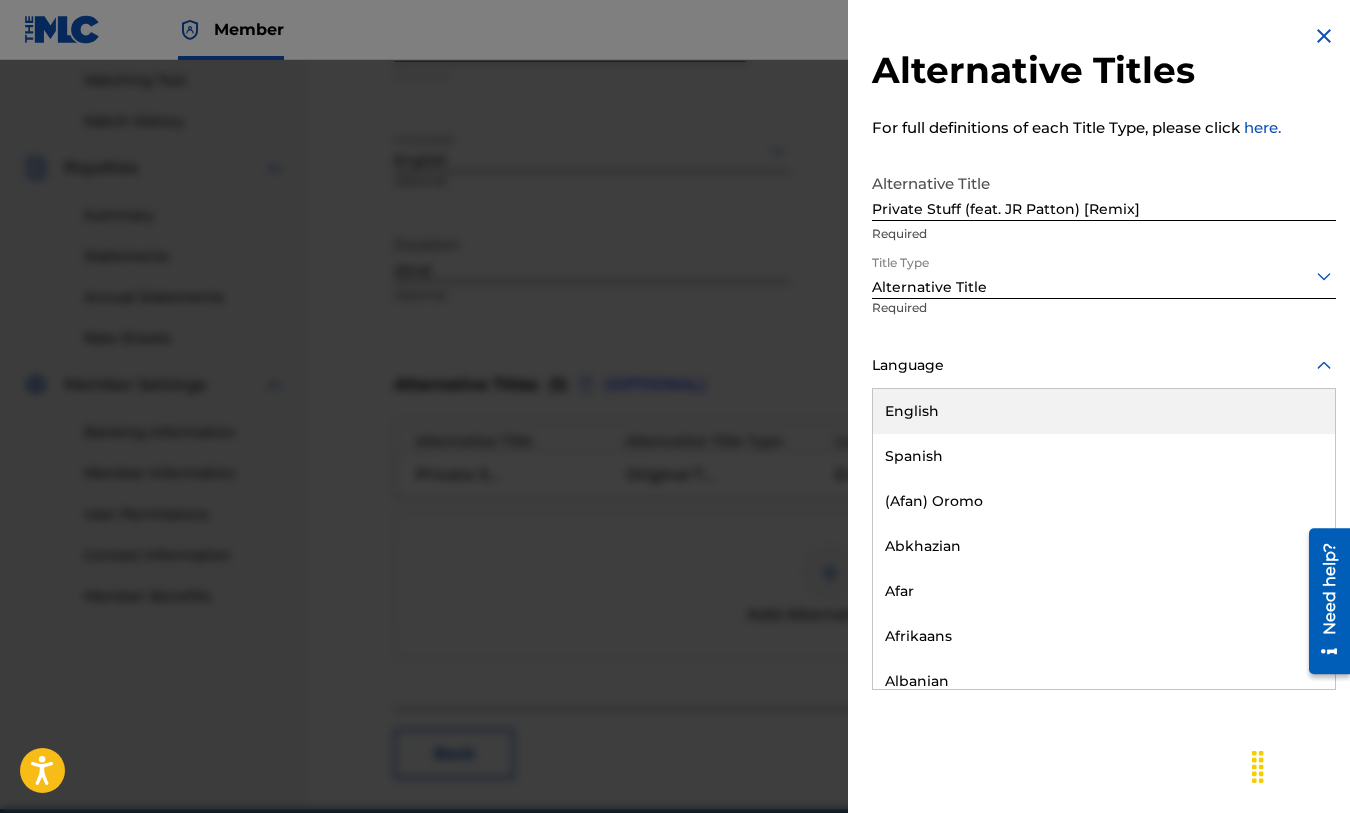 click at bounding box center [1104, 365] 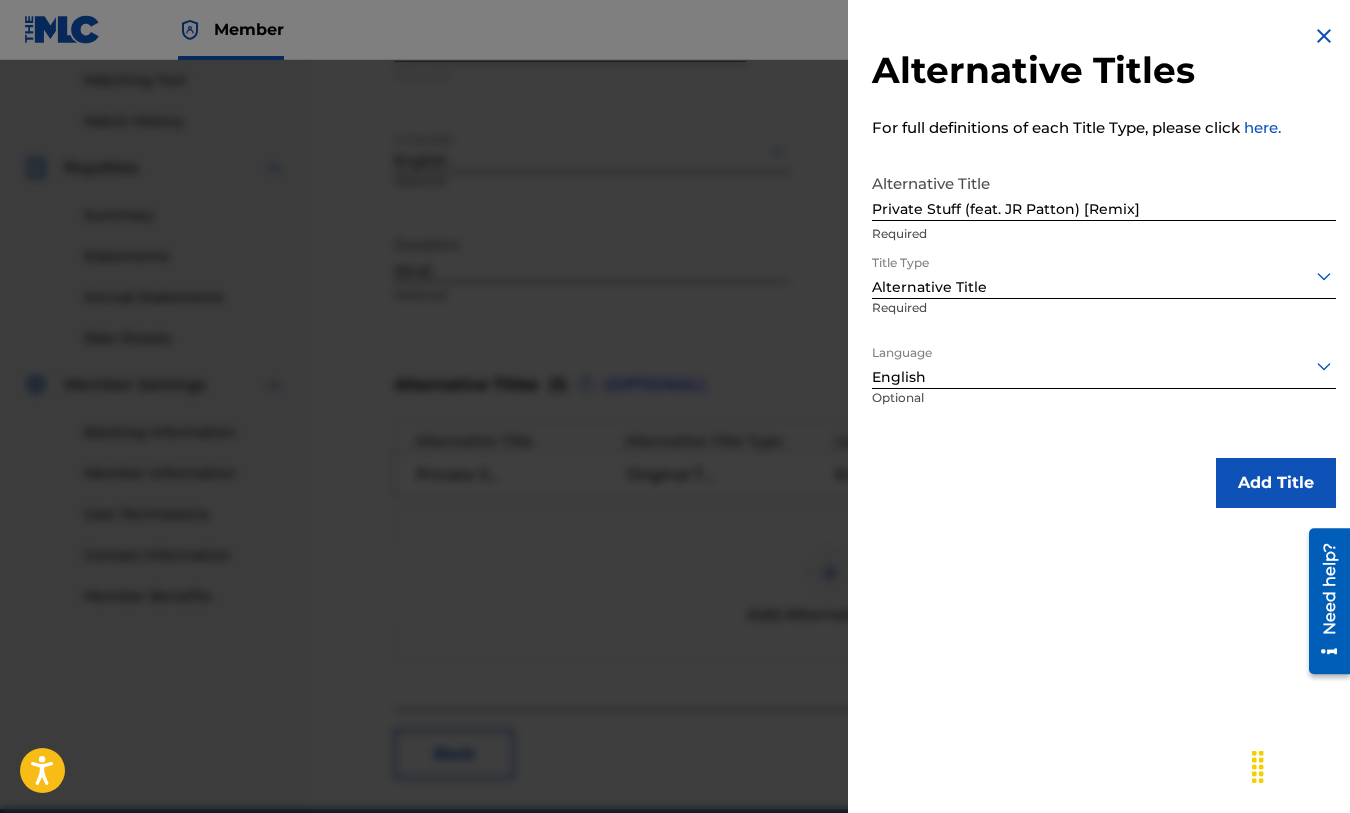 click on "Add Title" at bounding box center [1276, 483] 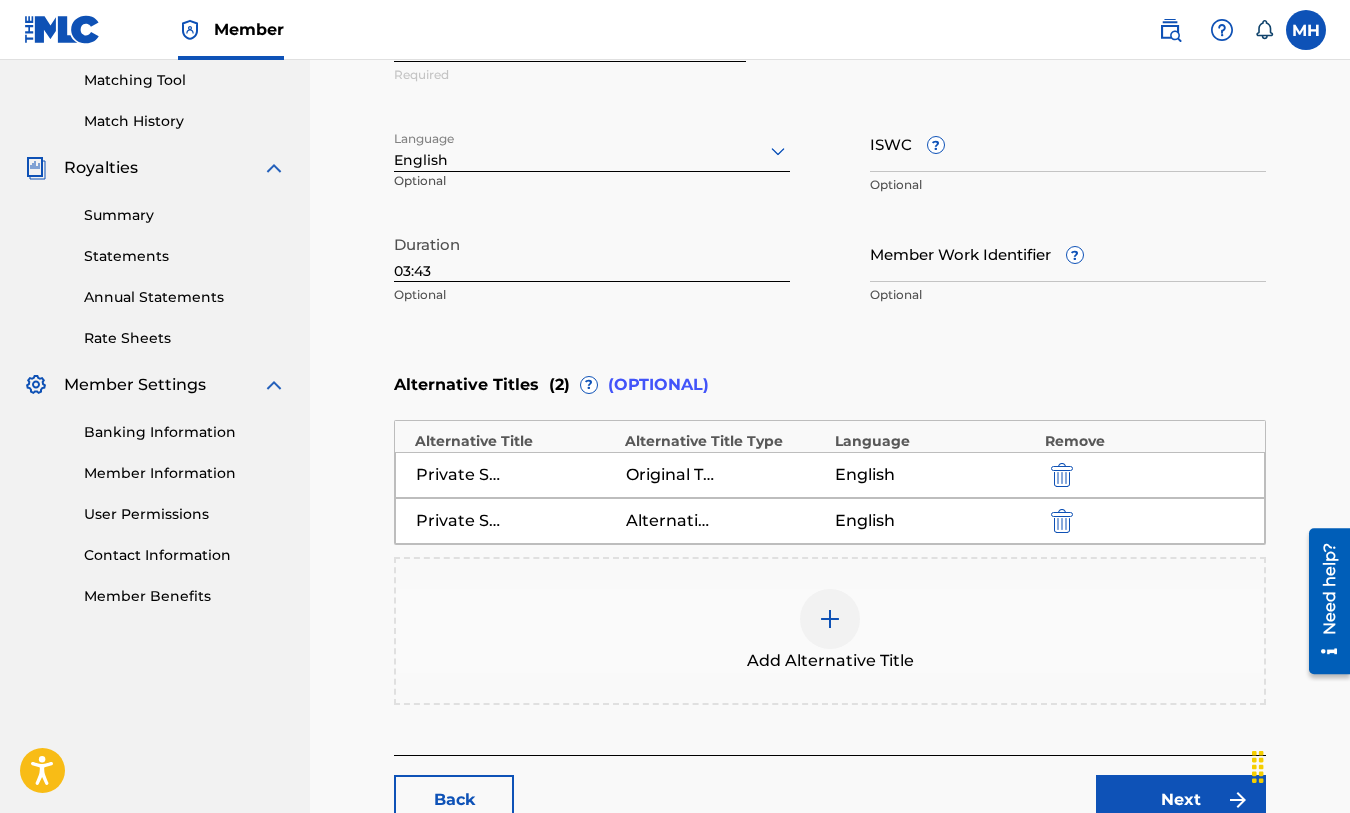 click at bounding box center (830, 619) 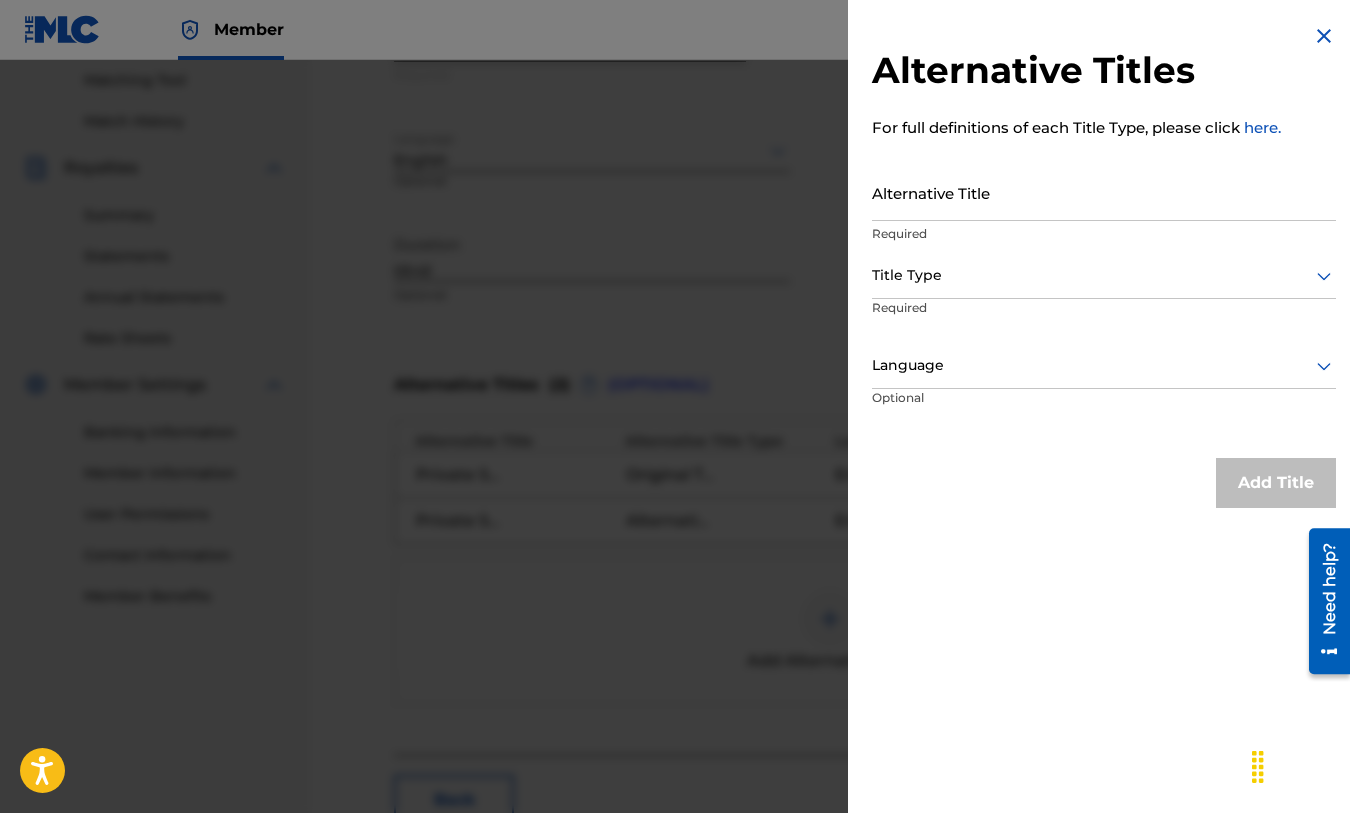 click at bounding box center [1104, 275] 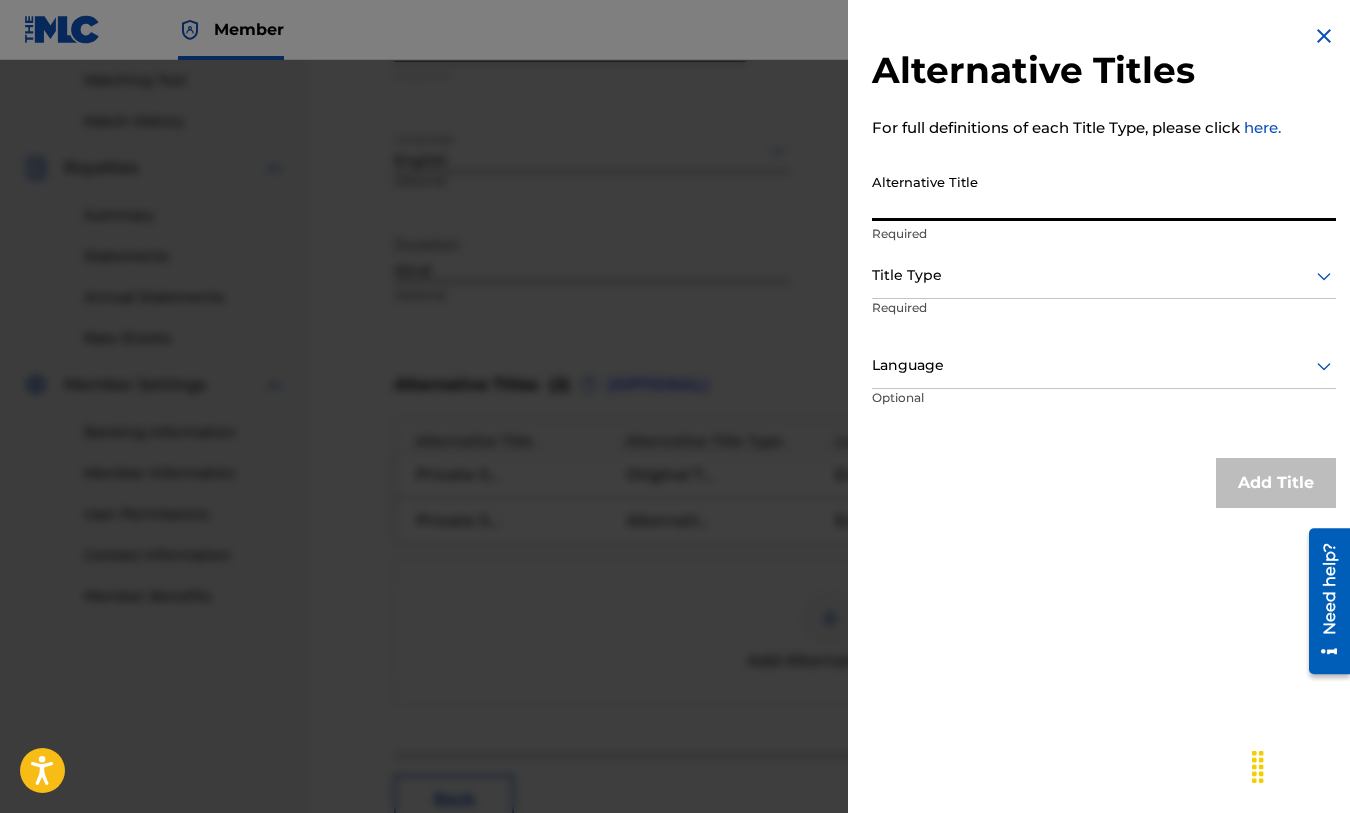 click on "Alternative Title" at bounding box center (1104, 192) 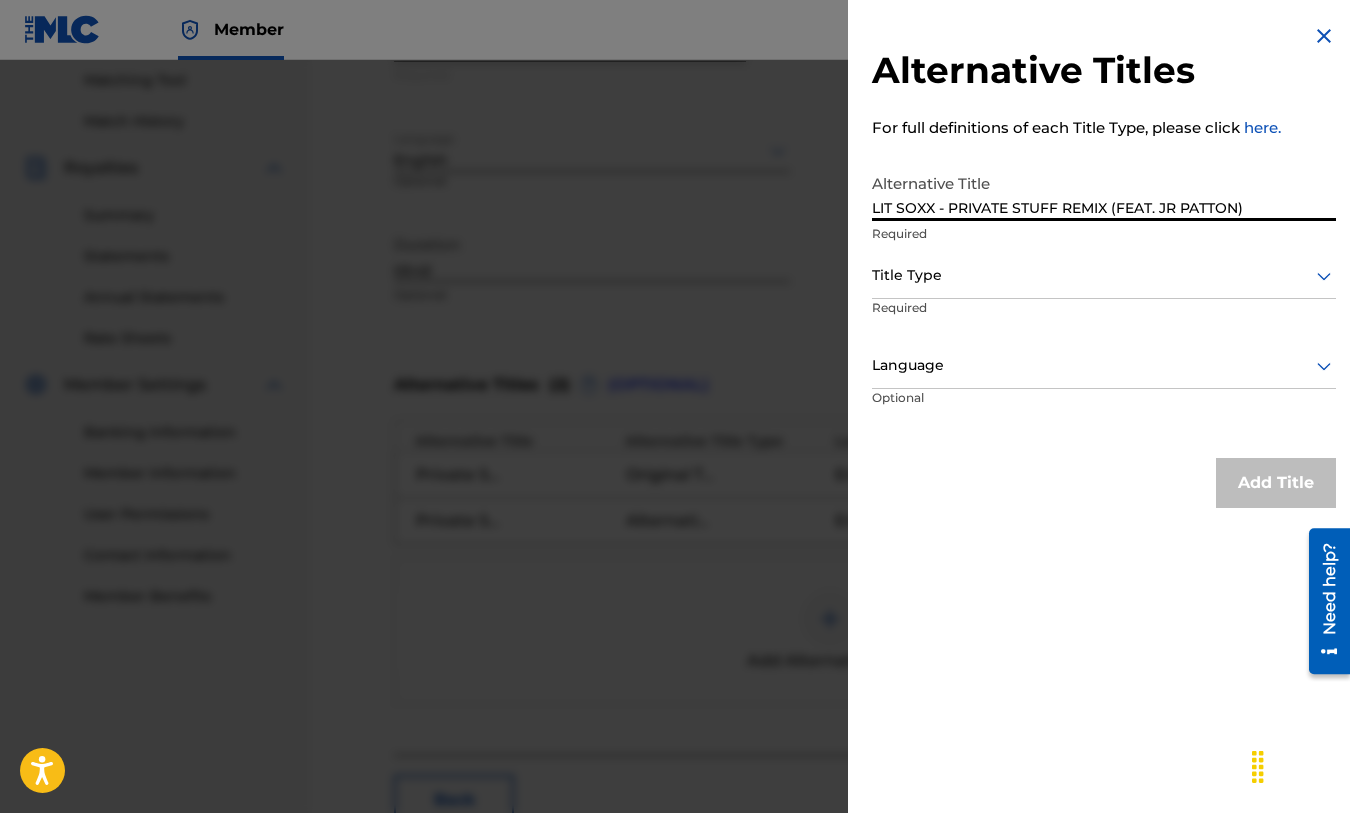 type on "LIT SOXX - PRIVATE STUFF REMIX (FEAT. JR PATTON)" 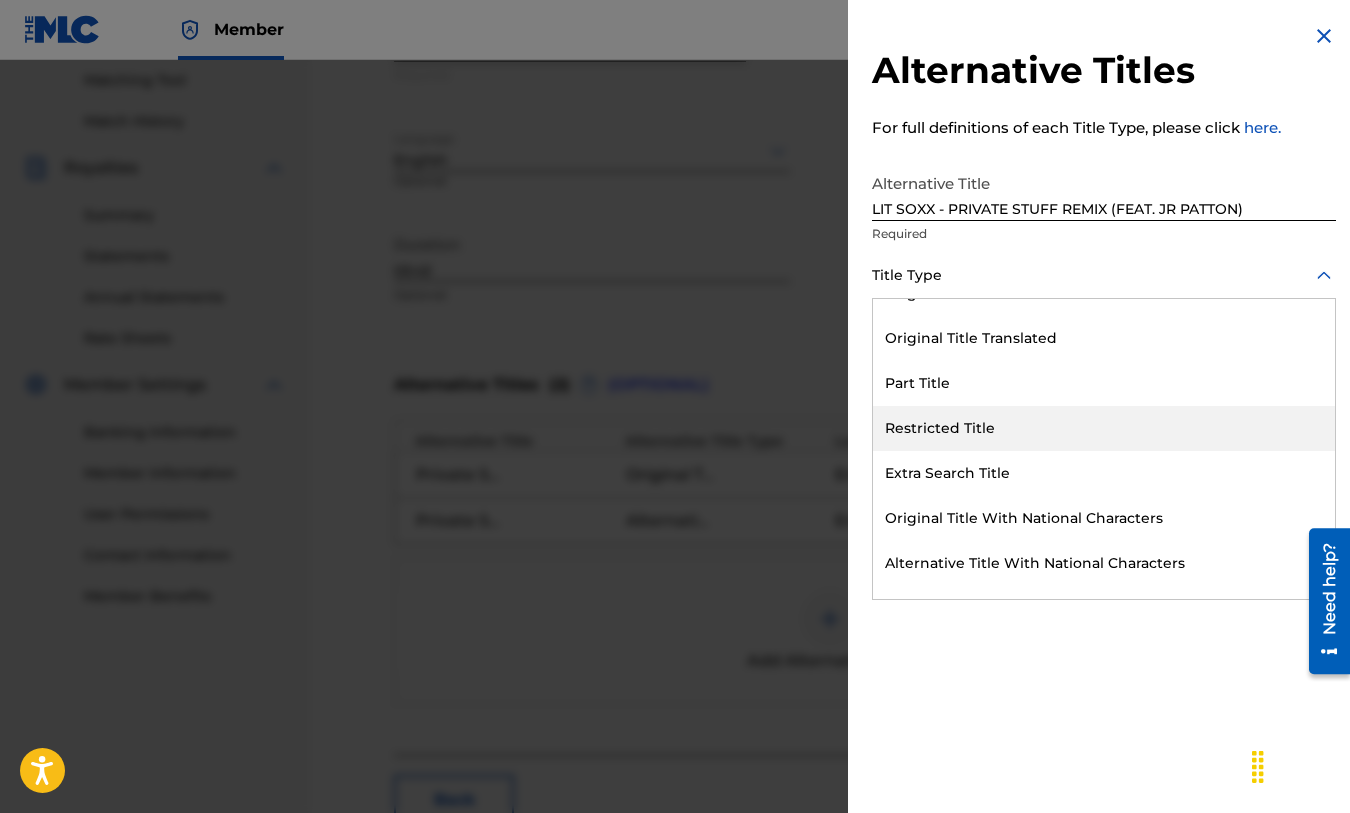 scroll, scrollTop: 195, scrollLeft: 0, axis: vertical 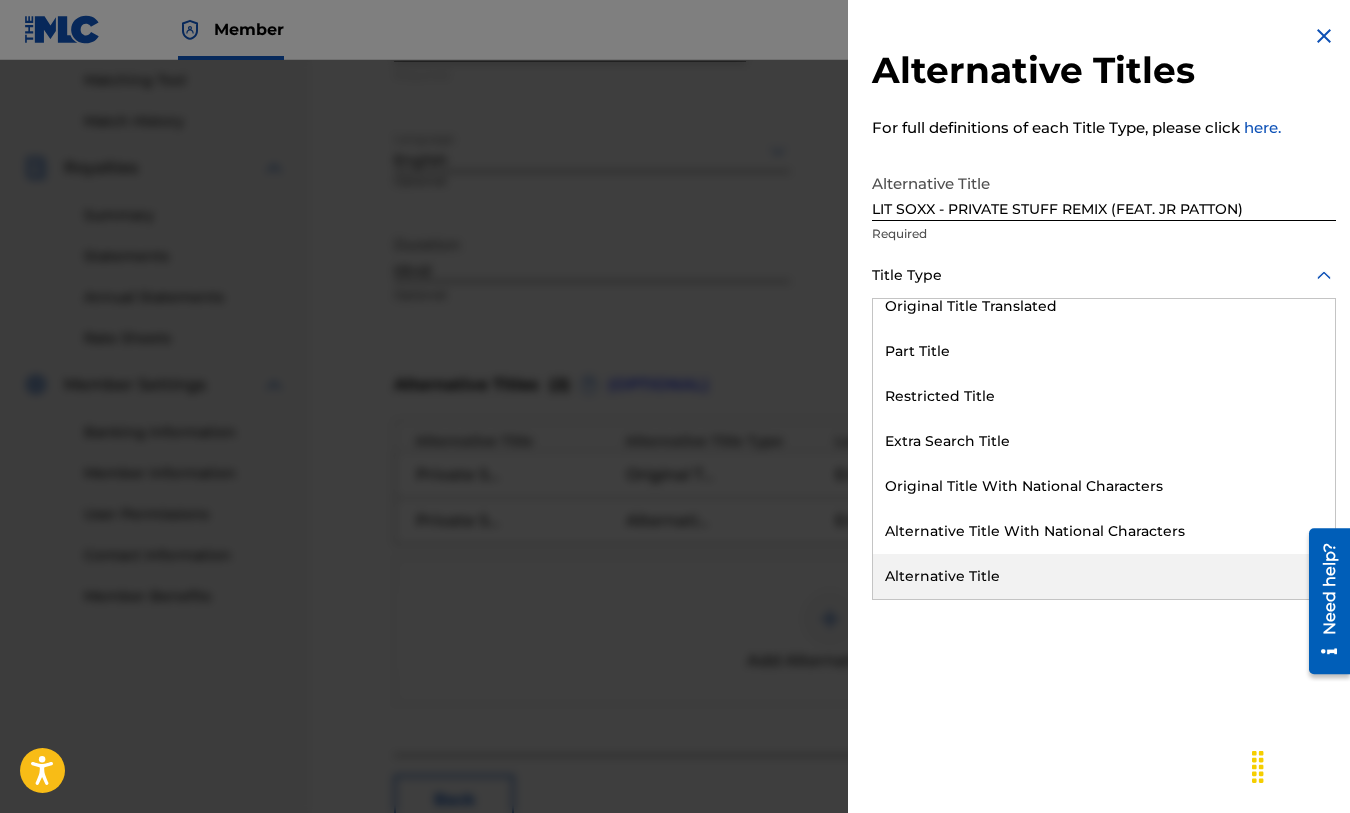 click on "Alternative Title" at bounding box center (1104, 576) 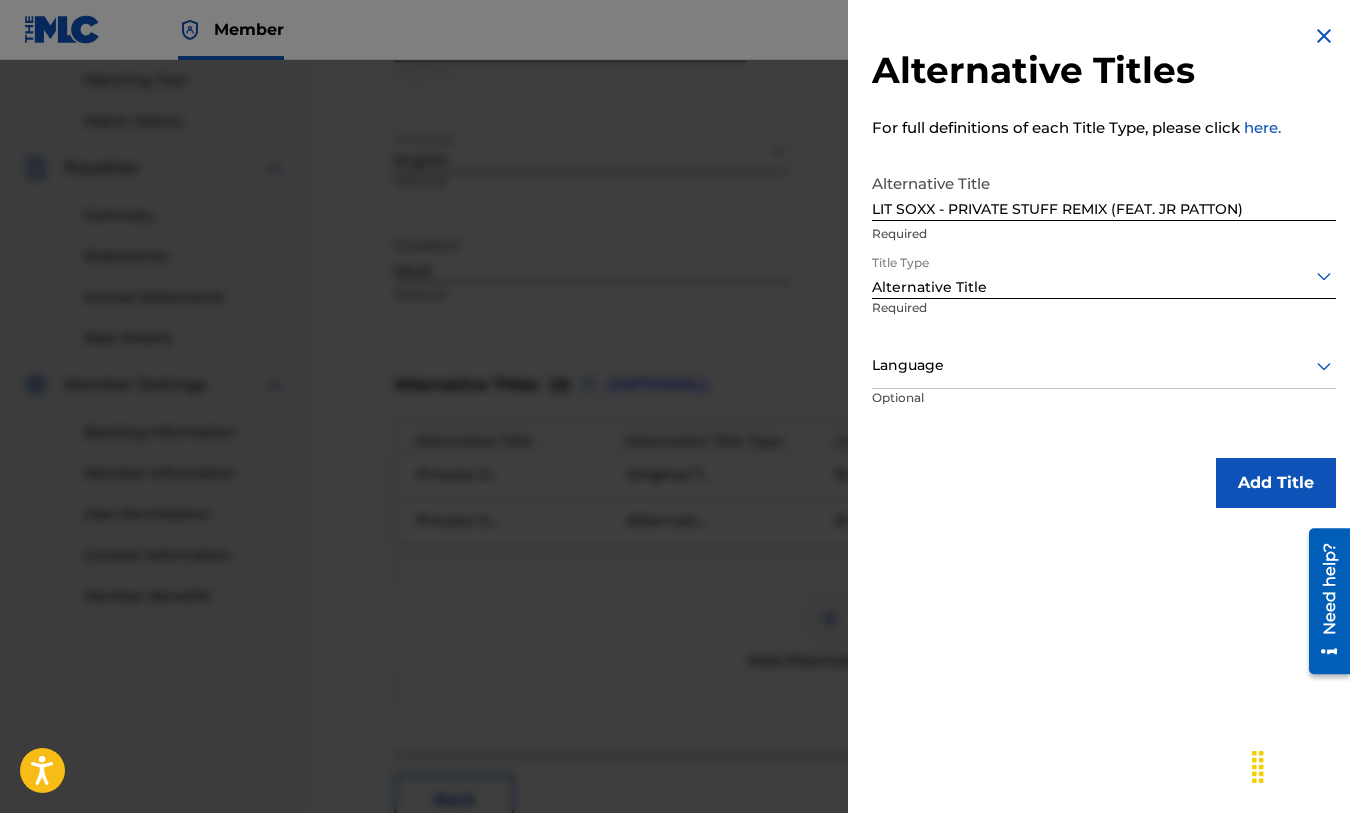 click at bounding box center (1104, 365) 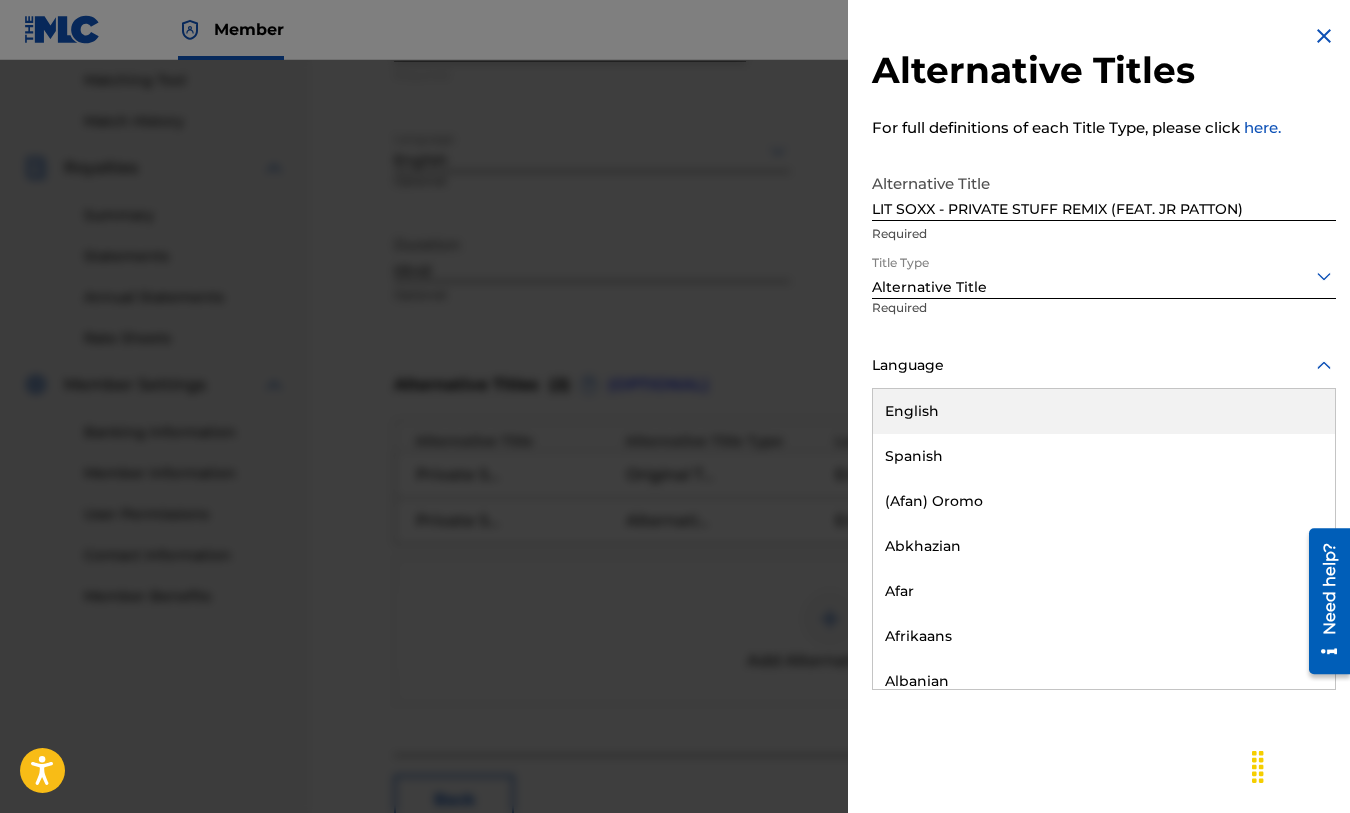 click on "English" at bounding box center (1104, 411) 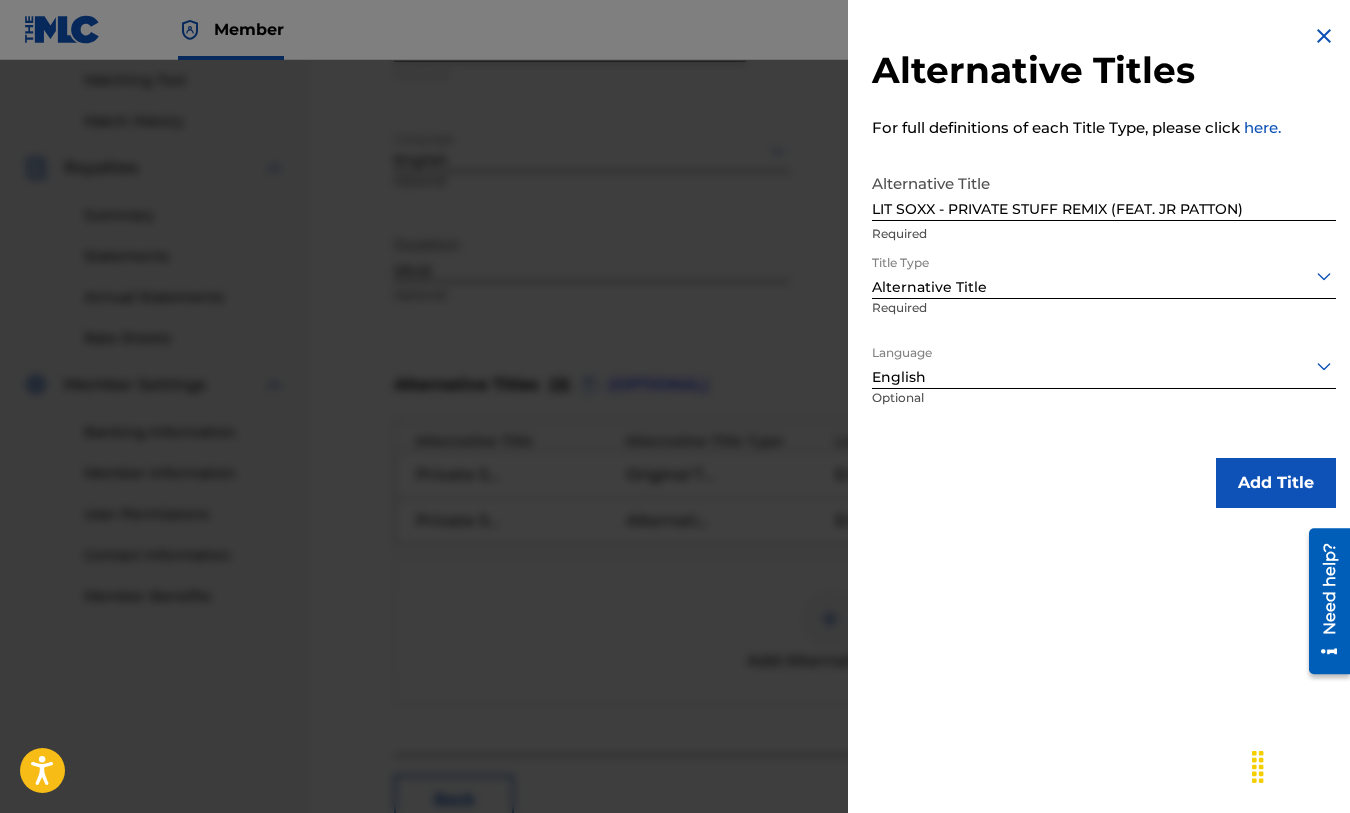 click on "Add Title" at bounding box center (1276, 483) 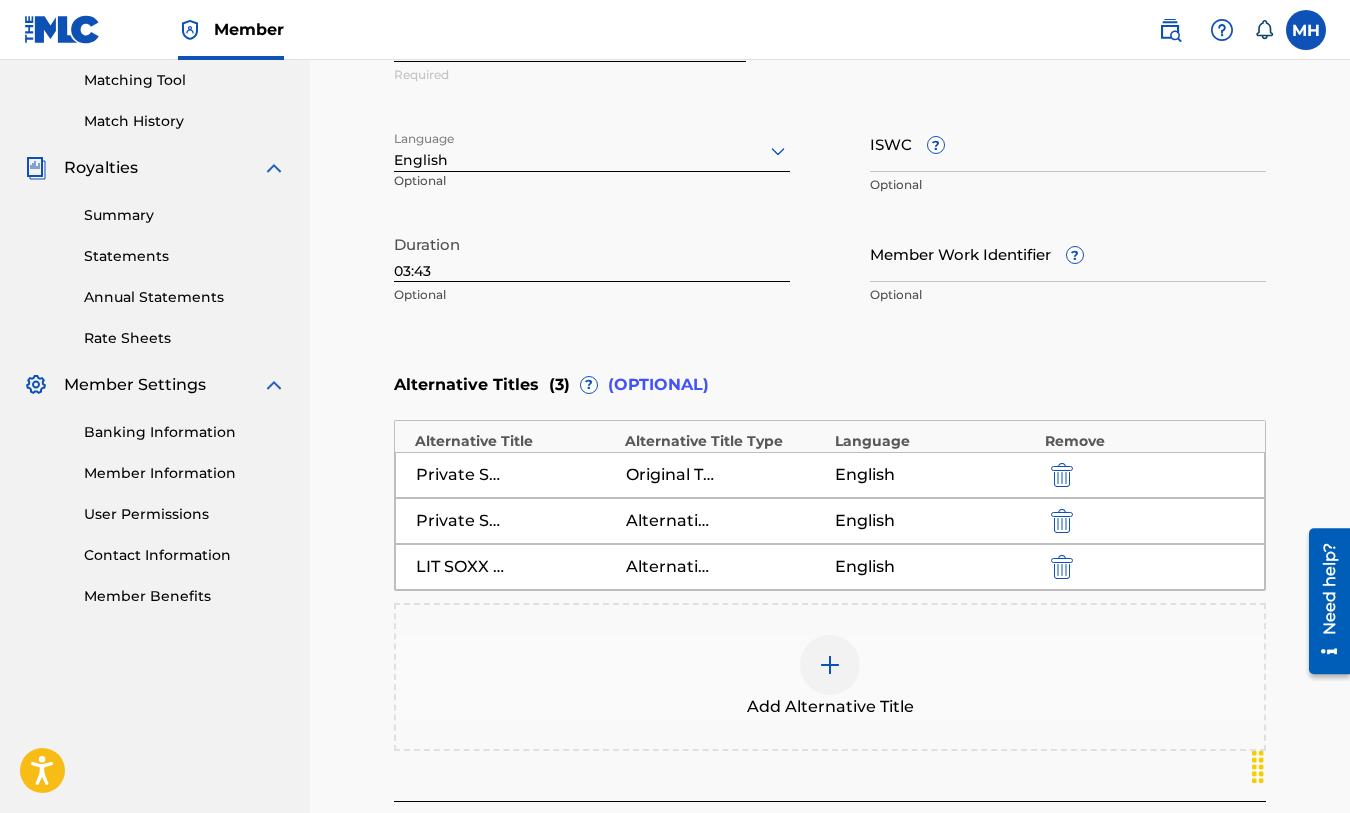 click at bounding box center [830, 665] 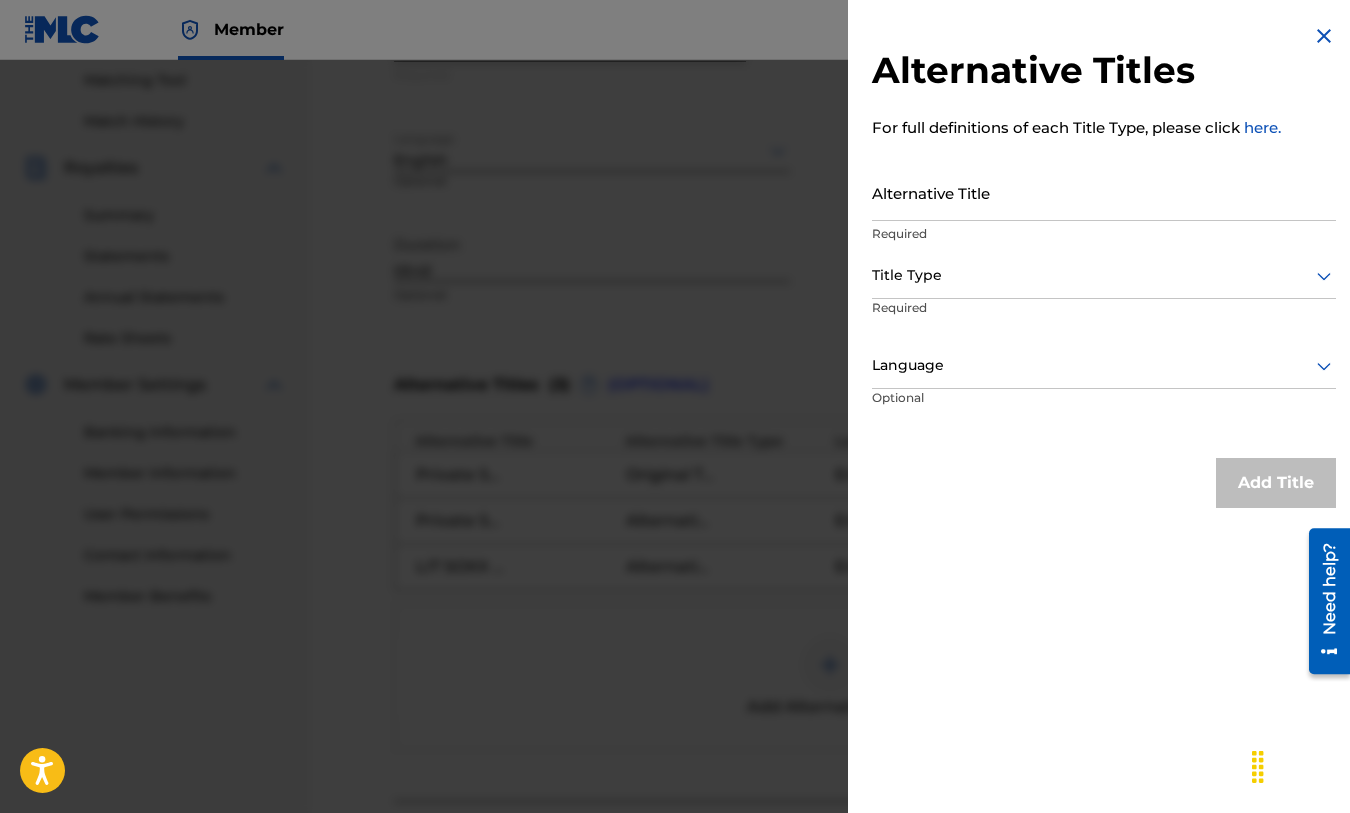 click on "Alternative Title" at bounding box center (1104, 192) 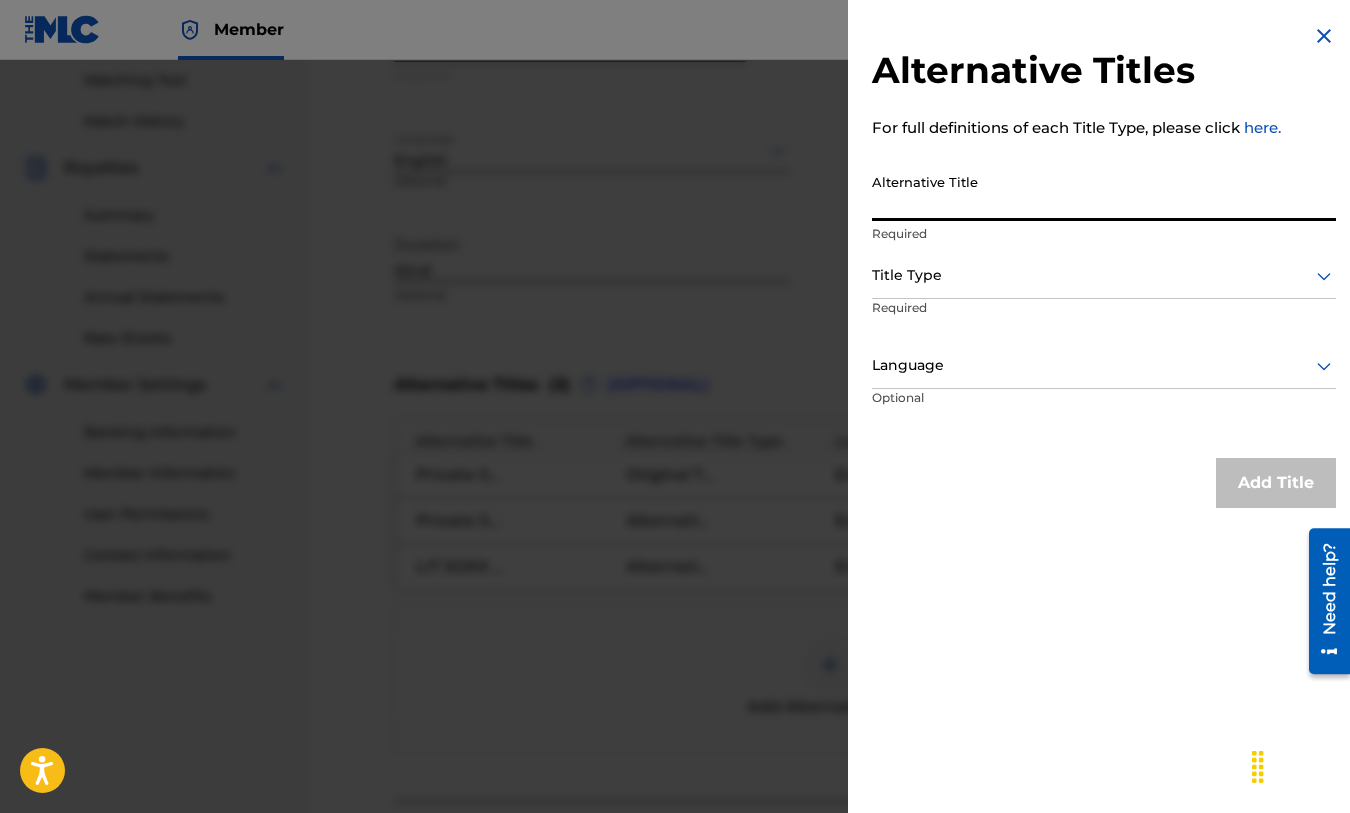 paste on "Lit Soxx, JR Patton - Private Stuff (Remix)" 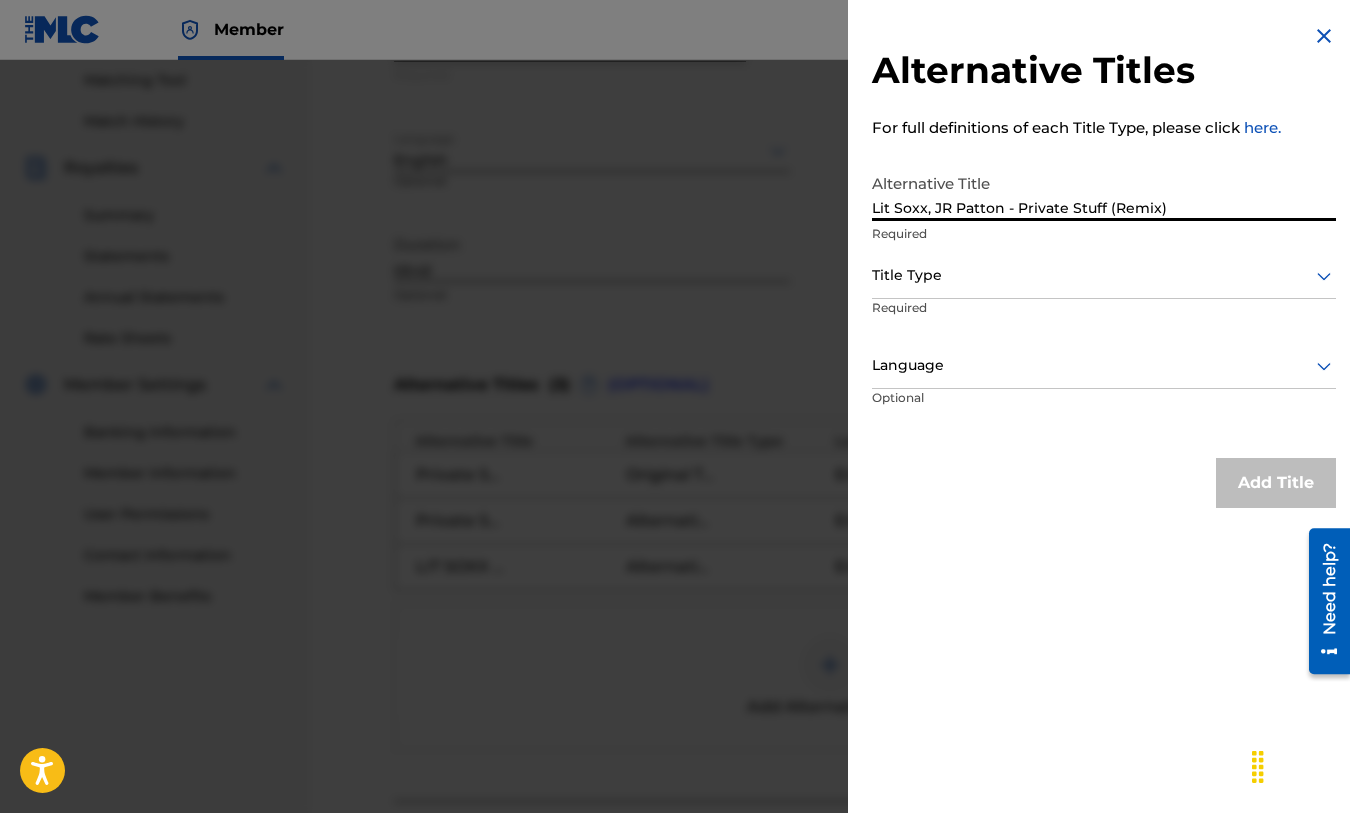 type on "Lit Soxx, JR Patton - Private Stuff (Remix)" 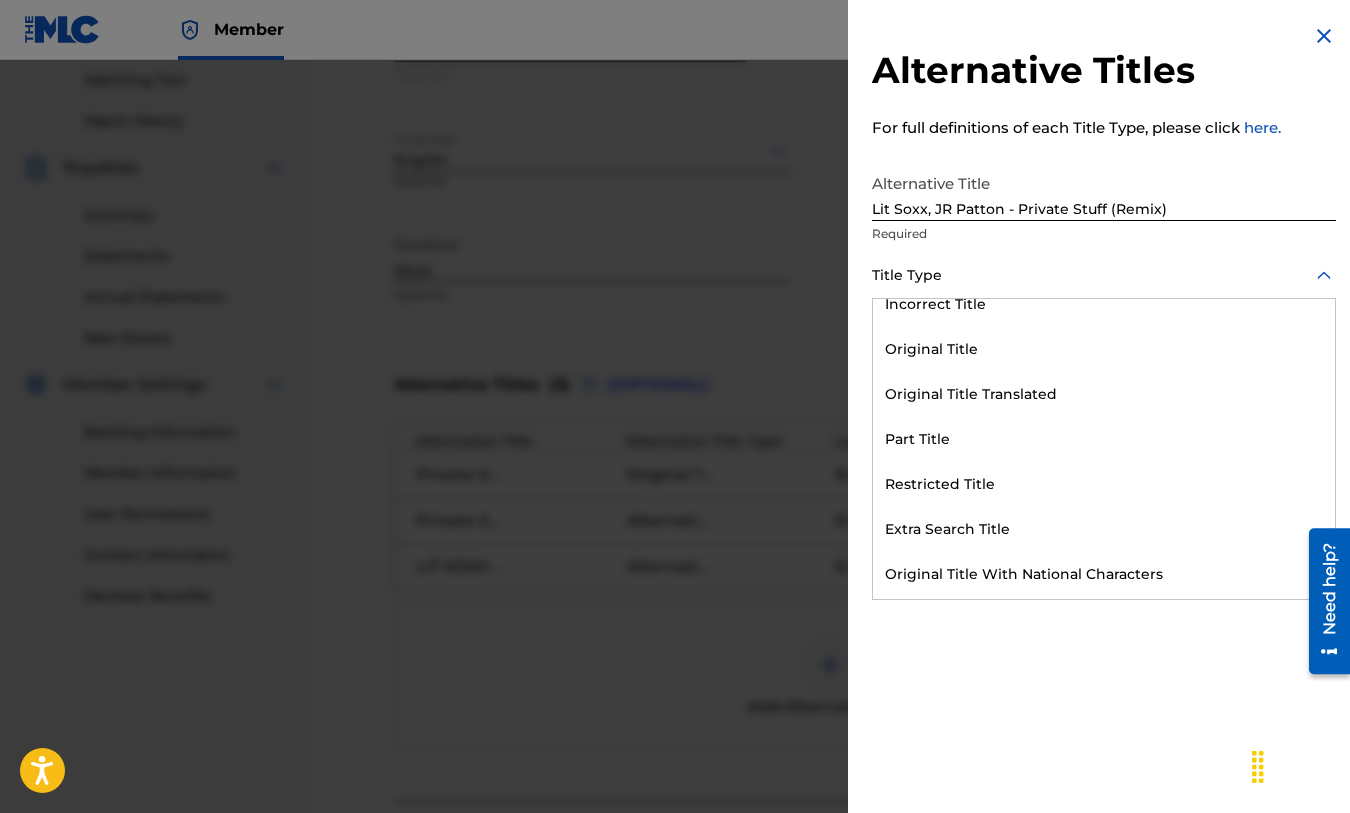 scroll, scrollTop: 195, scrollLeft: 0, axis: vertical 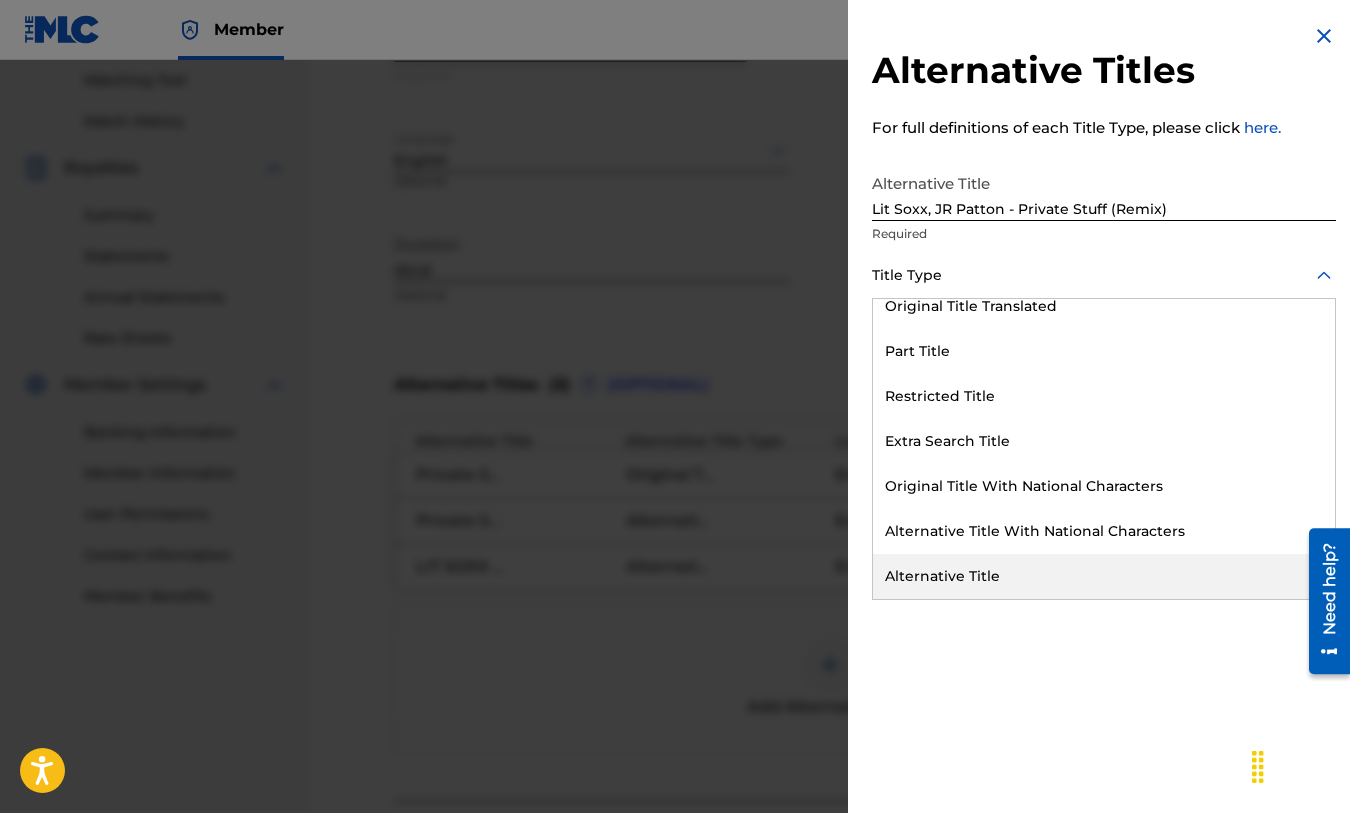 click on "Alternative Title" at bounding box center (1104, 576) 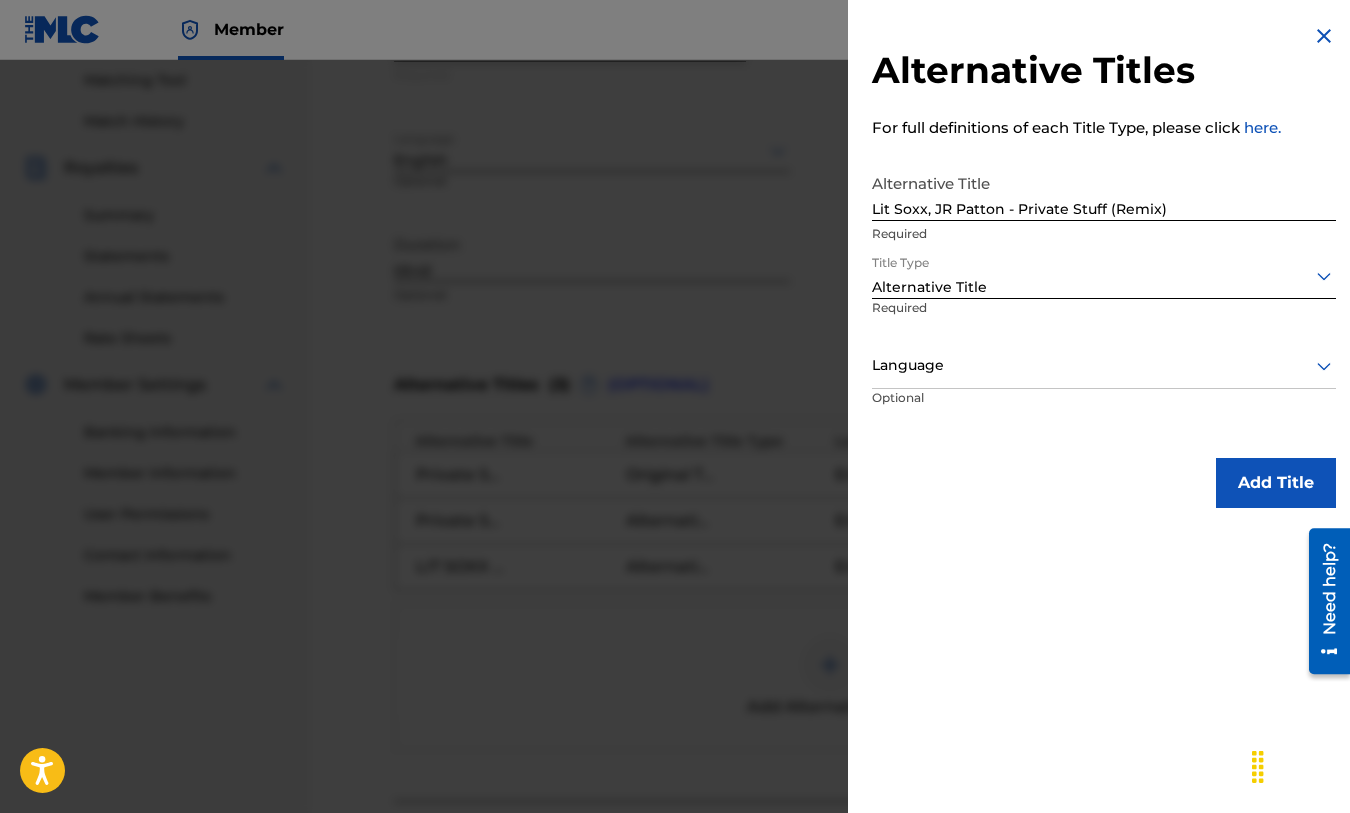click on "Add Title" at bounding box center [1276, 483] 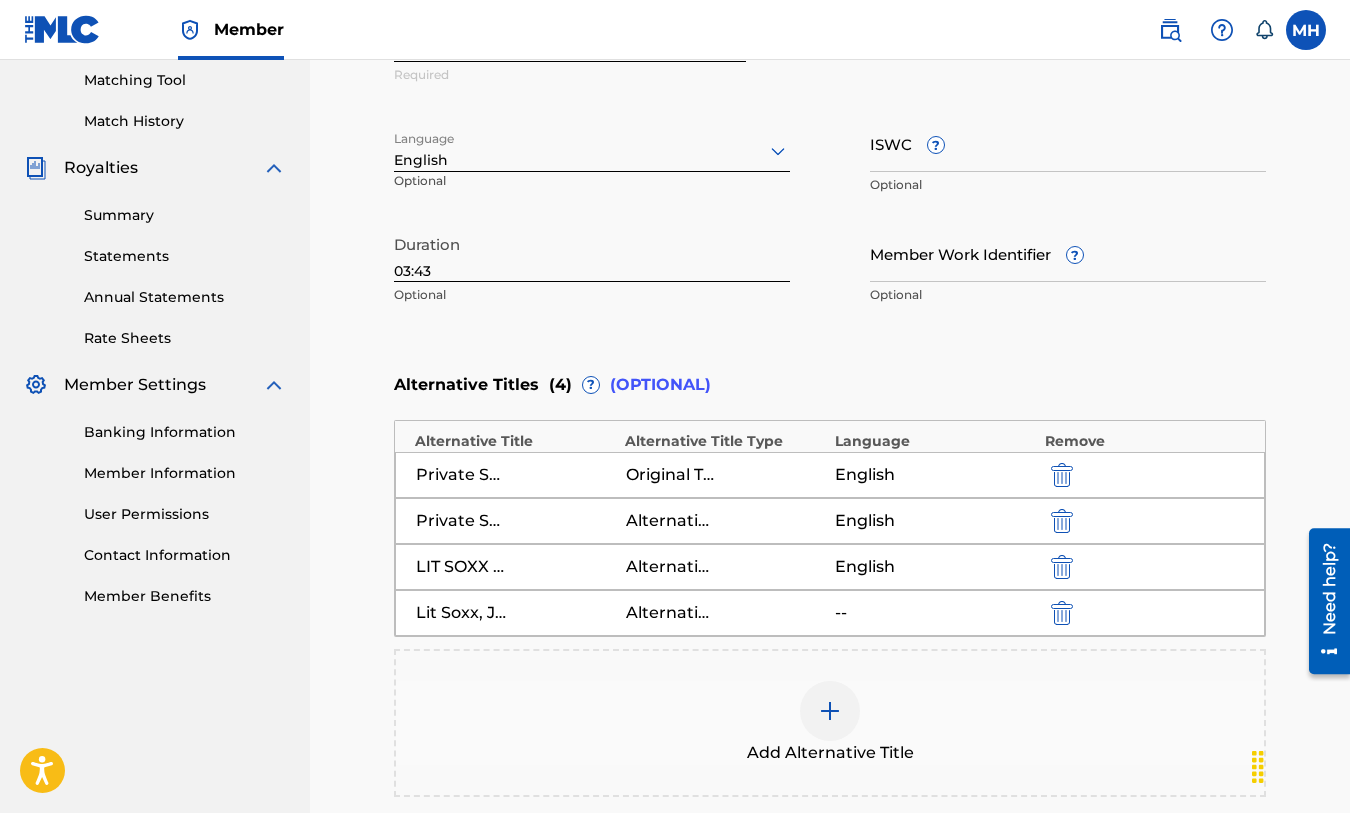scroll, scrollTop: 743, scrollLeft: 0, axis: vertical 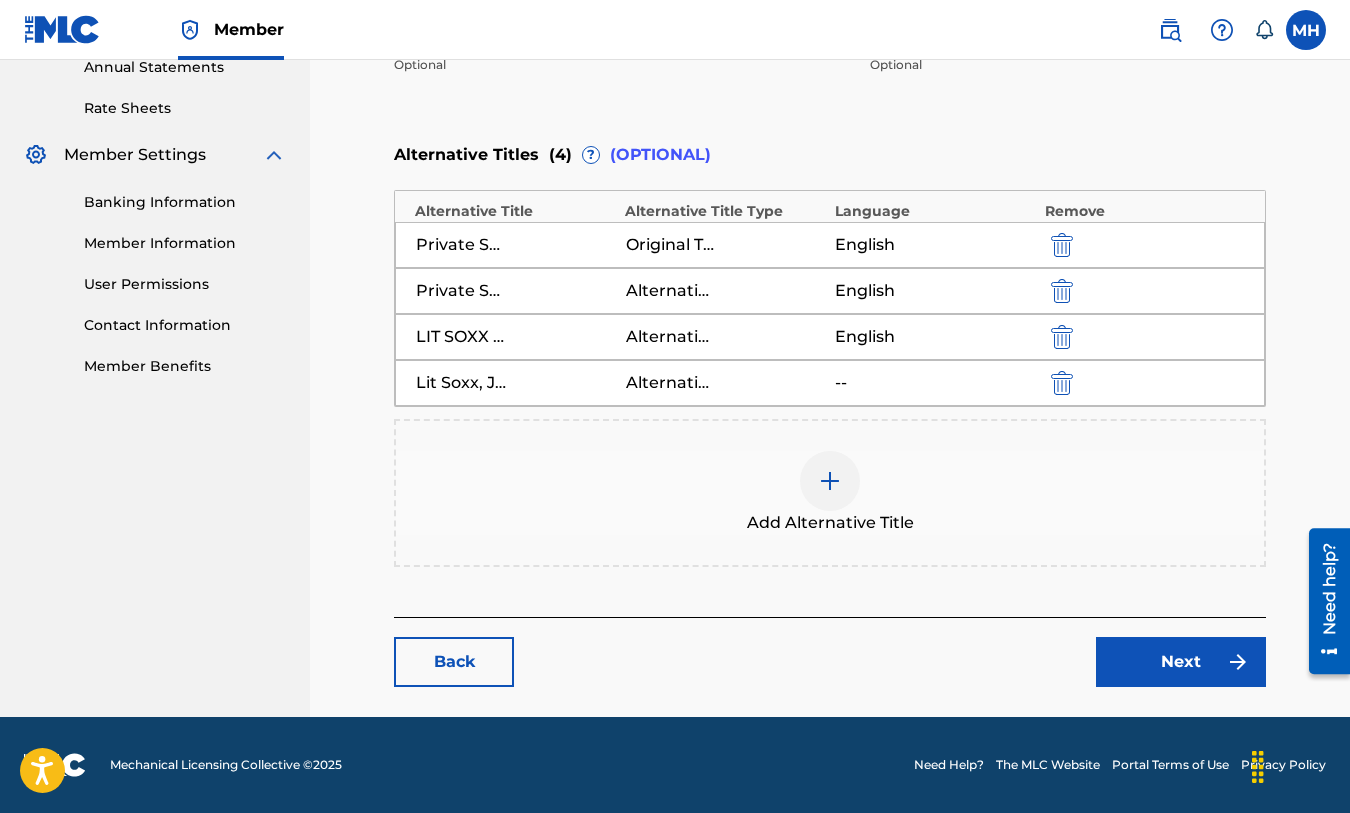 click on "Next" at bounding box center [1181, 662] 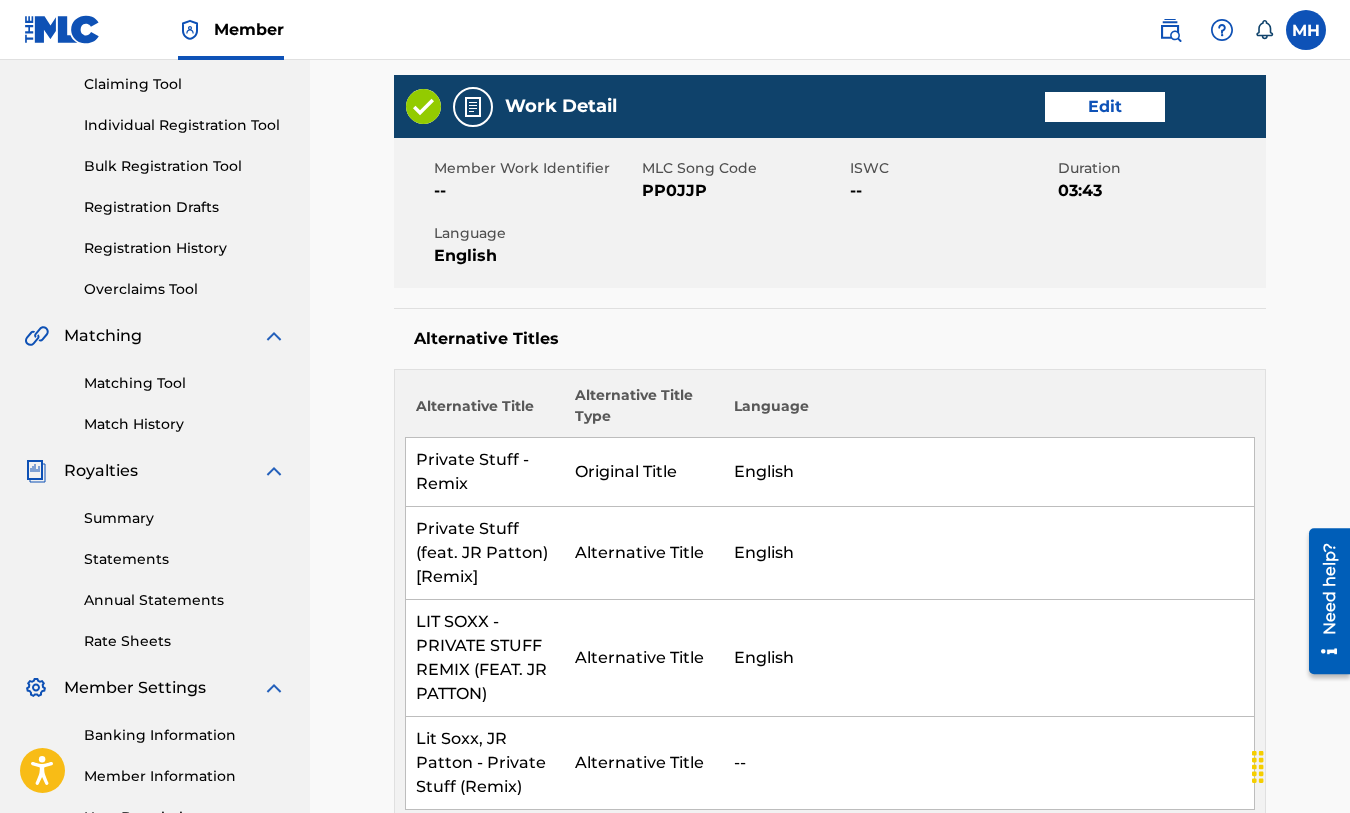 scroll, scrollTop: 0, scrollLeft: 0, axis: both 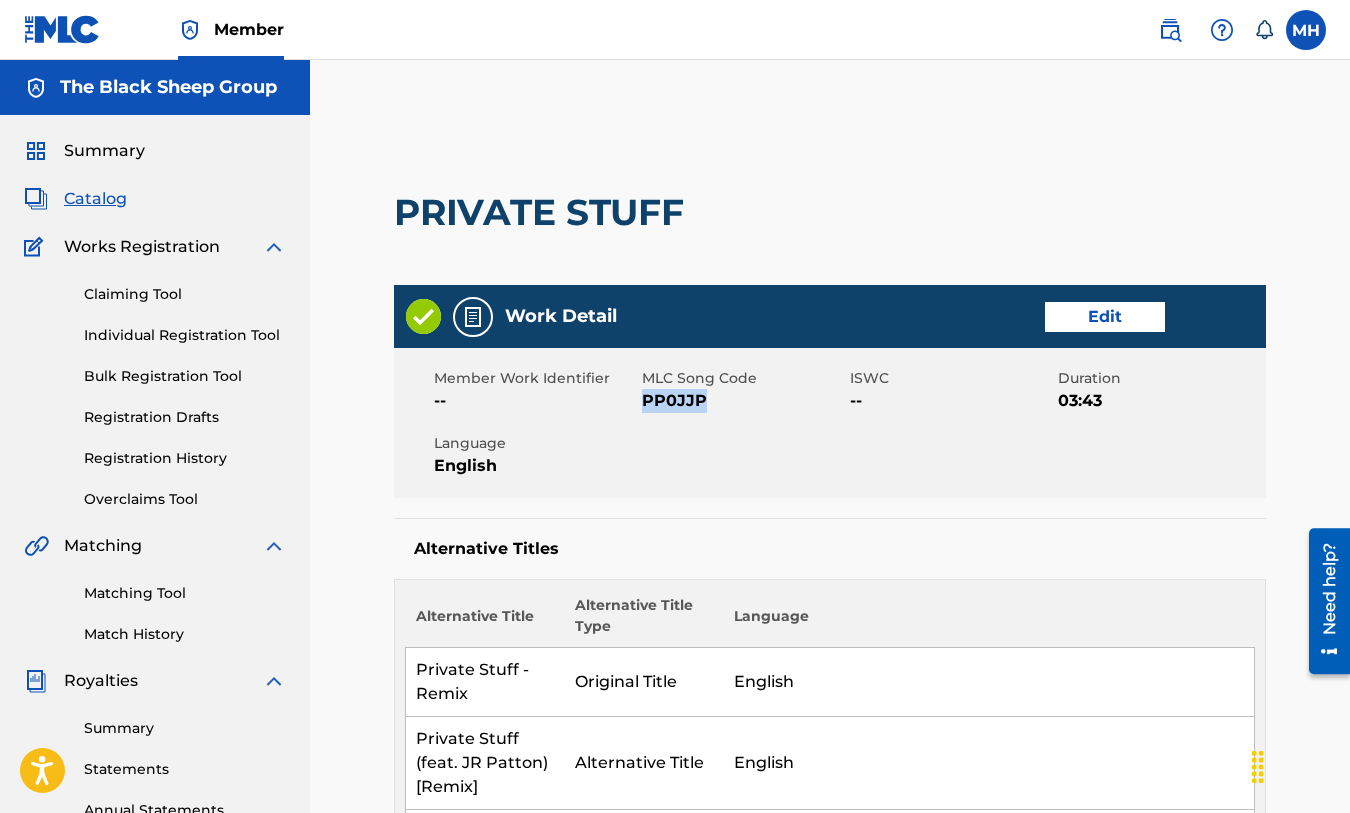 drag, startPoint x: 643, startPoint y: 401, endPoint x: 717, endPoint y: 400, distance: 74.00676 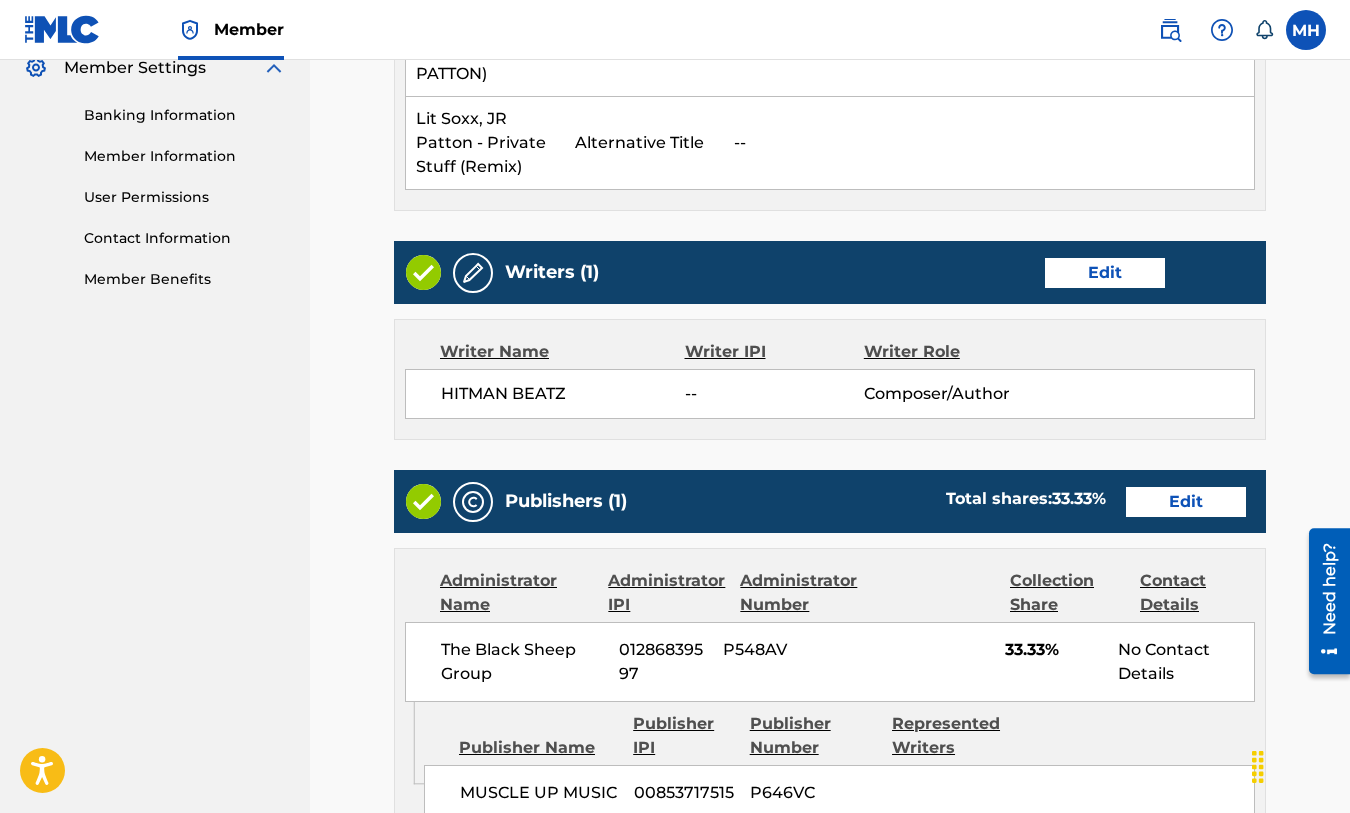 scroll, scrollTop: 1230, scrollLeft: 0, axis: vertical 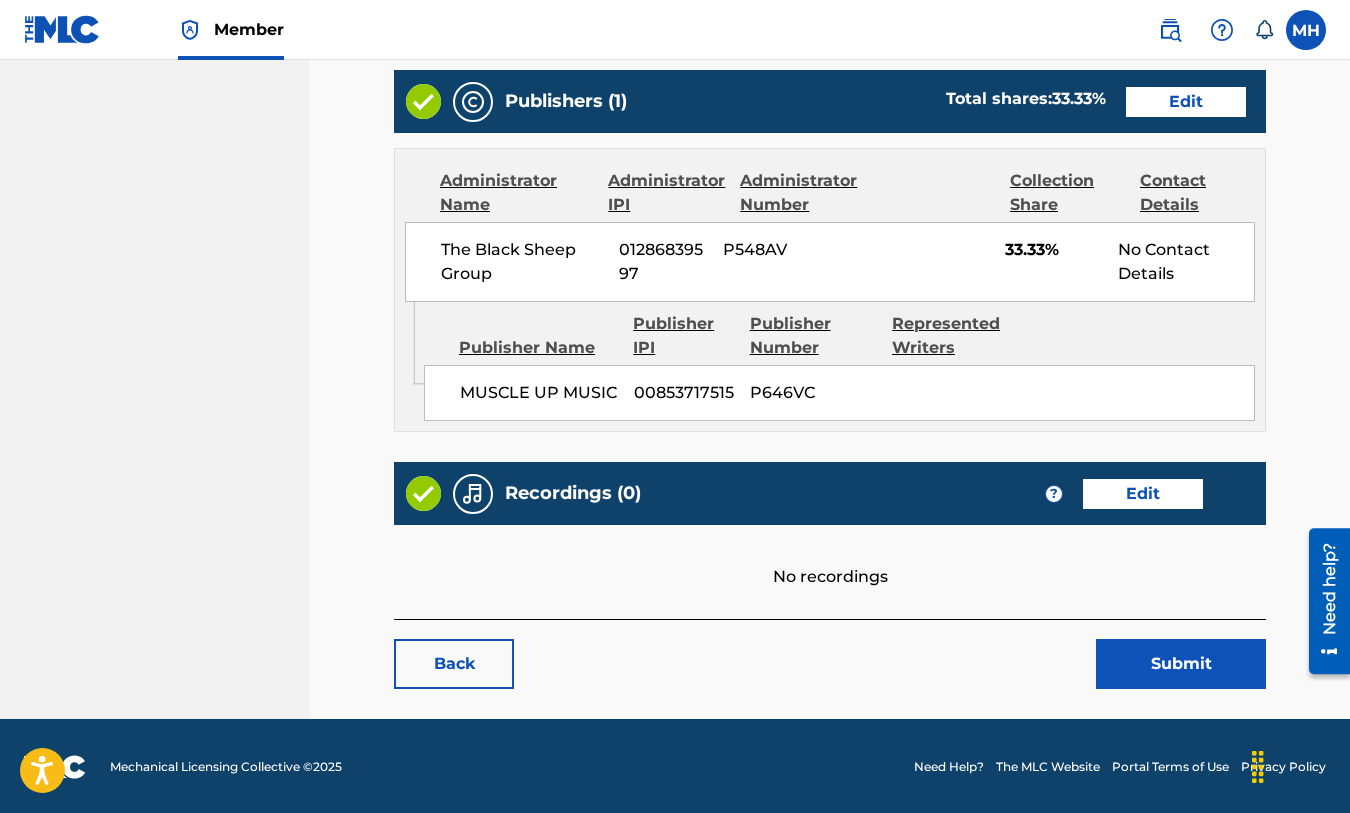 click on "Submit" at bounding box center (1181, 664) 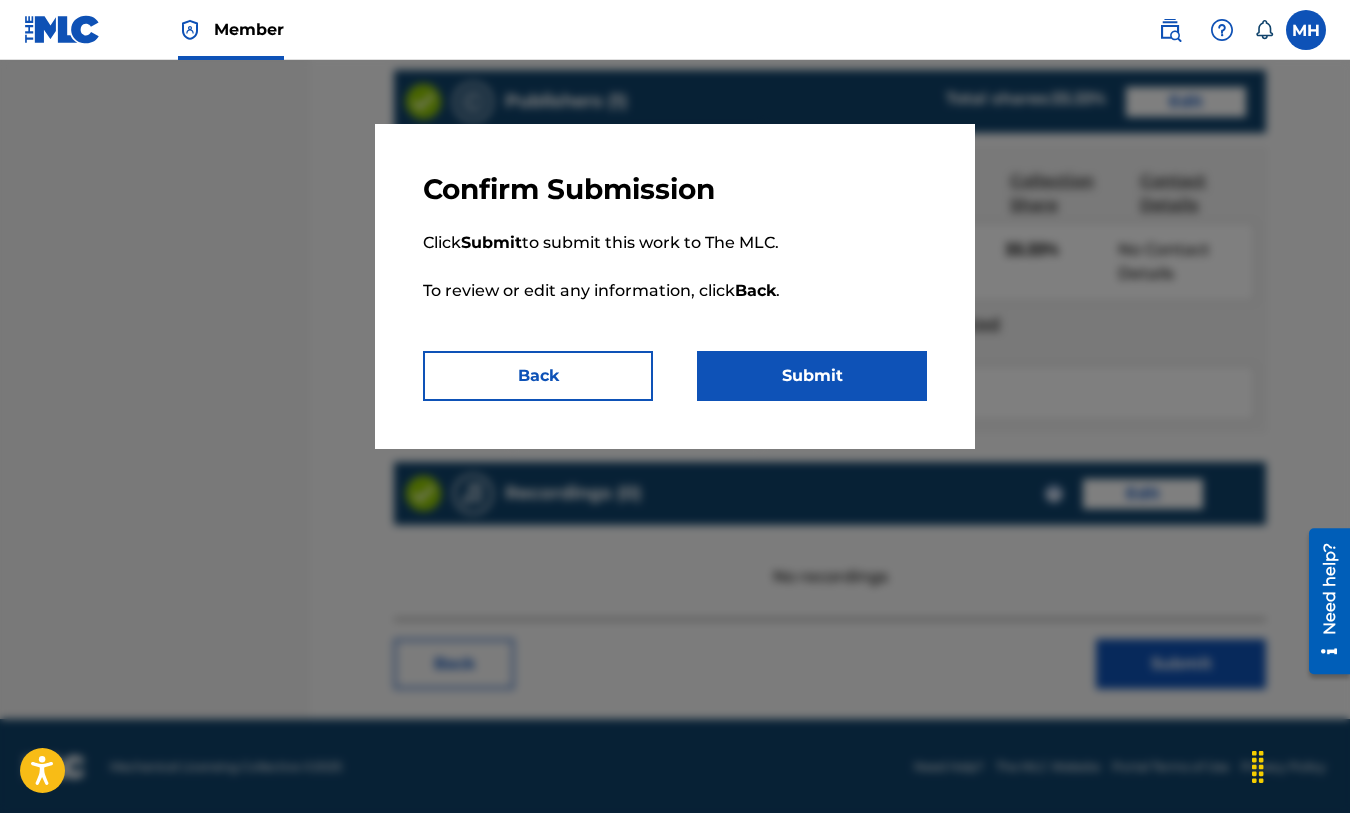 click on "Submit" at bounding box center (812, 376) 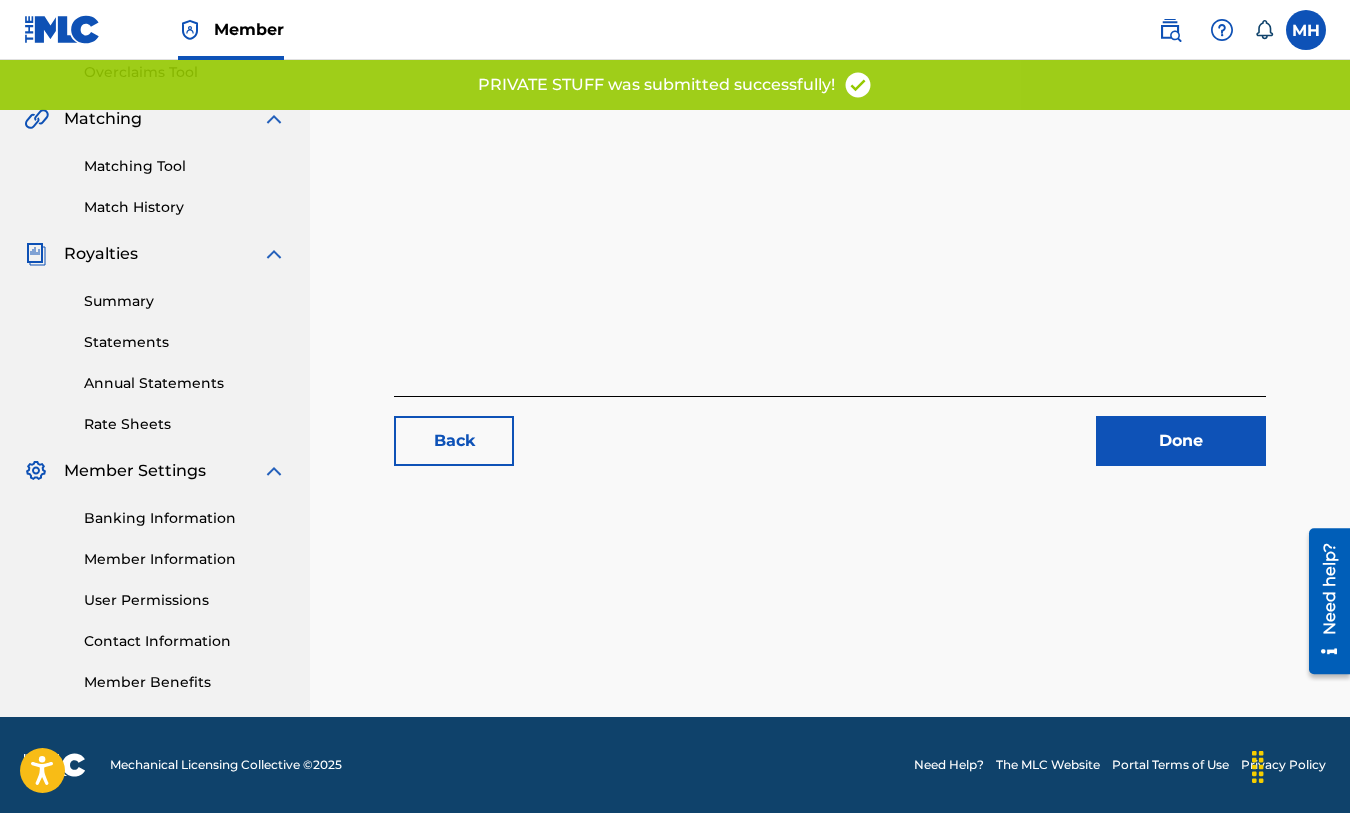 scroll, scrollTop: 0, scrollLeft: 0, axis: both 